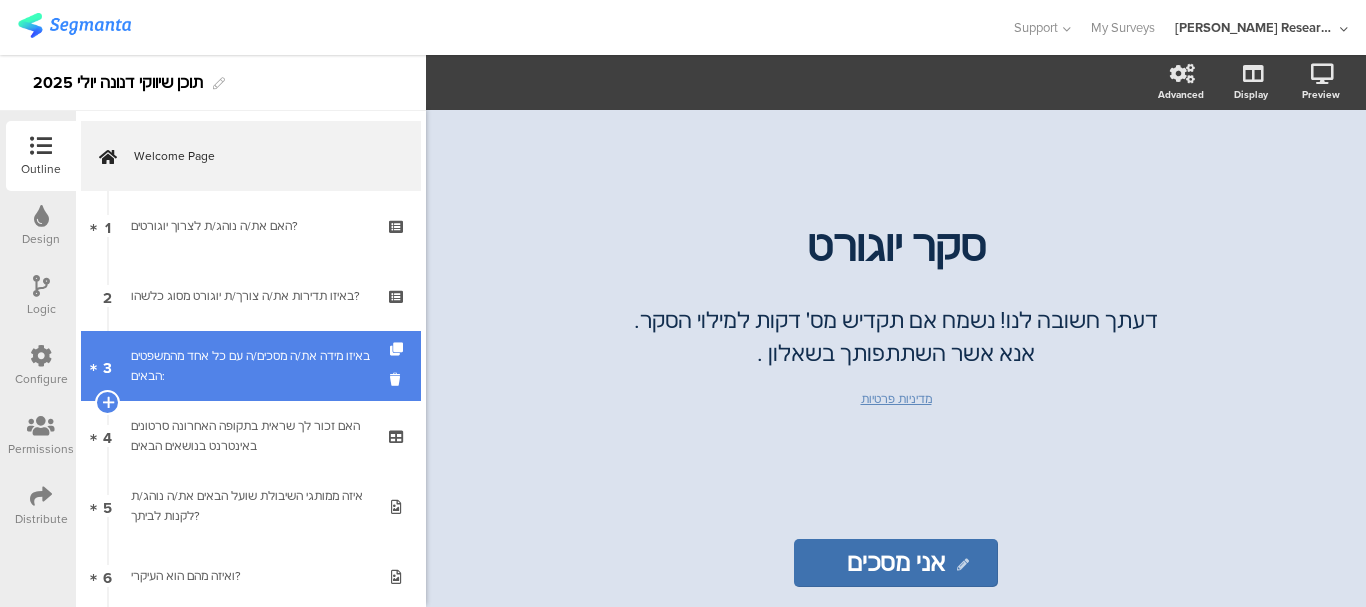scroll, scrollTop: 0, scrollLeft: 0, axis: both 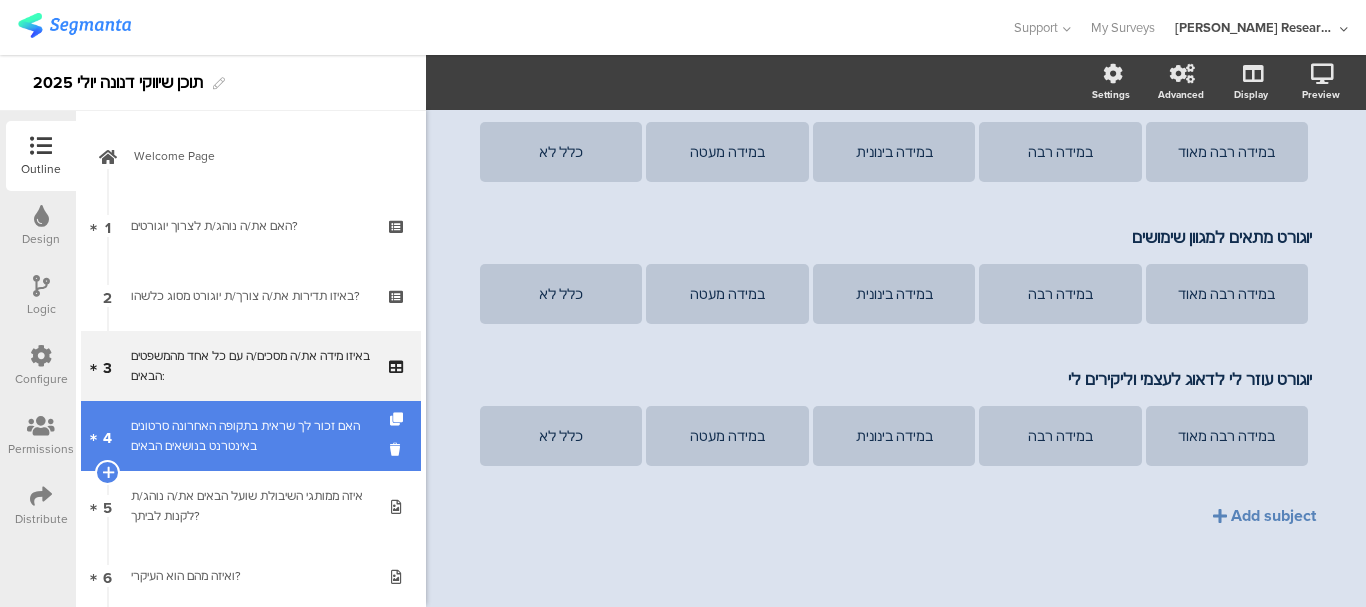 click on "האם זכור לך שראית בתקופה האחרונה סרטונים באינטרנט בנושאים הבאים" at bounding box center [250, 436] 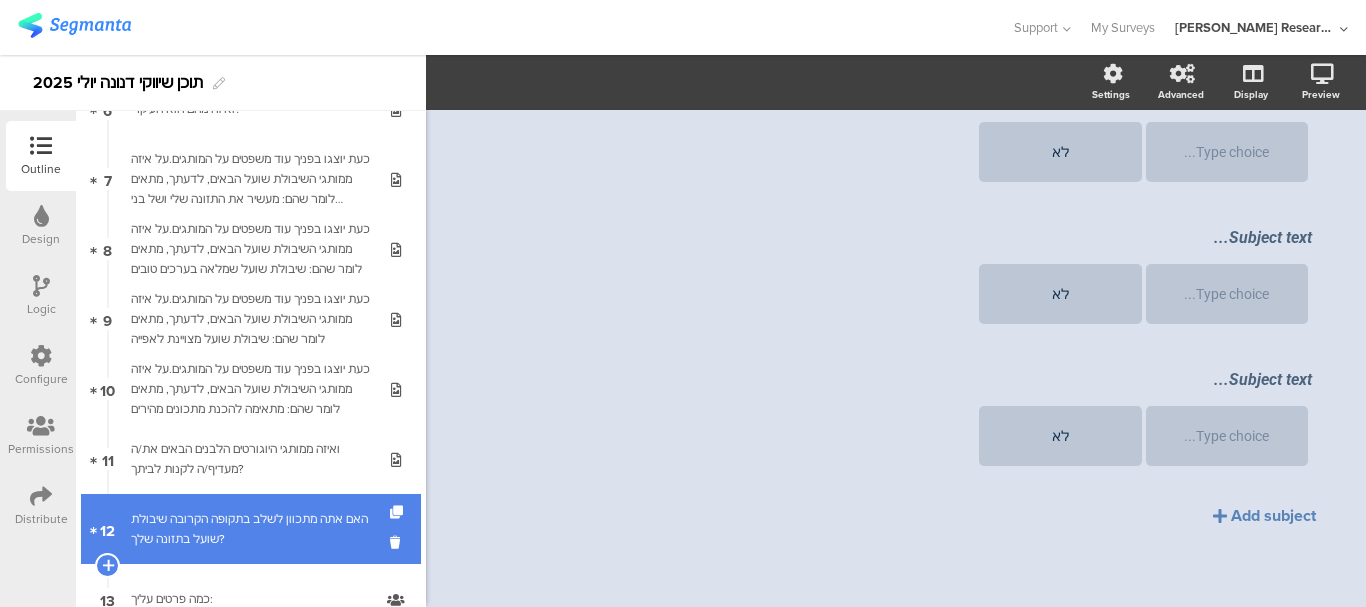 scroll, scrollTop: 0, scrollLeft: 0, axis: both 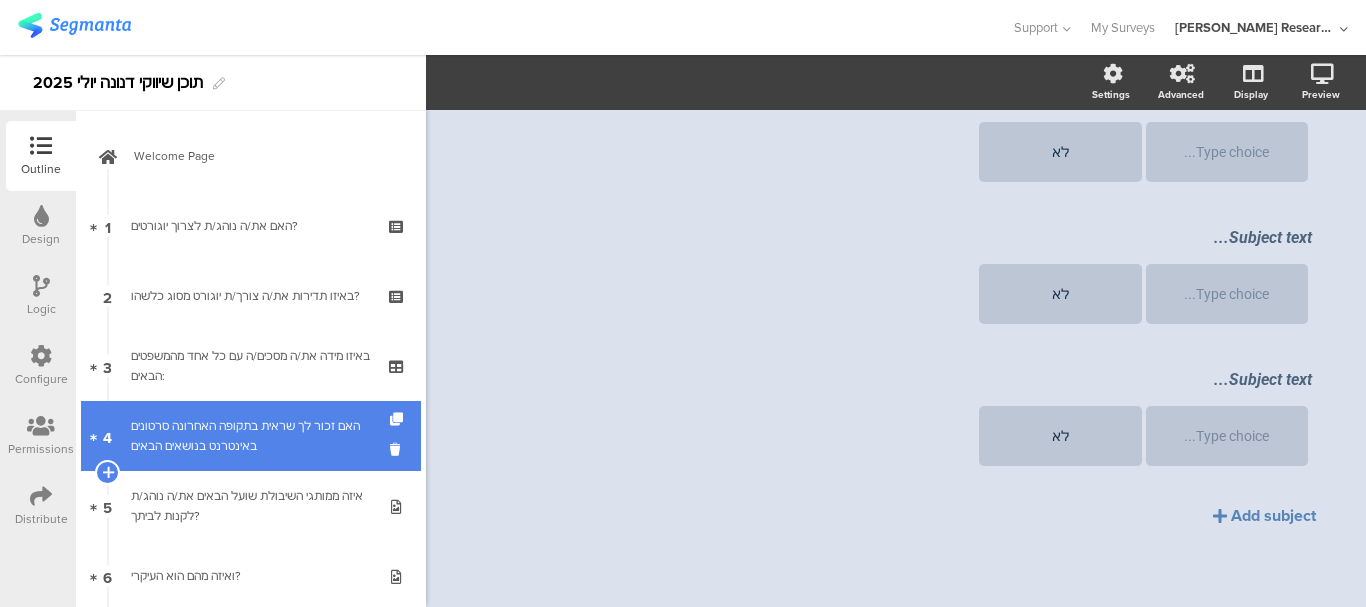 click on "האם זכור לך שראית בתקופה האחרונה סרטונים באינטרנט בנושאים הבאים" at bounding box center [250, 436] 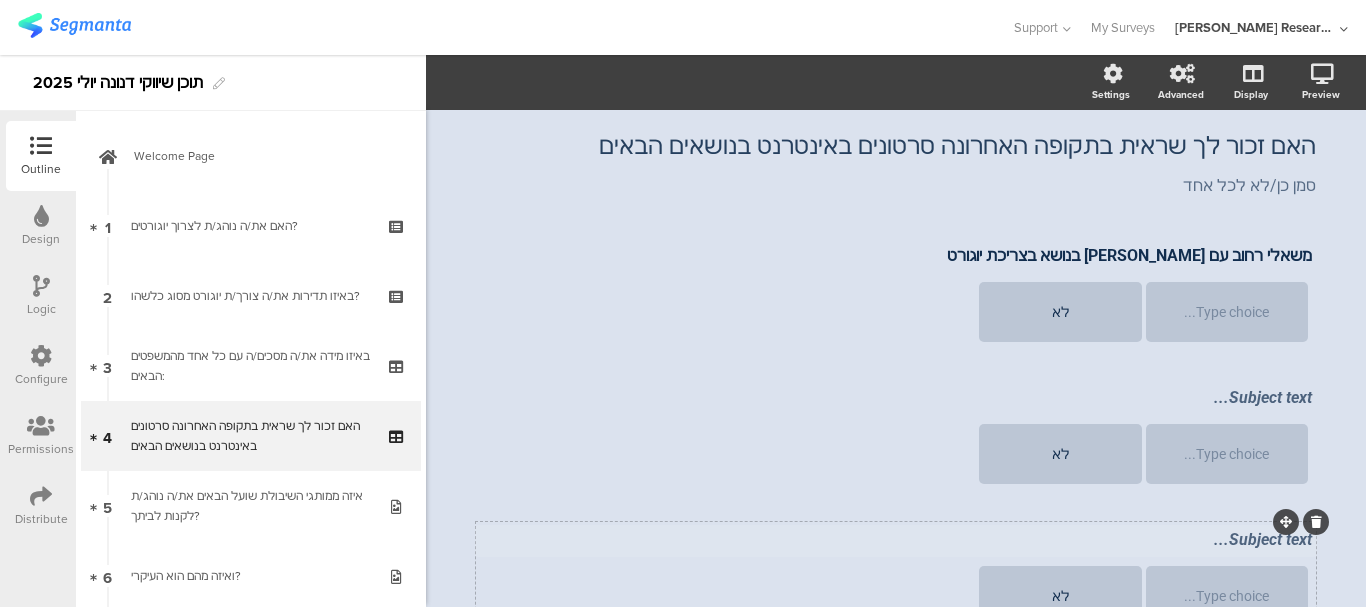 scroll, scrollTop: 0, scrollLeft: 0, axis: both 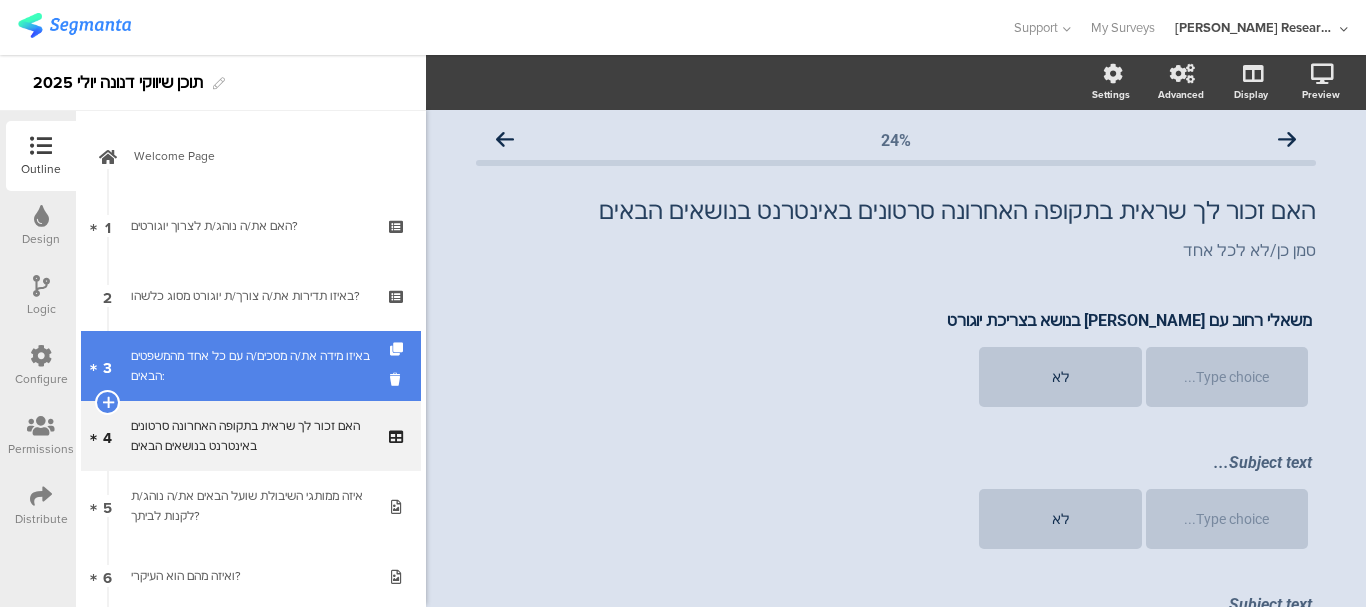 click on "באיזו מידה את/ה מסכים/ה עם כל אחד מהמשפטים הבאים:" at bounding box center [250, 366] 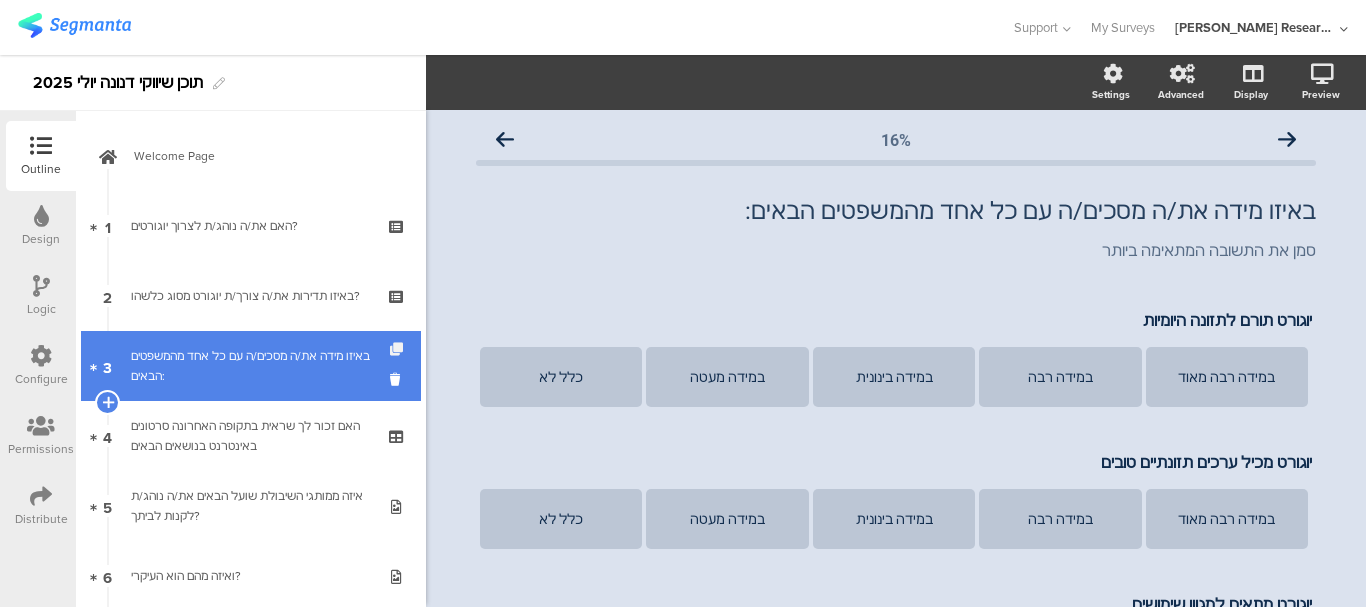 click at bounding box center (398, 349) 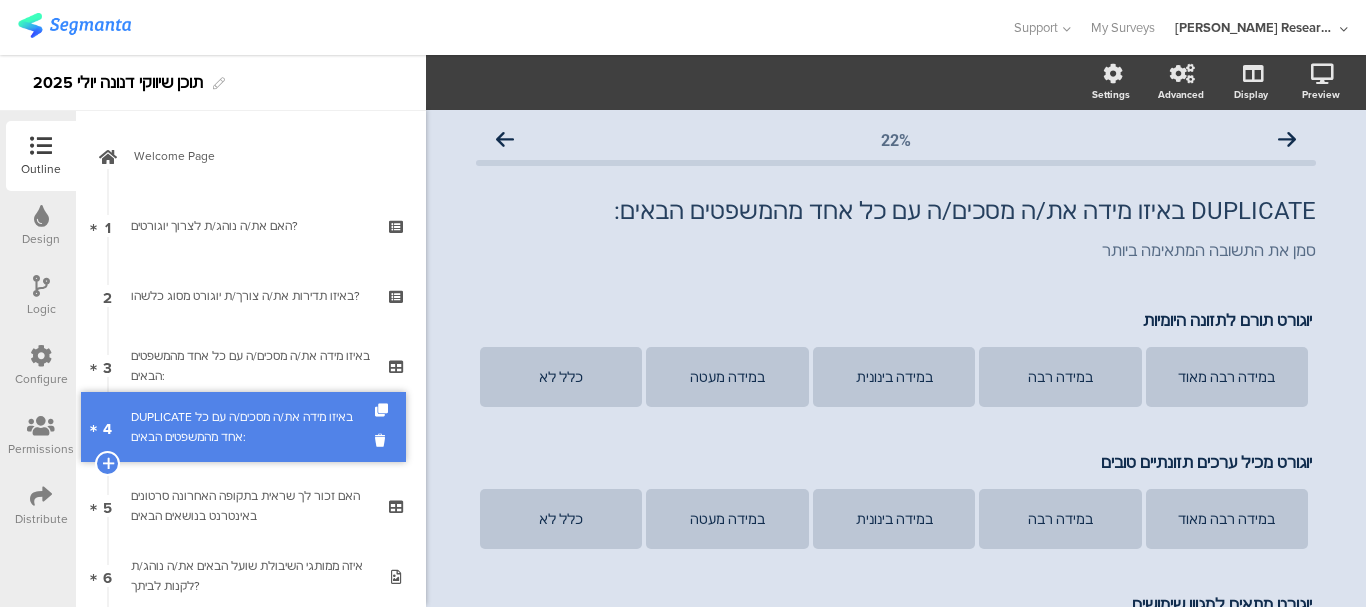 drag, startPoint x: 293, startPoint y: 431, endPoint x: 208, endPoint y: 425, distance: 85.2115 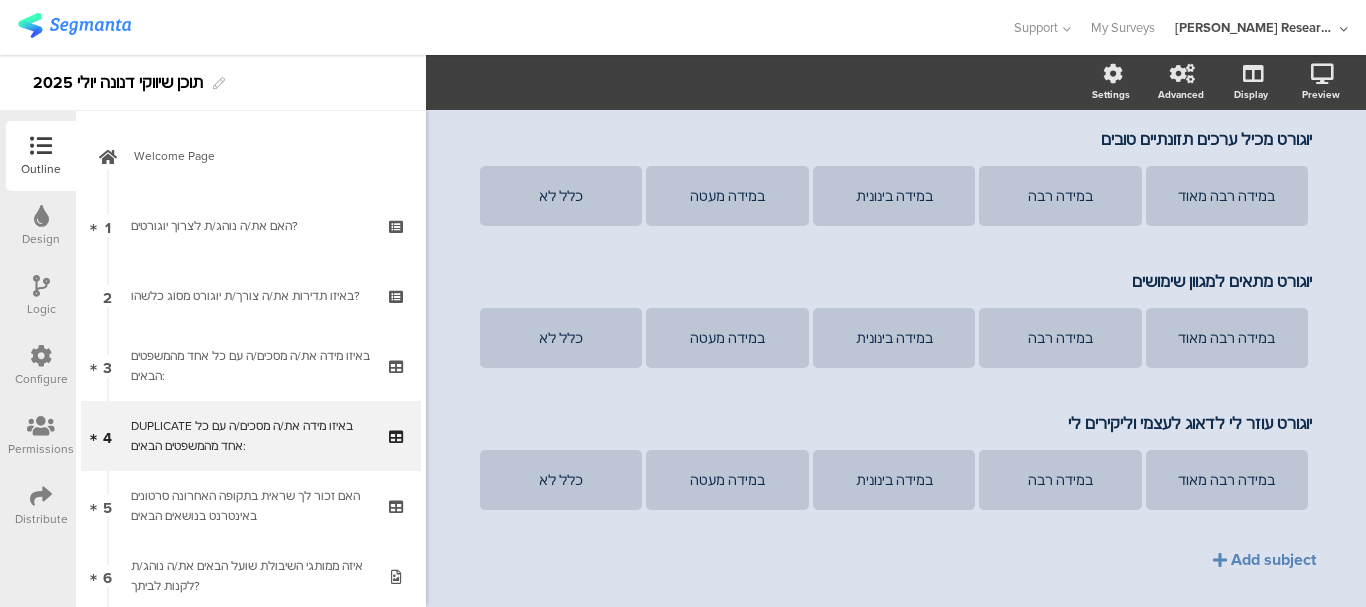 scroll, scrollTop: 367, scrollLeft: 0, axis: vertical 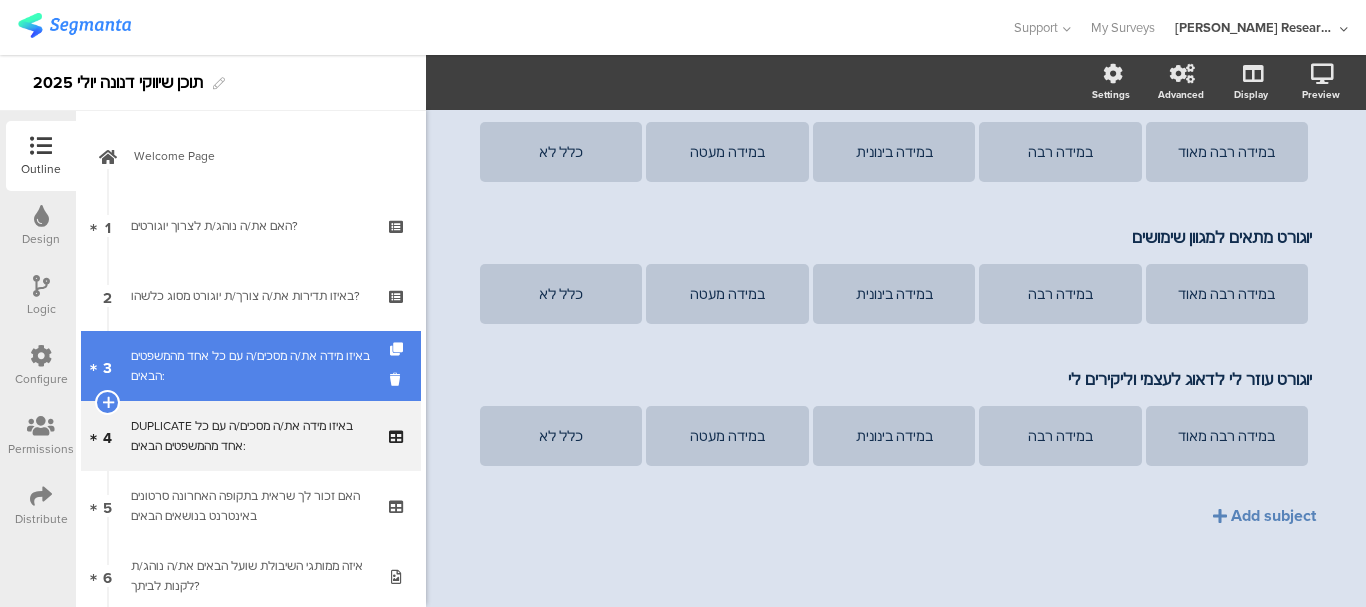 click on "באיזו מידה את/ה מסכים/ה עם כל אחד מהמשפטים הבאים:" at bounding box center (250, 366) 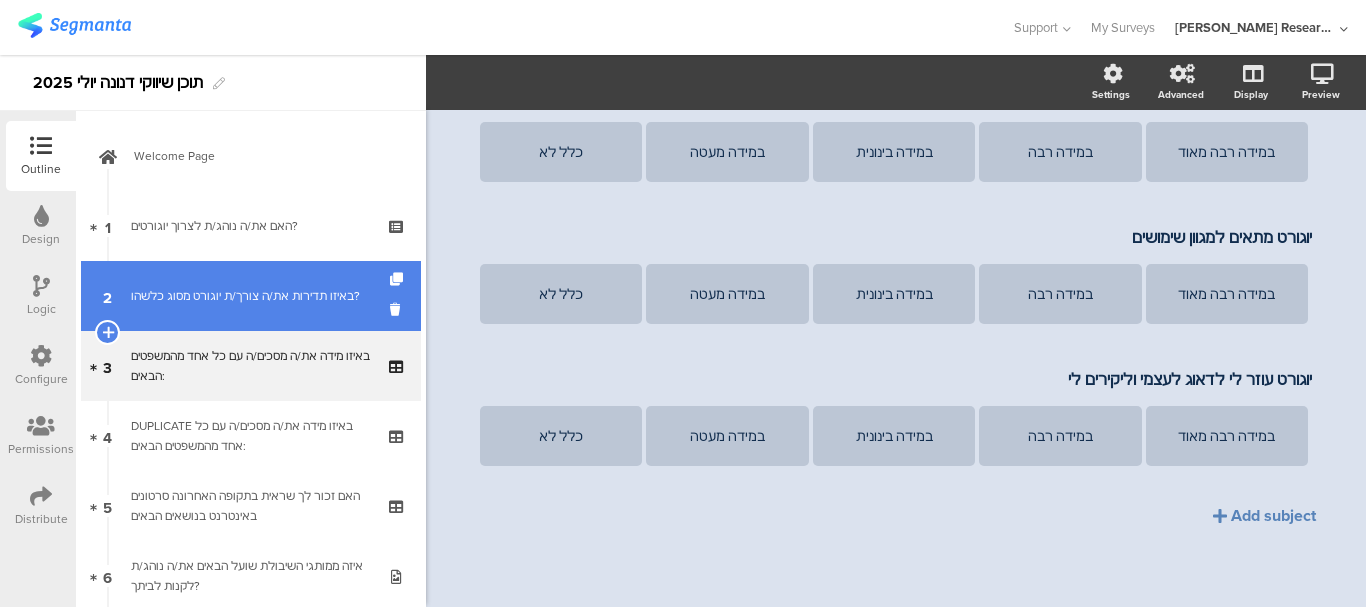 click on "2
באיזו תדירות את/ה צורך/ת יוגורט מסוג כלשהו?" at bounding box center (251, 296) 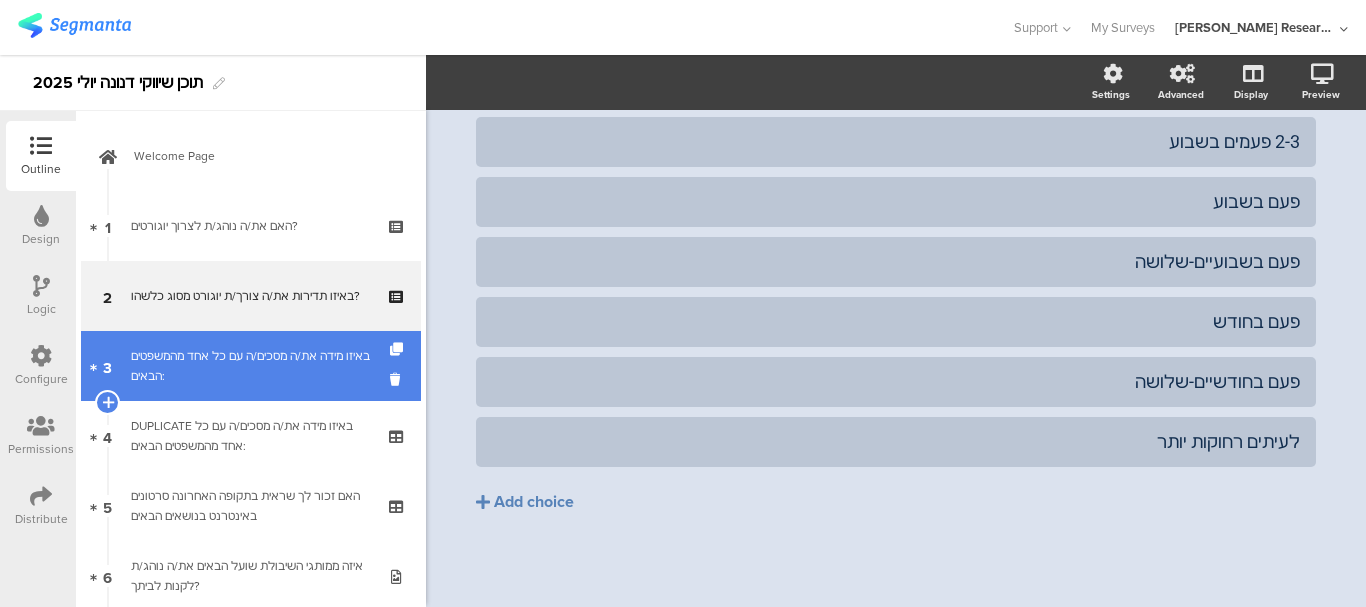 scroll, scrollTop: 246, scrollLeft: 0, axis: vertical 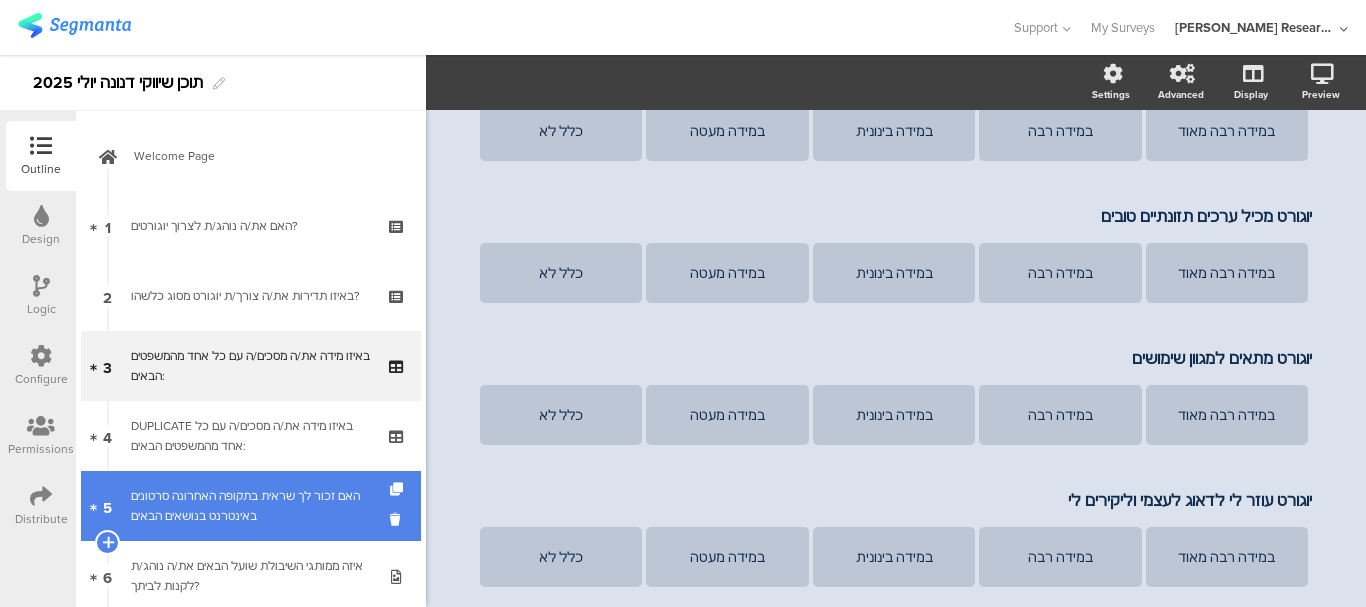 click on "האם זכור לך שראית בתקופה האחרונה סרטונים באינטרנט בנושאים הבאים" at bounding box center (250, 506) 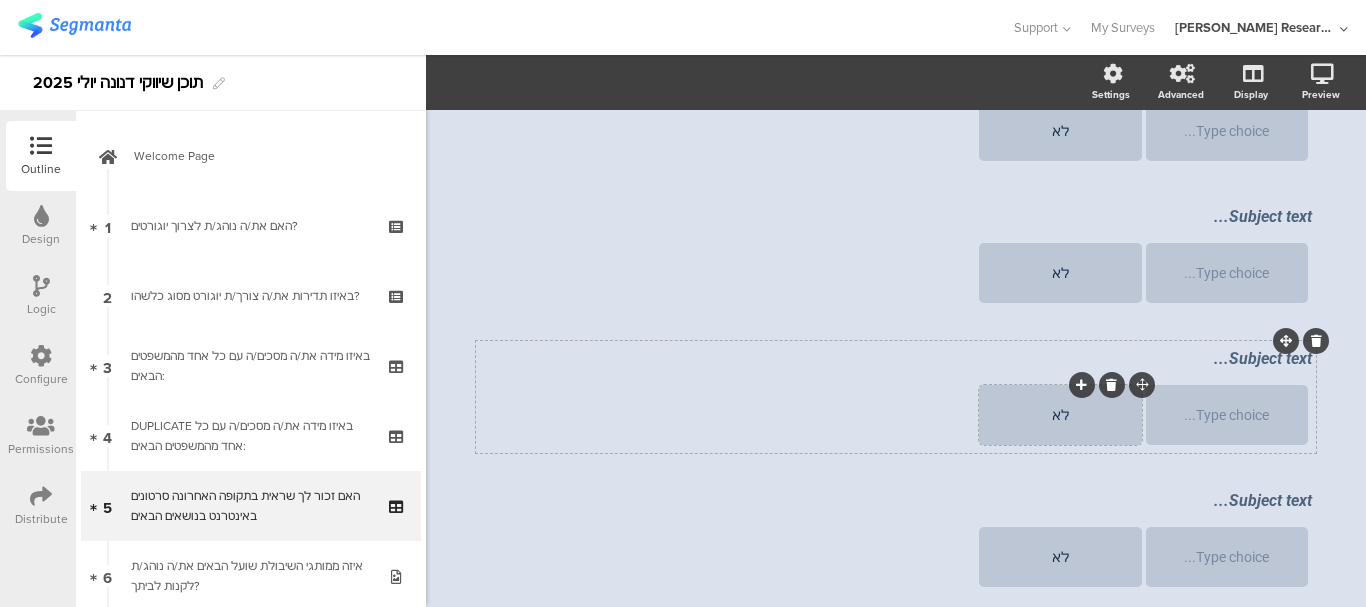 scroll, scrollTop: 0, scrollLeft: 0, axis: both 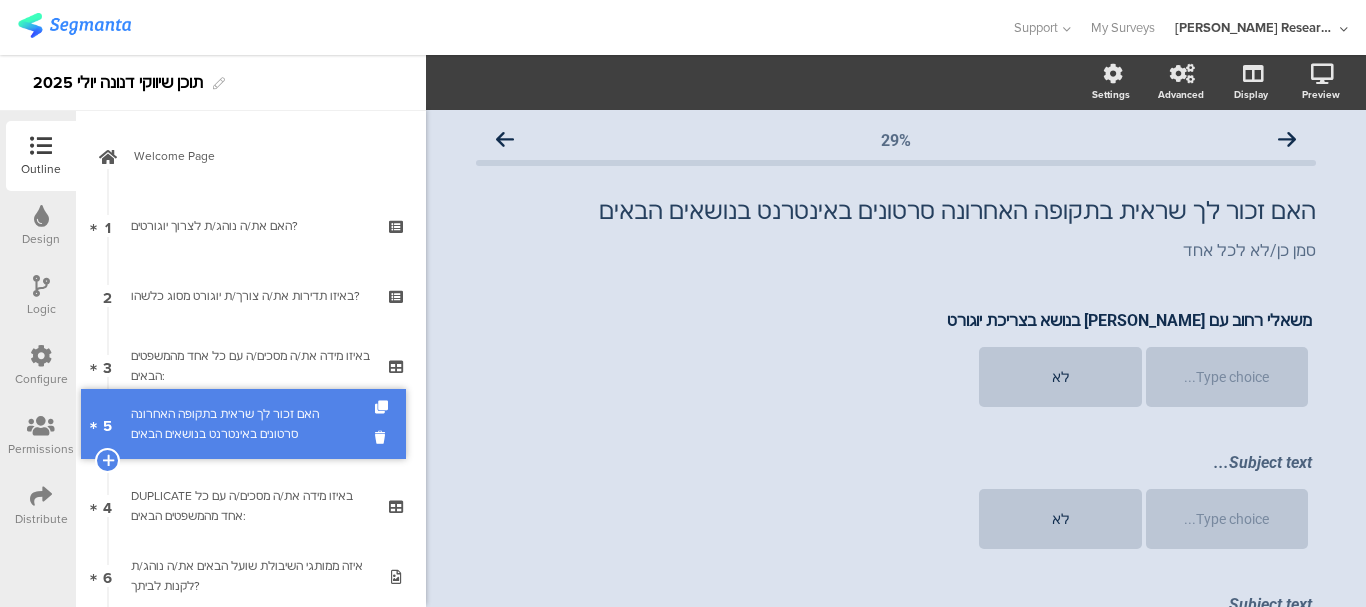 drag, startPoint x: 232, startPoint y: 505, endPoint x: 269, endPoint y: 424, distance: 89.050545 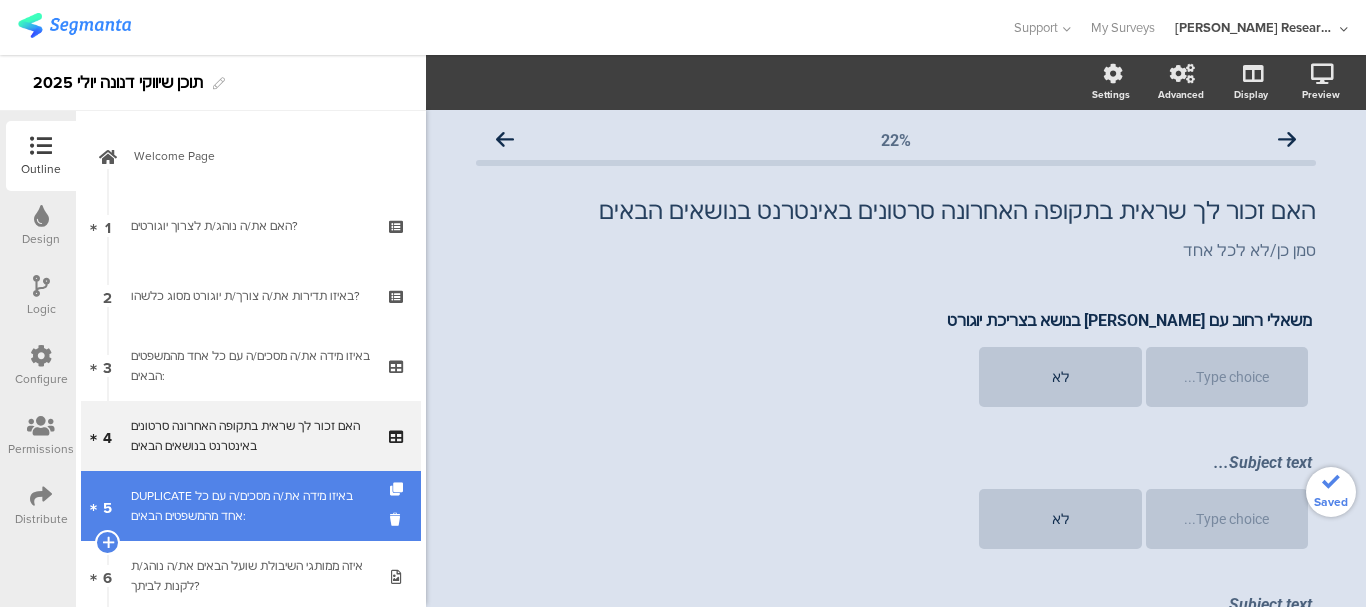 click on "DUPLICATE באיזו מידה את/ה מסכים/ה עם כל אחד מהמשפטים הבאים:" at bounding box center (250, 506) 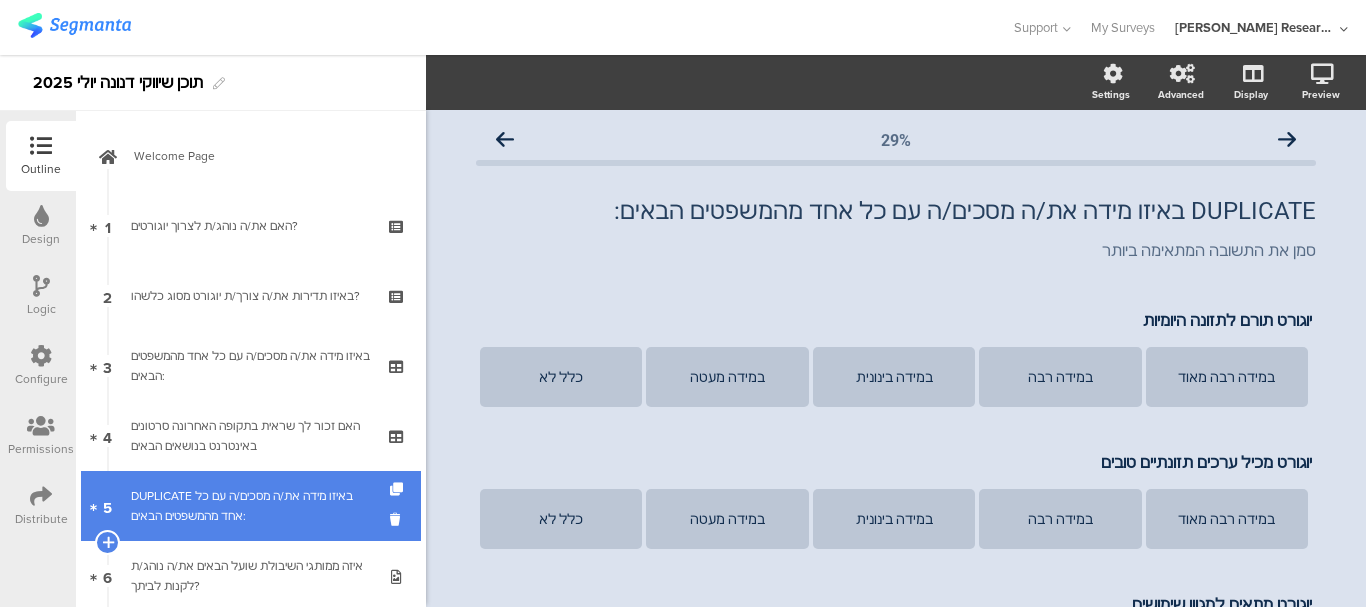 click on "DUPLICATE באיזו מידה את/ה מסכים/ה עם כל אחד מהמשפטים הבאים:" at bounding box center (250, 506) 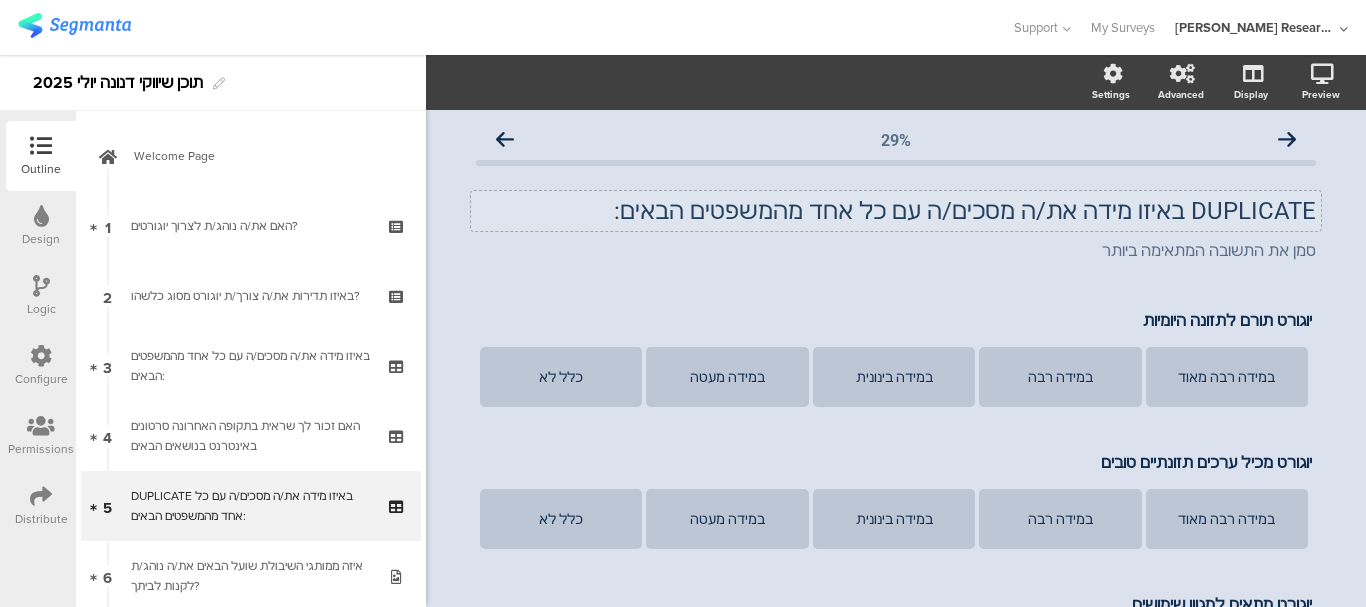 click on "DUPLICATE באיזו מידה את/ה מסכים/ה עם כל אחד מהמשפטים הבאים:
DUPLICATE באיזו מידה את/ה מסכים/ה עם כל אחד מהמשפטים הבאים:" 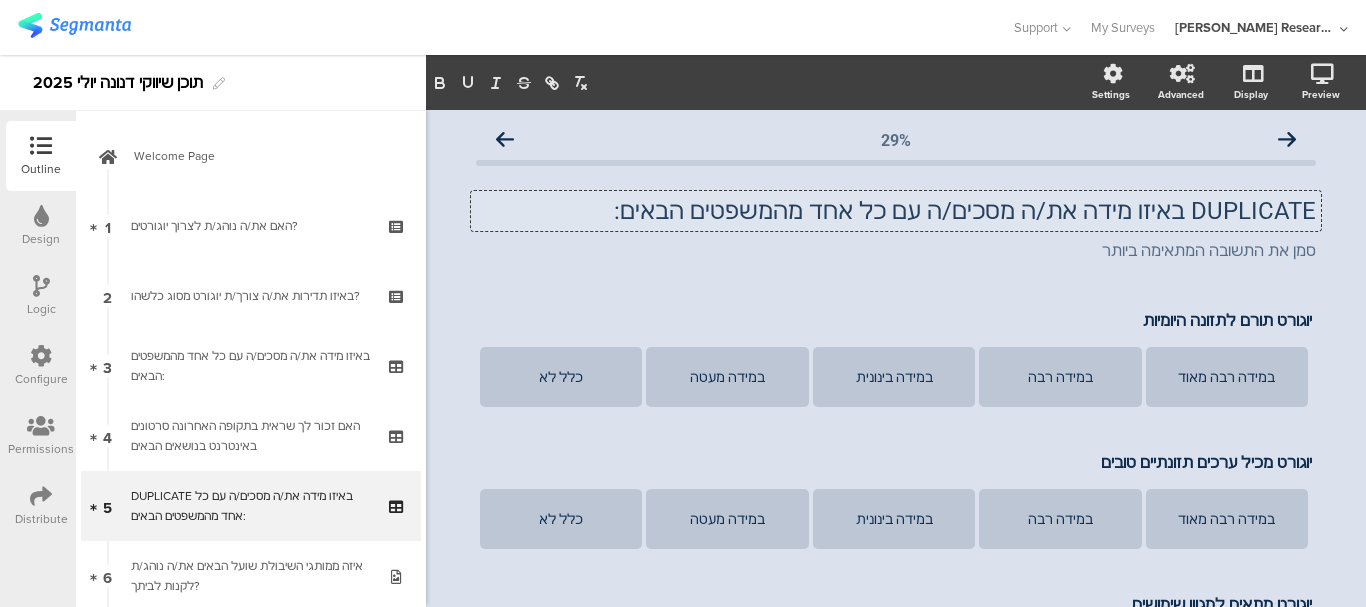 click on "DUPLICATE באיזו מידה את/ה מסכים/ה עם כל אחד מהמשפטים הבאים:
DUPLICATE באיזו מידה את/ה מסכים/ה עם כל אחד מהמשפטים הבאים:
DUPLICATE באיזו מידה את/ה מסכים/ה עם כל אחד מהמשפטים הבאים:" 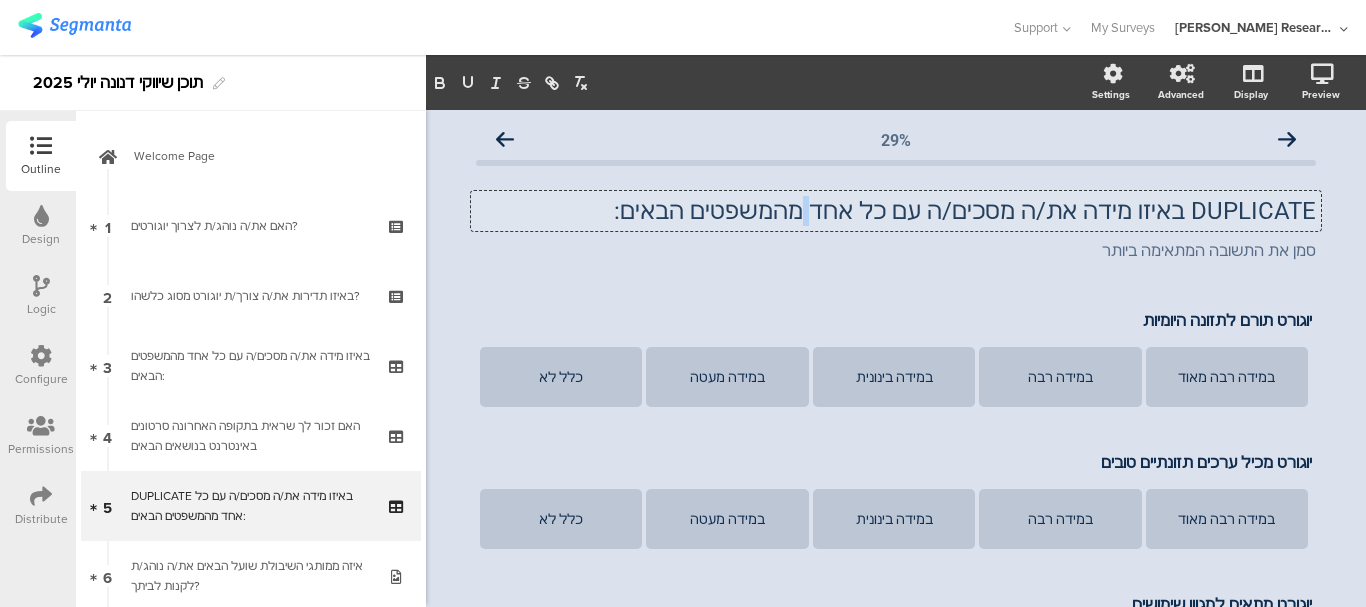 click on "DUPLICATE באיזו מידה את/ה מסכים/ה עם כל אחד מהמשפטים הבאים:" 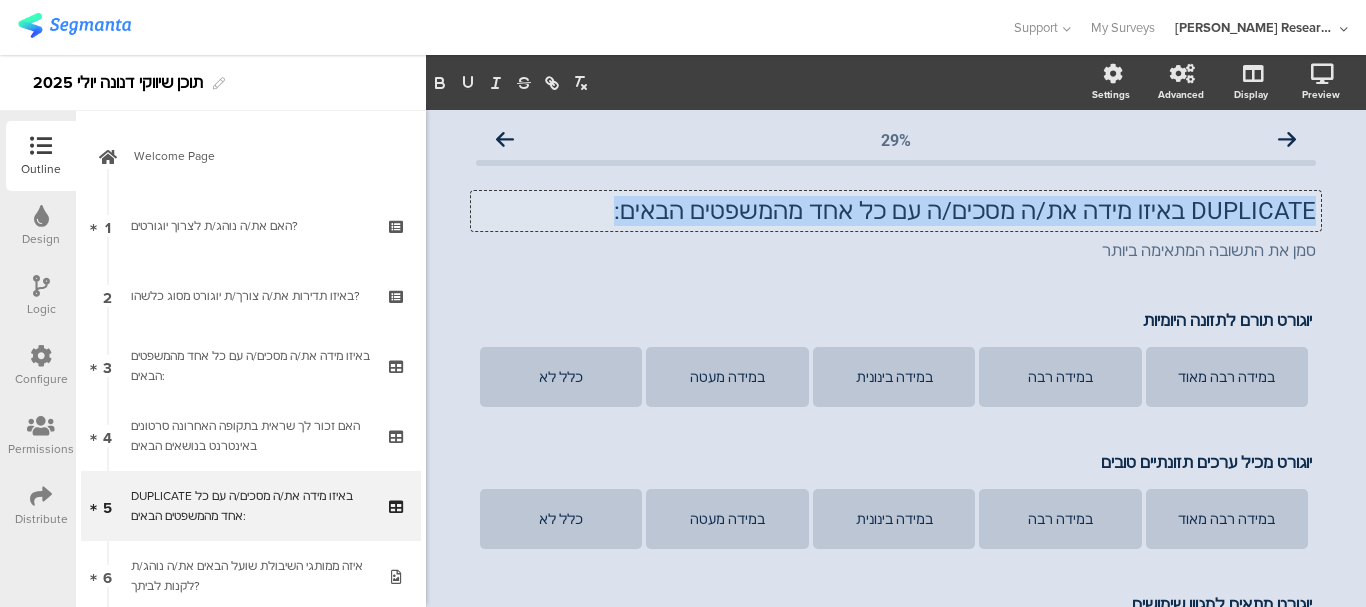 click on "DUPLICATE באיזו מידה את/ה מסכים/ה עם כל אחד מהמשפטים הבאים:" 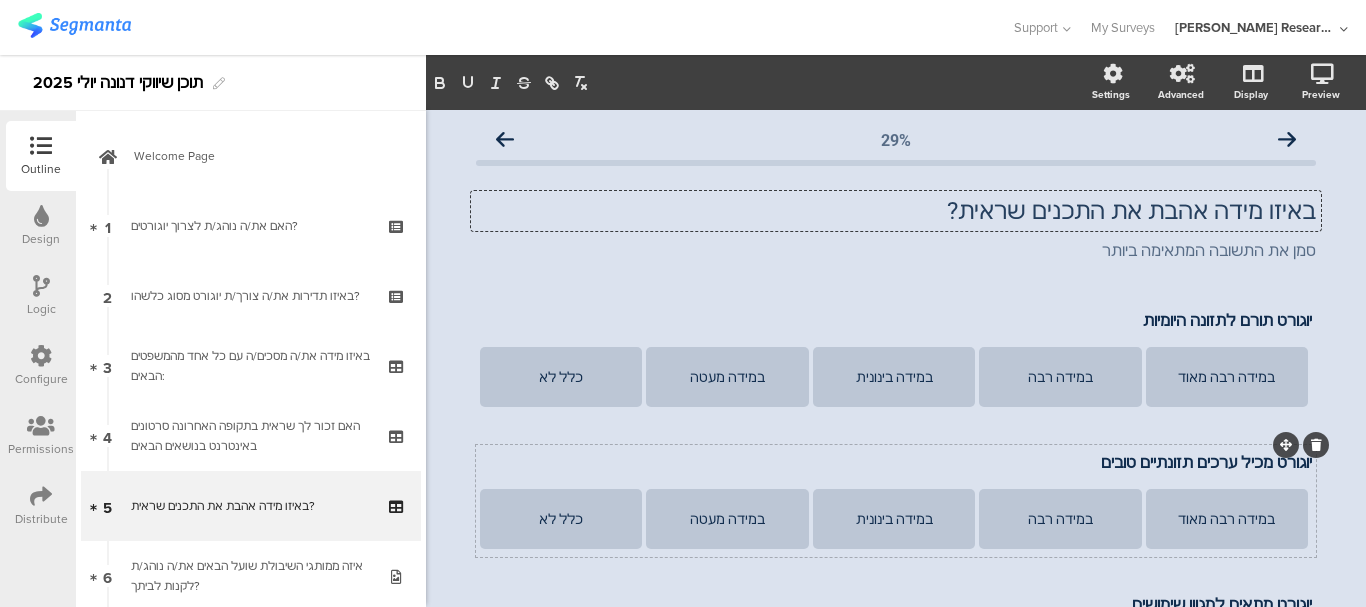click 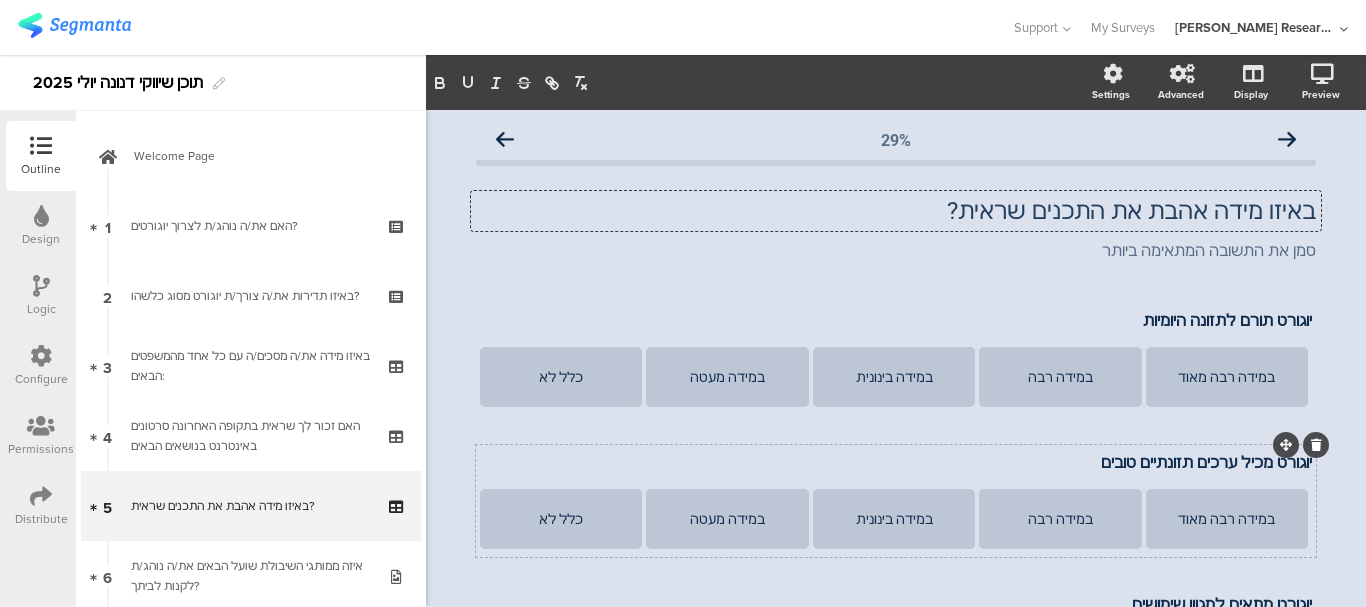 click 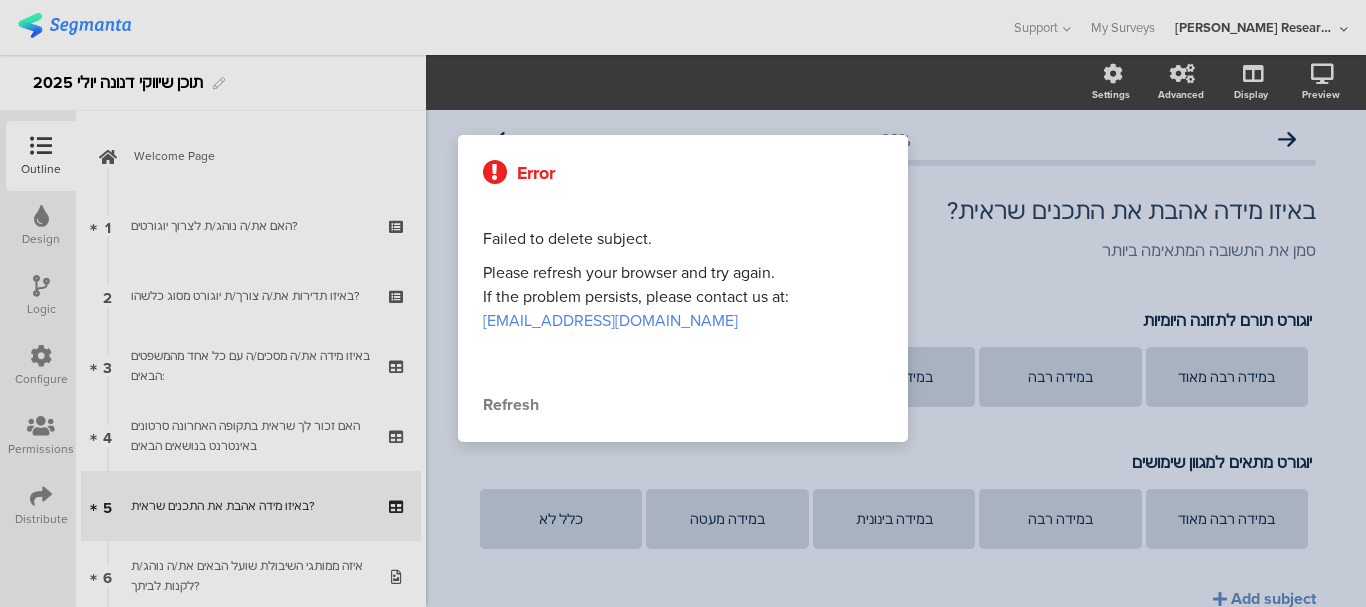 click on "Refresh" at bounding box center (683, 405) 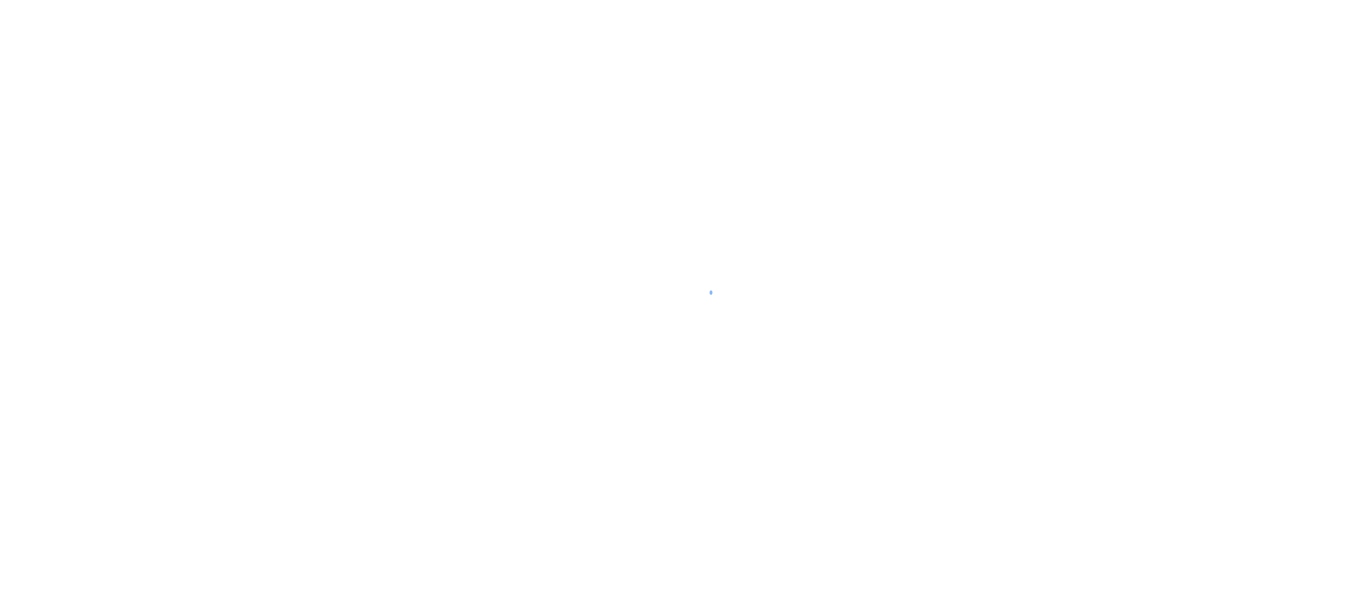 scroll, scrollTop: 0, scrollLeft: 0, axis: both 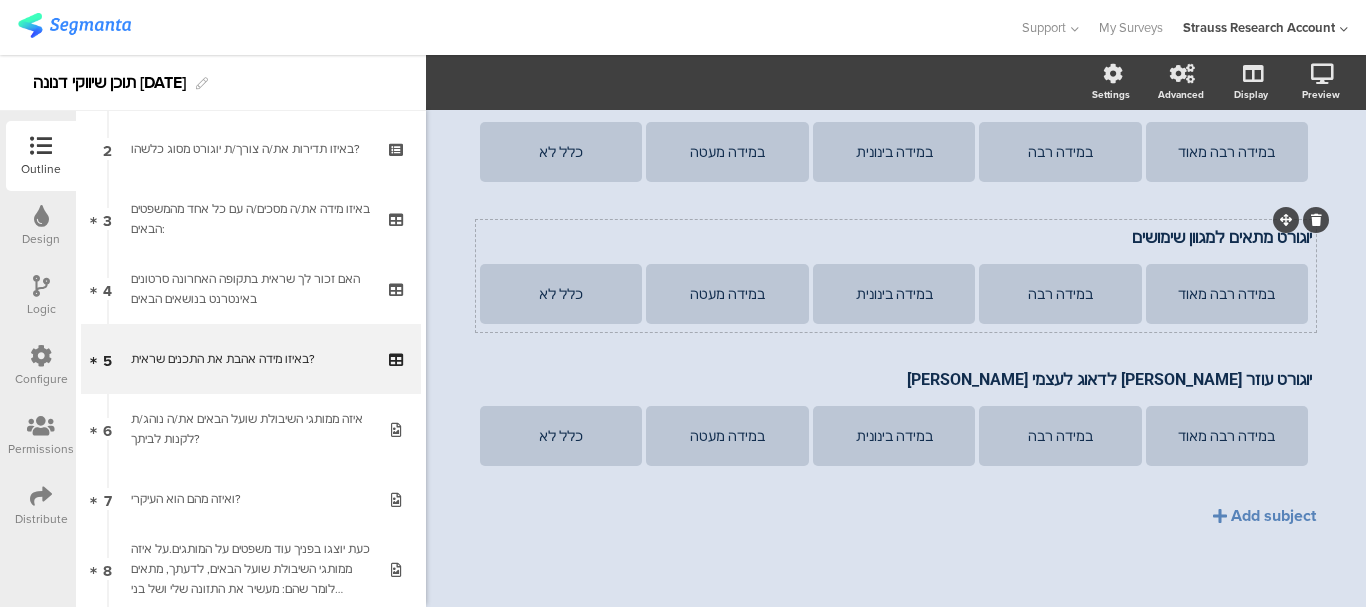 click 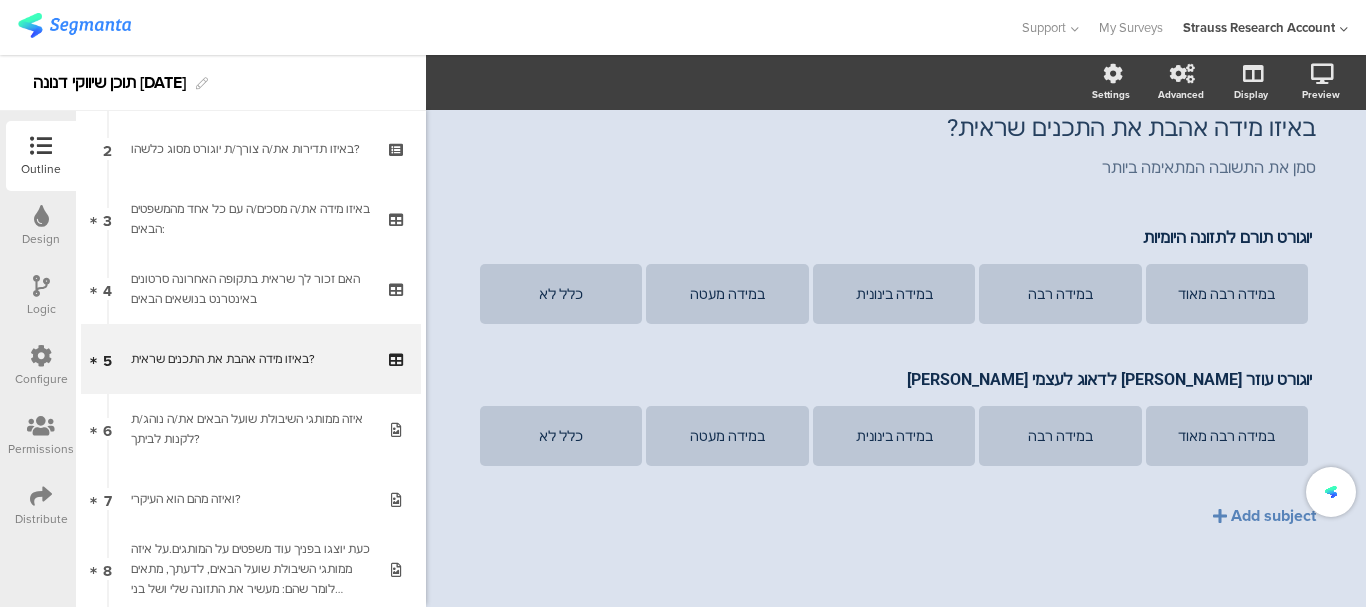 click on "29%
באיזו מידה אהבת את התכנים שראית?
באיזו מידה אהבת את התכנים שראית?
סמן את התשובה המתאימה ביותר
סמן את התשובה המתאימה ביותר
יוגורט תורם לתזונה היומיות
יוגורט תורם לתזונה היומיות" 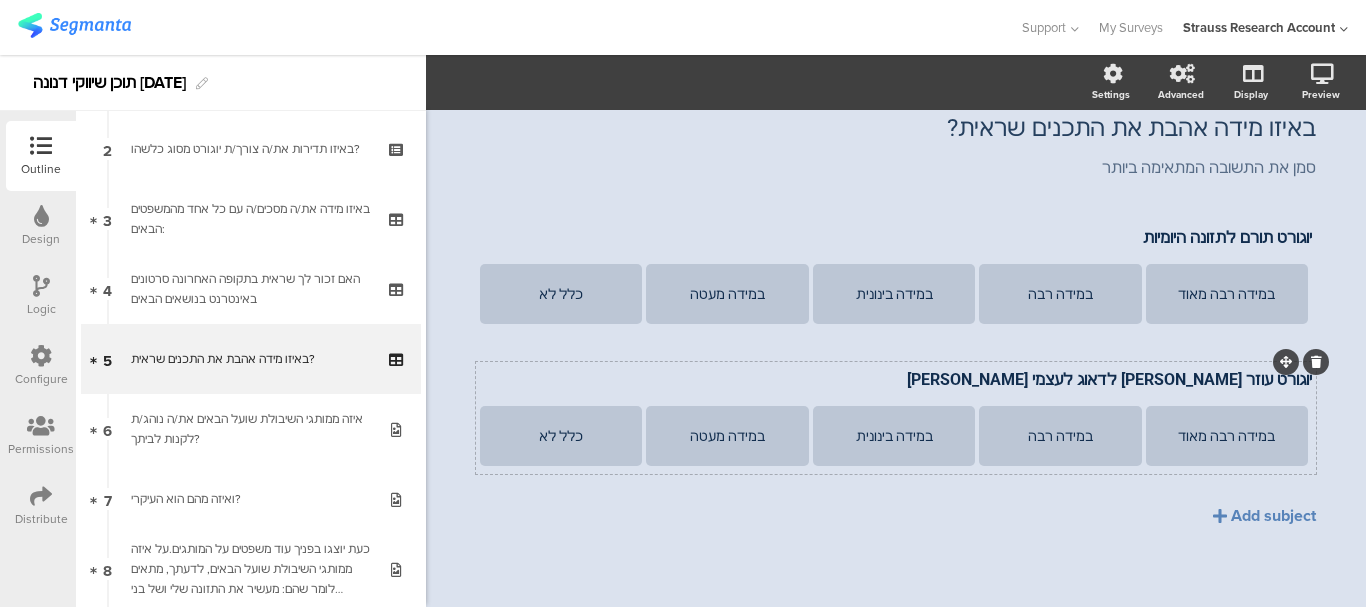 click 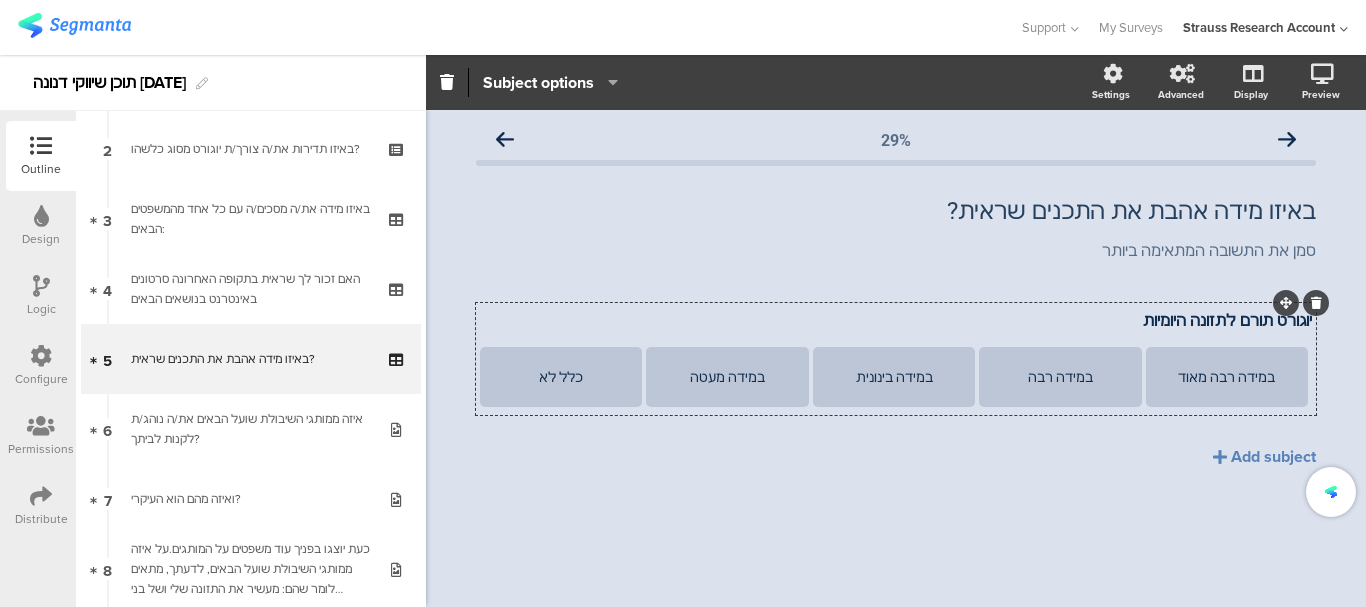 scroll, scrollTop: 0, scrollLeft: 0, axis: both 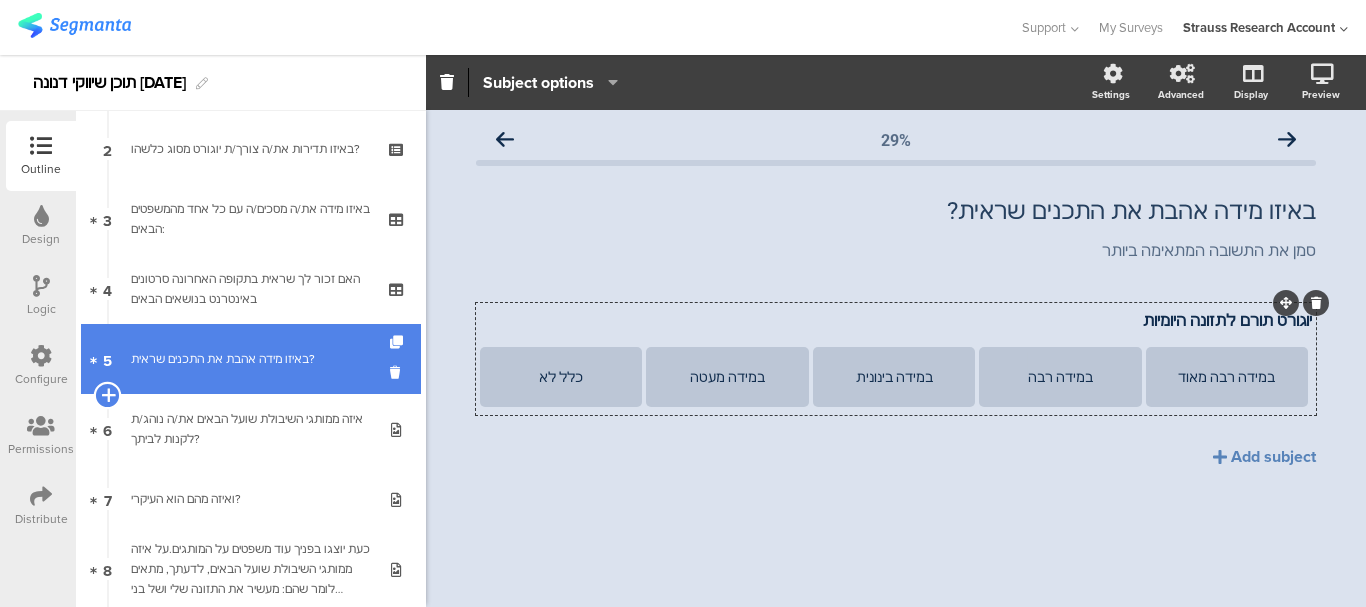 click at bounding box center [107, 395] 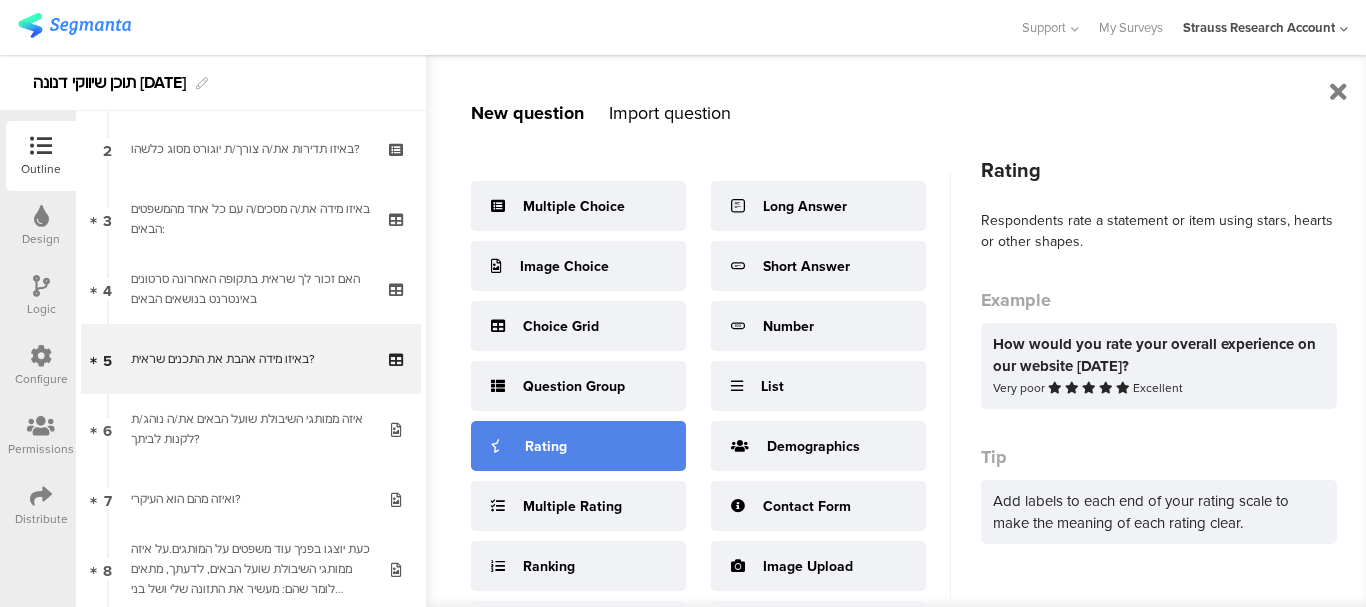 click on "Rating" at bounding box center (578, 446) 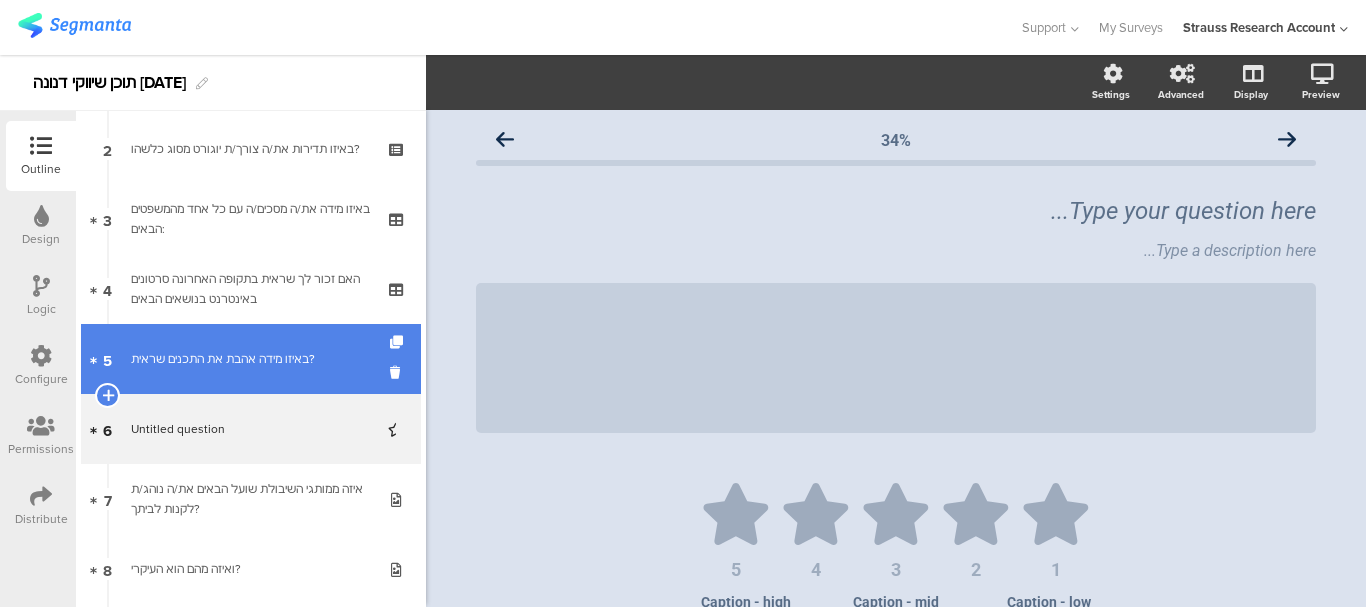click on "5
באיזו מידה אהבת את התכנים שראית?" at bounding box center [251, 359] 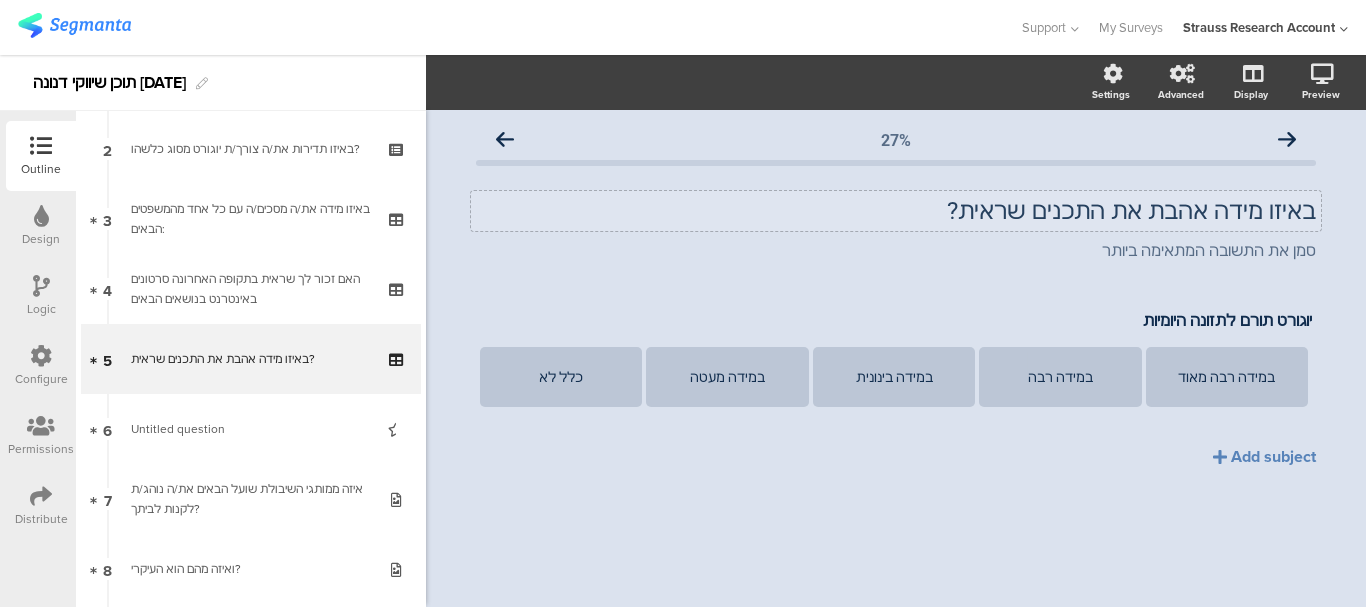 click on "באיזו מידה אהבת את התכנים שראית?" 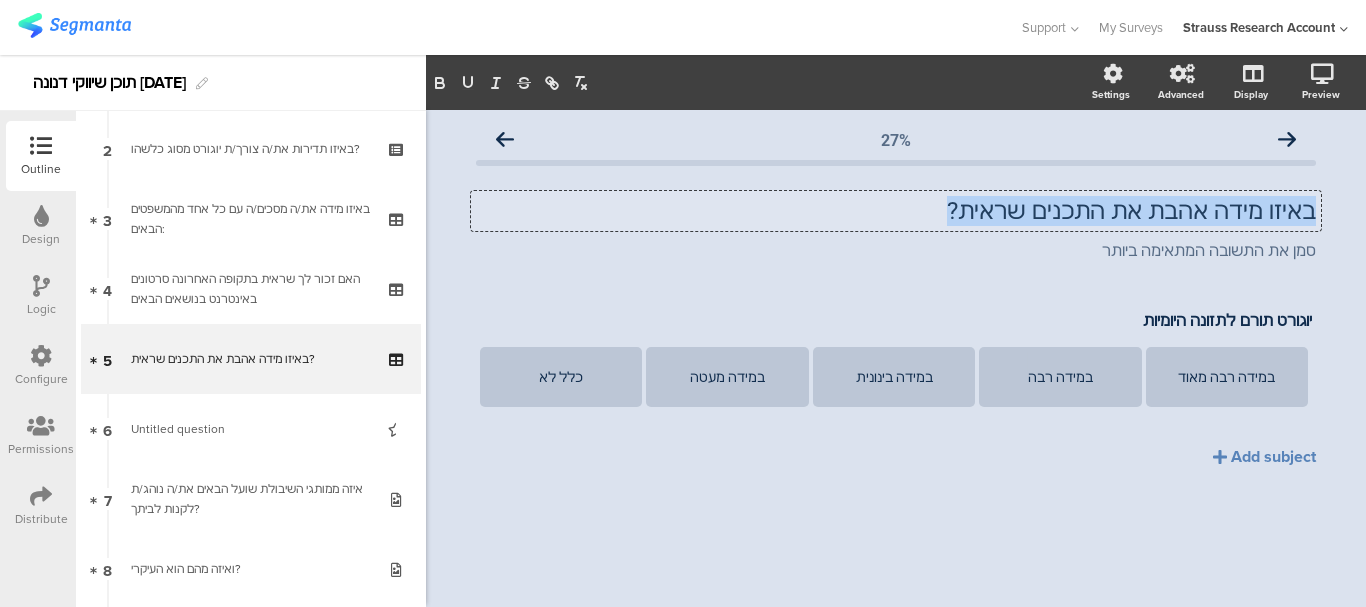 click on "באיזו מידה אהבת את התכנים שראית?" 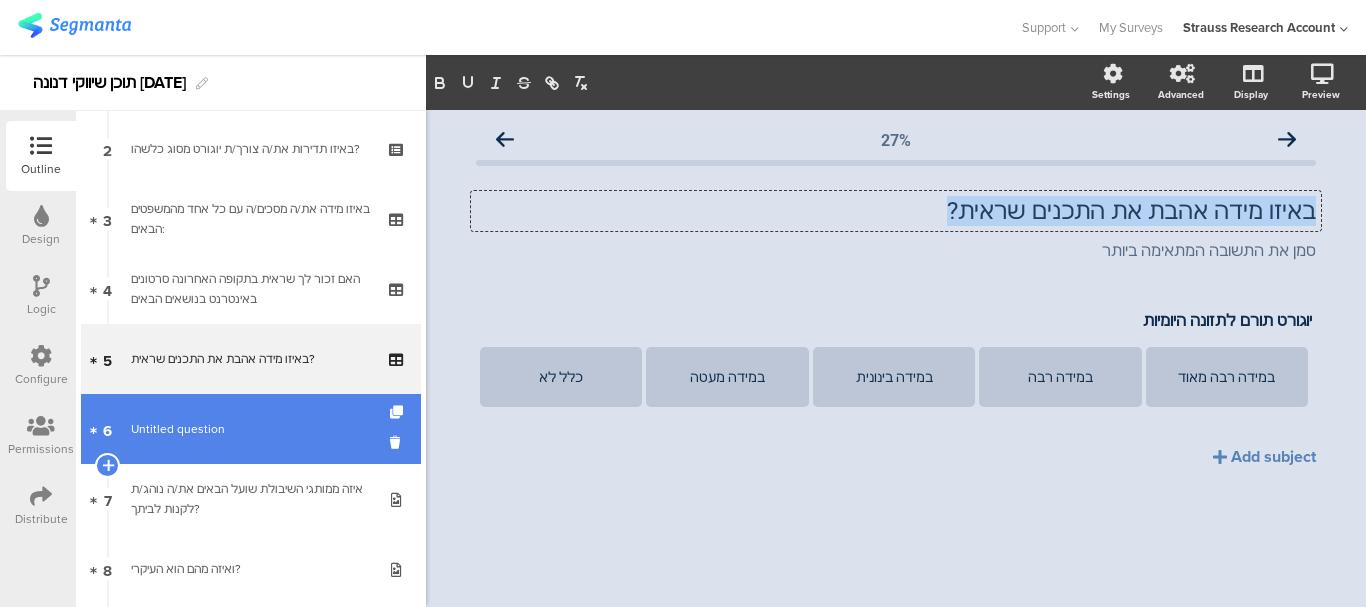 click on "Untitled question" at bounding box center (250, 429) 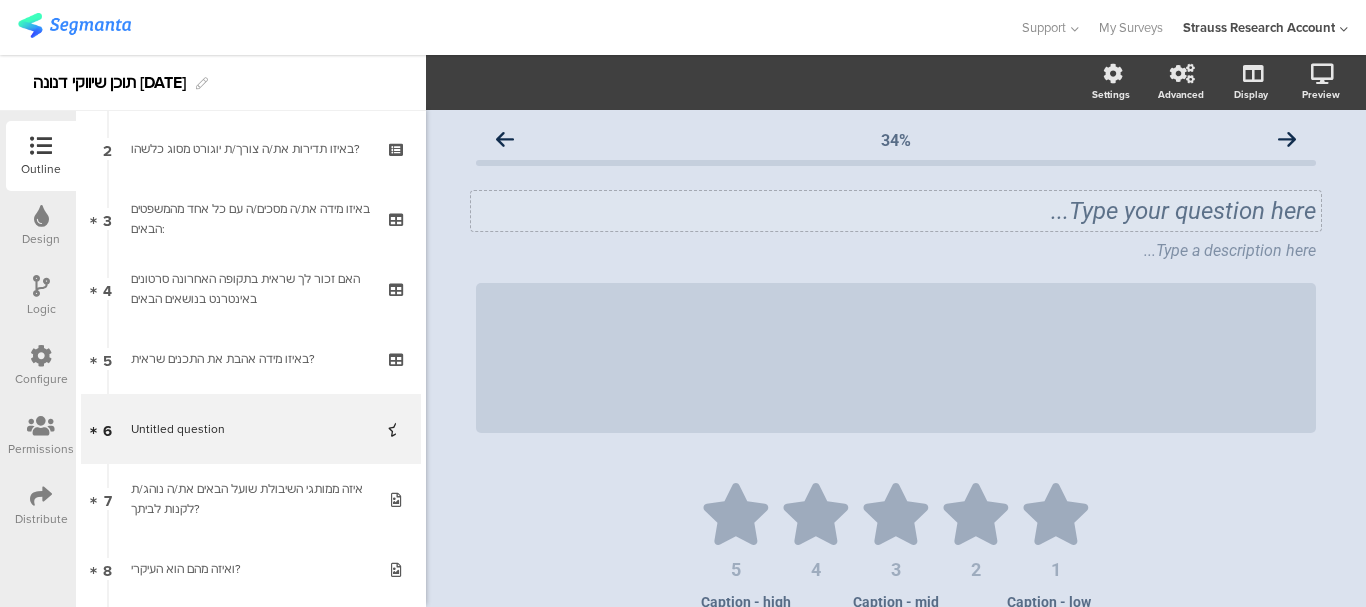 click on "Type your question here..." 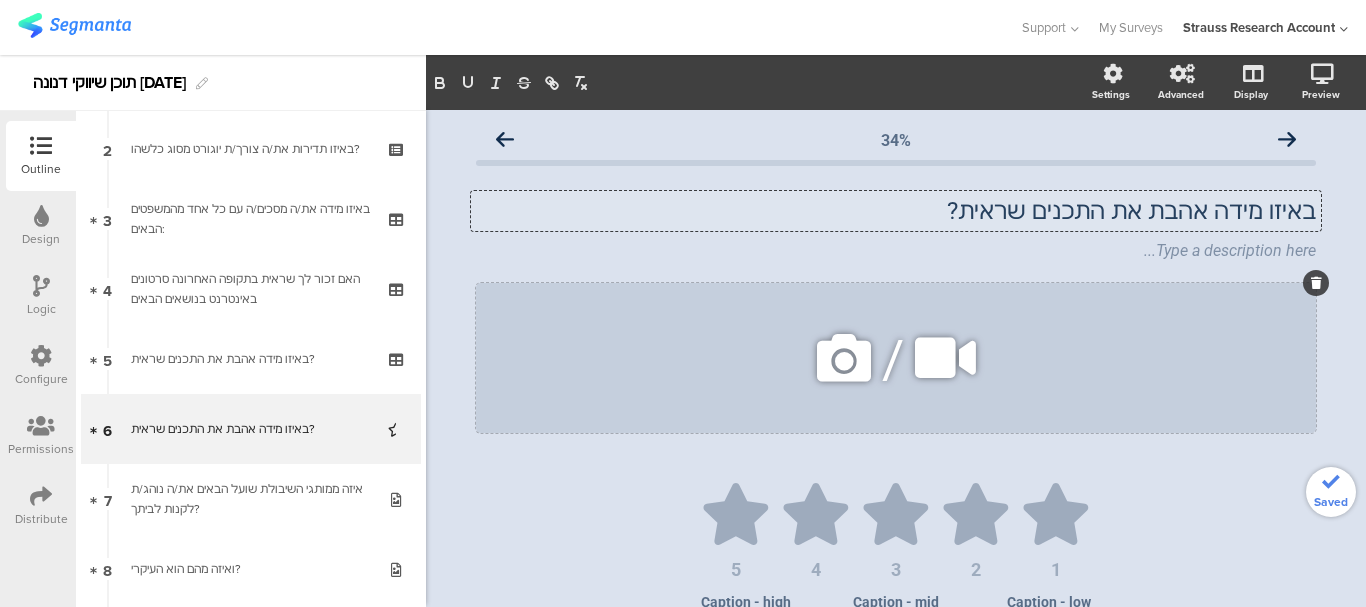 click 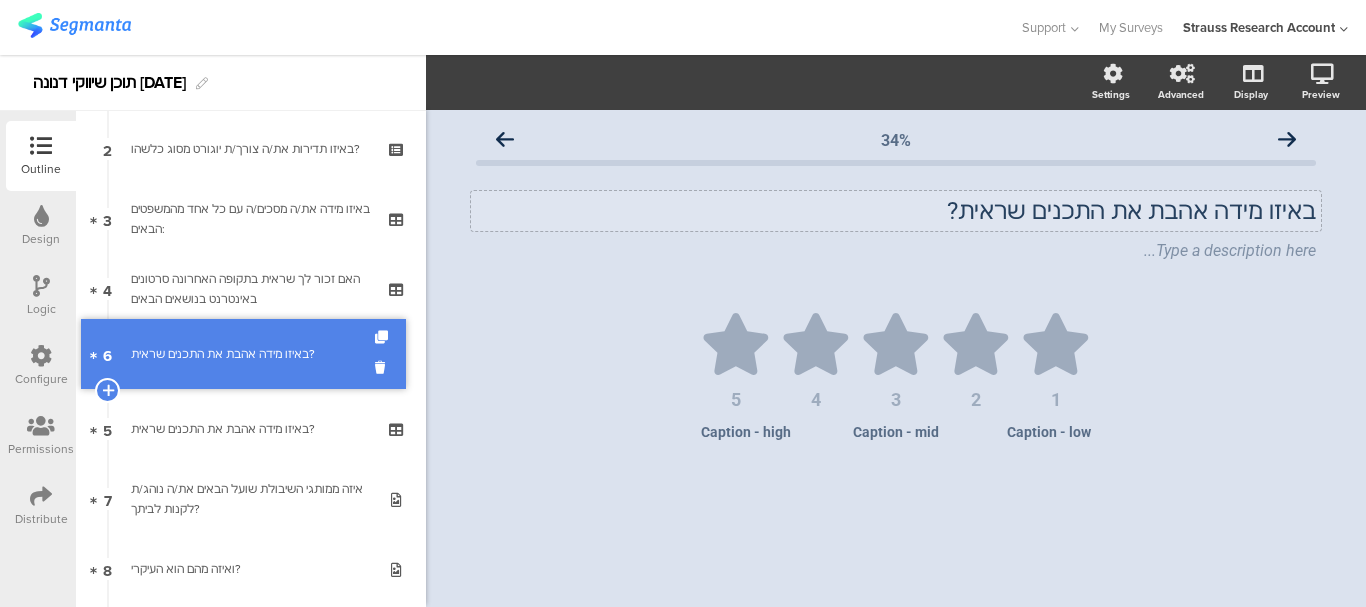 drag, startPoint x: 145, startPoint y: 444, endPoint x: 159, endPoint y: 369, distance: 76.29548 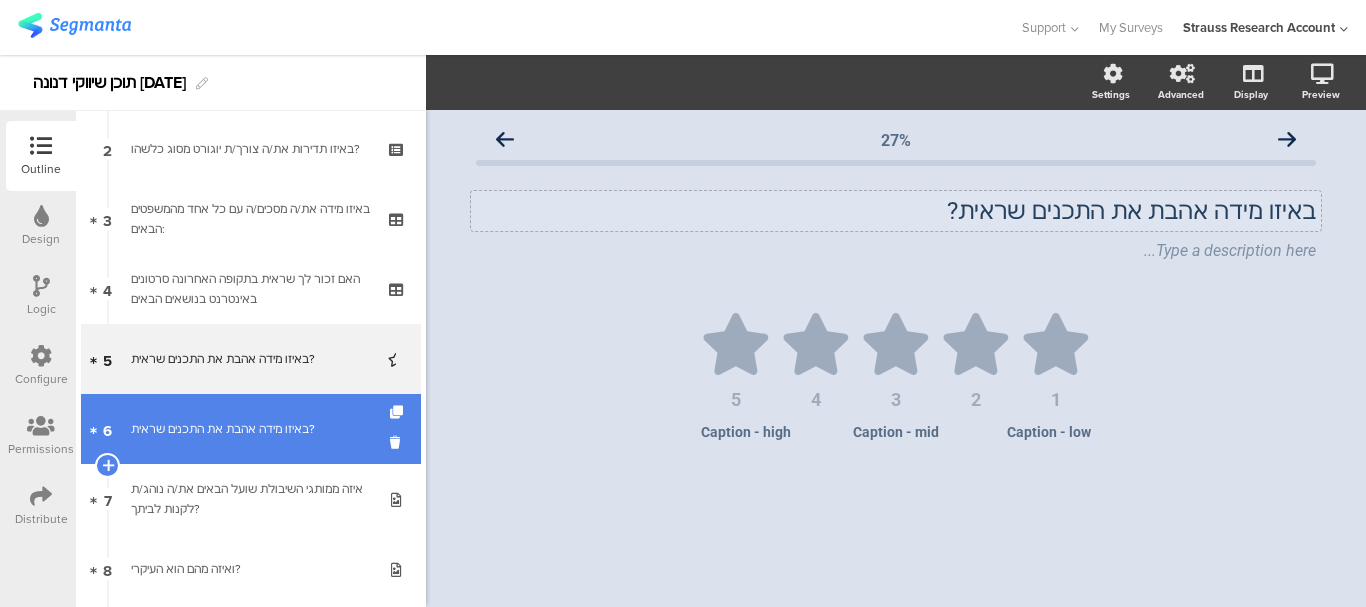 click on "באיזו מידה אהבת את התכנים שראית?" at bounding box center (250, 429) 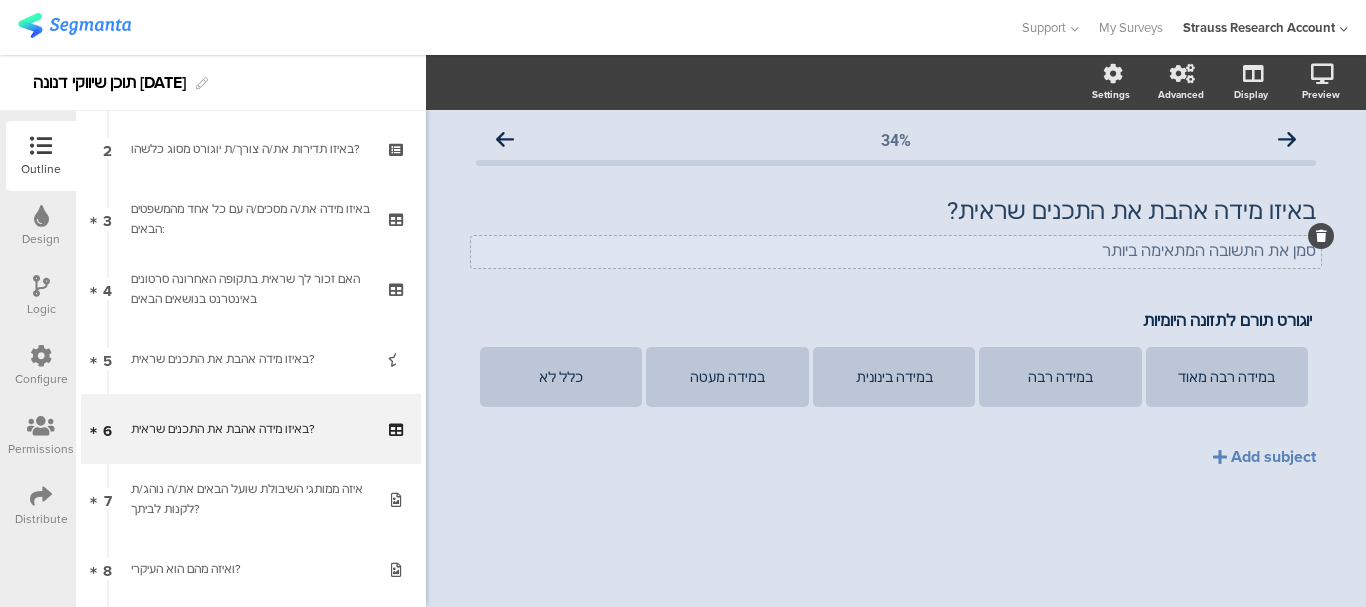 click on "סמן את התשובה המתאימה ביותר" 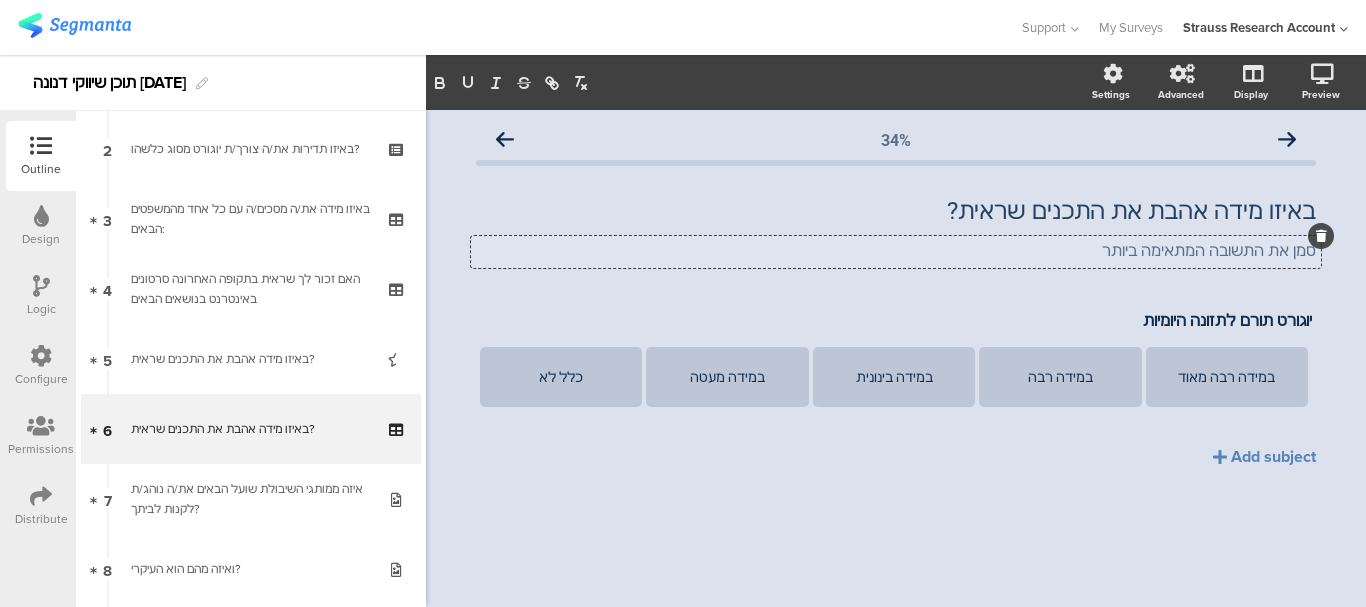 click on "סמן את התשובה המתאימה ביותר" 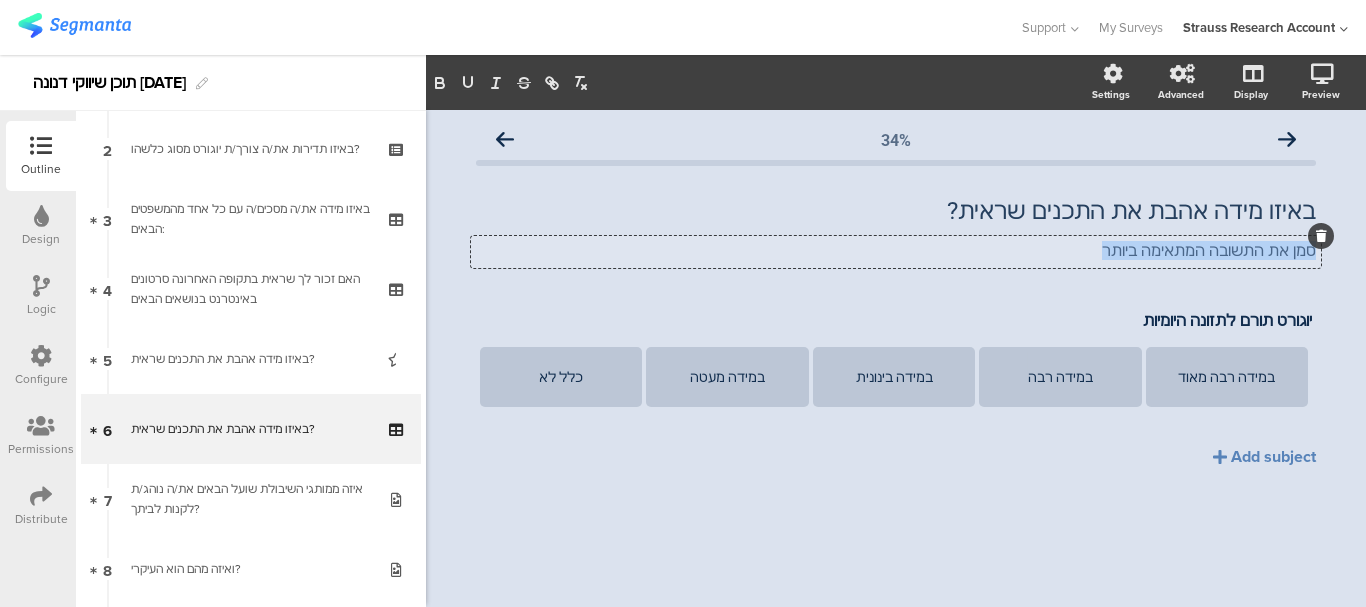click on "סמן את התשובה המתאימה ביותר" 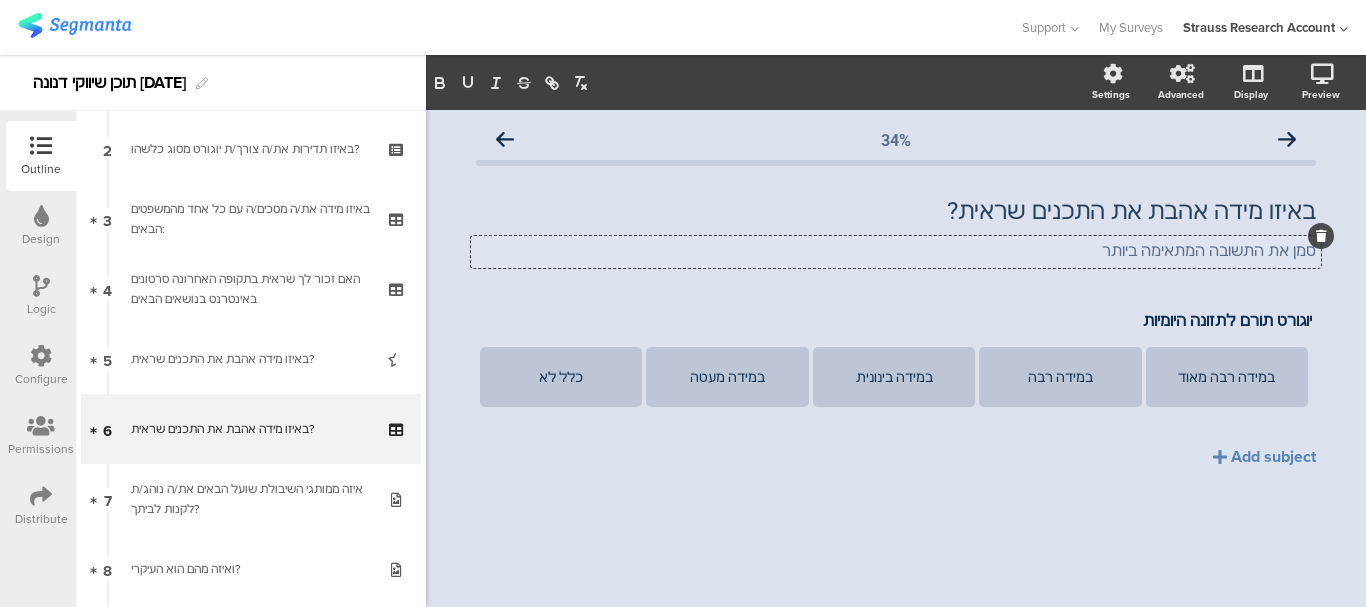 click 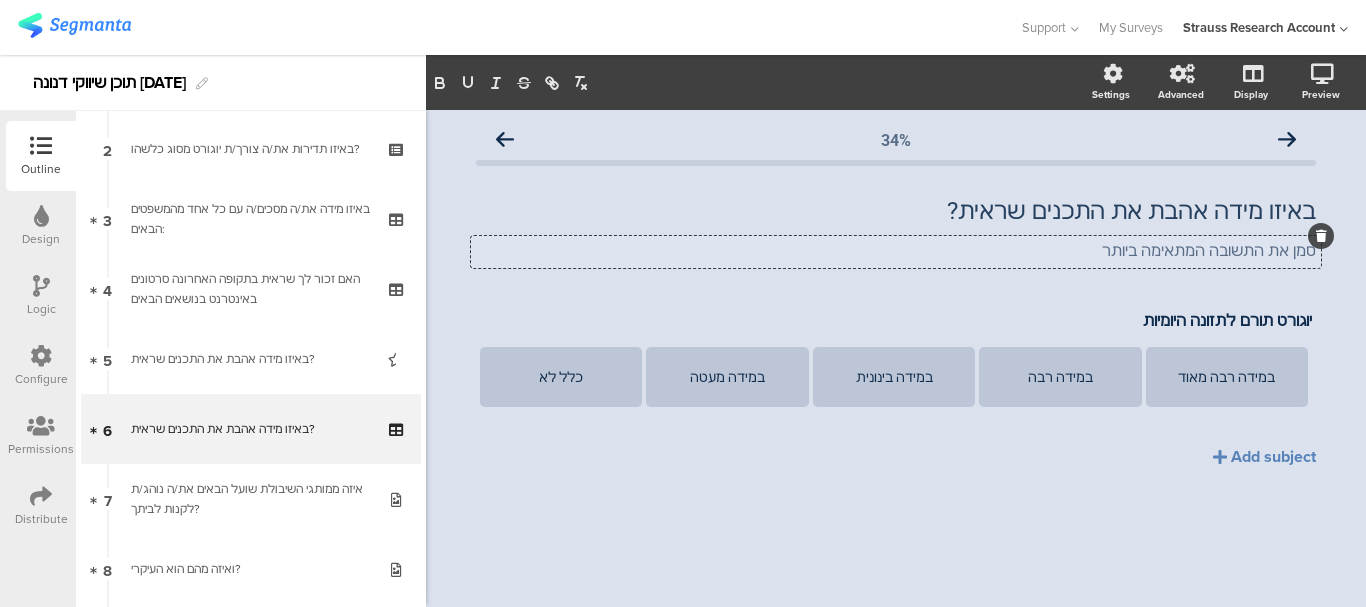 click on "סמן את התשובה המתאימה ביותר" 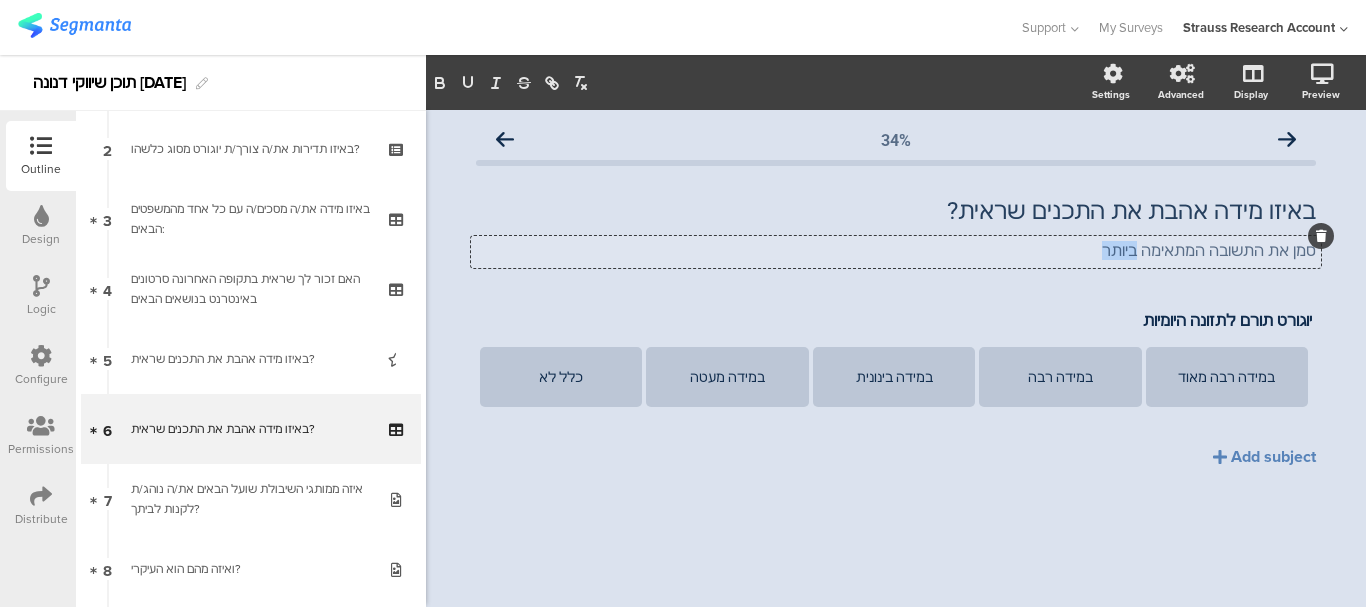 click on "סמן את התשובה המתאימה ביותר" 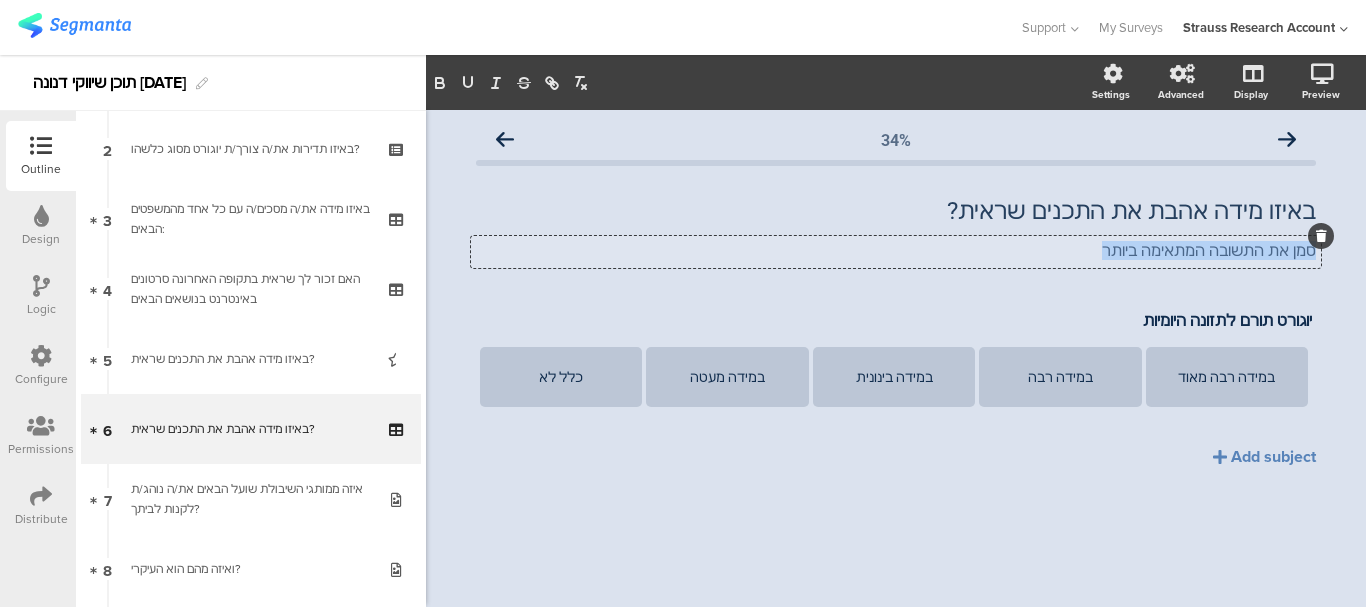 click on "סמן את התשובה המתאימה ביותר" 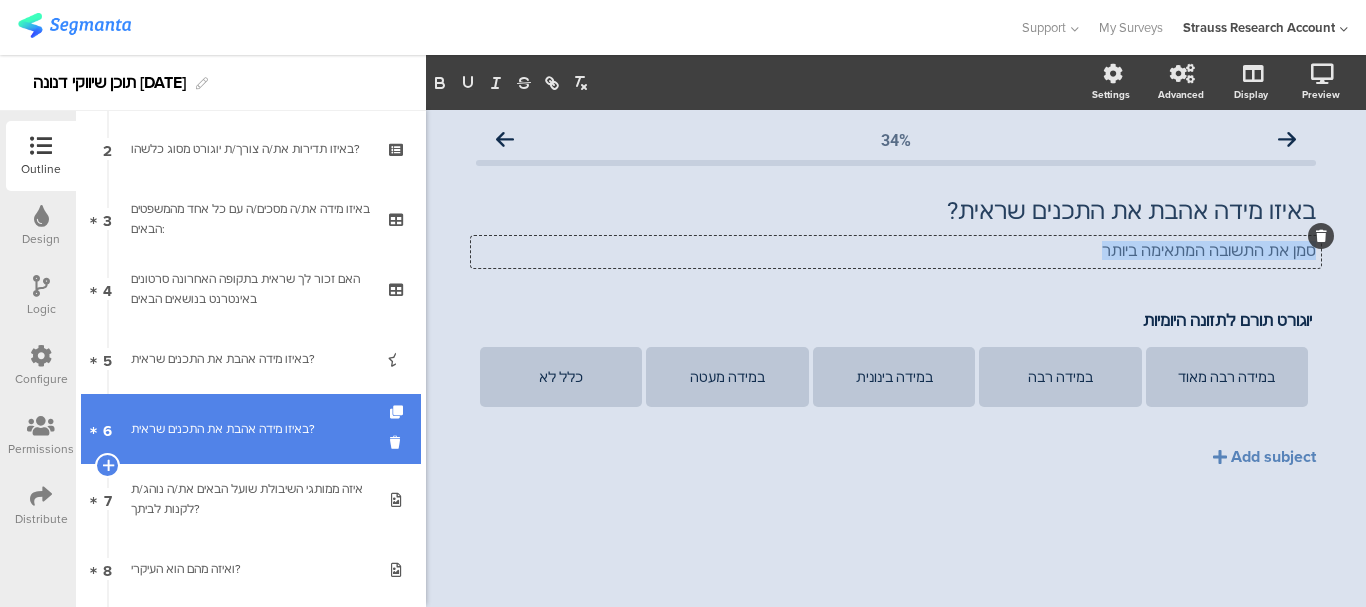 click on "באיזו מידה אהבת את התכנים שראית?" at bounding box center (250, 429) 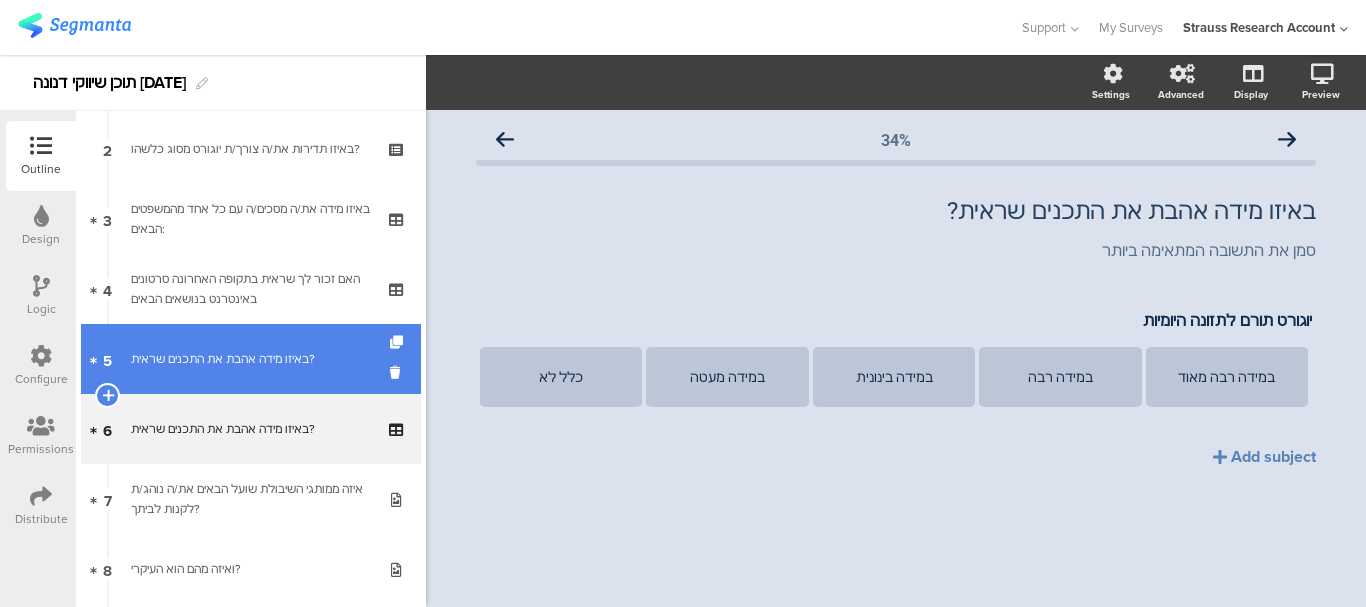 click on "5
באיזו מידה אהבת את התכנים שראית?" at bounding box center (251, 359) 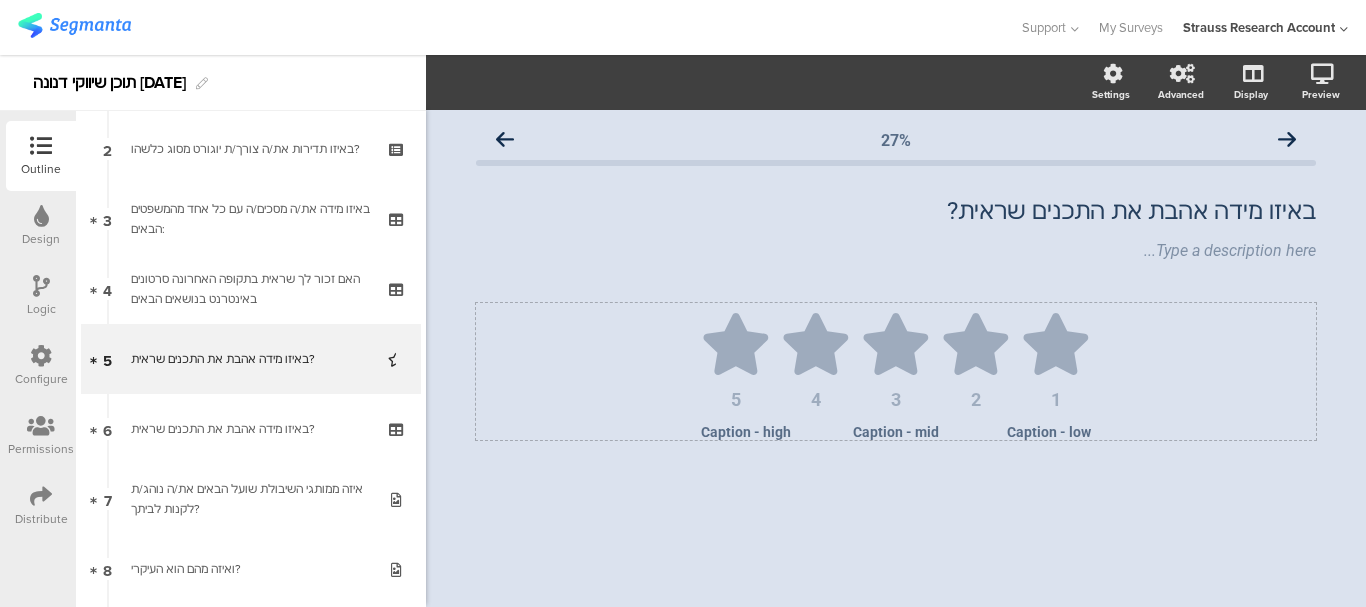 type 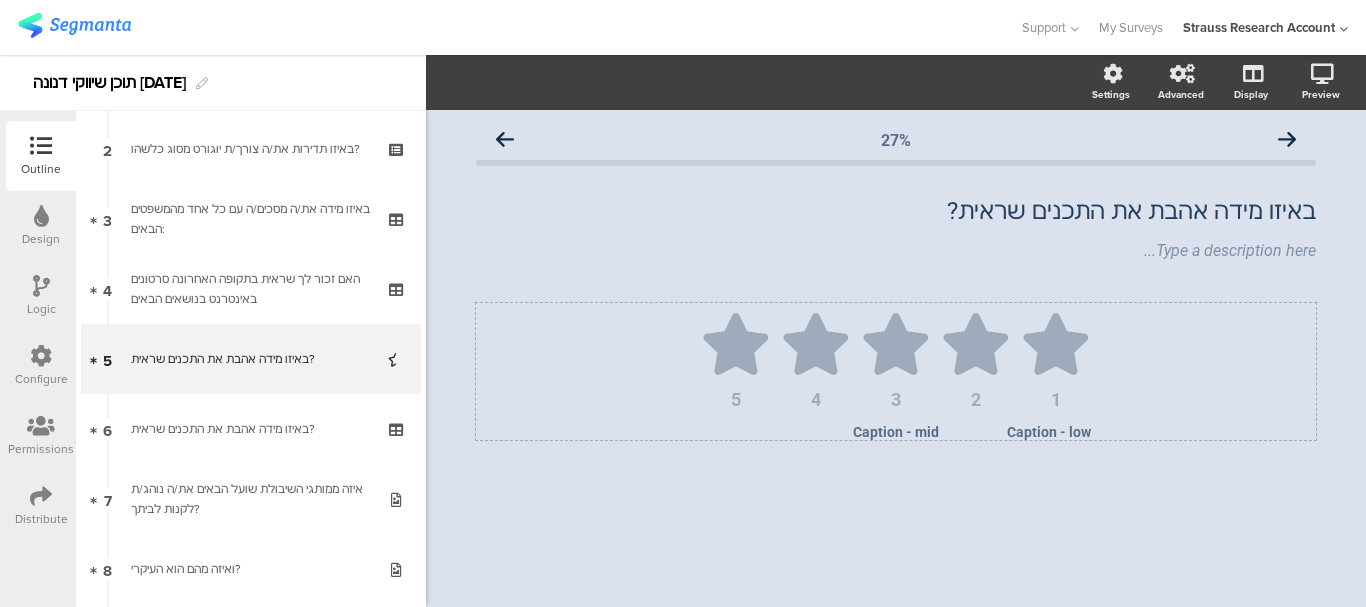 click 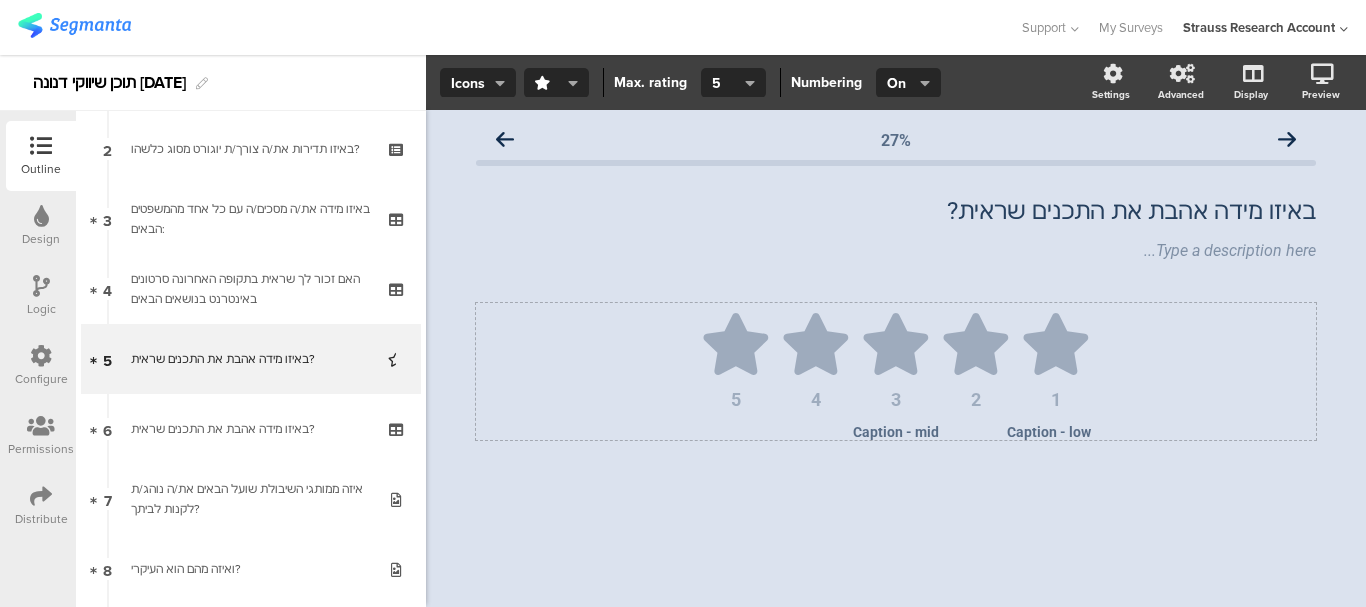click 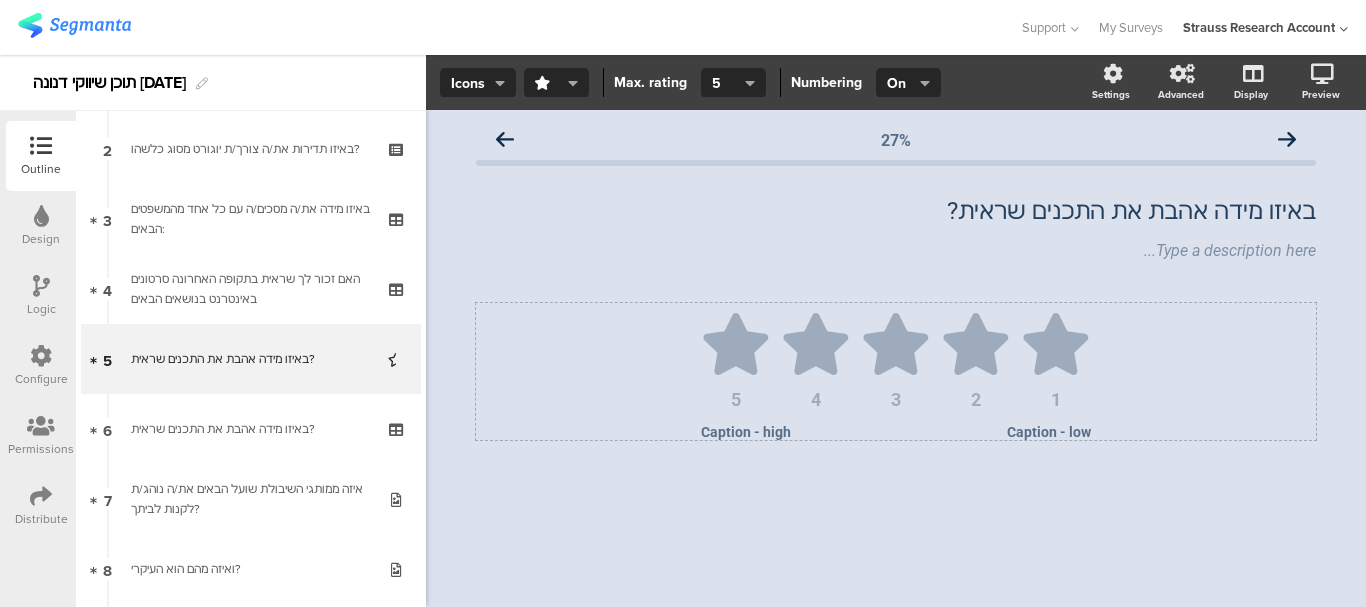 click 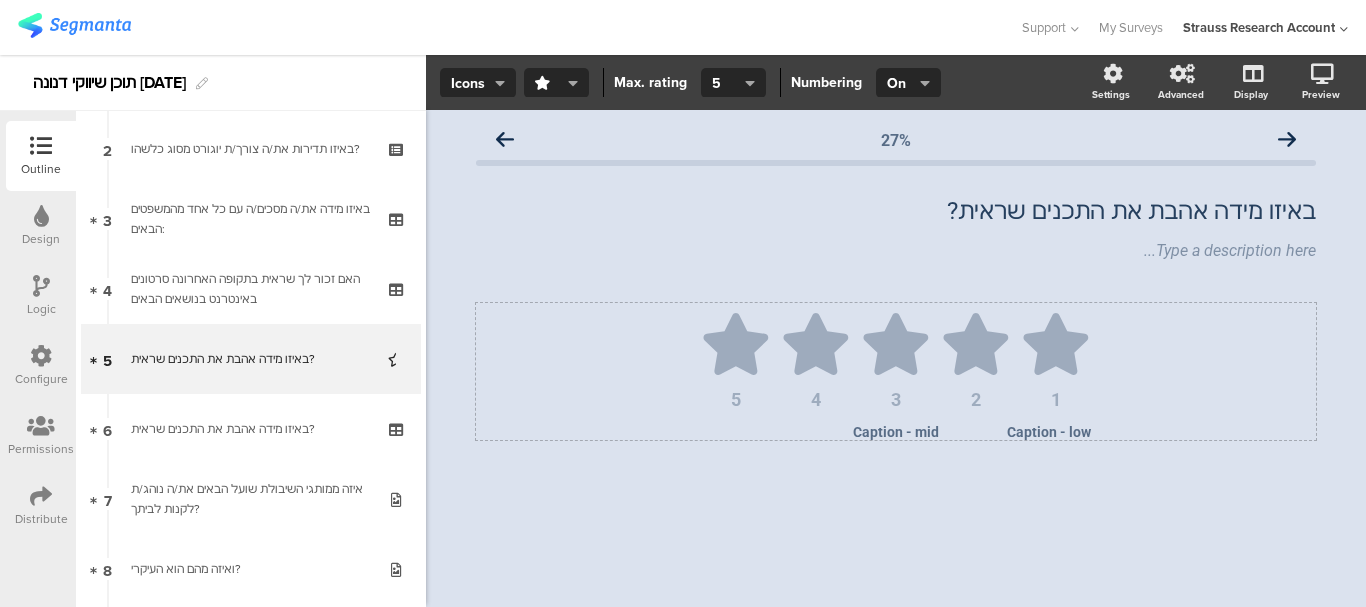 click 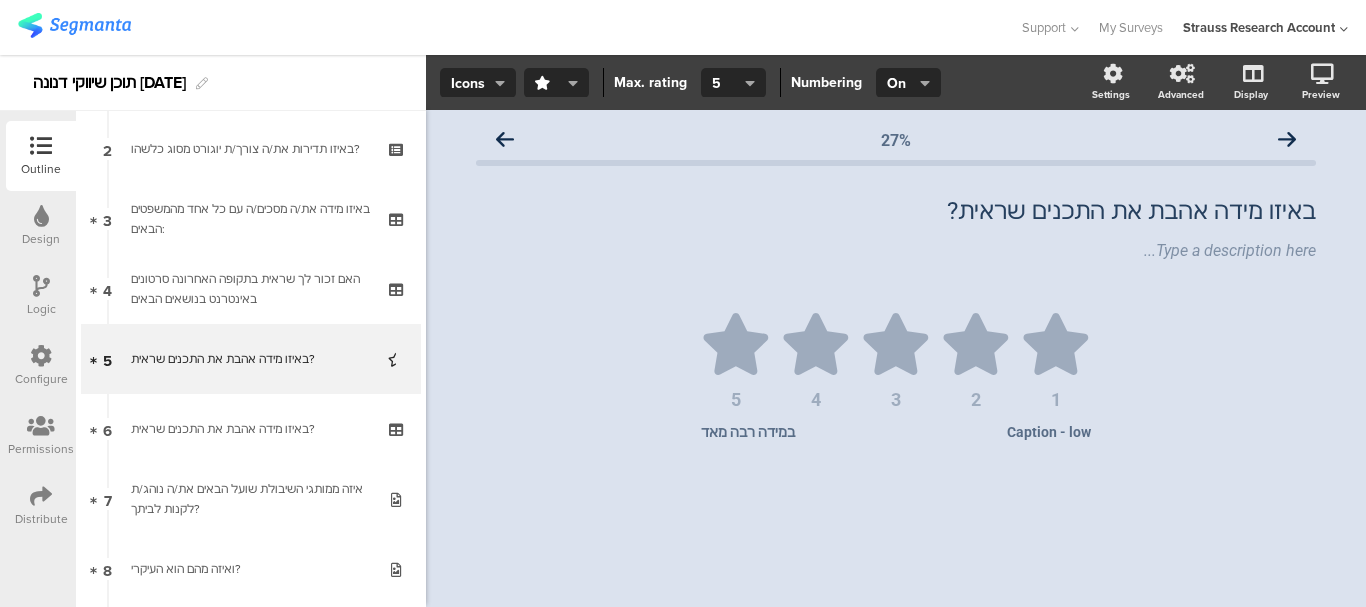 click 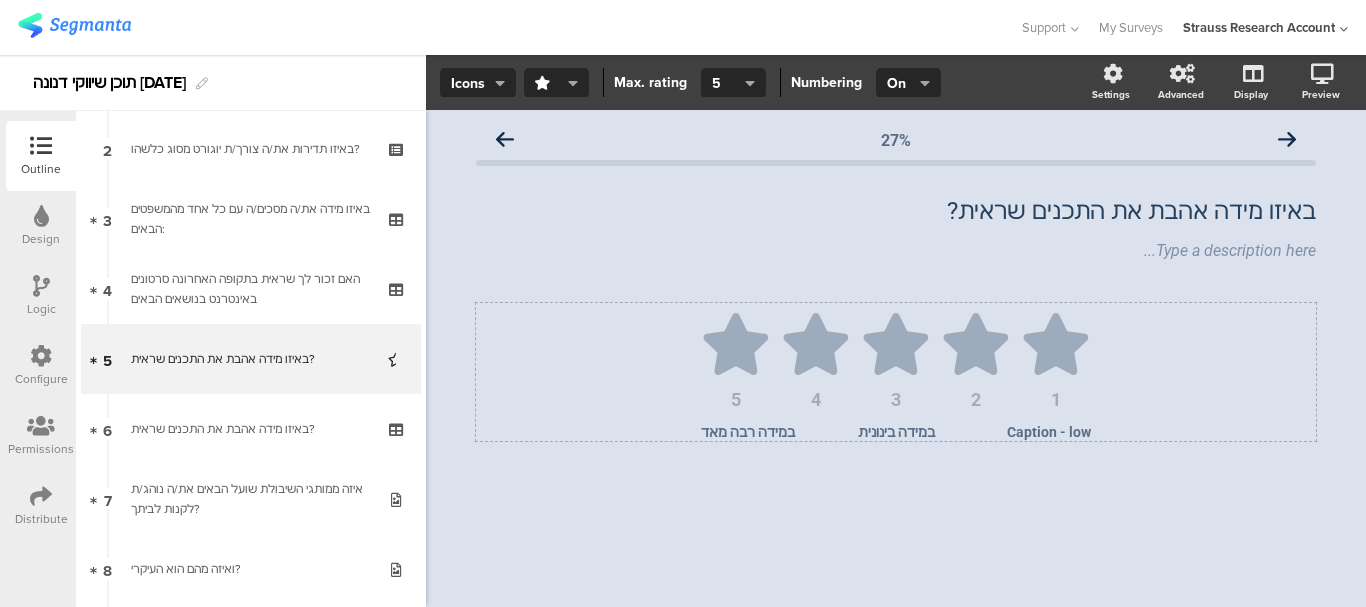type 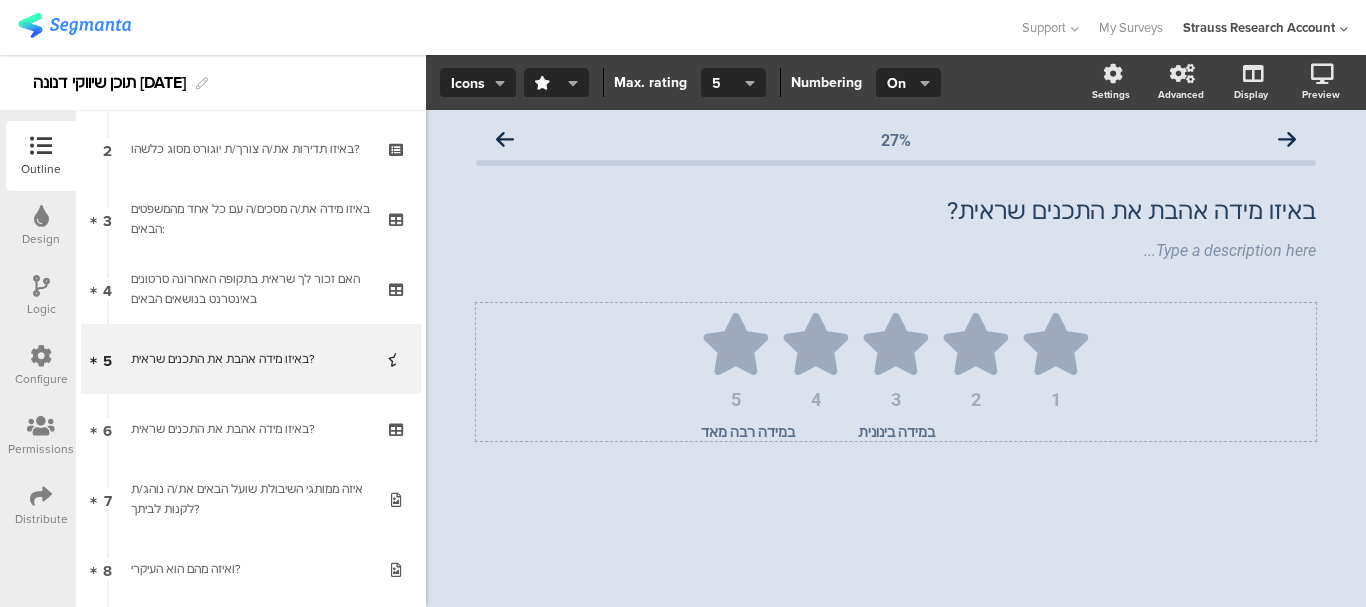 click 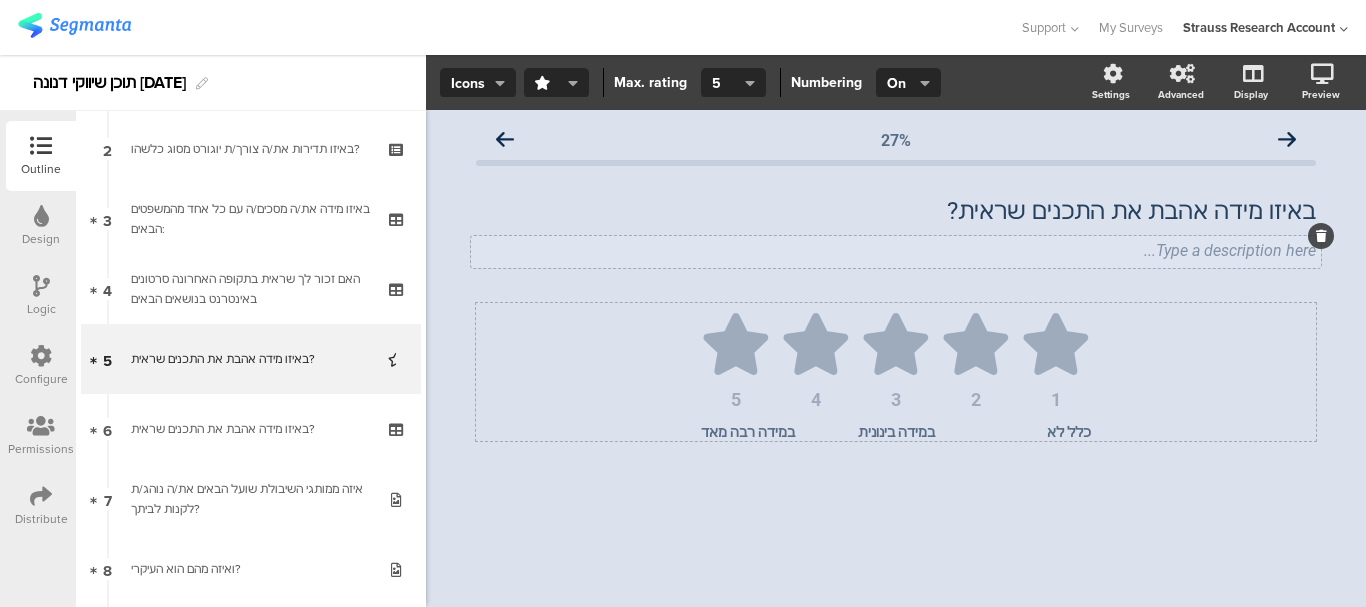 click on "Type a description here..." 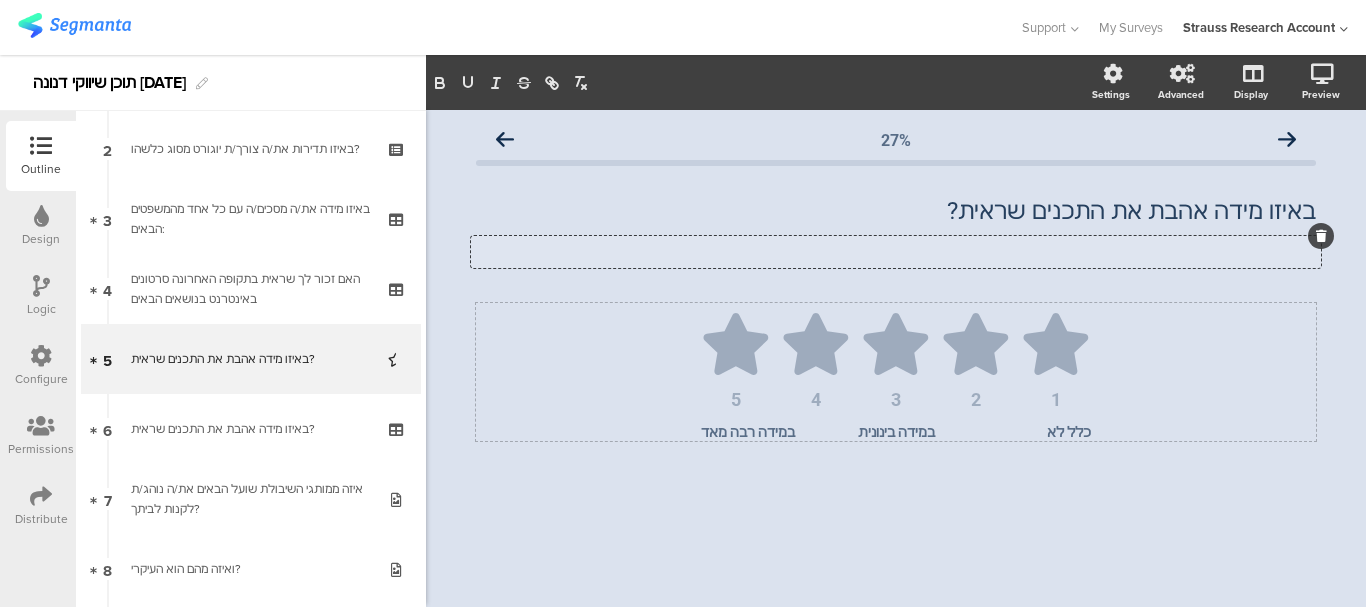 click 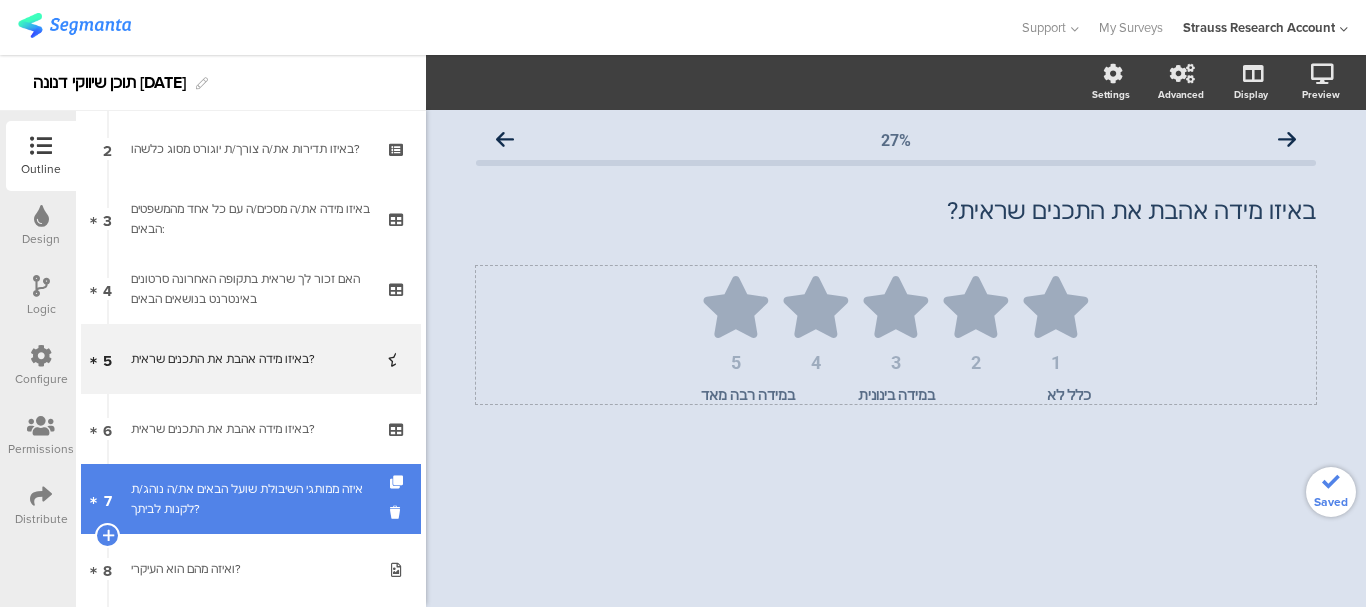 click on "איזה ממותגי השיבולת שועל הבאים את/ה נוהג/ת לקנות לביתך?" at bounding box center [250, 499] 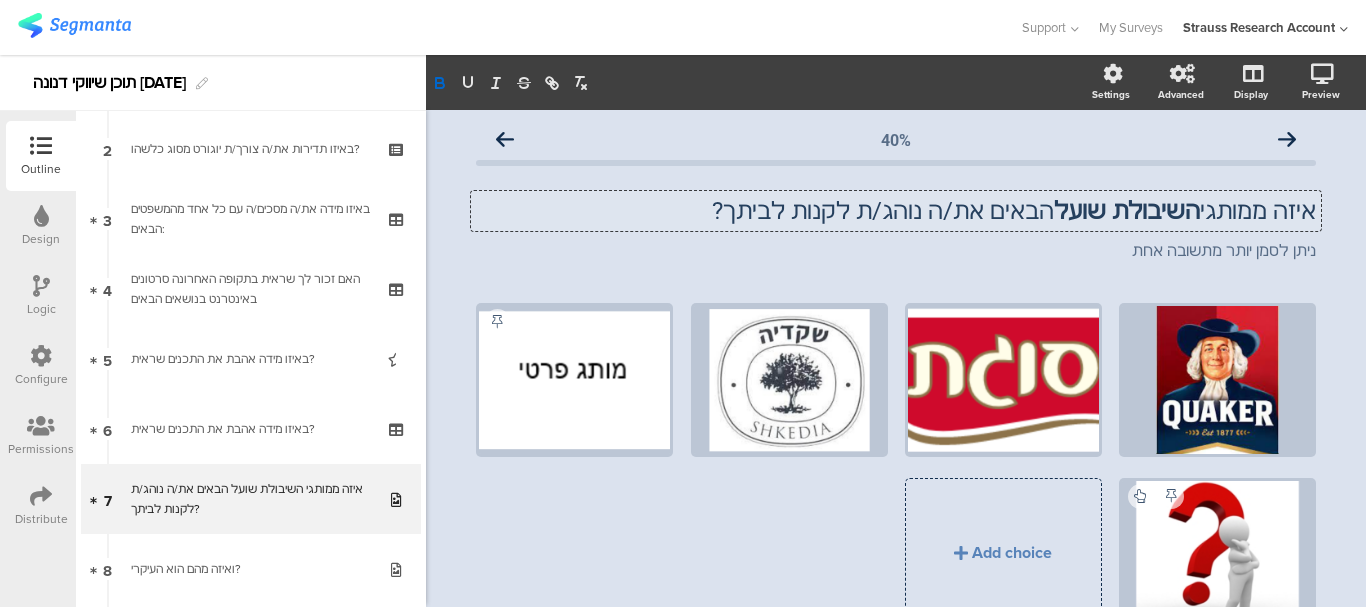 drag, startPoint x: 1077, startPoint y: 212, endPoint x: 1194, endPoint y: 213, distance: 117.00427 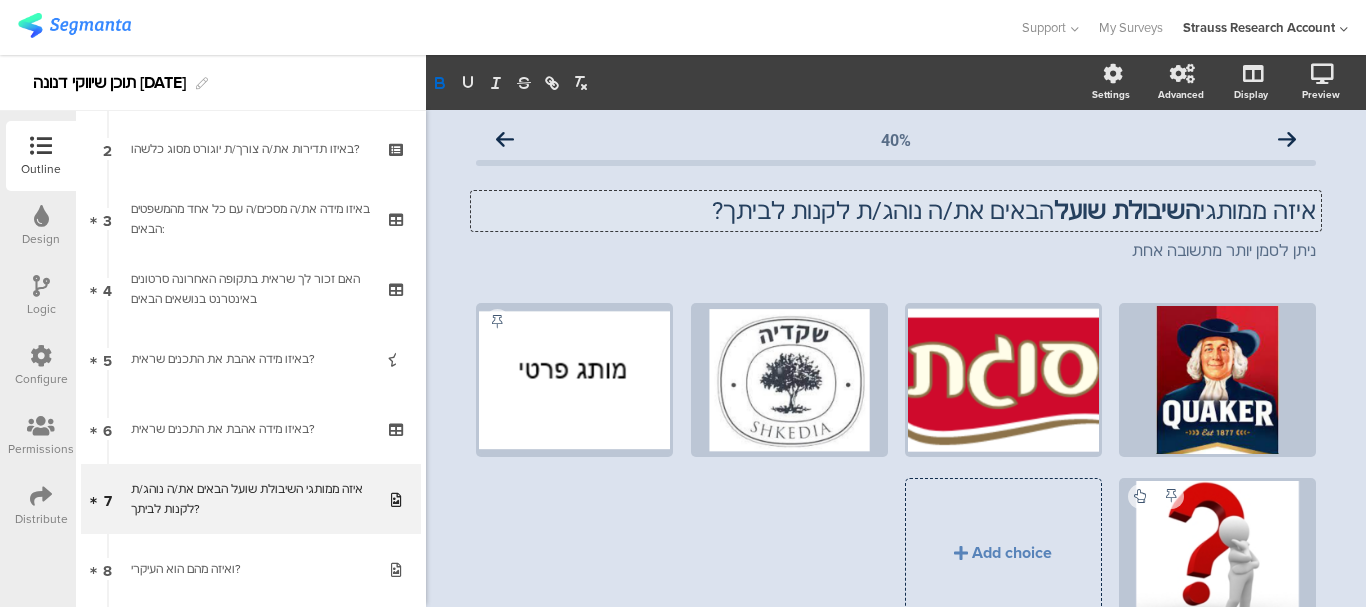 click on "איזה ממותגי  השיבולת שועל  הבאים את/ה נוהג/ת לקנות לביתך?
איזה ממותגי  השיבולת שועל  הבאים את/ה נוהג/ת לקנות לביתך?
איזה ממותגי  השיבולת שועל  הבאים את/ה נוהג/ת לקנות לביתך?" 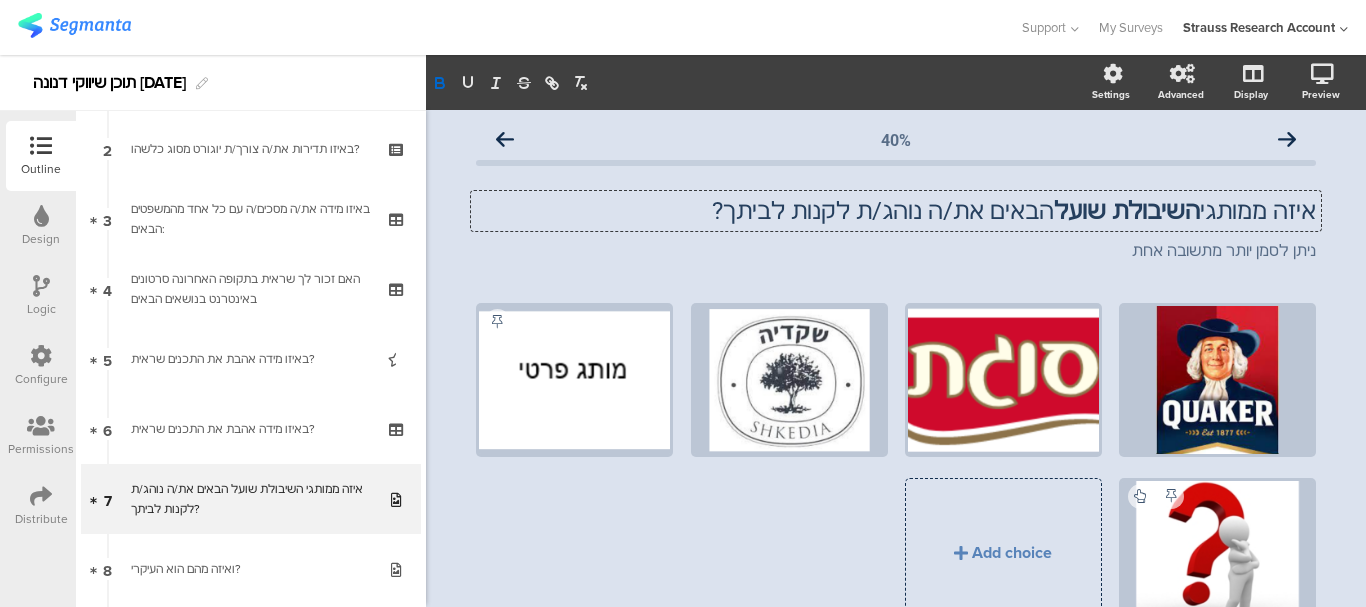 type 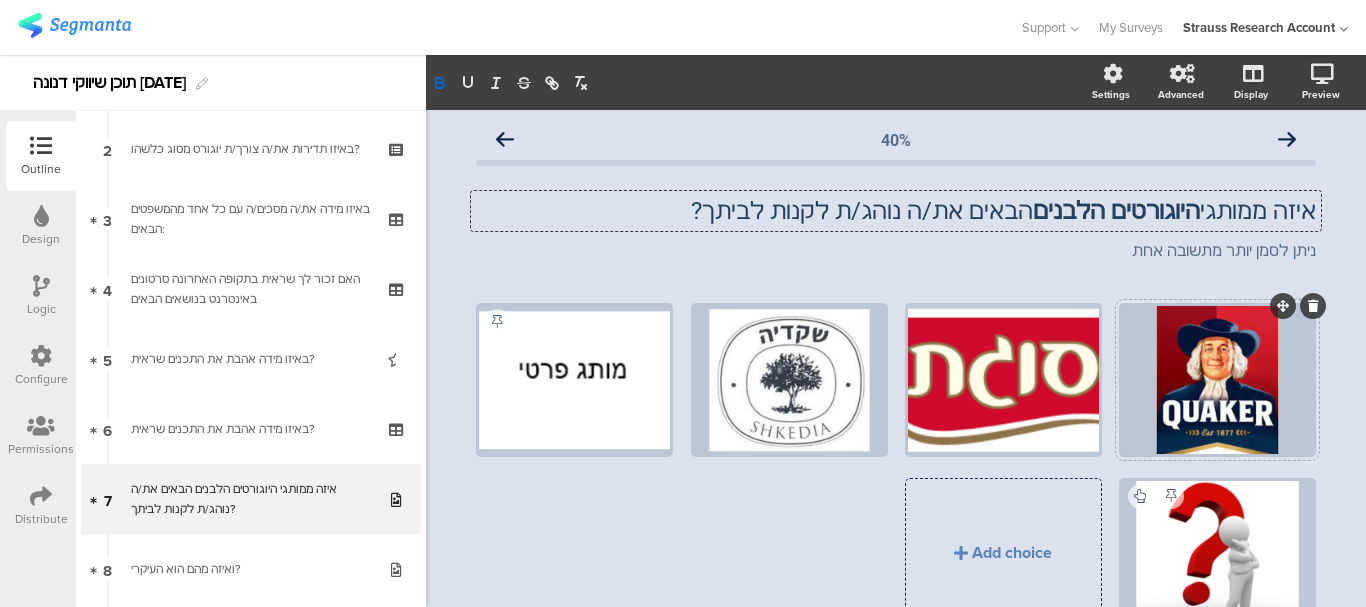 click 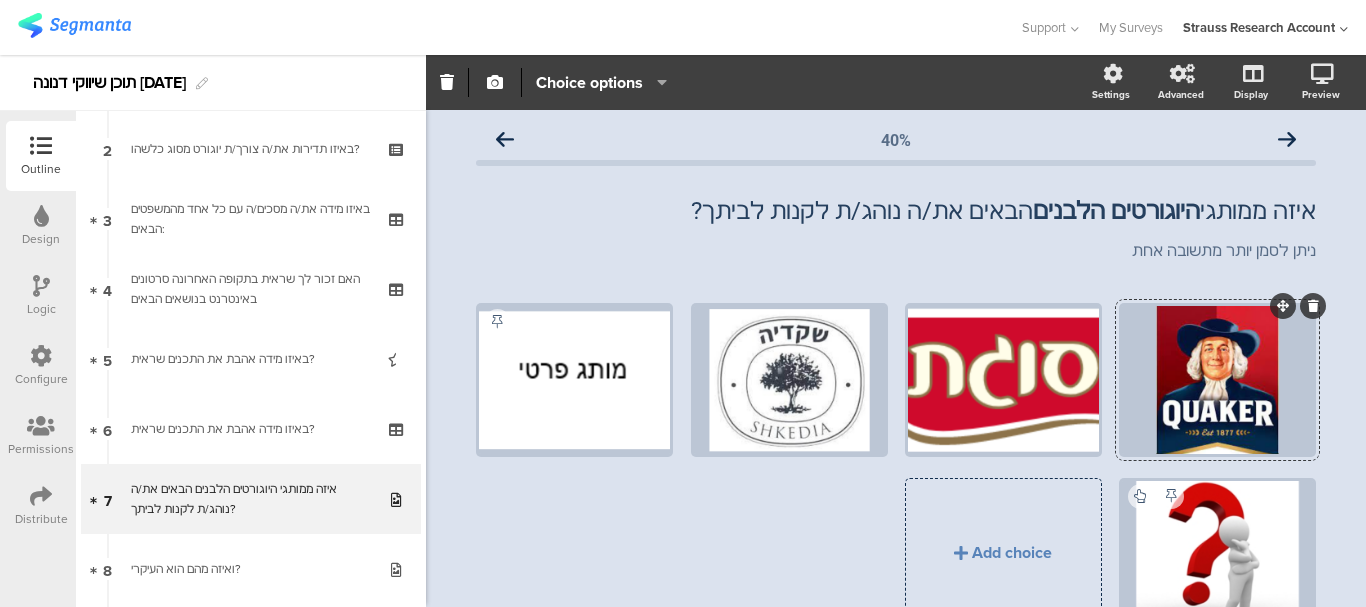 click 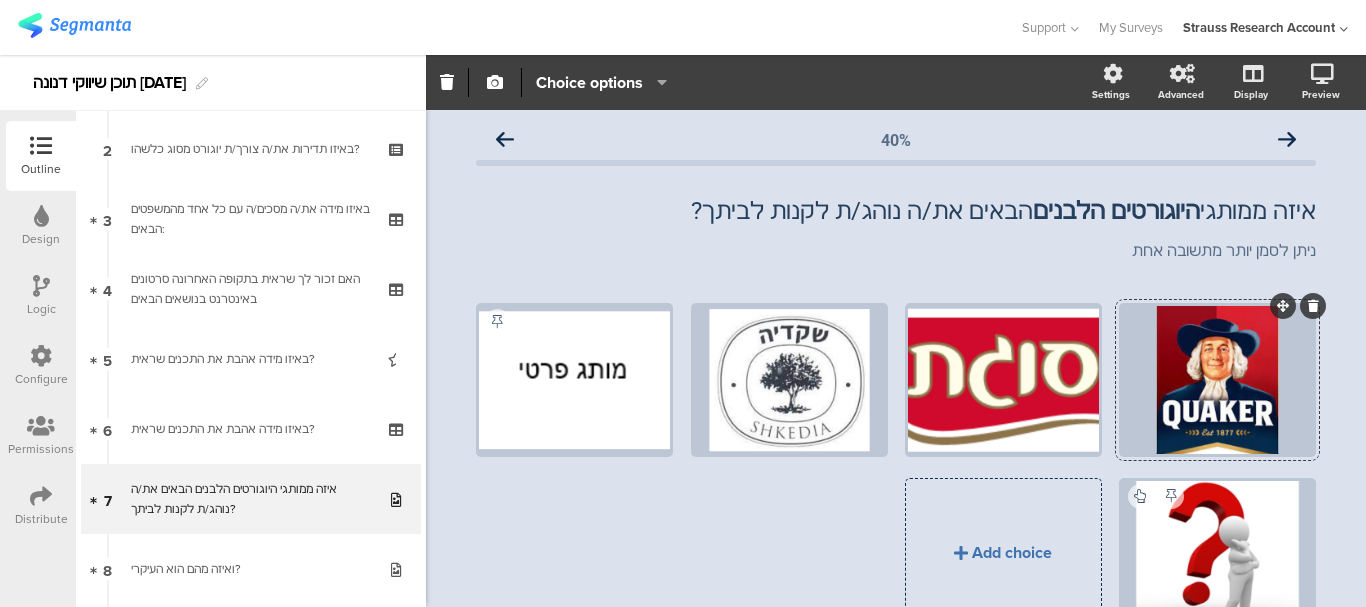 click on "Add choice" 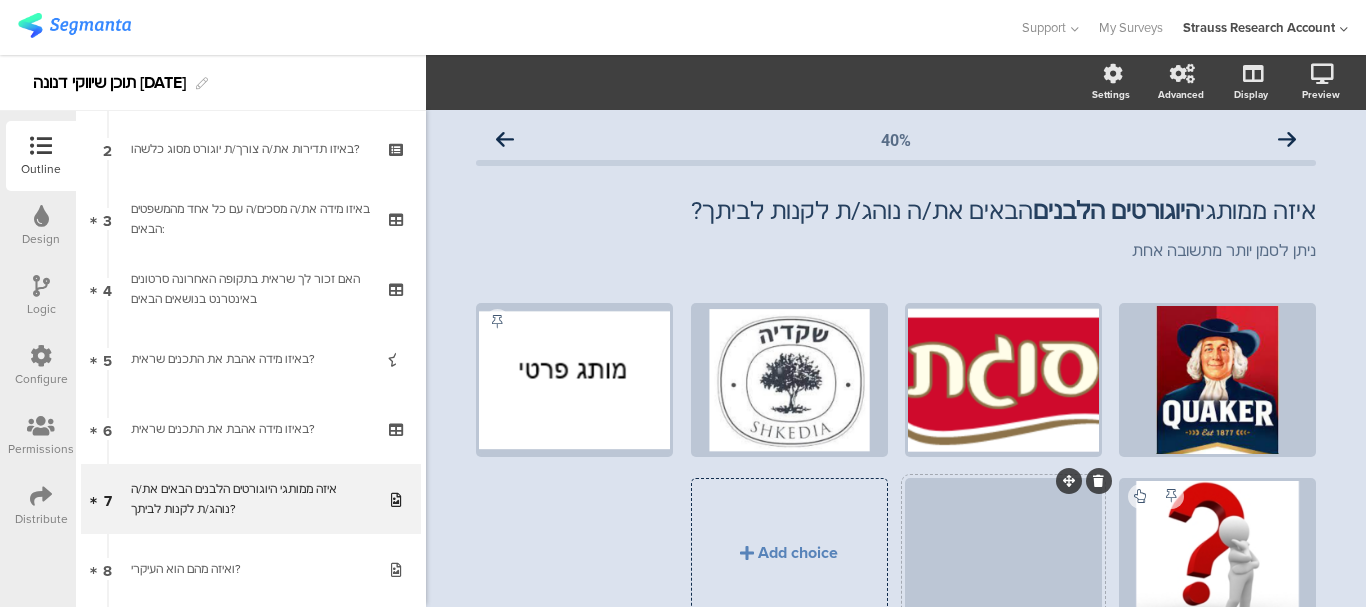 click 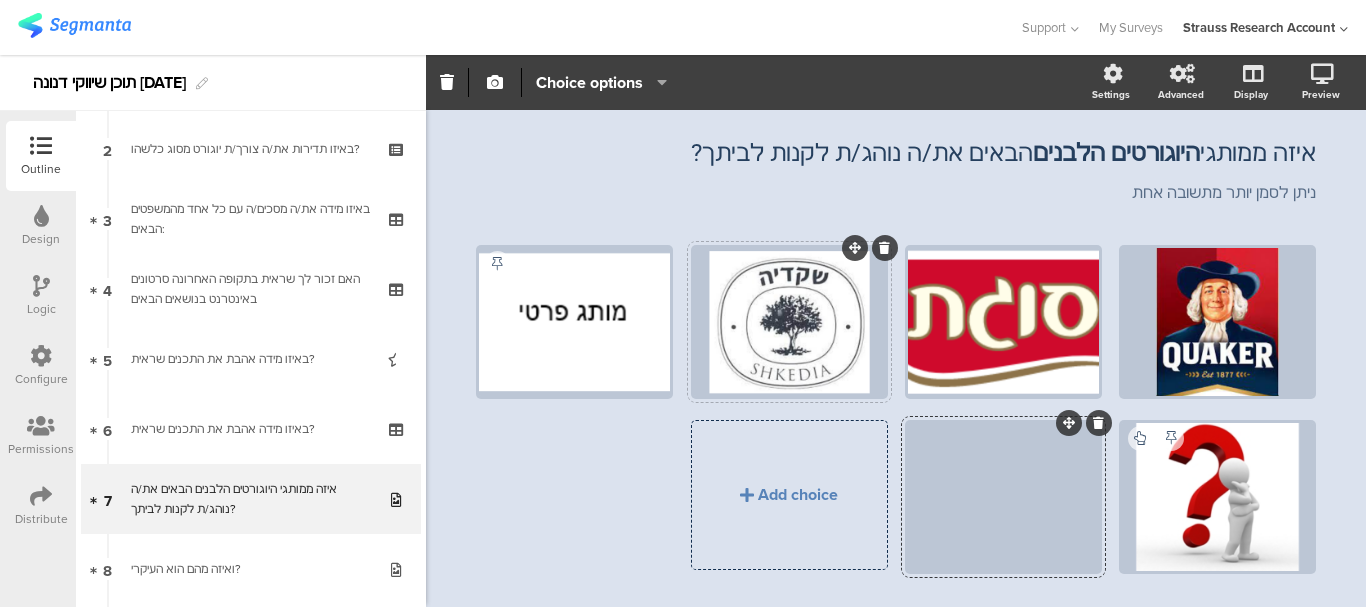 scroll, scrollTop: 109, scrollLeft: 0, axis: vertical 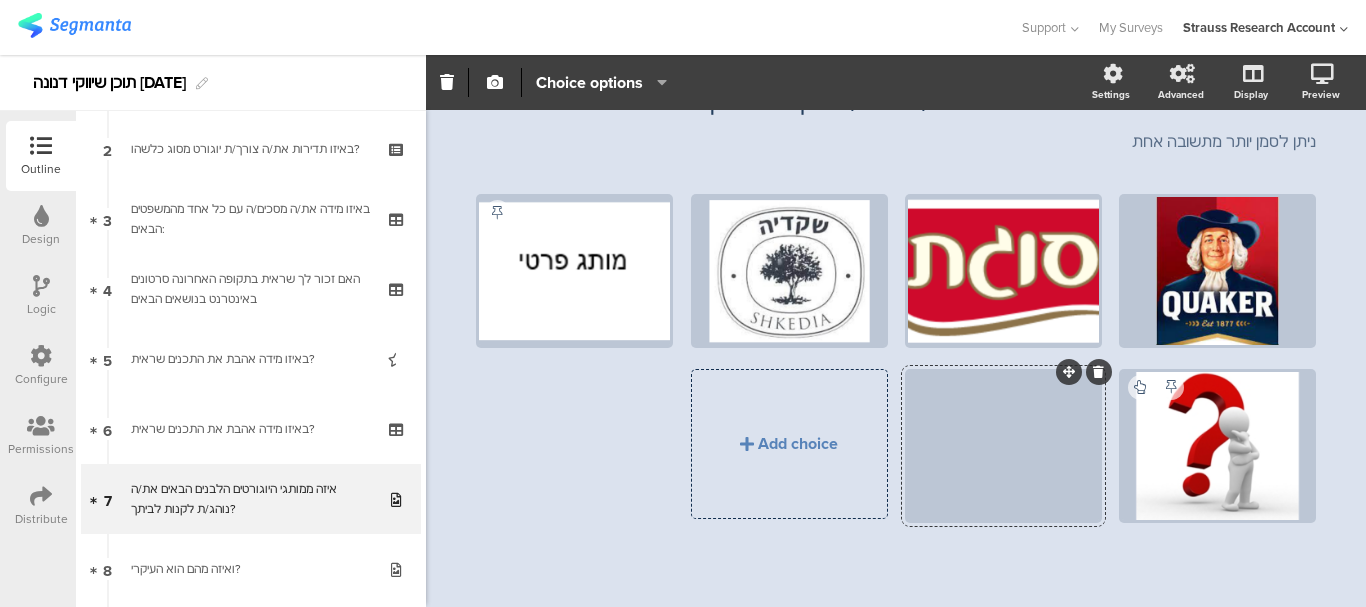 click 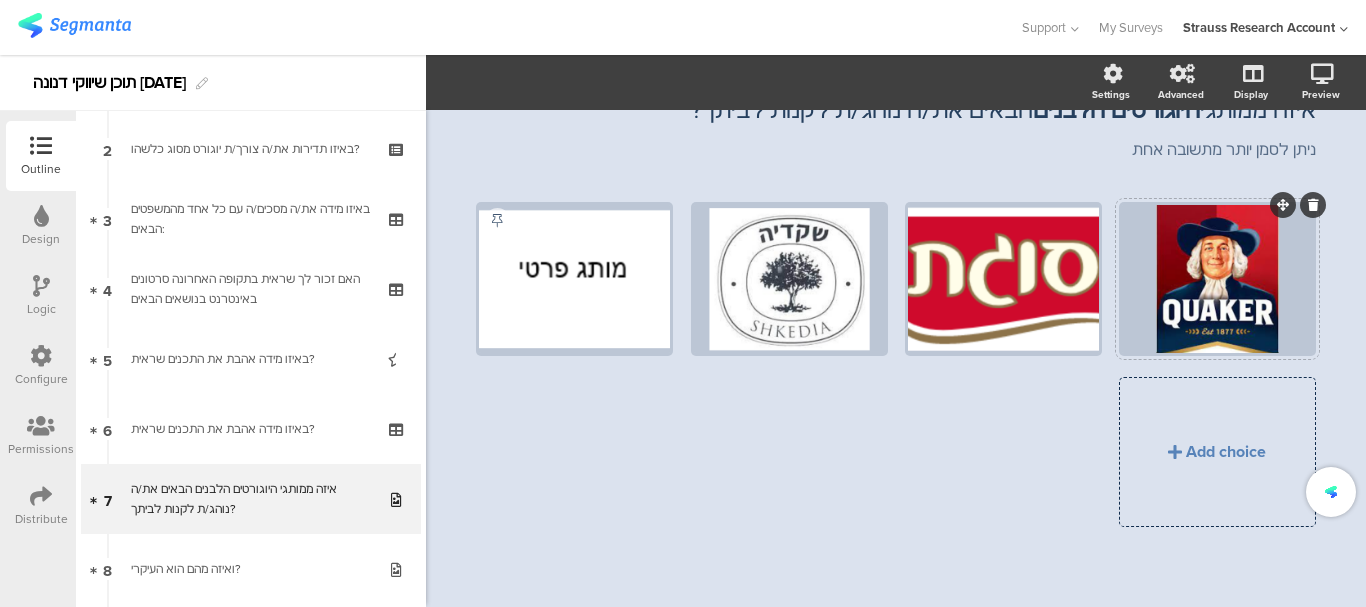 scroll, scrollTop: 101, scrollLeft: 0, axis: vertical 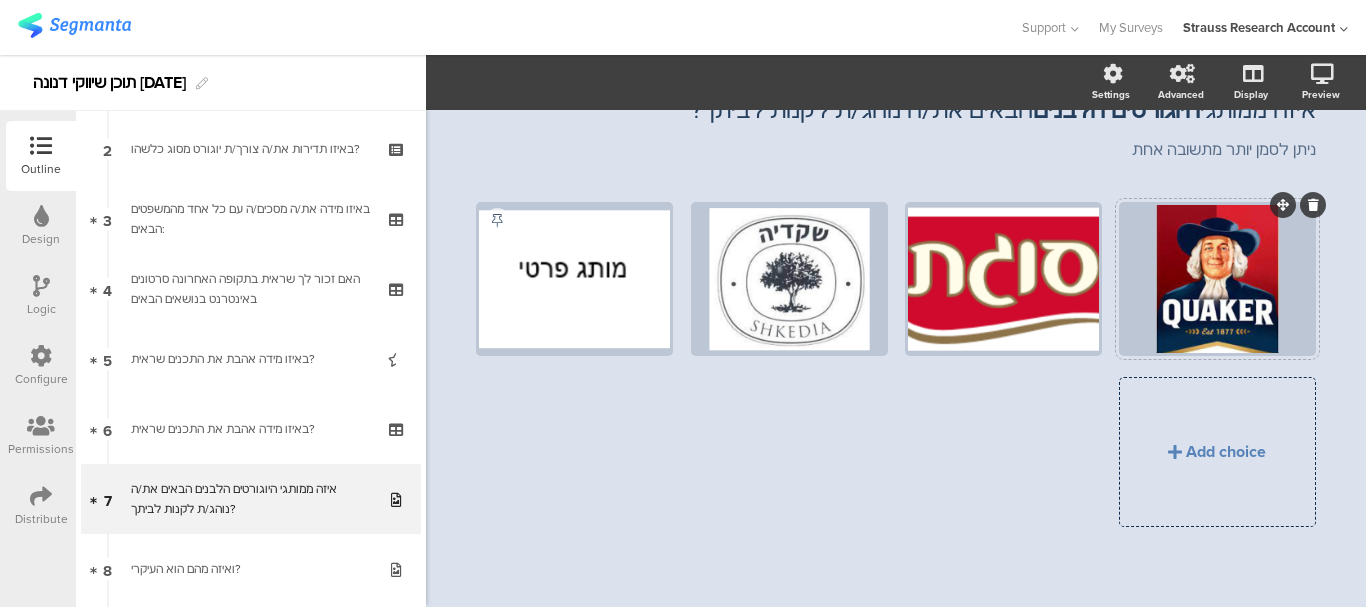 click 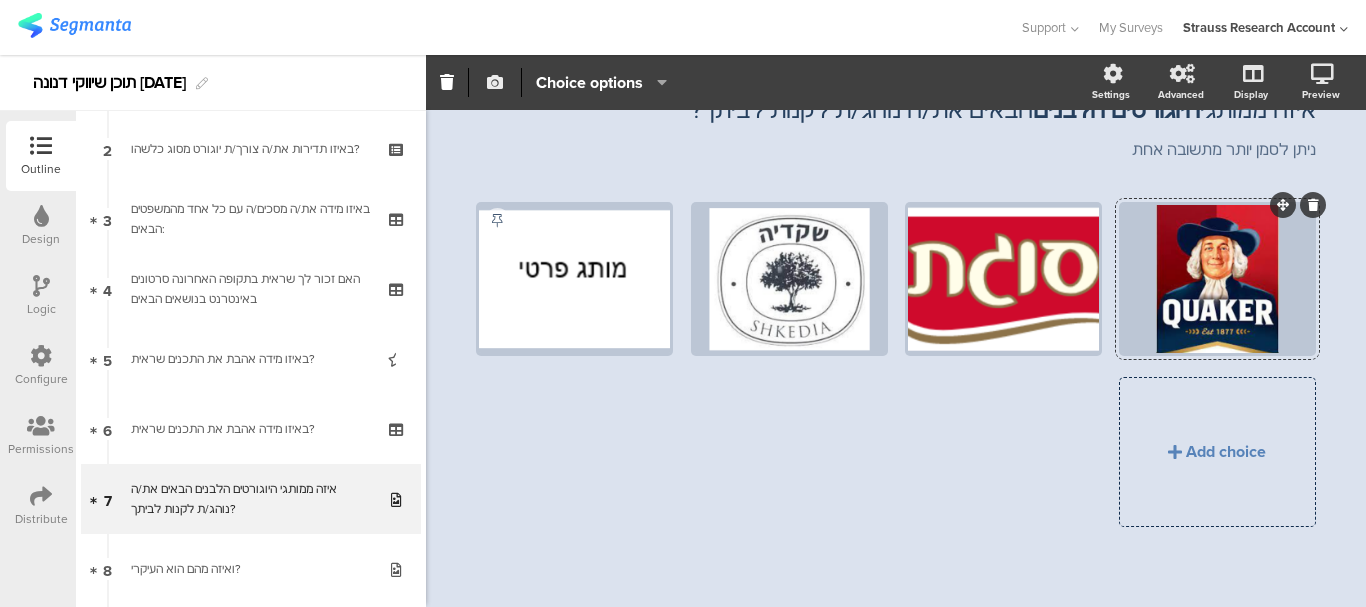 click 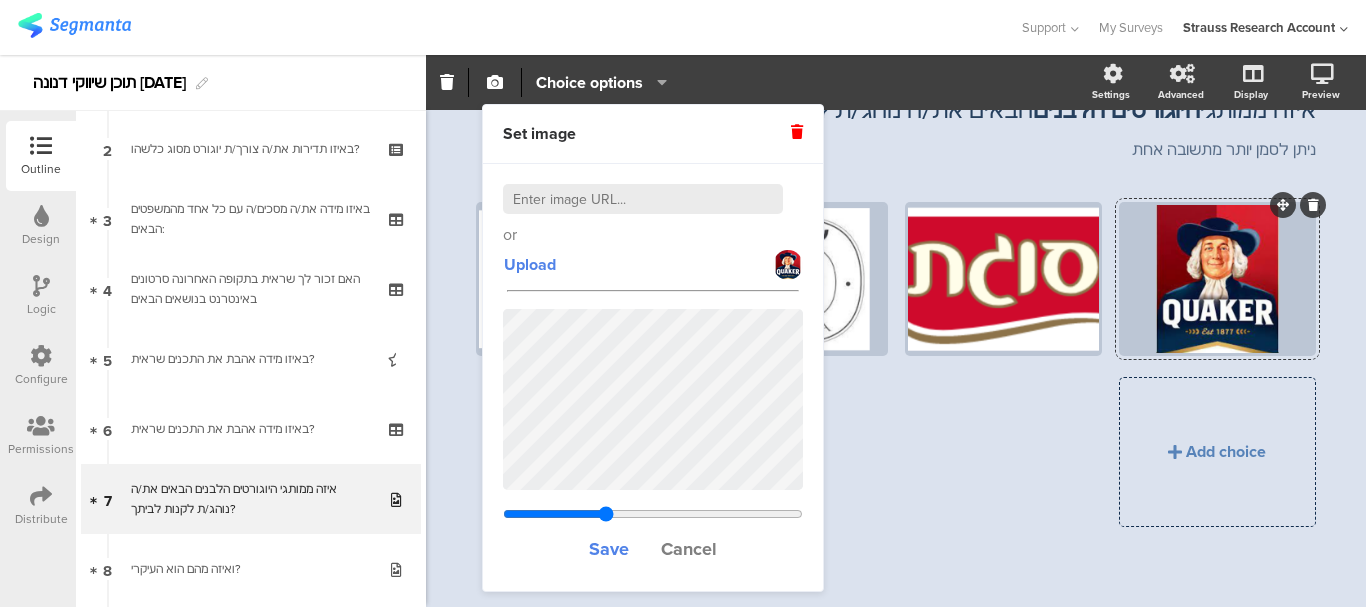 click at bounding box center (643, 199) 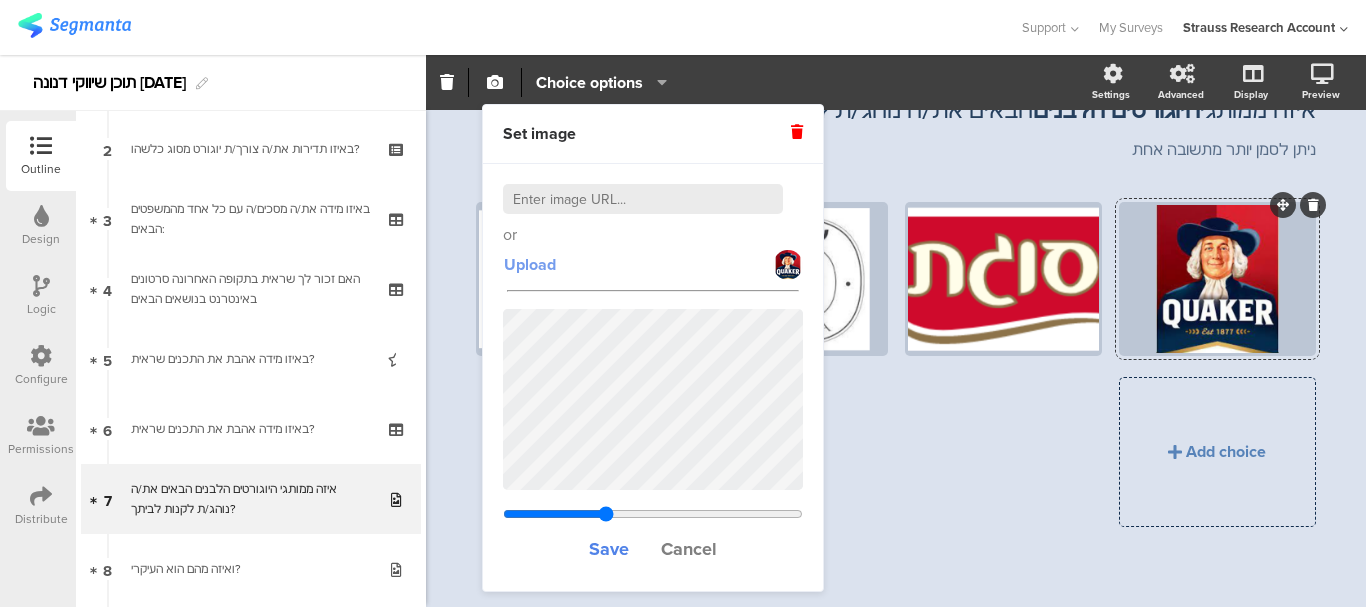 click on "Upload" at bounding box center [530, 264] 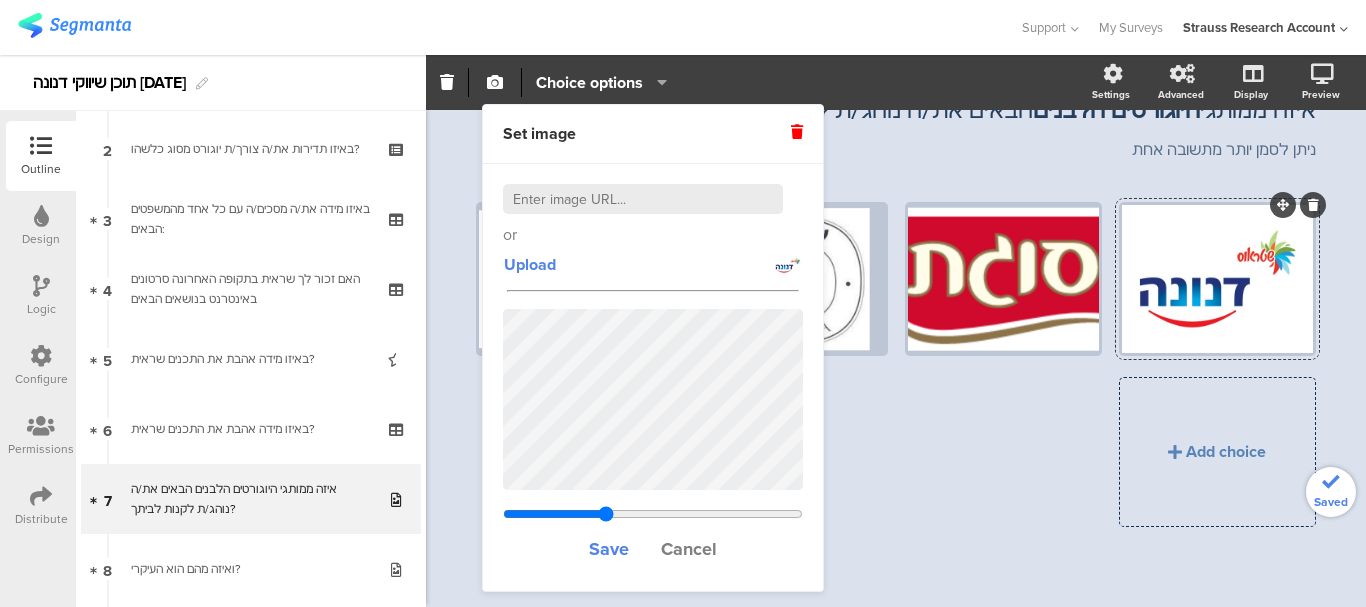 type on "0.666333333333333" 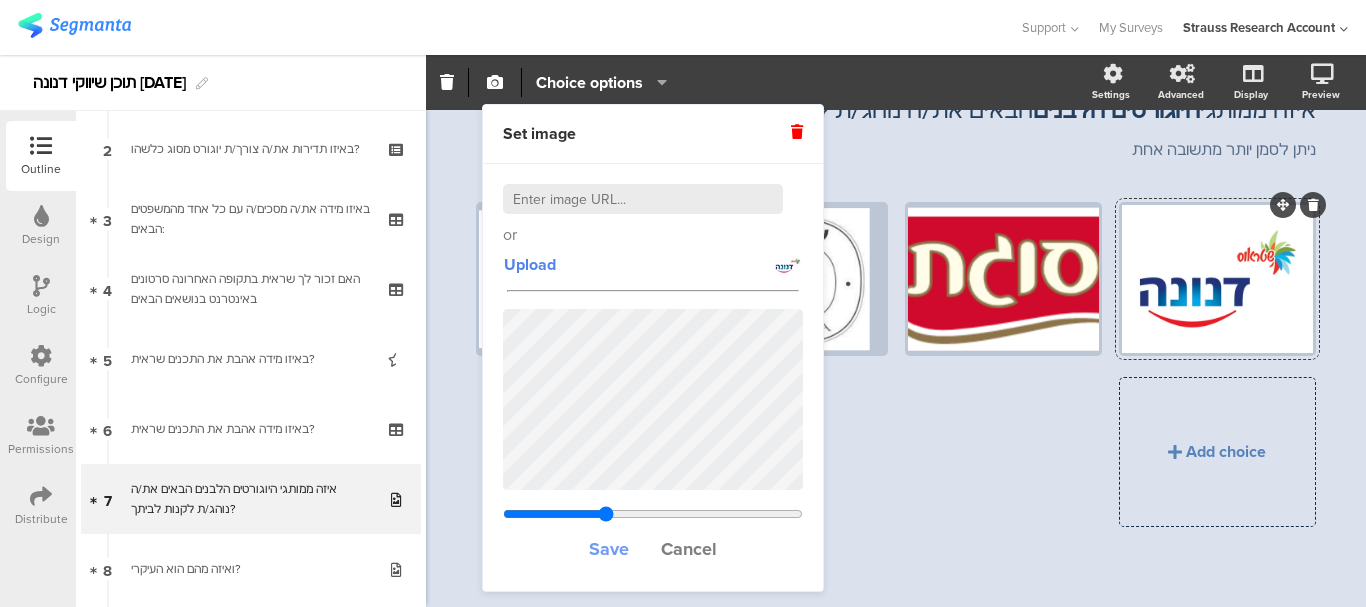 click on "Save" at bounding box center [609, 549] 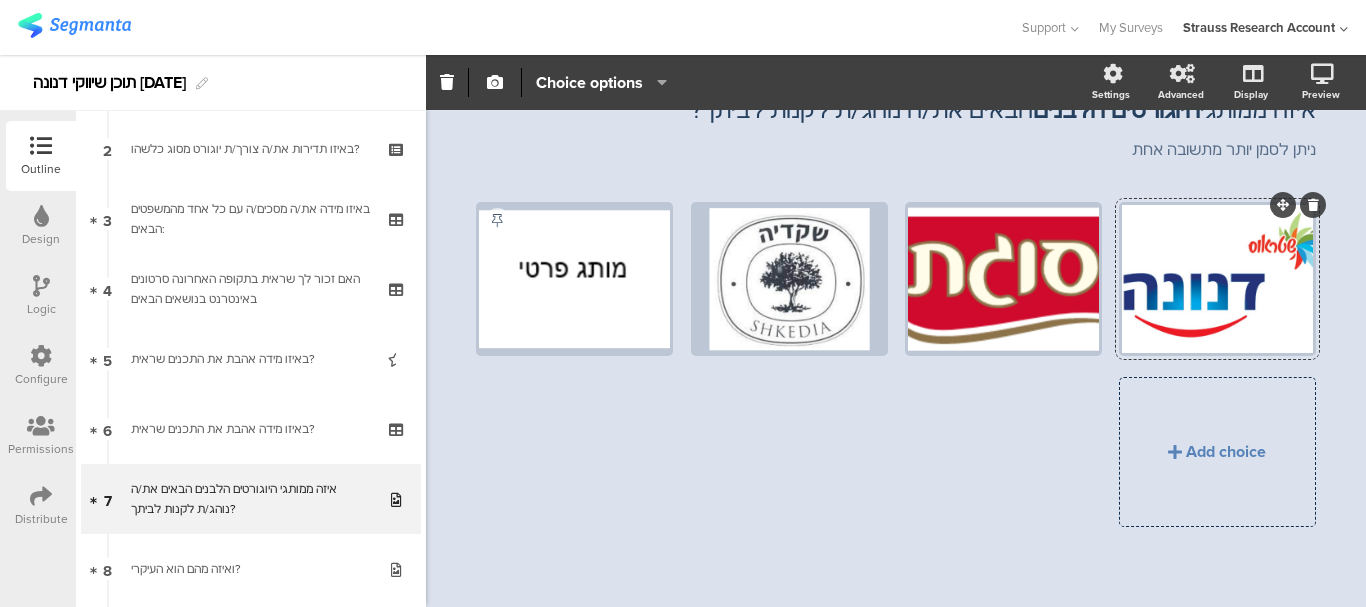 drag, startPoint x: 1249, startPoint y: 300, endPoint x: 1264, endPoint y: 300, distance: 15 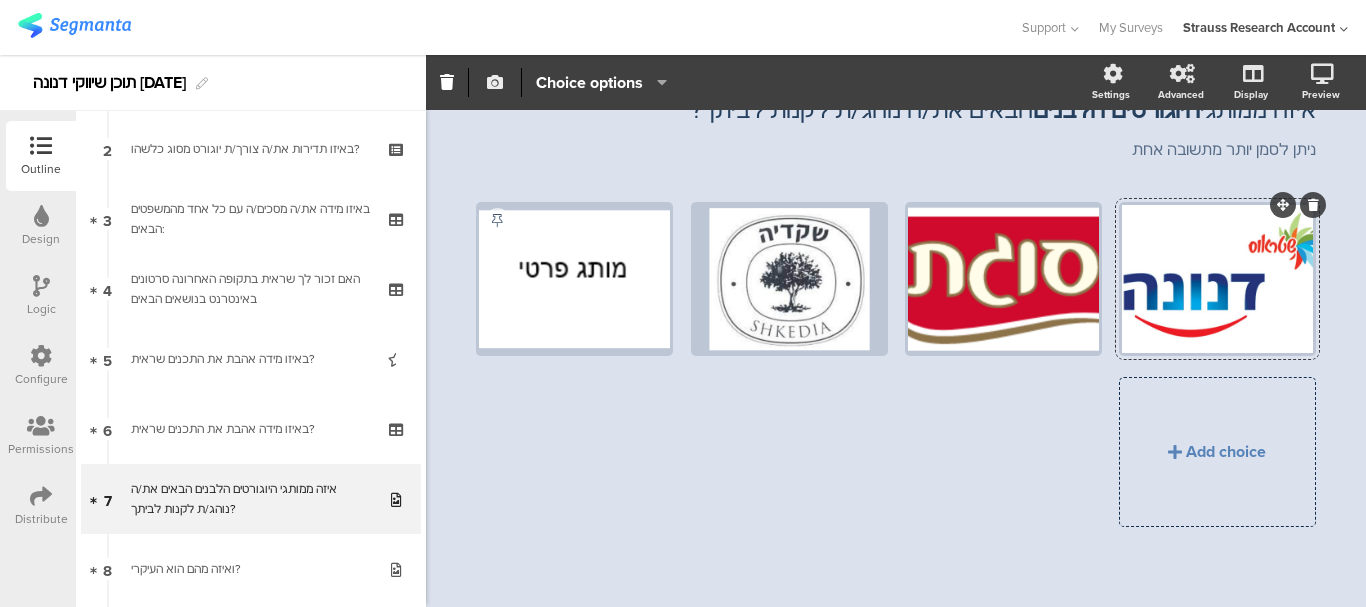 click 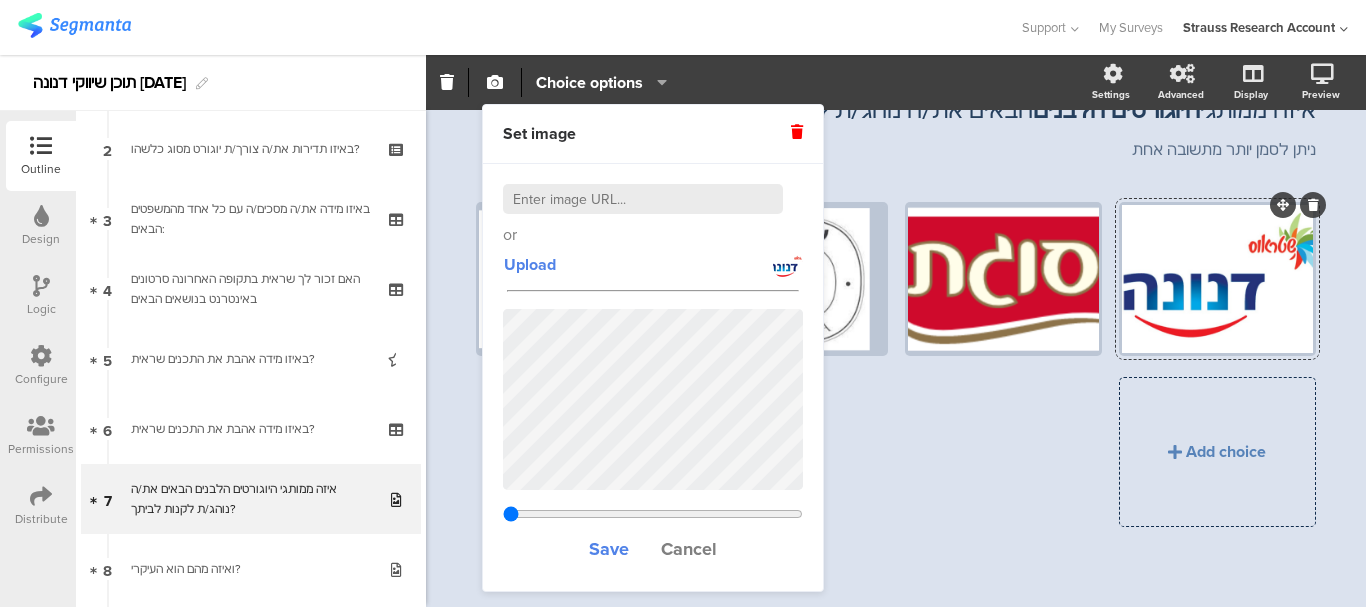 drag, startPoint x: 605, startPoint y: 518, endPoint x: 502, endPoint y: 493, distance: 105.99056 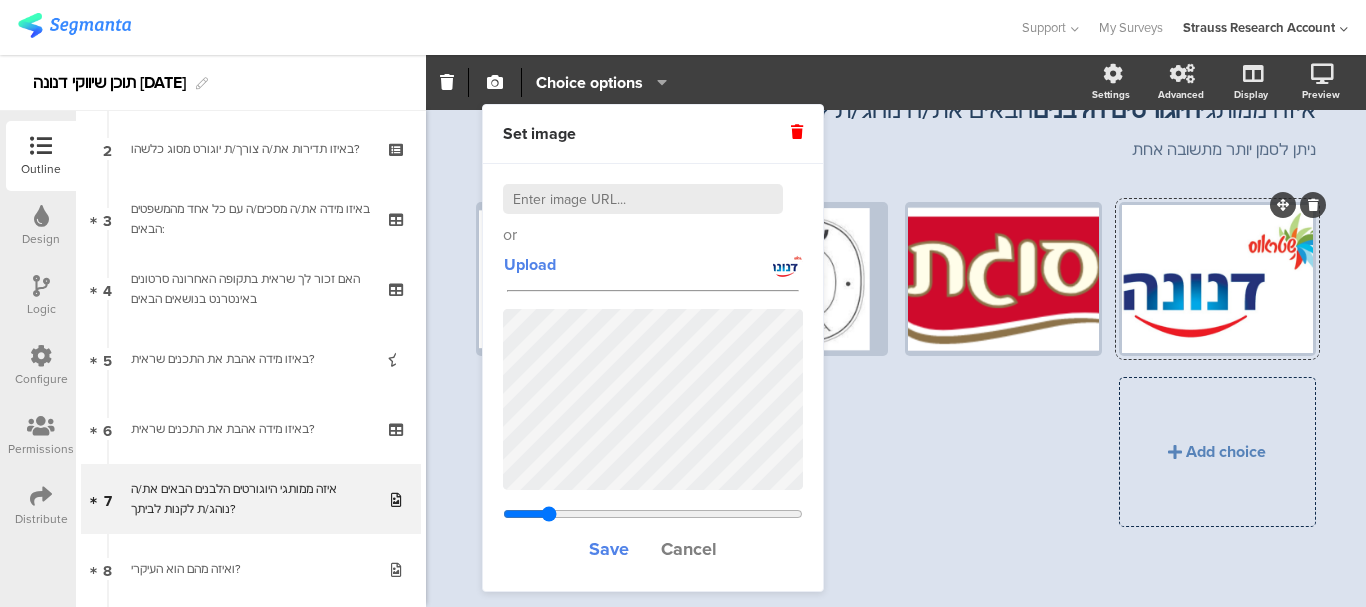 click at bounding box center (653, 514) 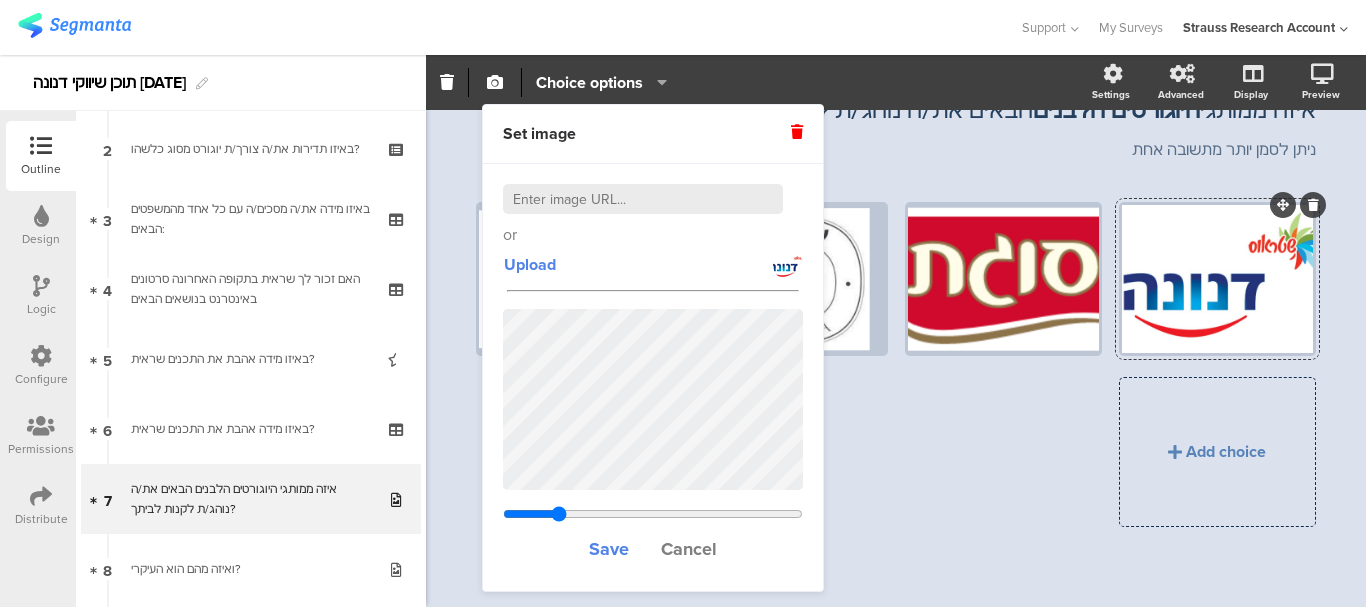 click at bounding box center [653, 514] 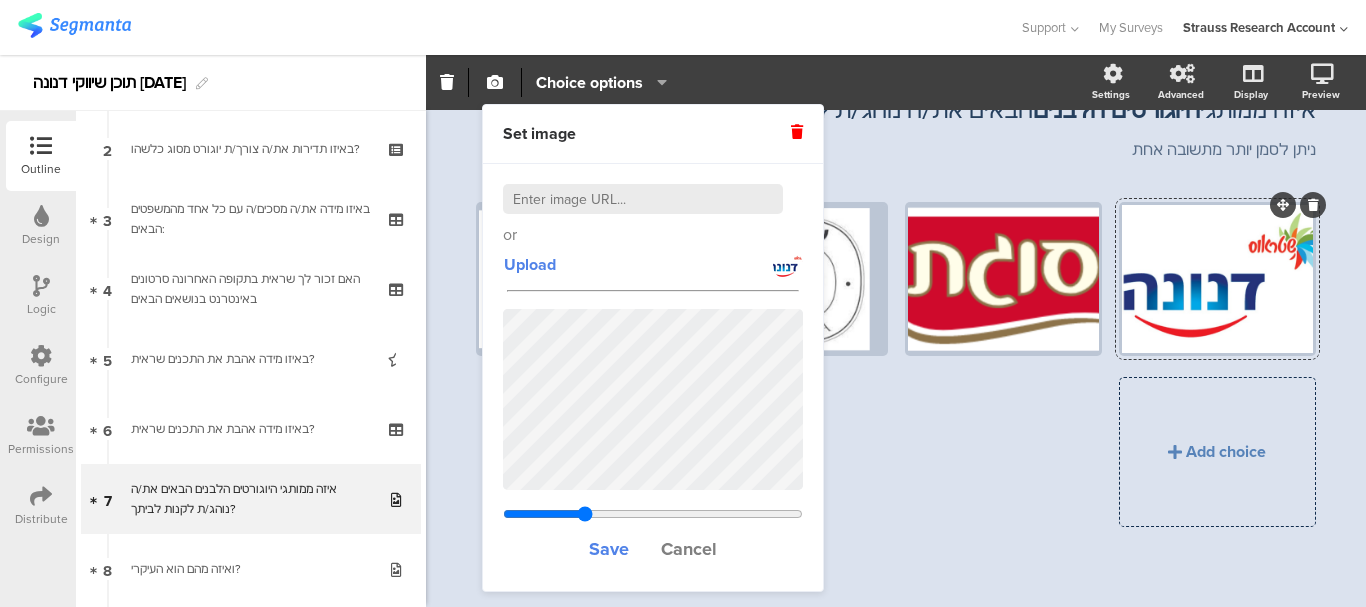 click at bounding box center (653, 514) 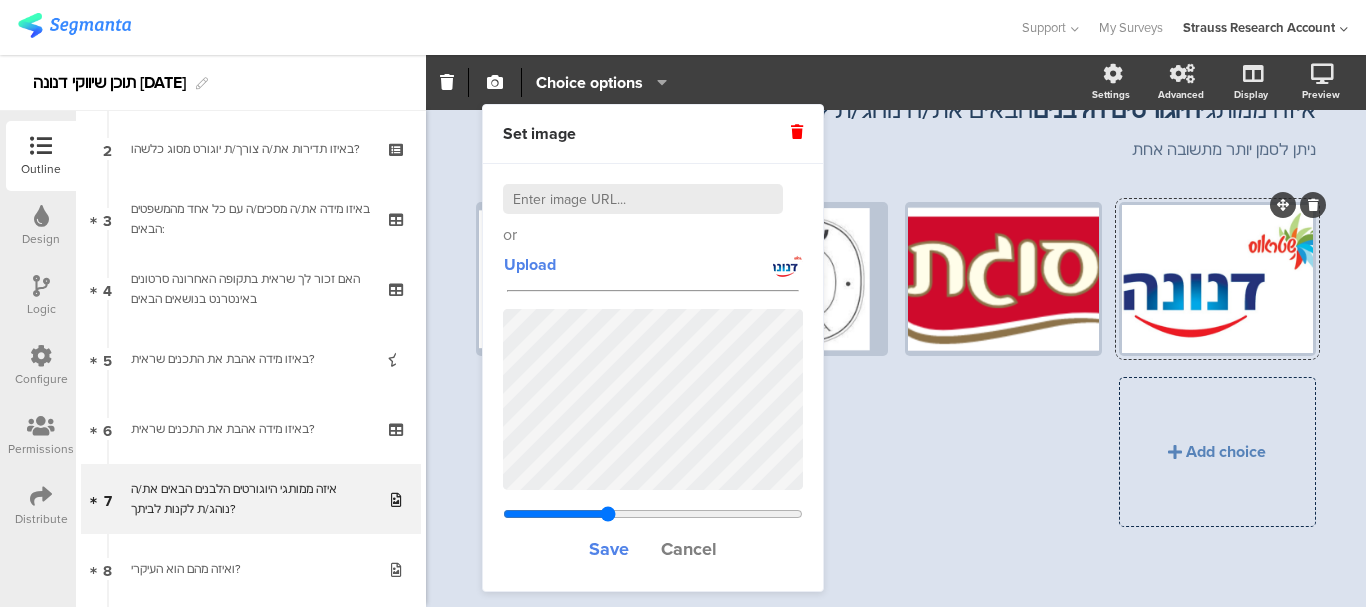 click at bounding box center [653, 514] 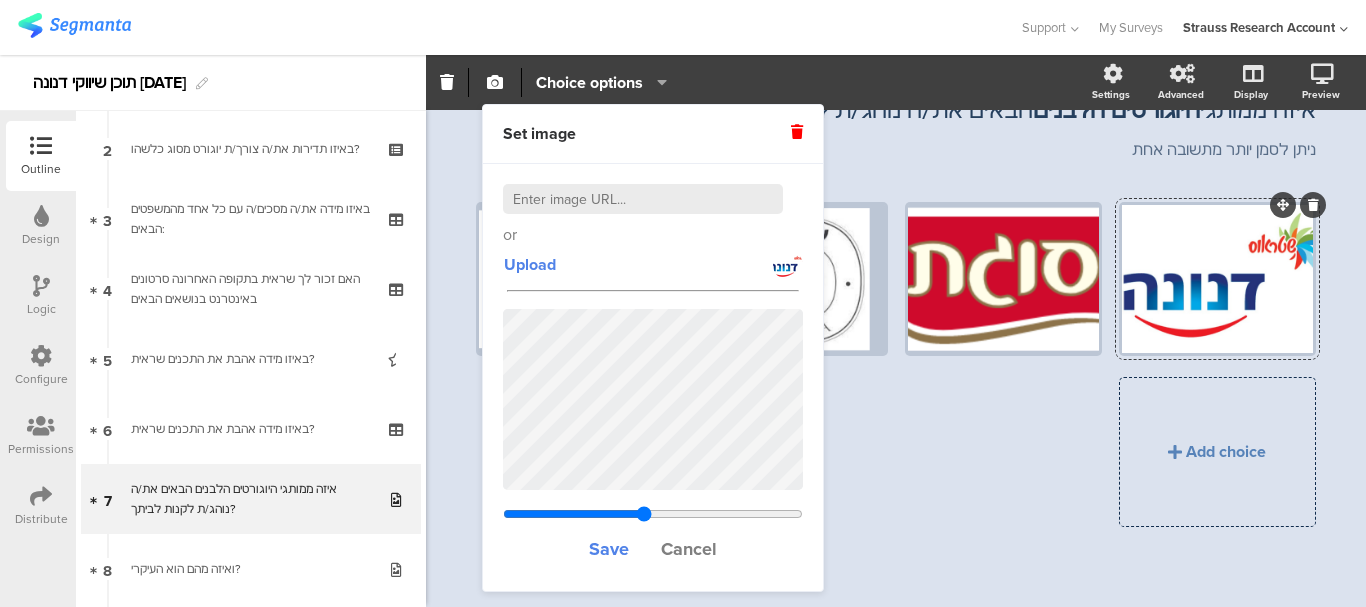click at bounding box center [653, 514] 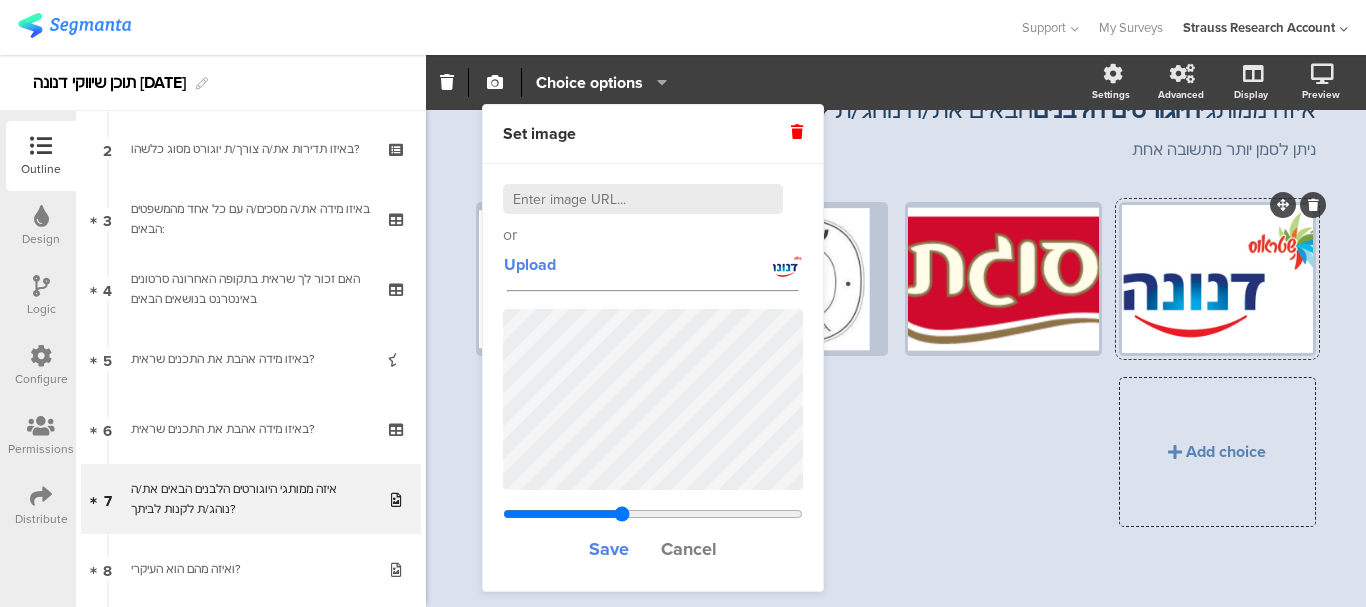 drag, startPoint x: 641, startPoint y: 511, endPoint x: 622, endPoint y: 510, distance: 19.026299 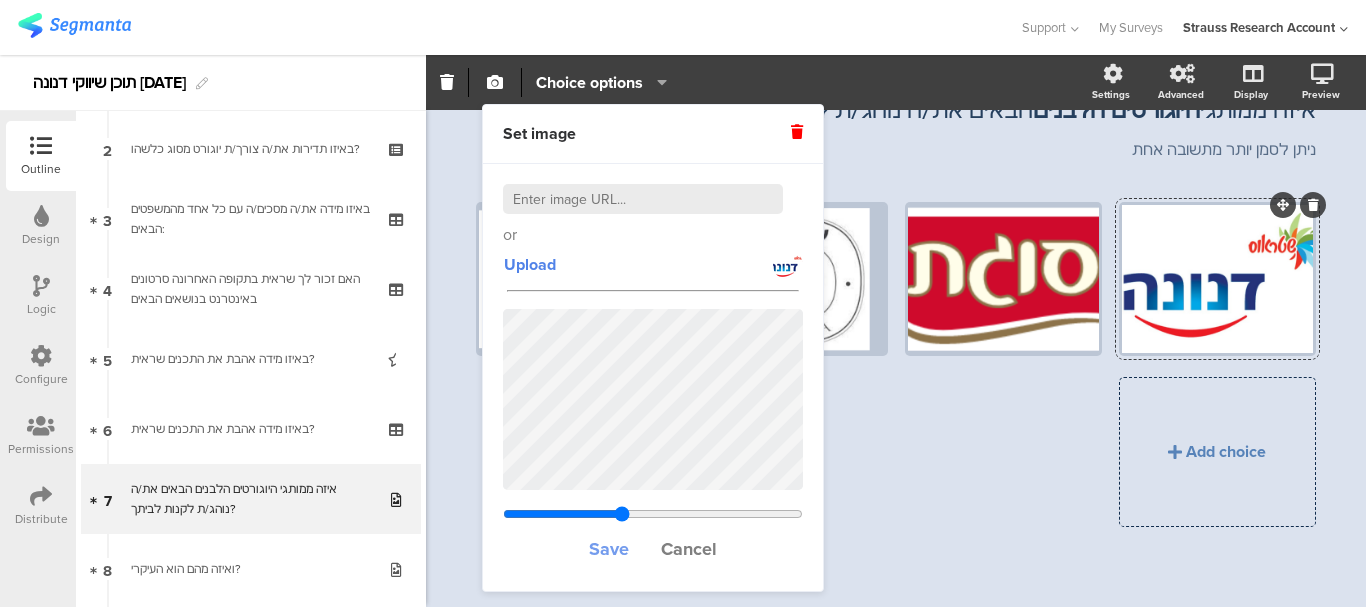 click on "Save" at bounding box center (609, 549) 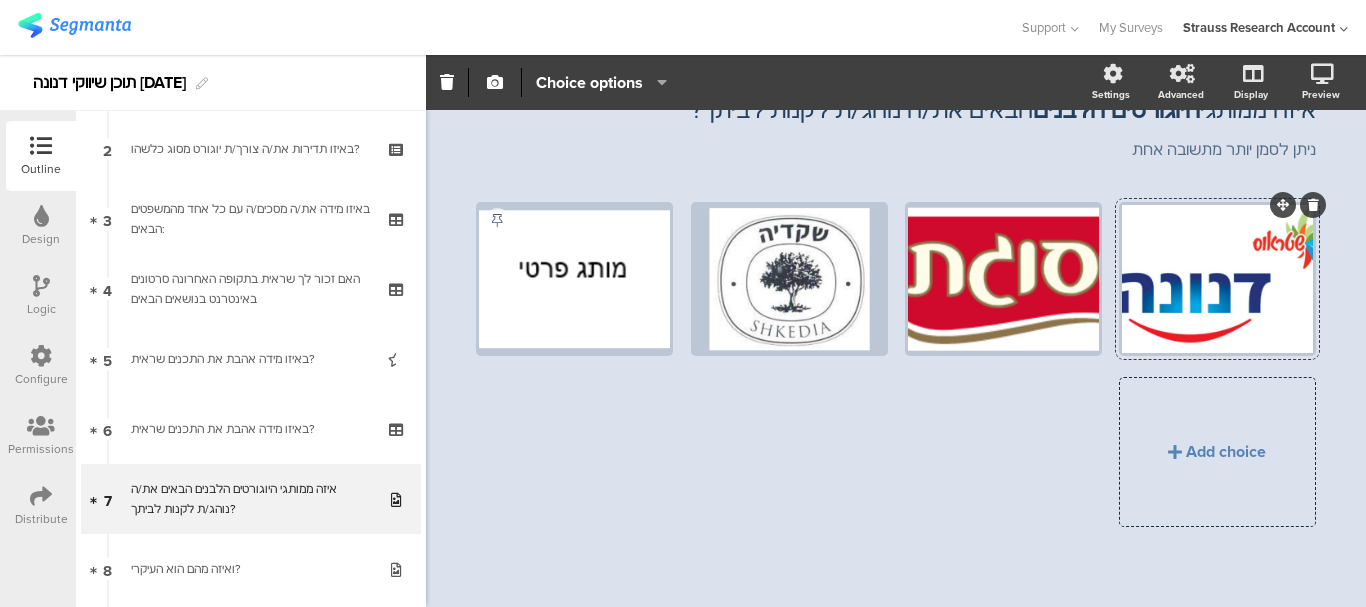 click 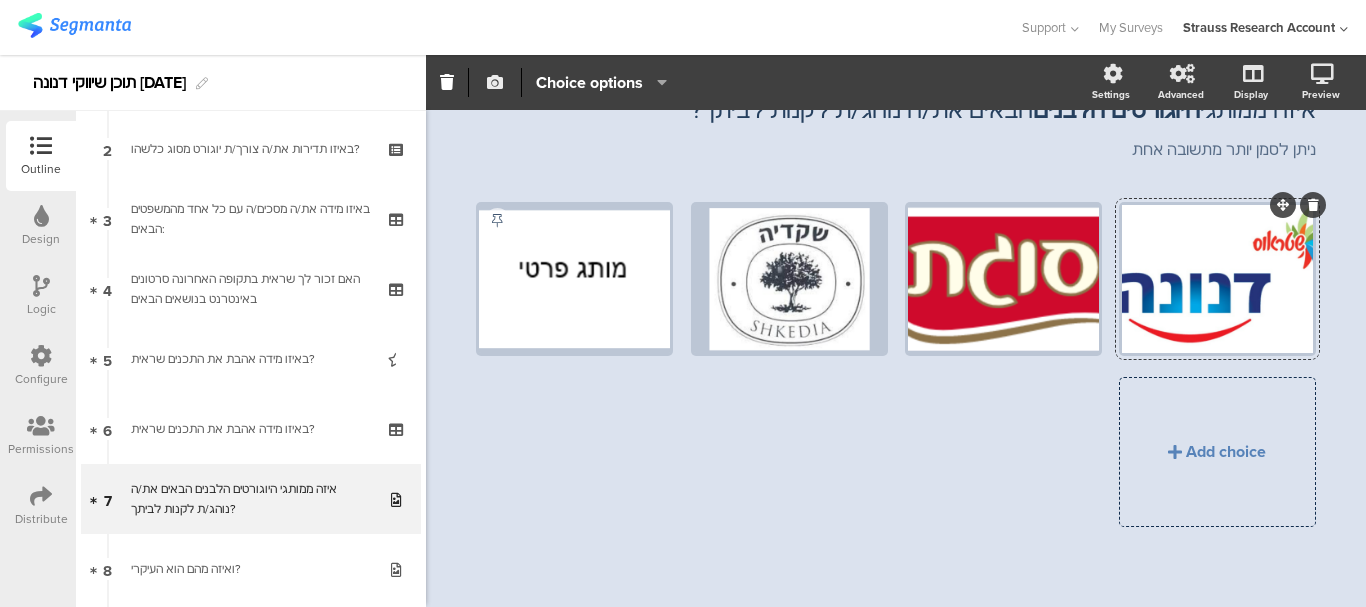 click 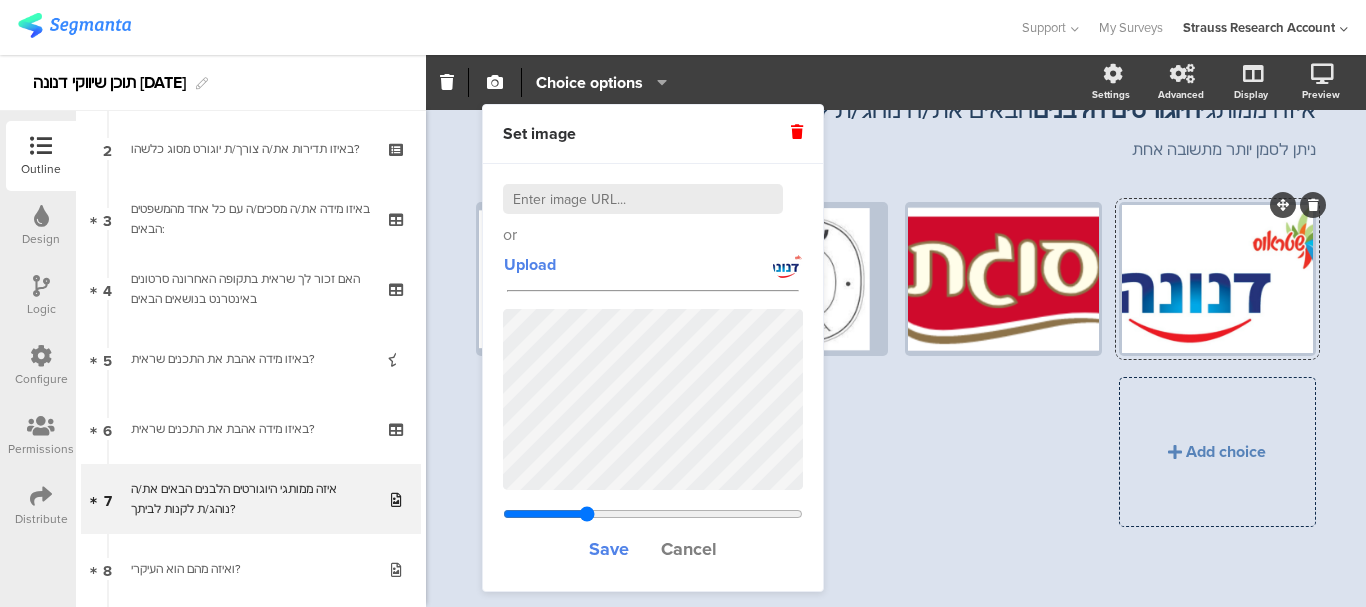 type on "0.903330059341109" 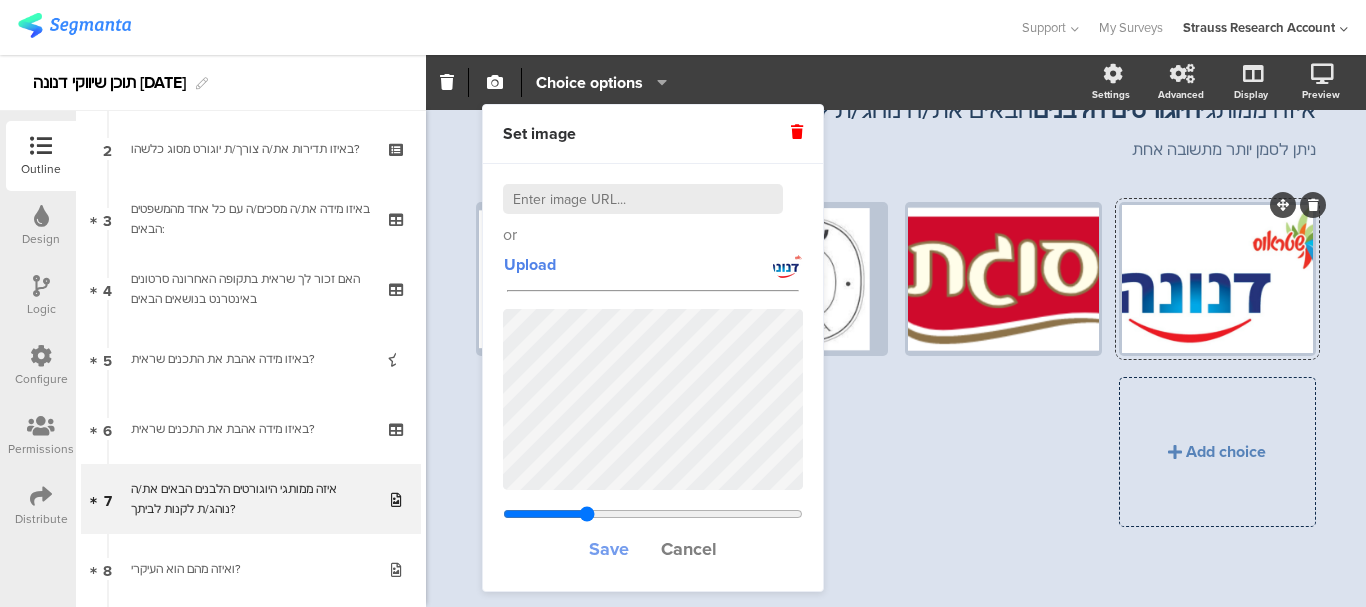 click on "Save" at bounding box center (609, 549) 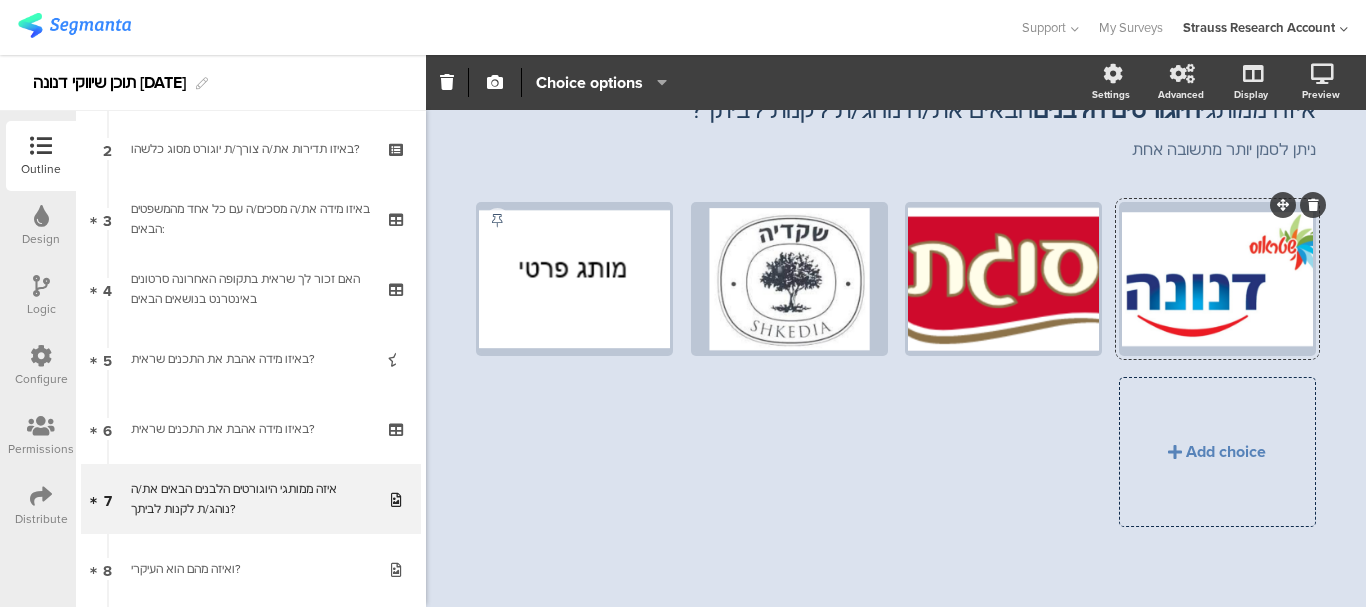 click 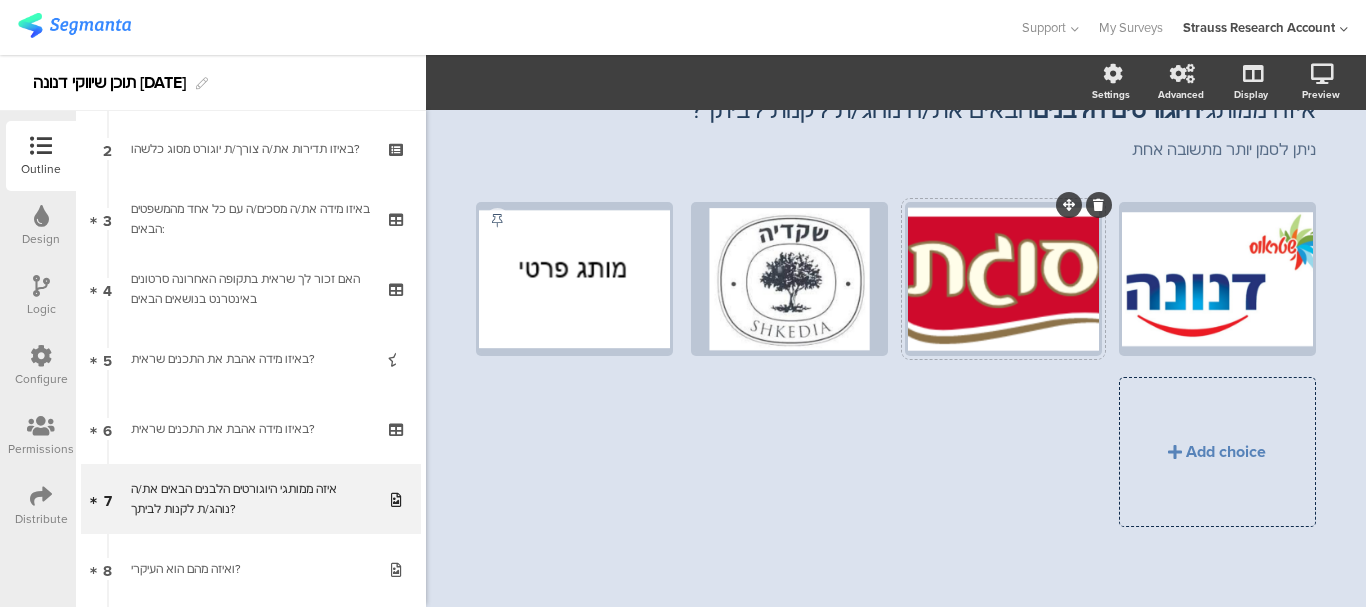 click 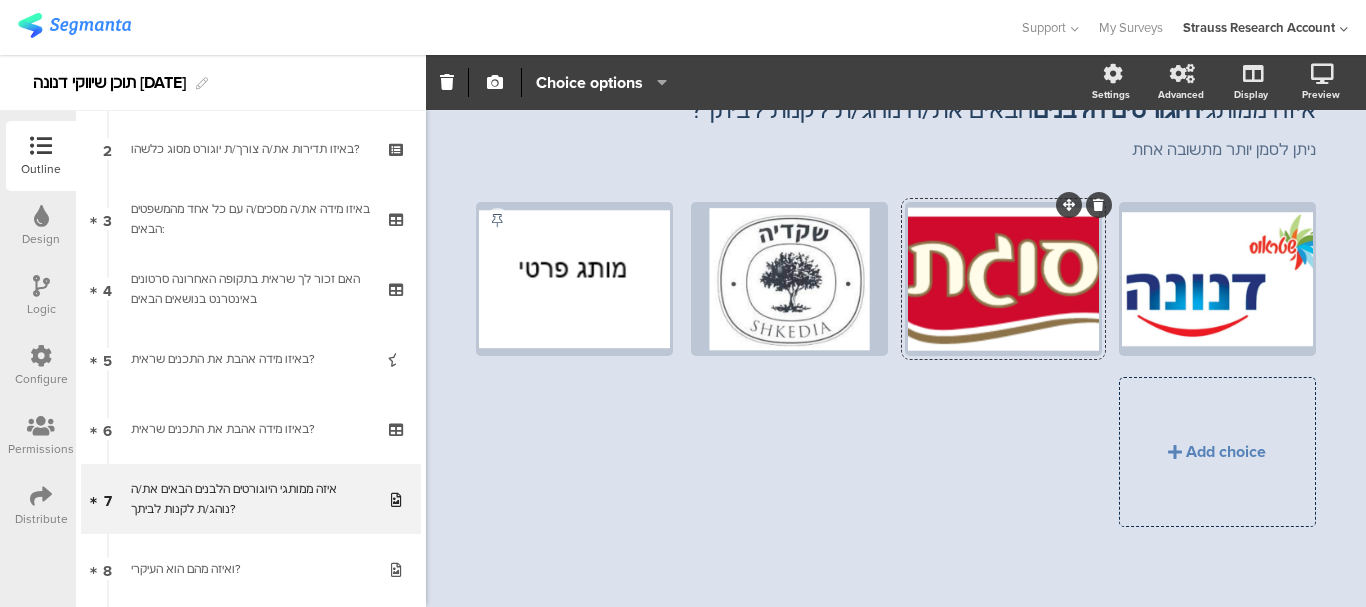 click 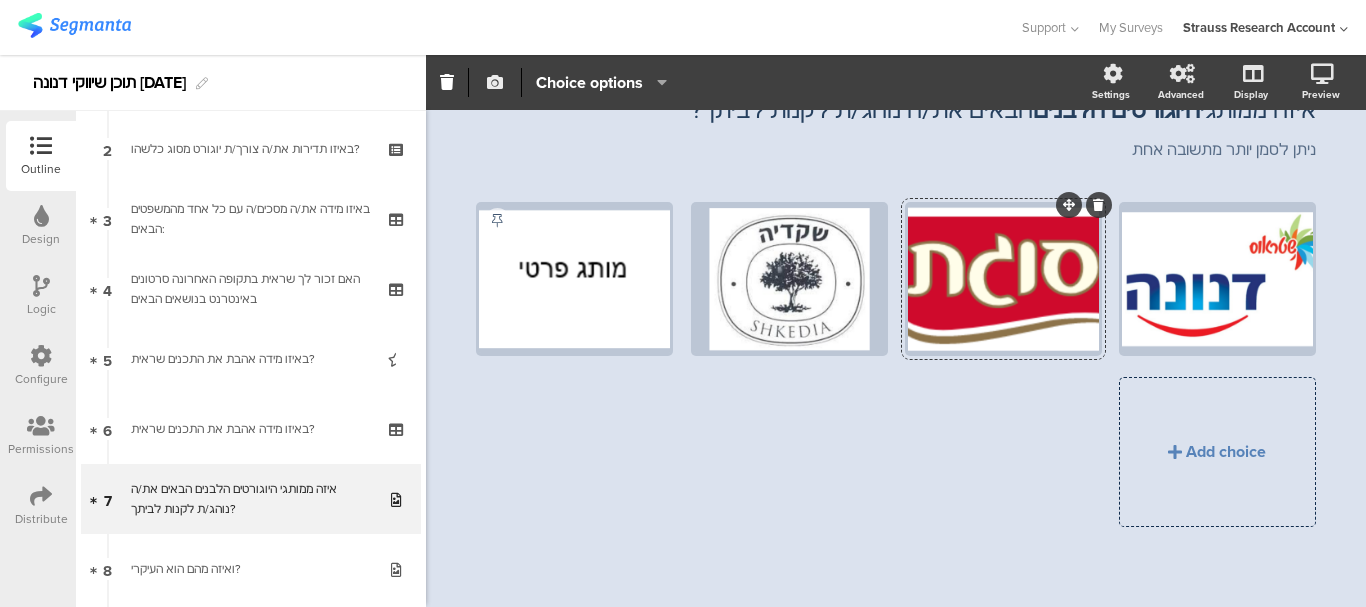 click 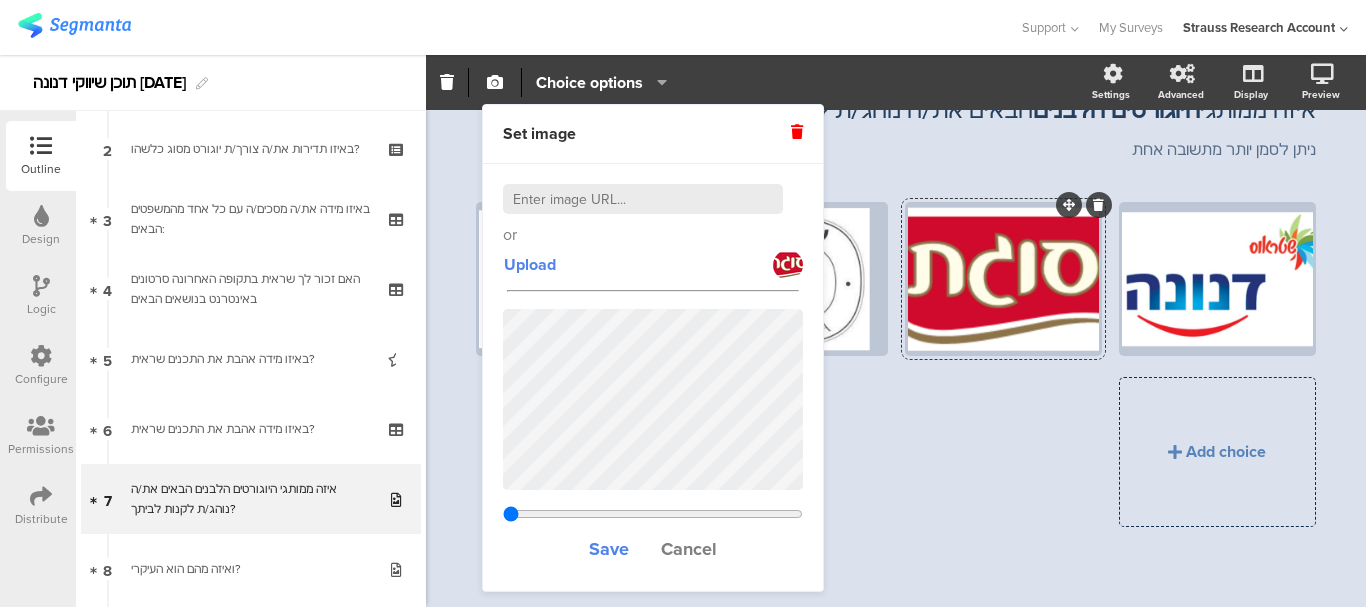 type on "1.00233005934111" 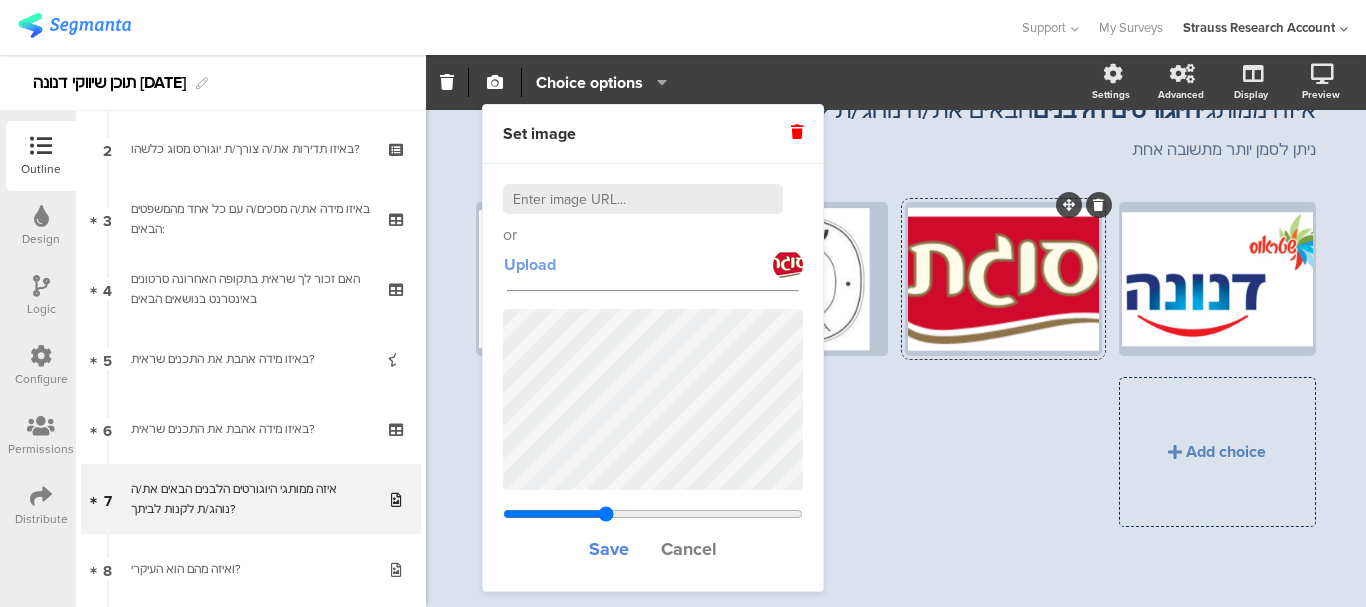 click on "Upload" at bounding box center (530, 264) 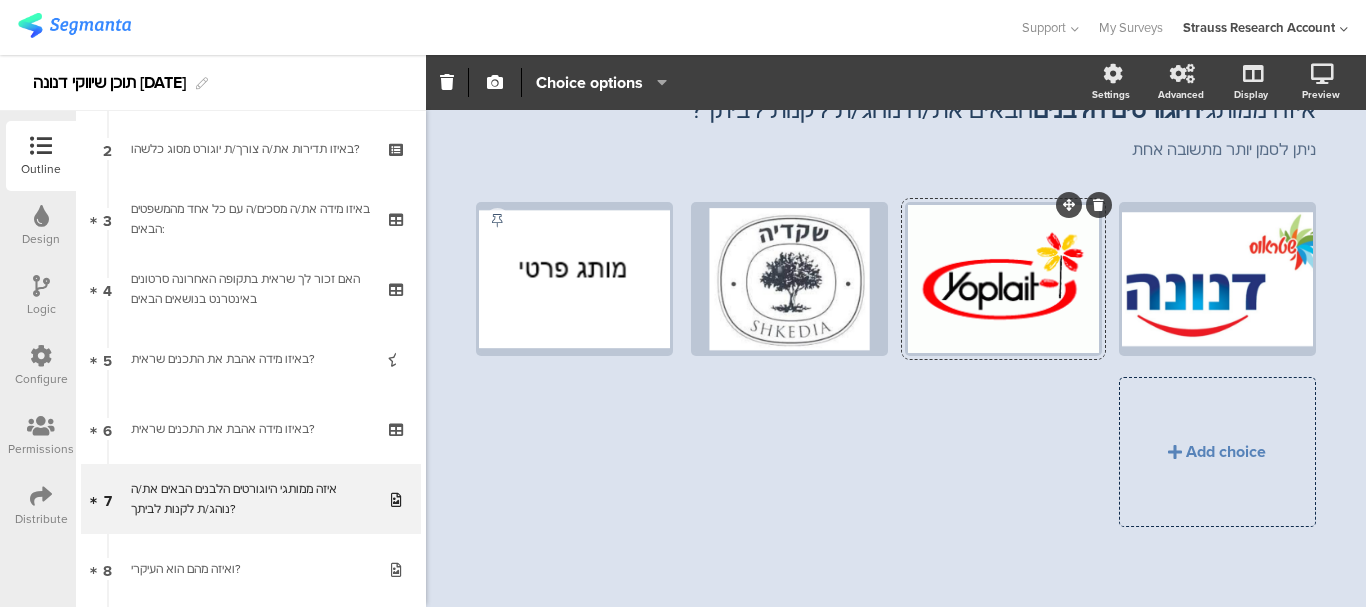 click 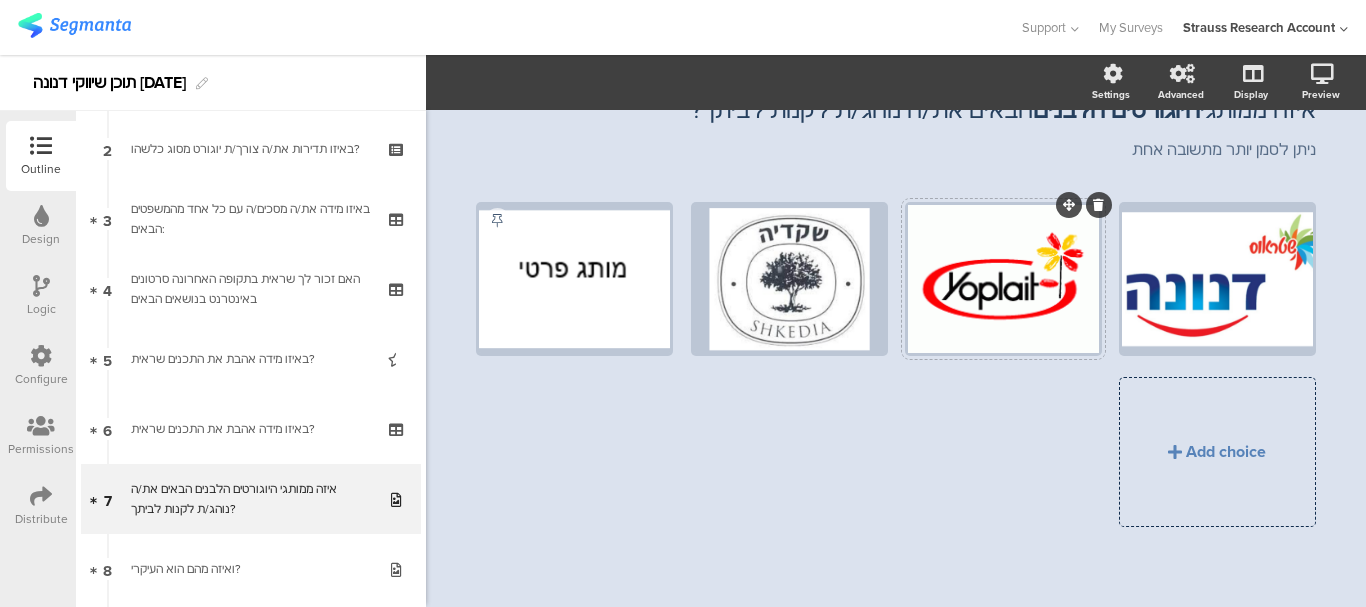 click 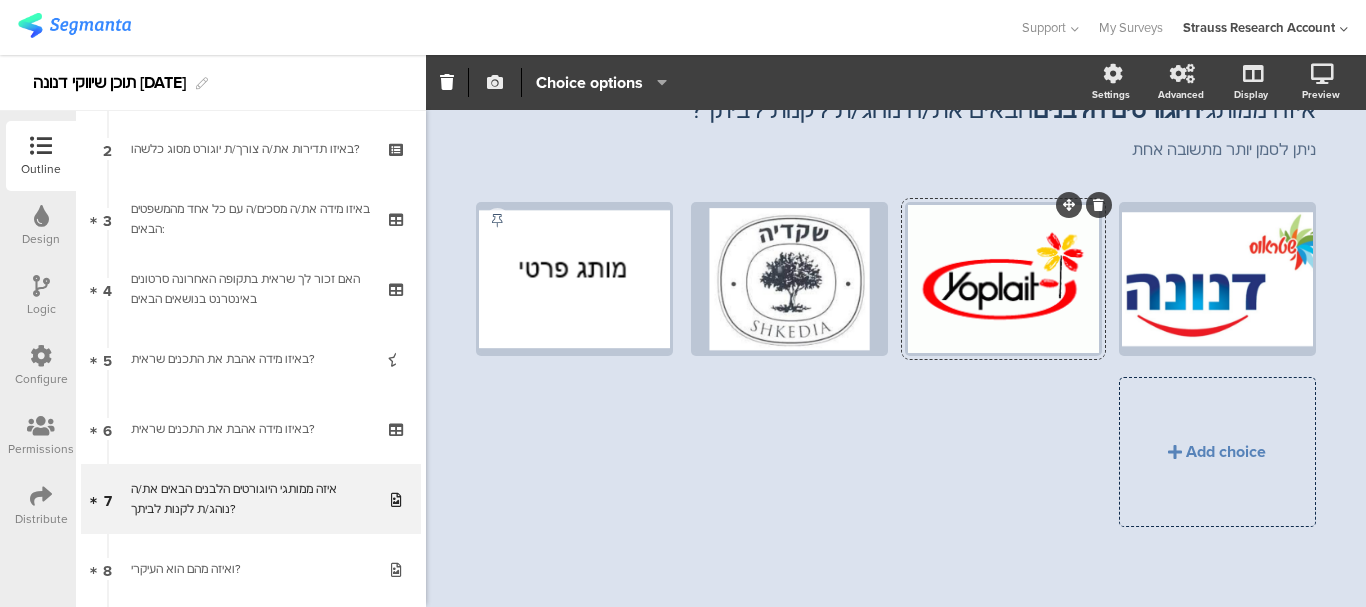 click 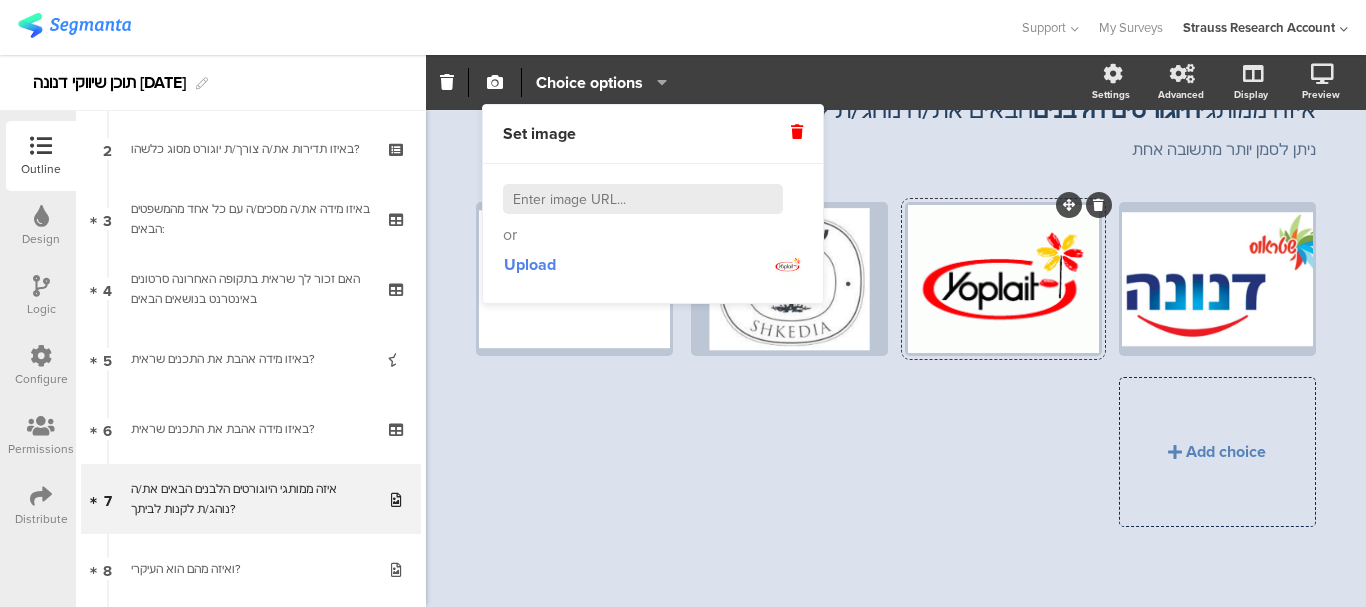 click 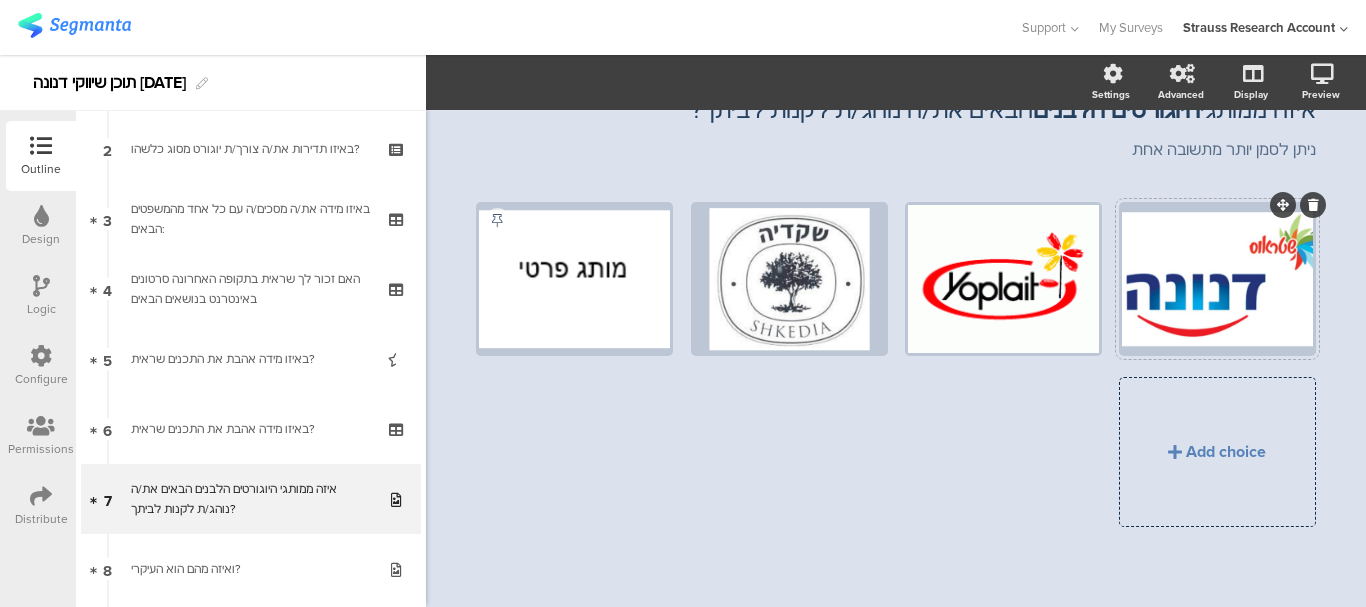 click 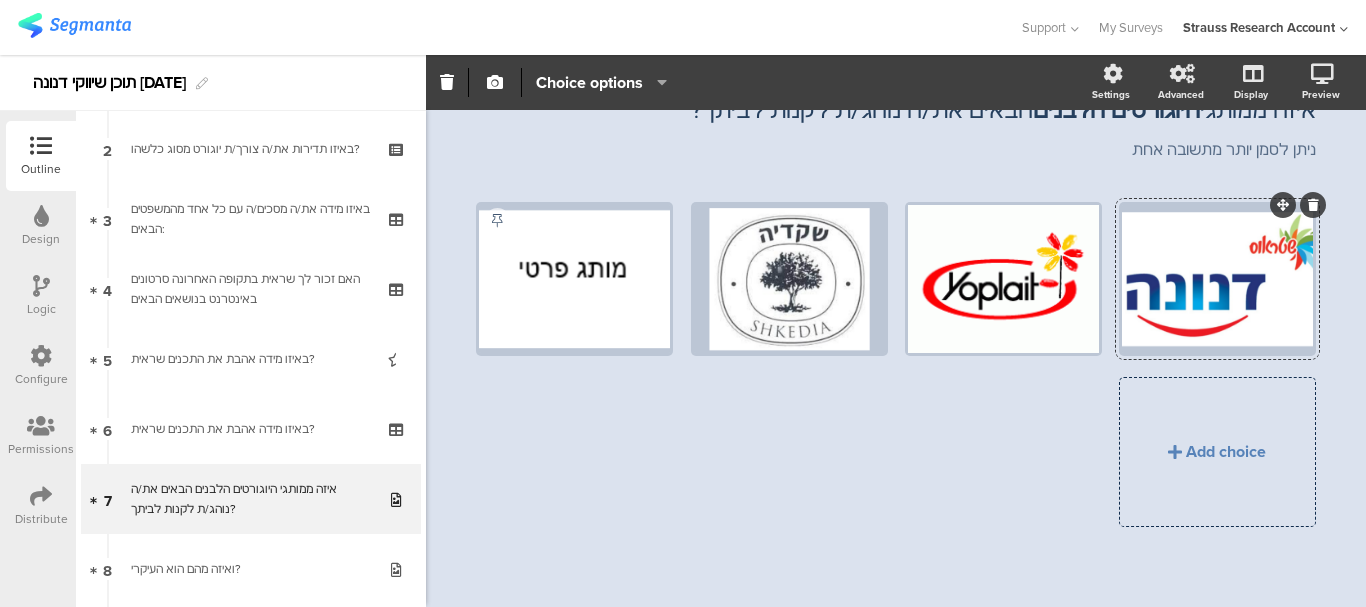 click 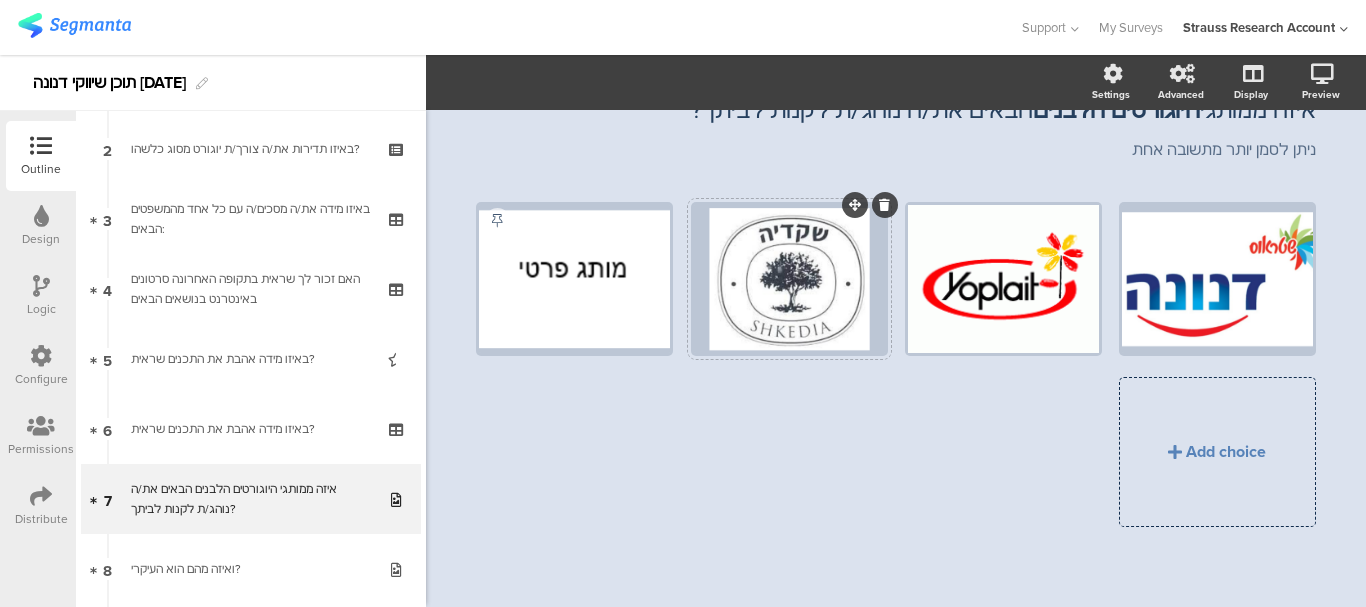 click 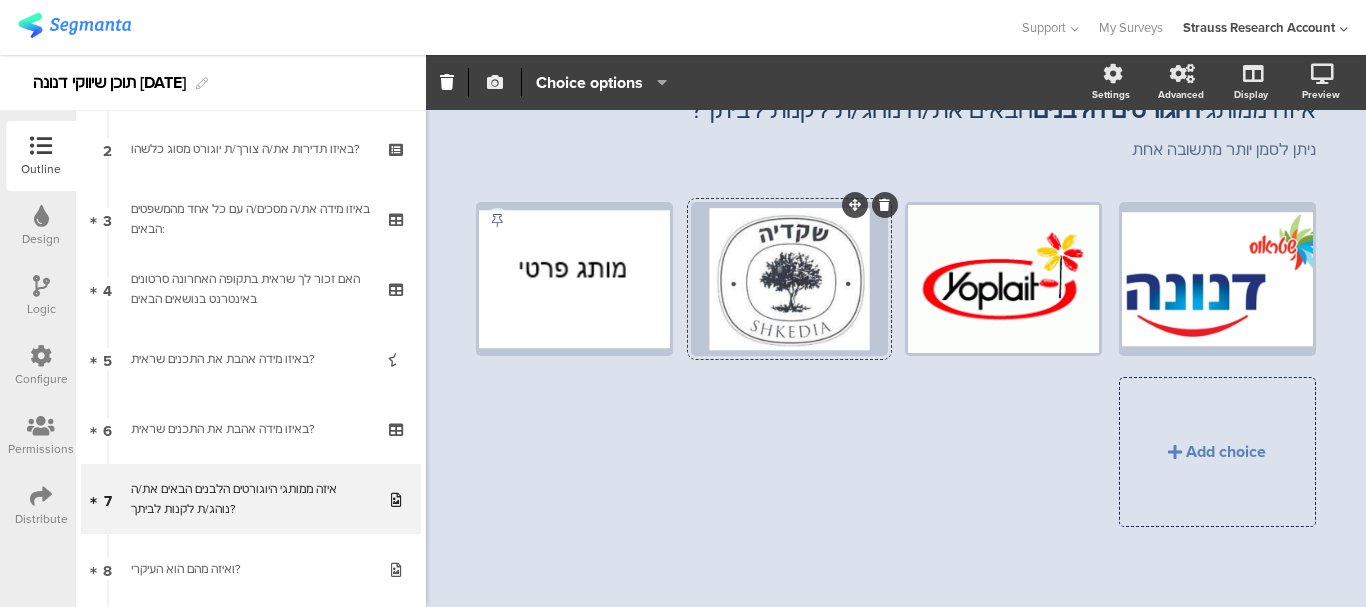 click 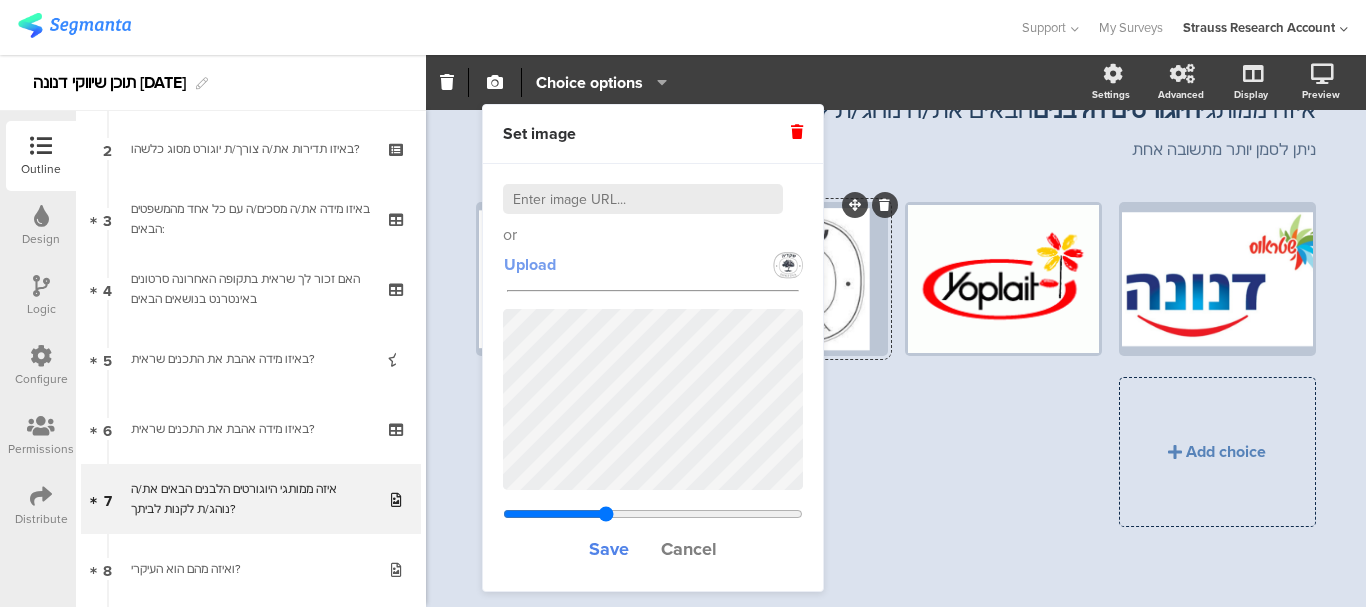 click on "Upload" at bounding box center (530, 264) 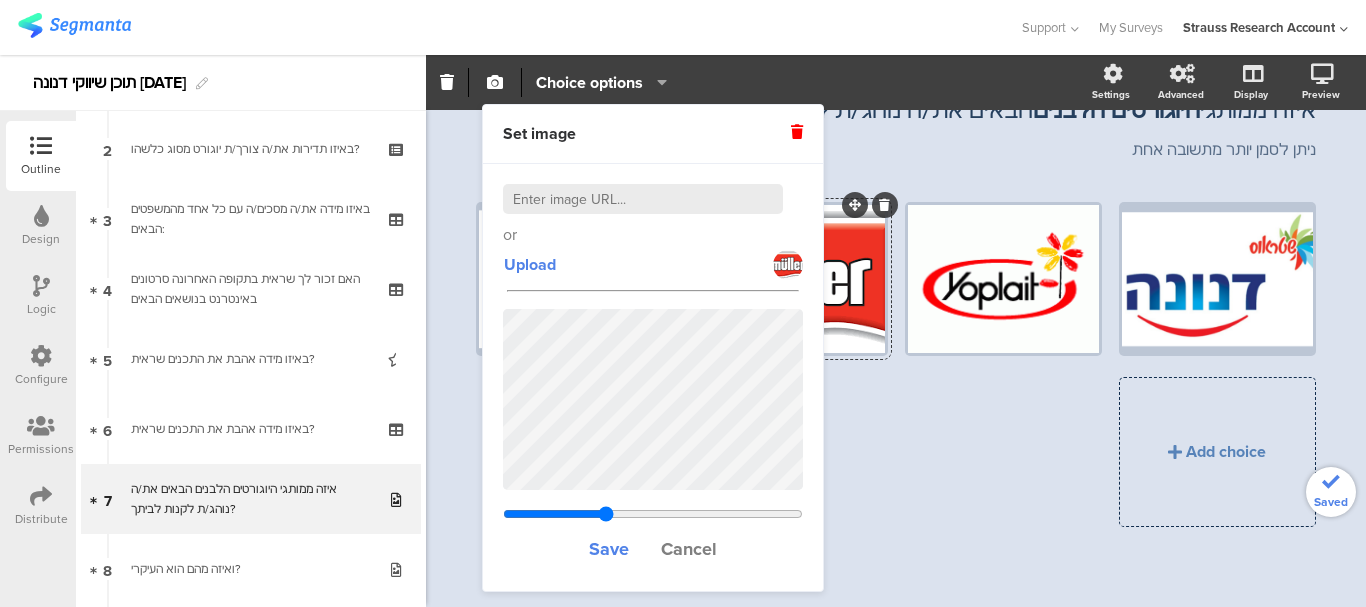 type on "2.11012489233419" 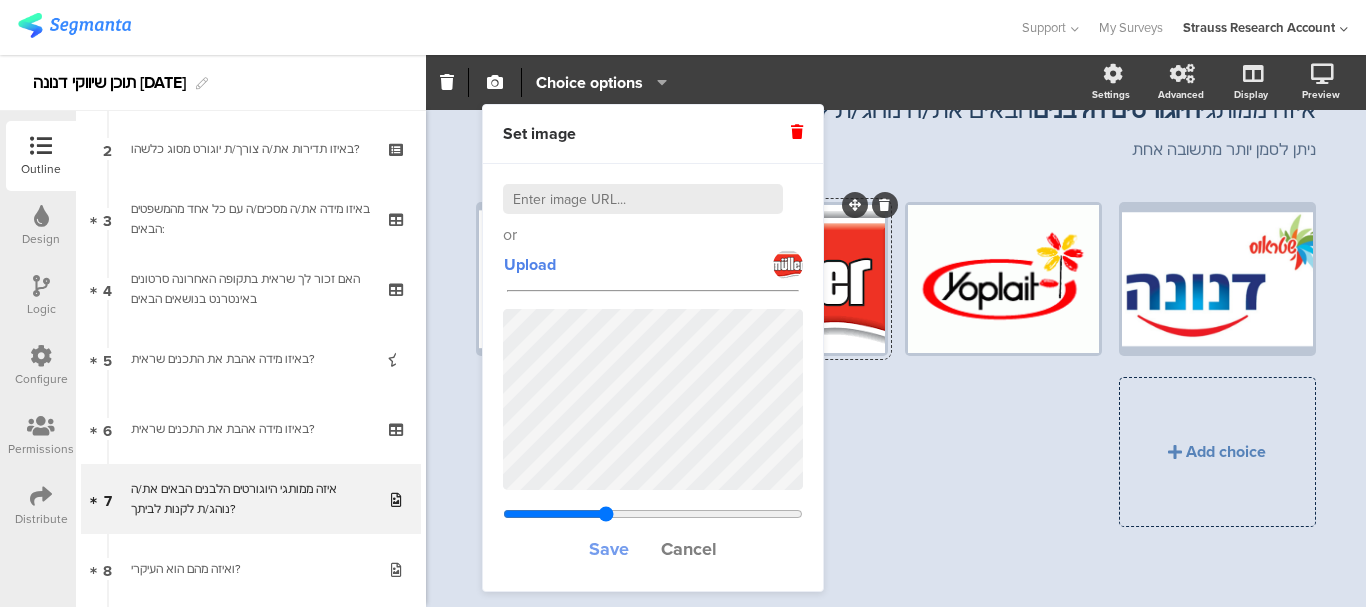 click on "Save" at bounding box center (609, 549) 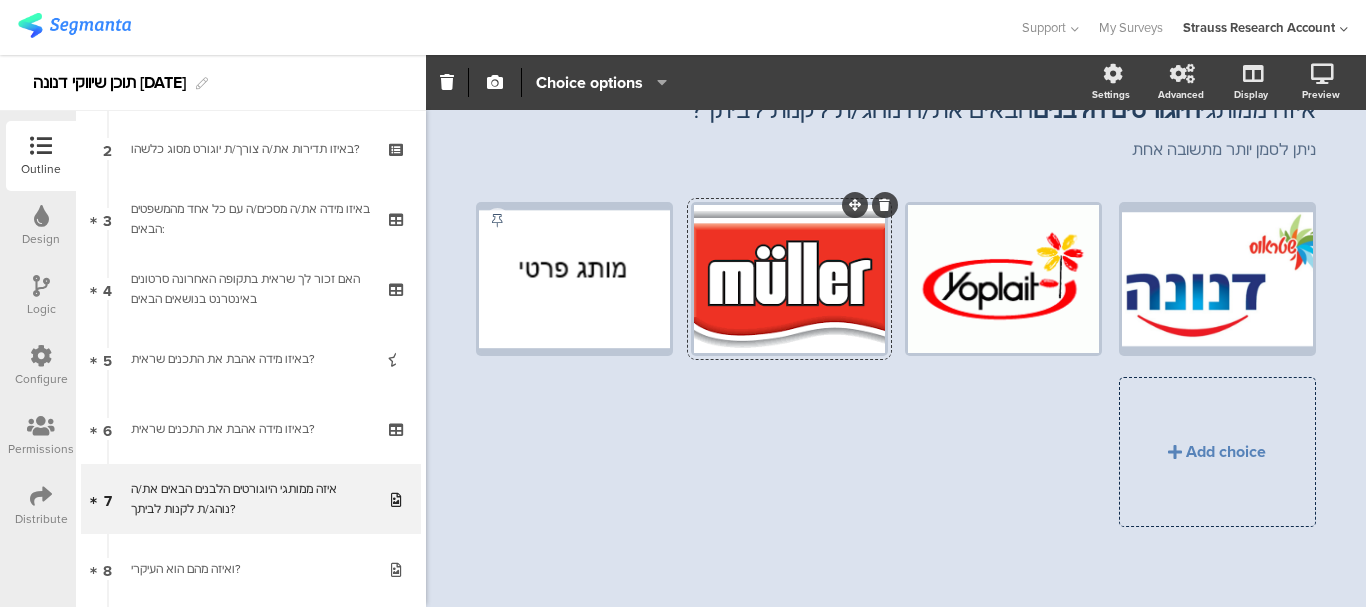 click 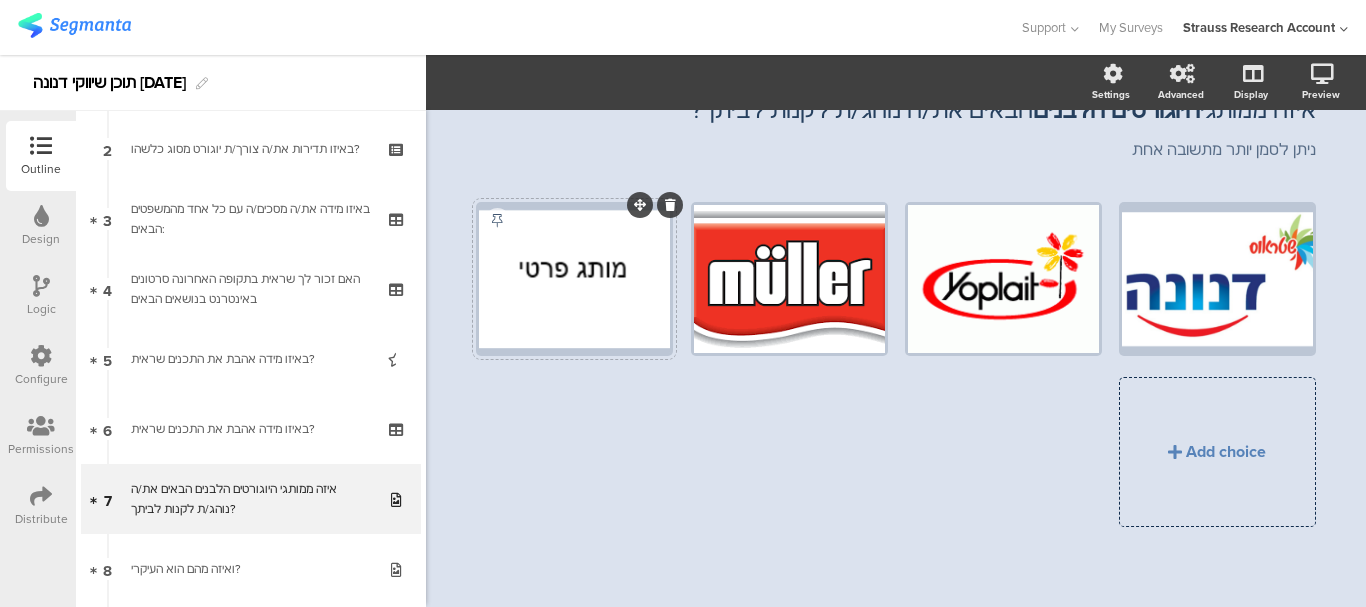 click 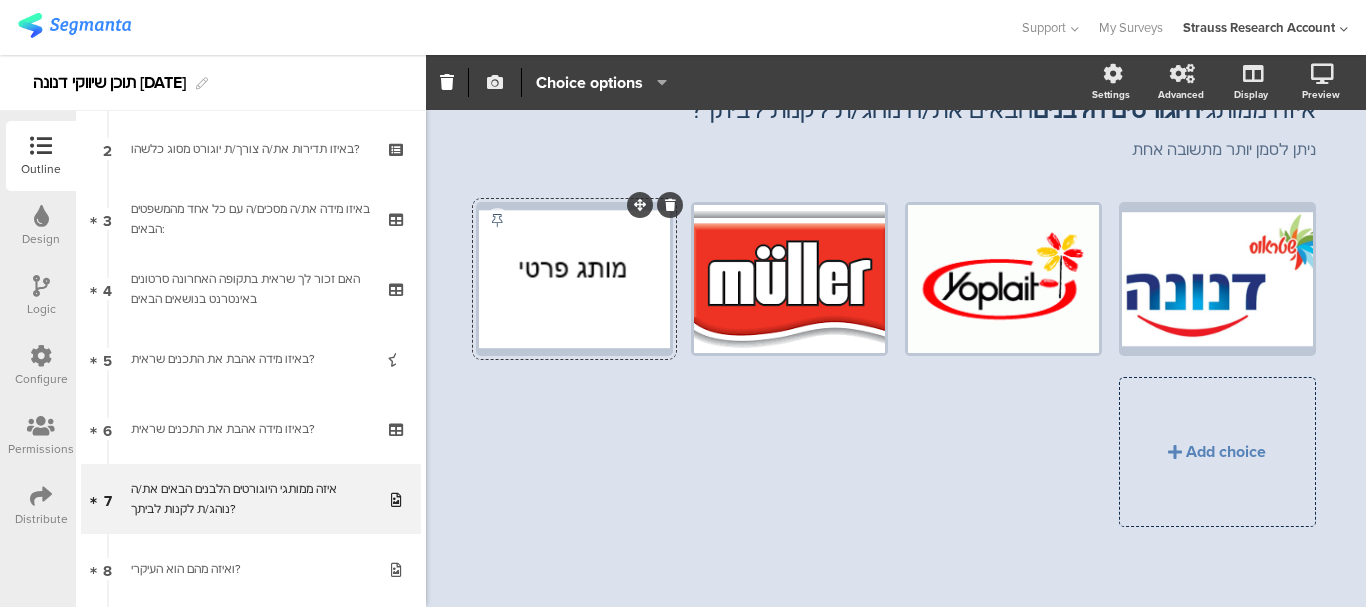 click 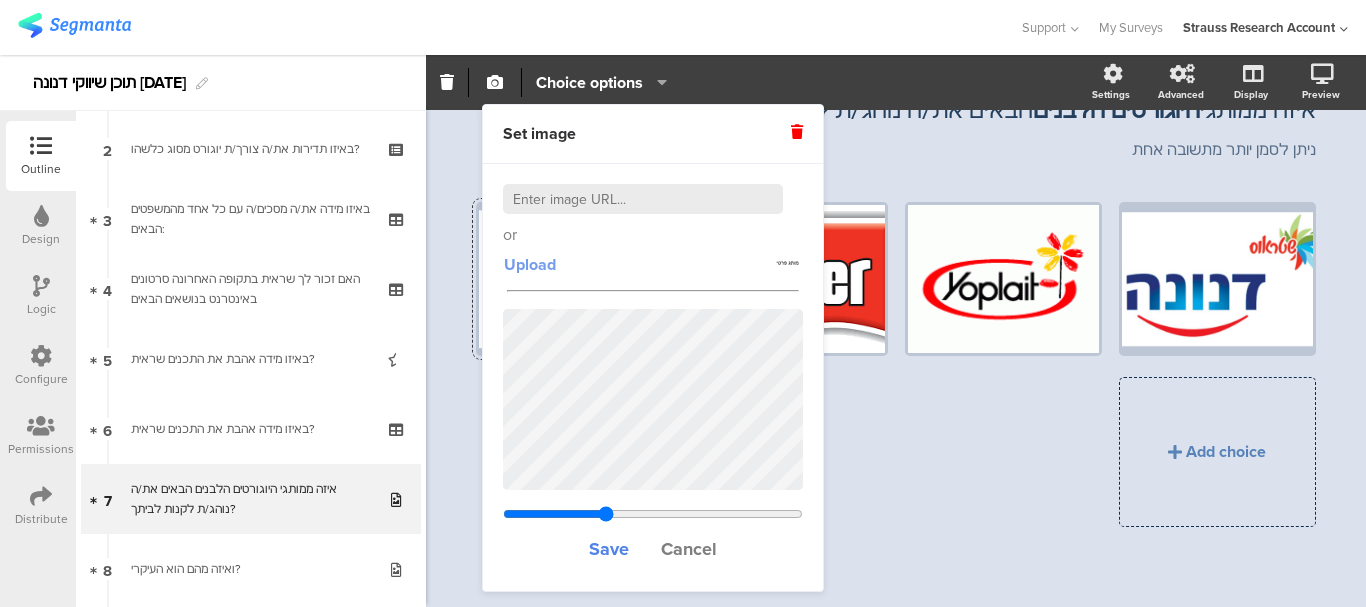 click on "Upload" at bounding box center [530, 264] 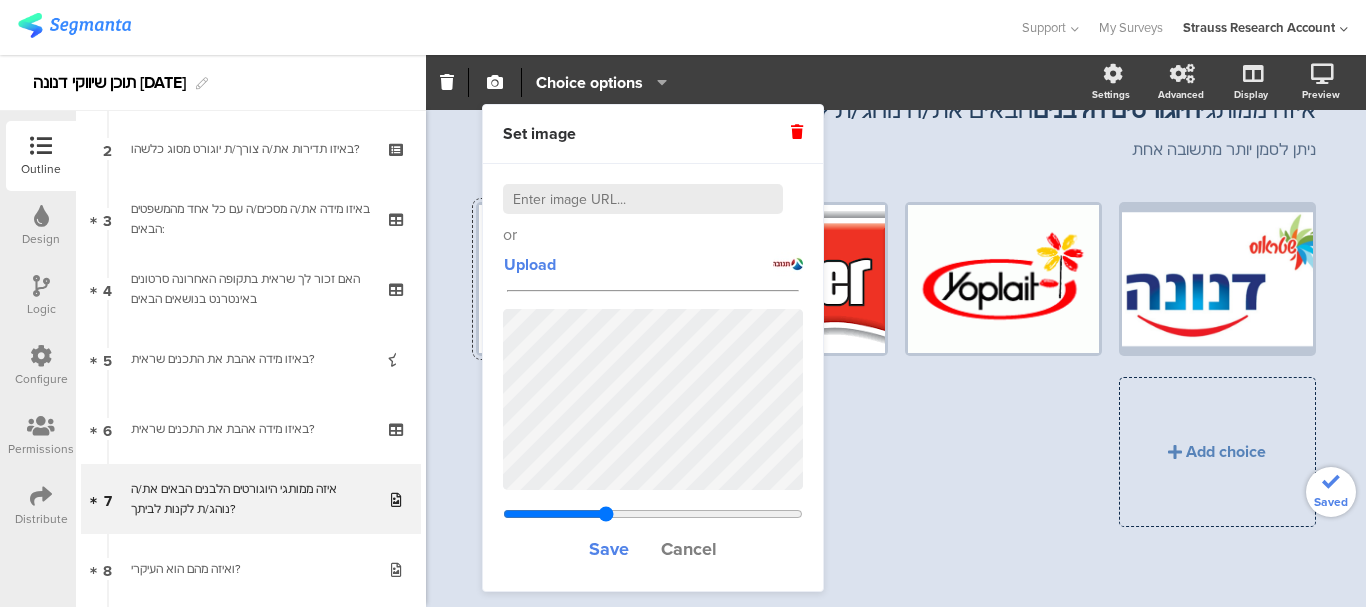 type on "0.803507702392658" 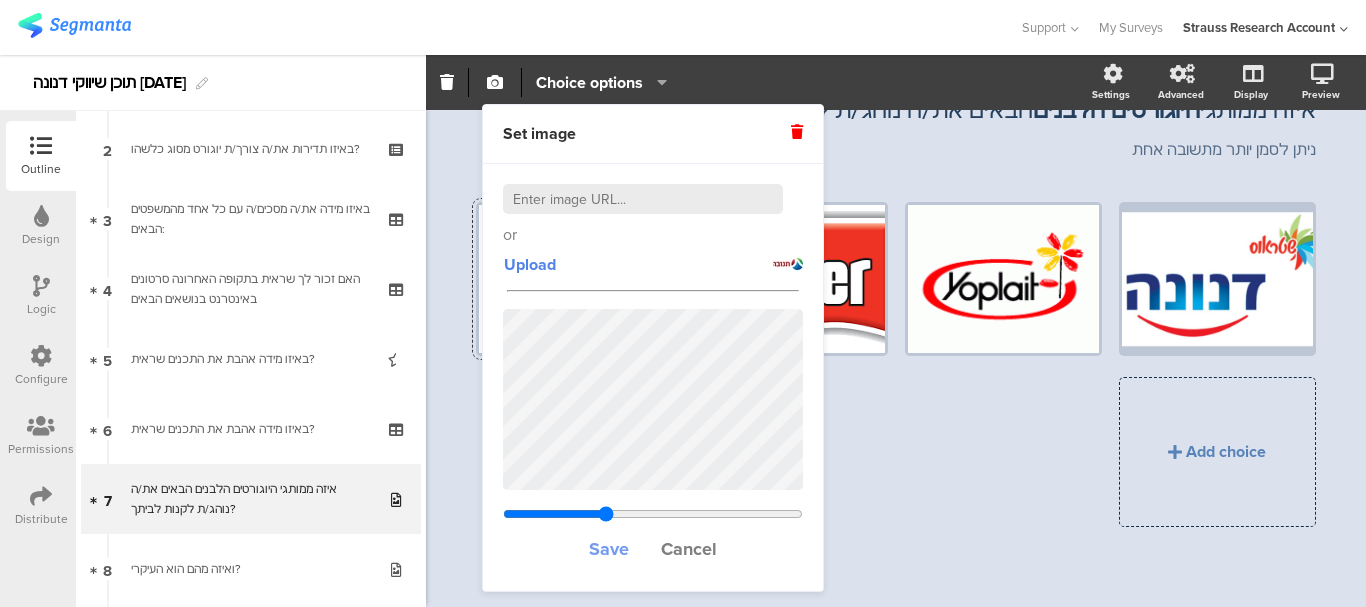 click on "Save" at bounding box center (609, 549) 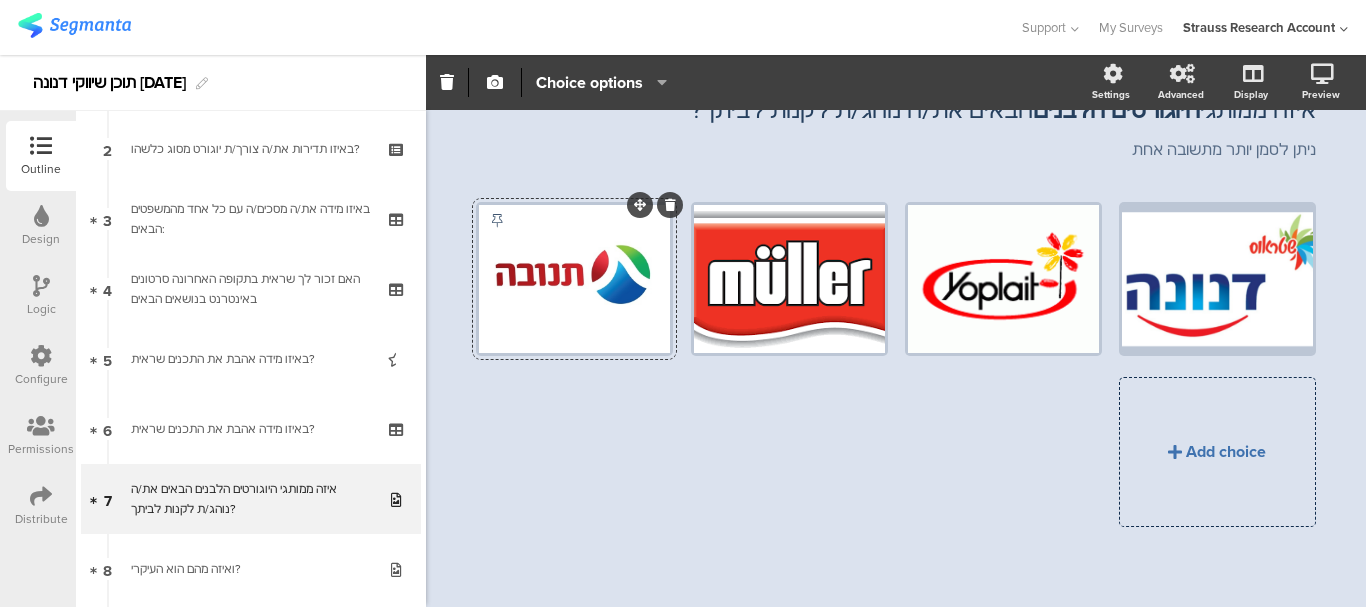 click on "Add choice" 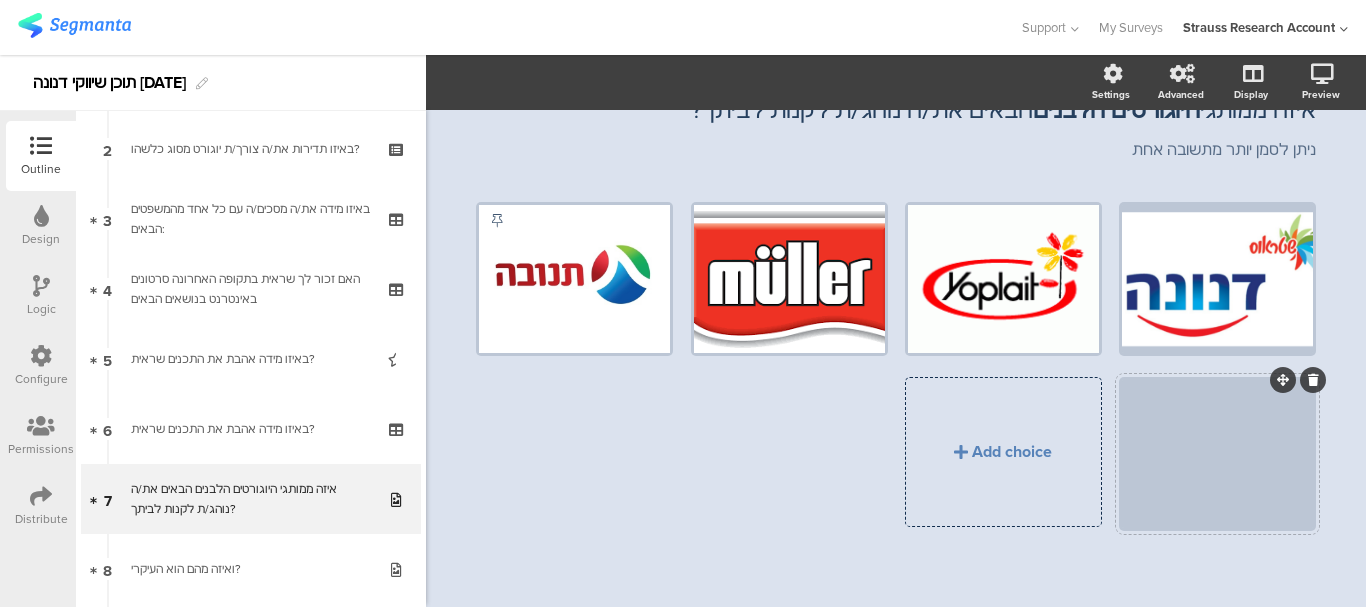 click 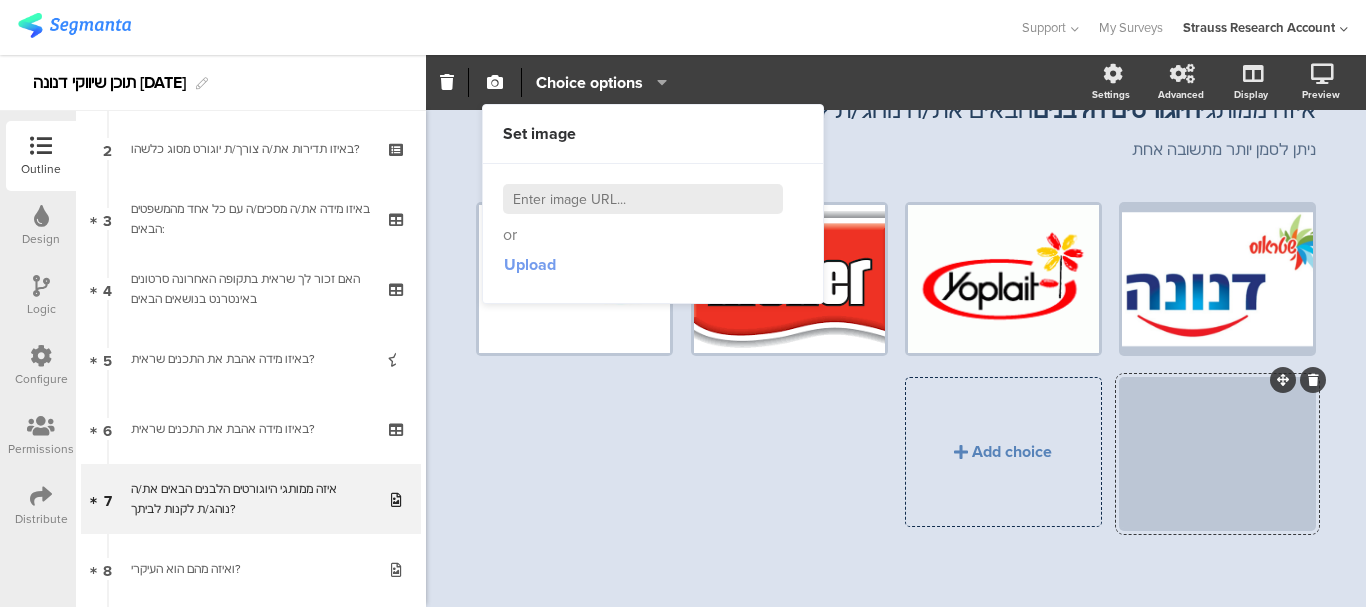 click on "Upload" at bounding box center (530, 264) 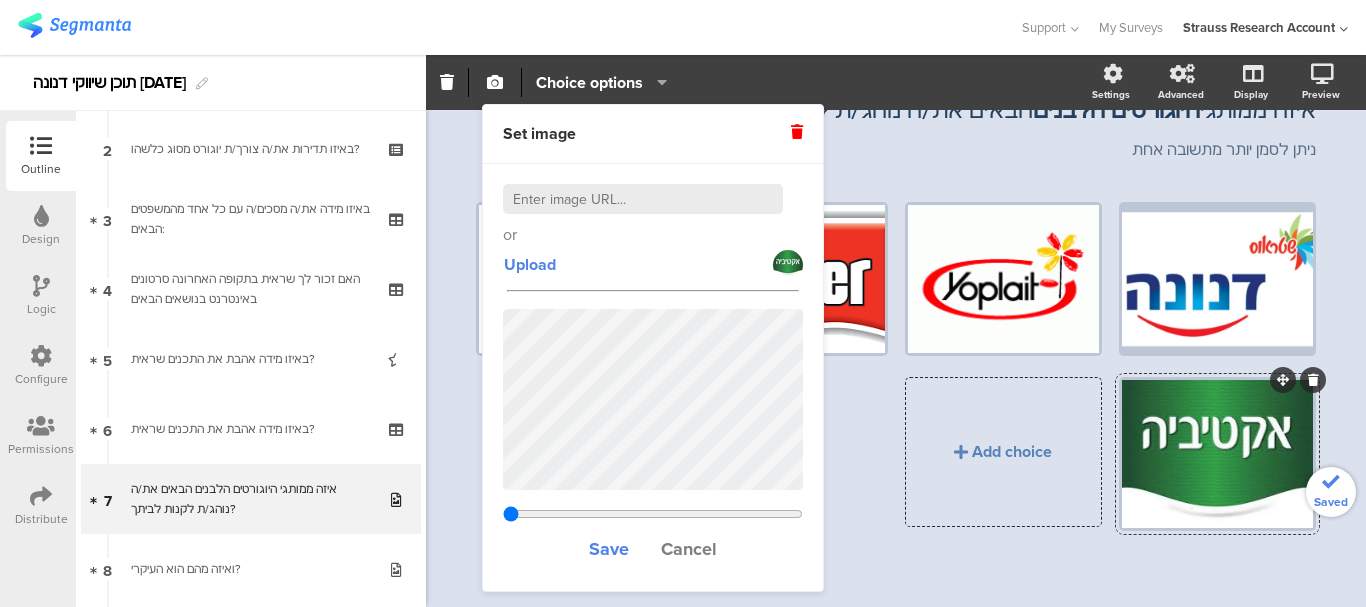 type on "2.66633333333333" 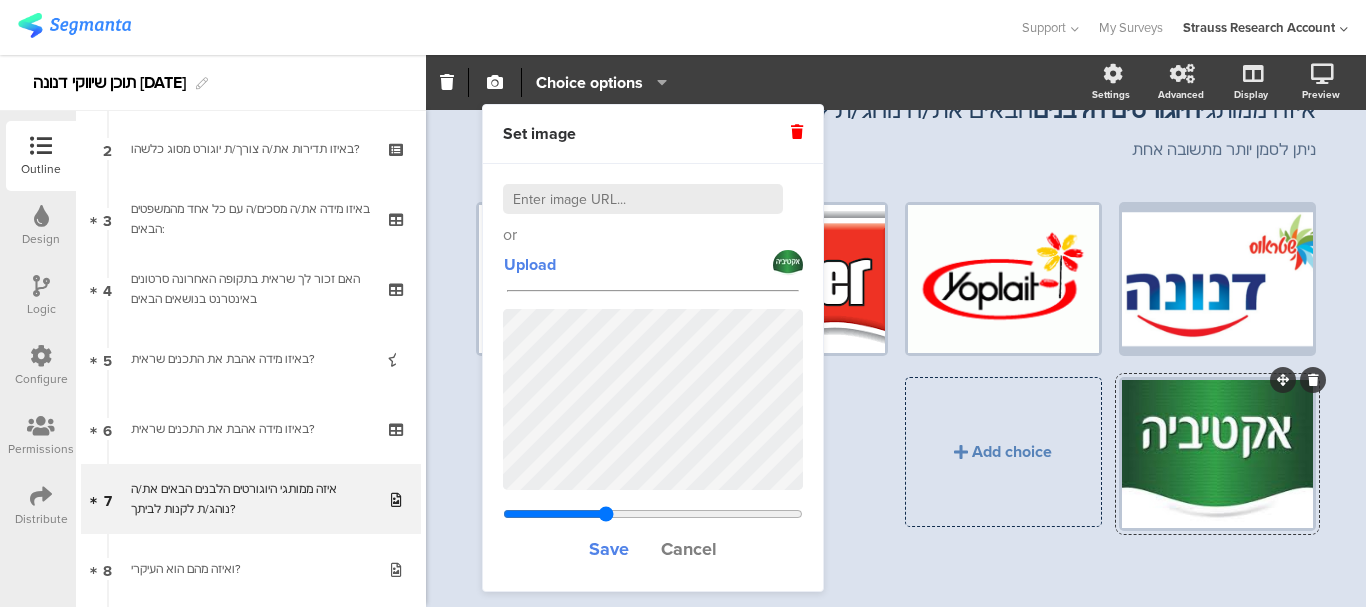 click on "Save   Cancel" at bounding box center (653, 549) 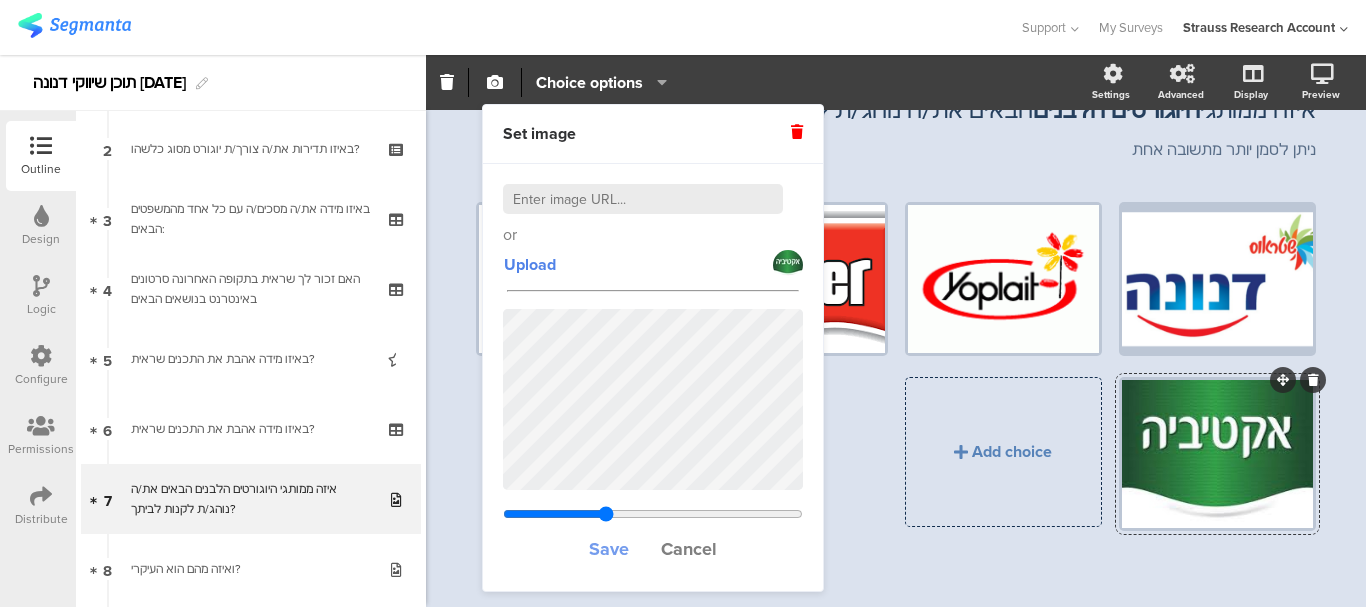 click on "Save" at bounding box center (609, 549) 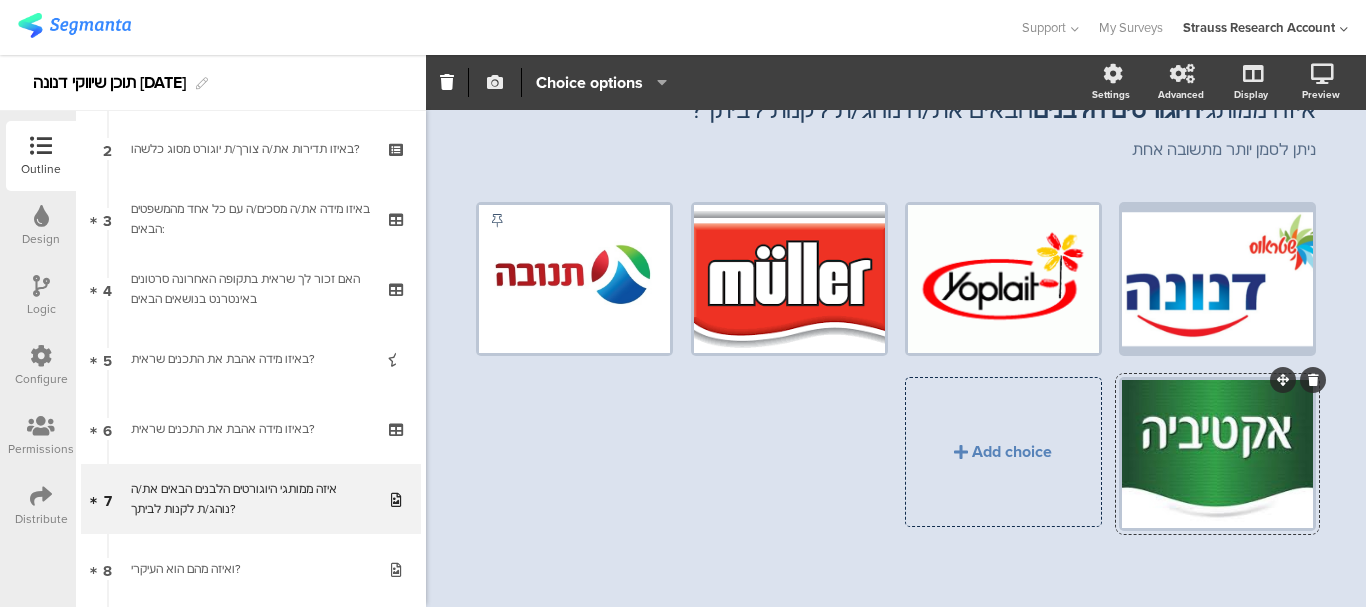 click 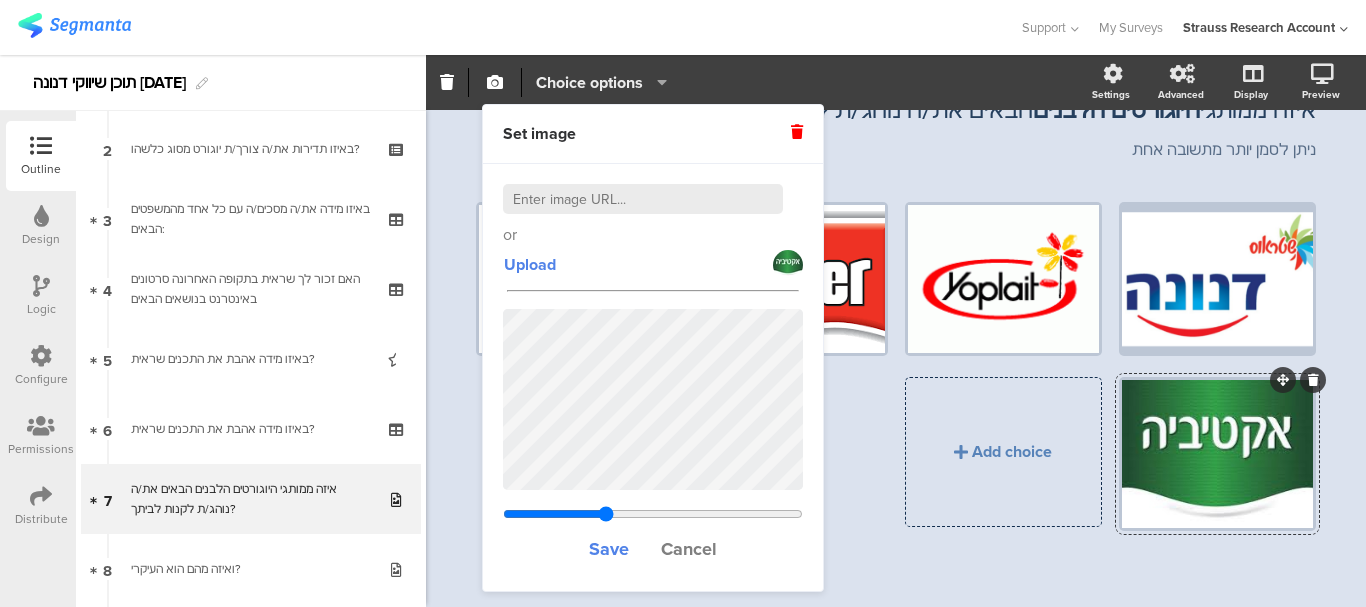 click on "Choice options" 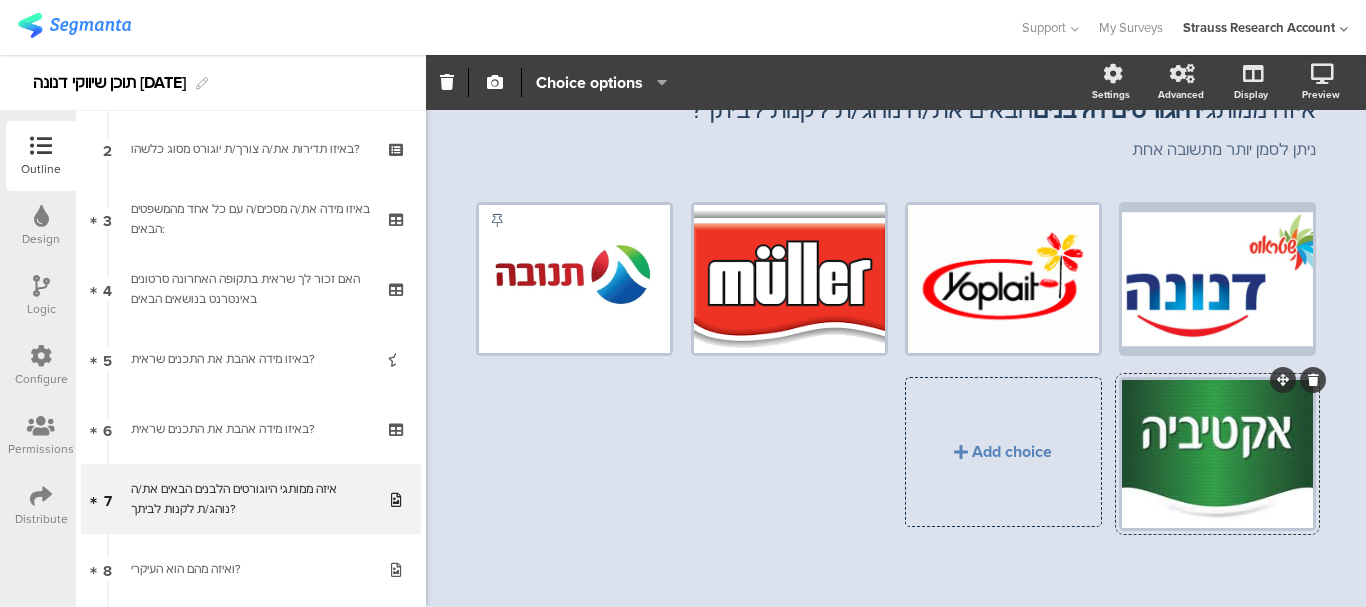 click 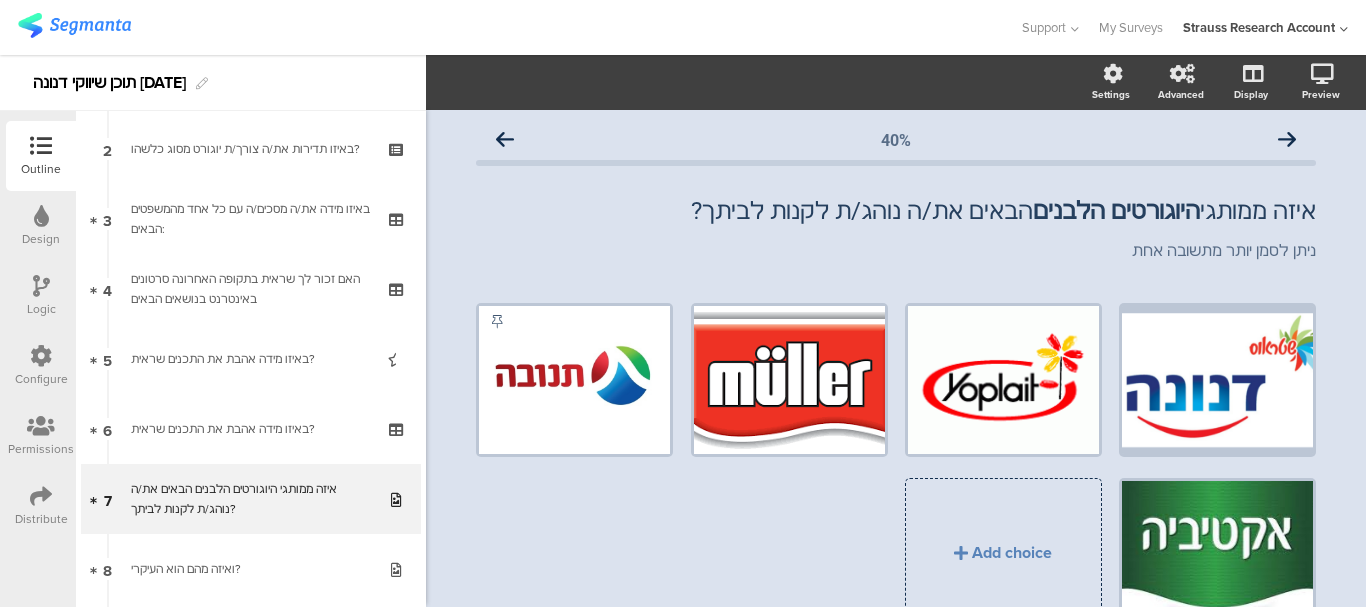 scroll, scrollTop: 109, scrollLeft: 0, axis: vertical 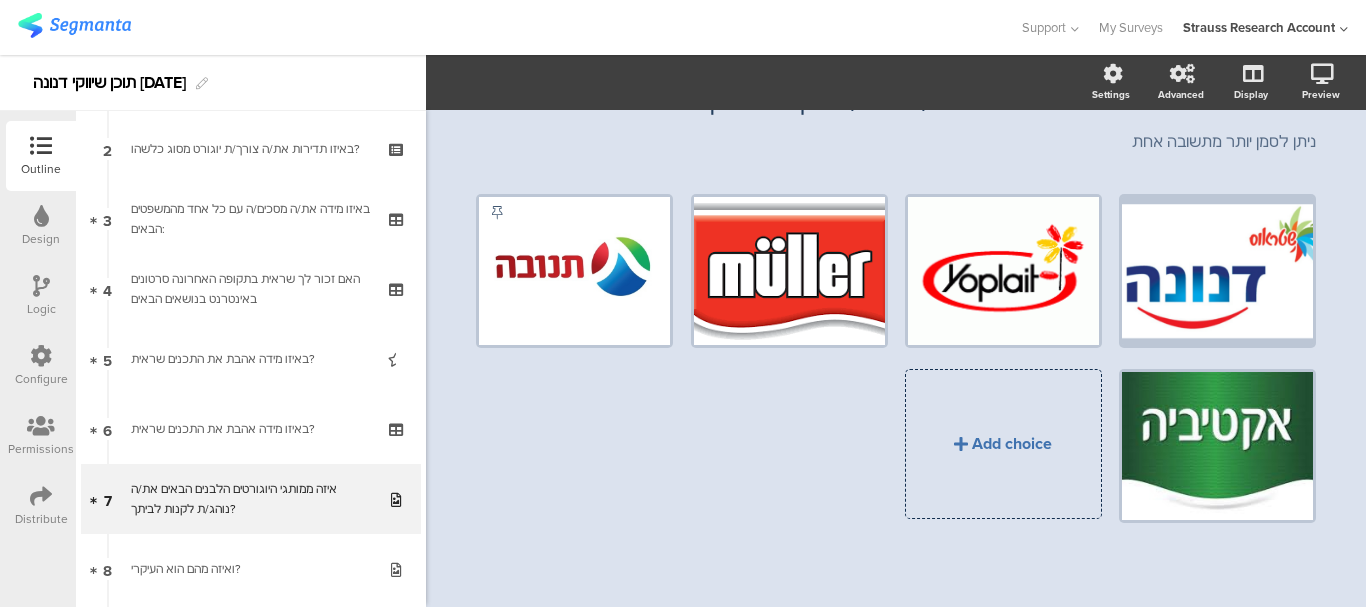 click on "Add choice" 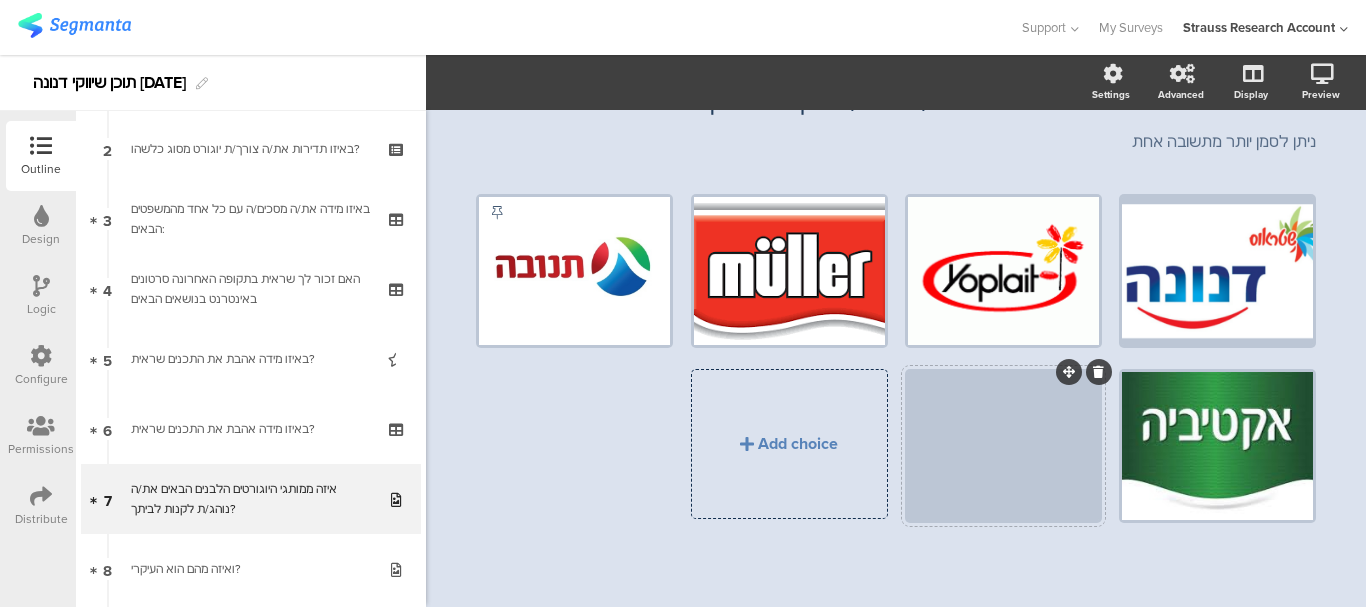 click 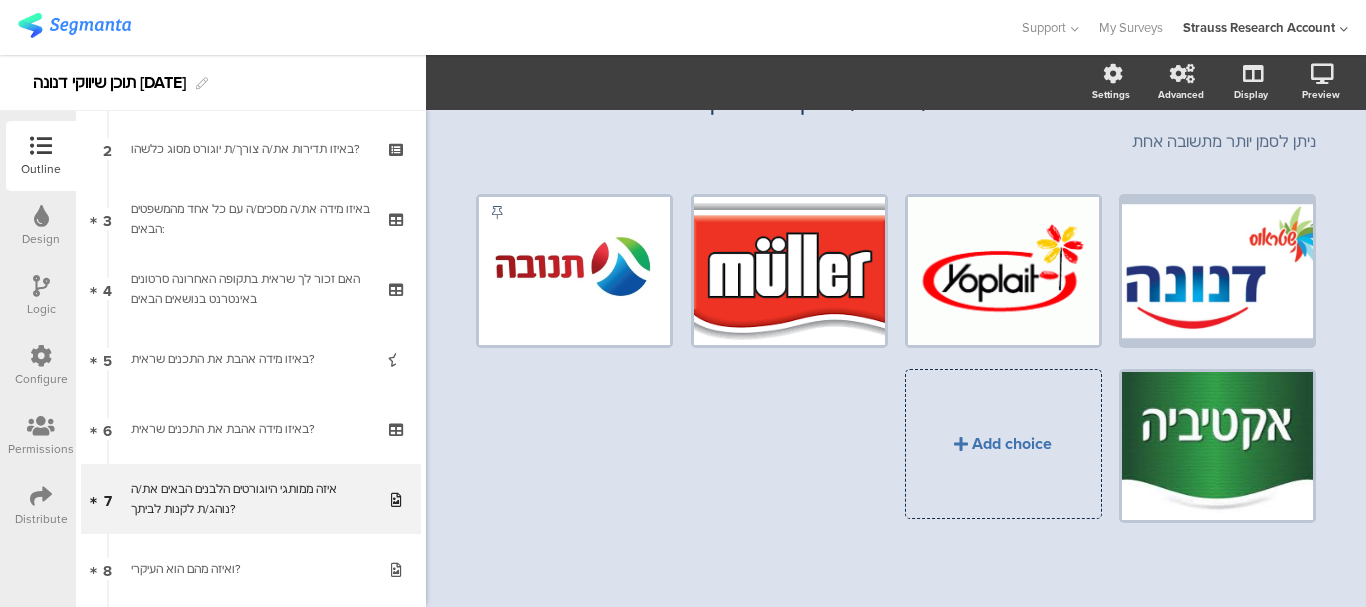 click on "Add choice" 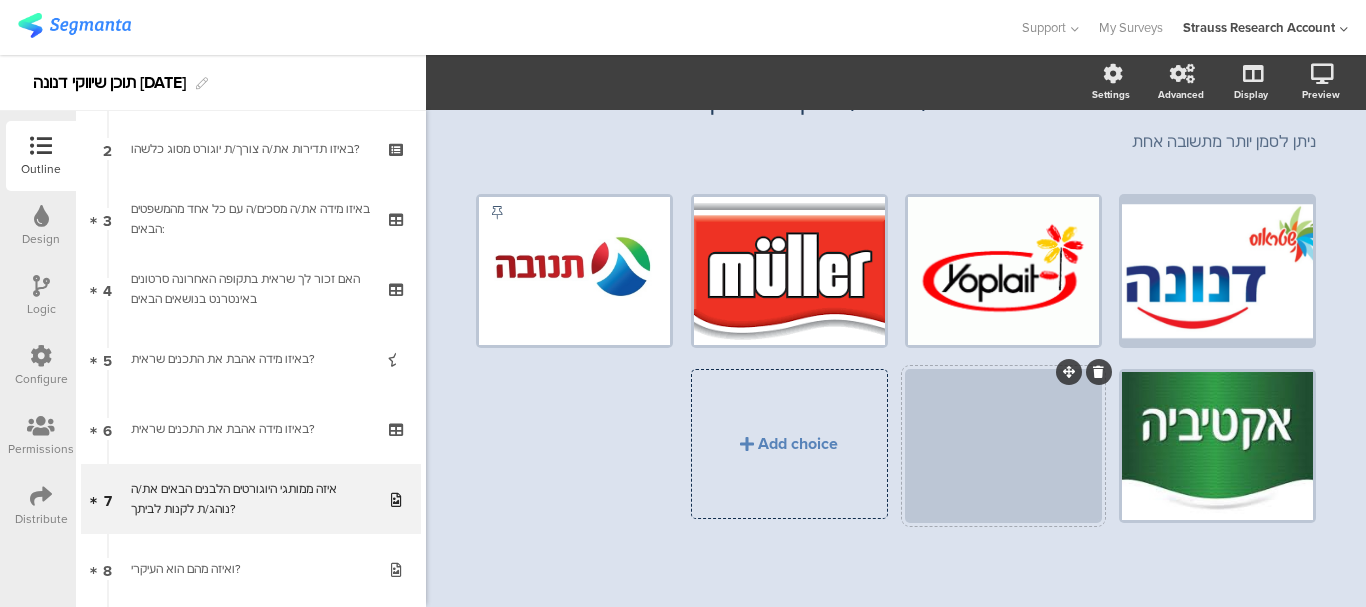 click 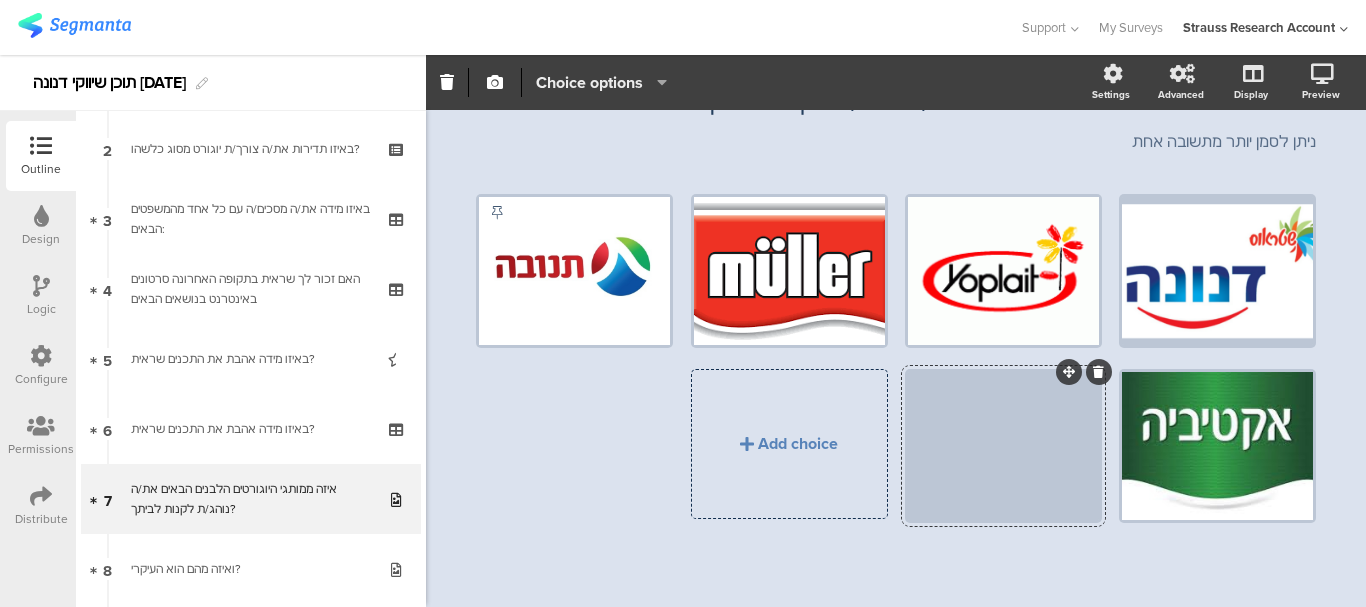 click on "Choice options" 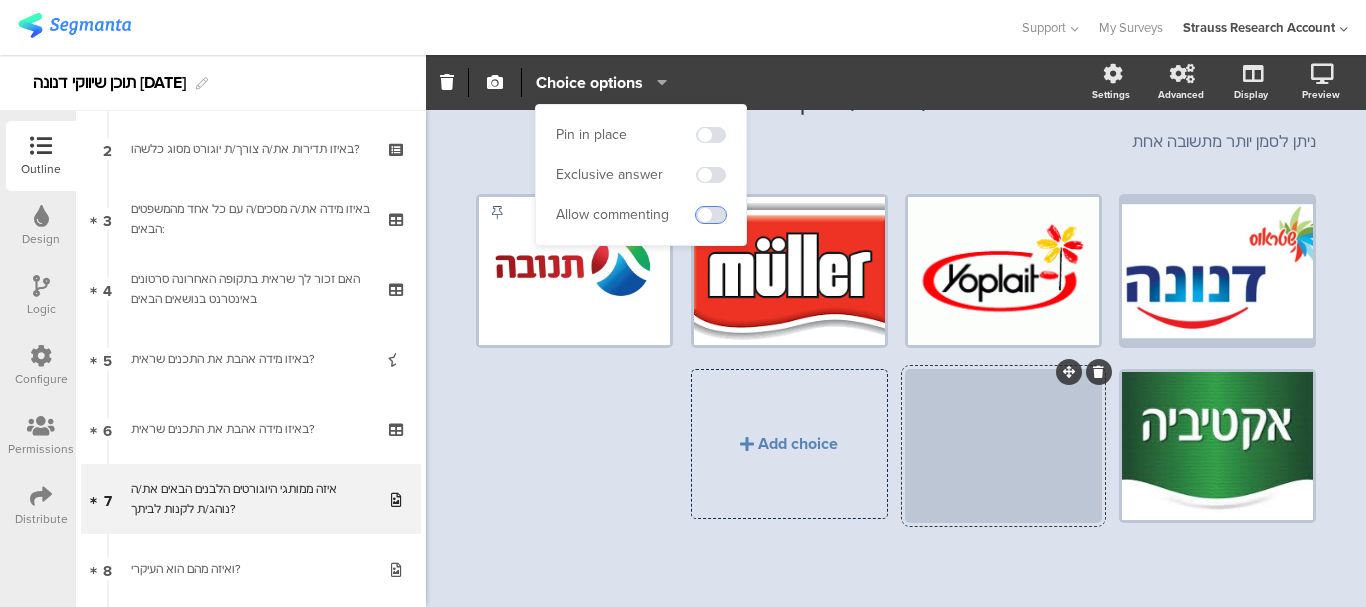 click at bounding box center (711, 215) 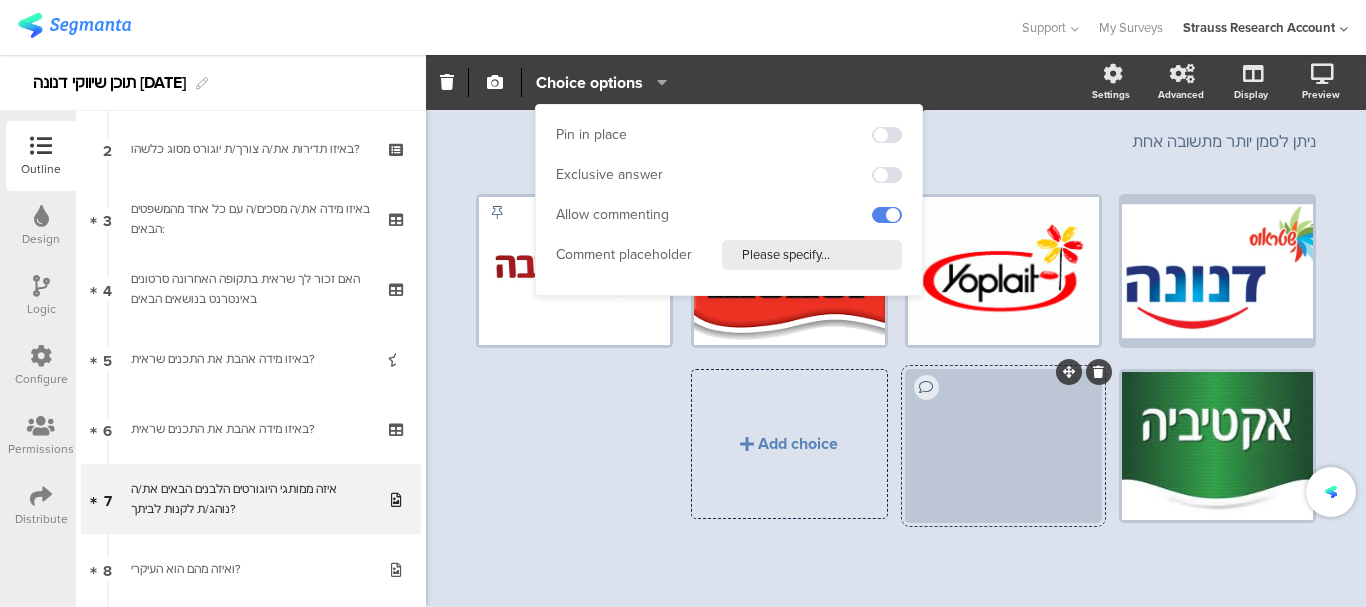 click on "Please specify..." at bounding box center (812, 255) 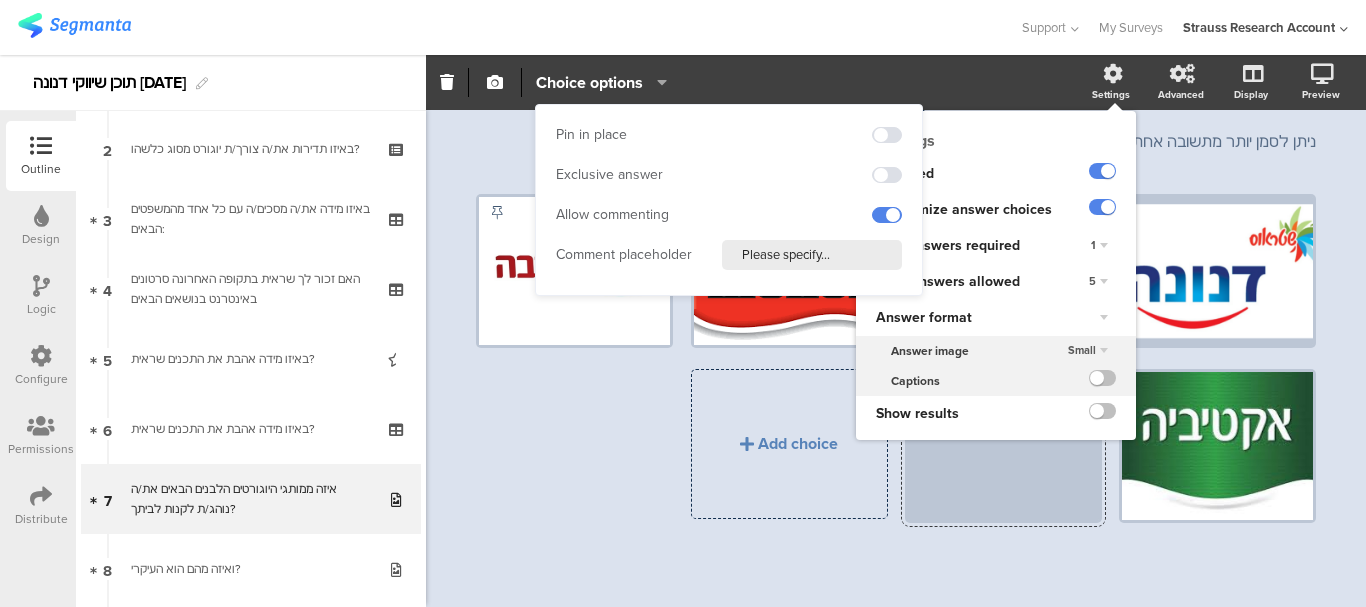 click on "Settings" 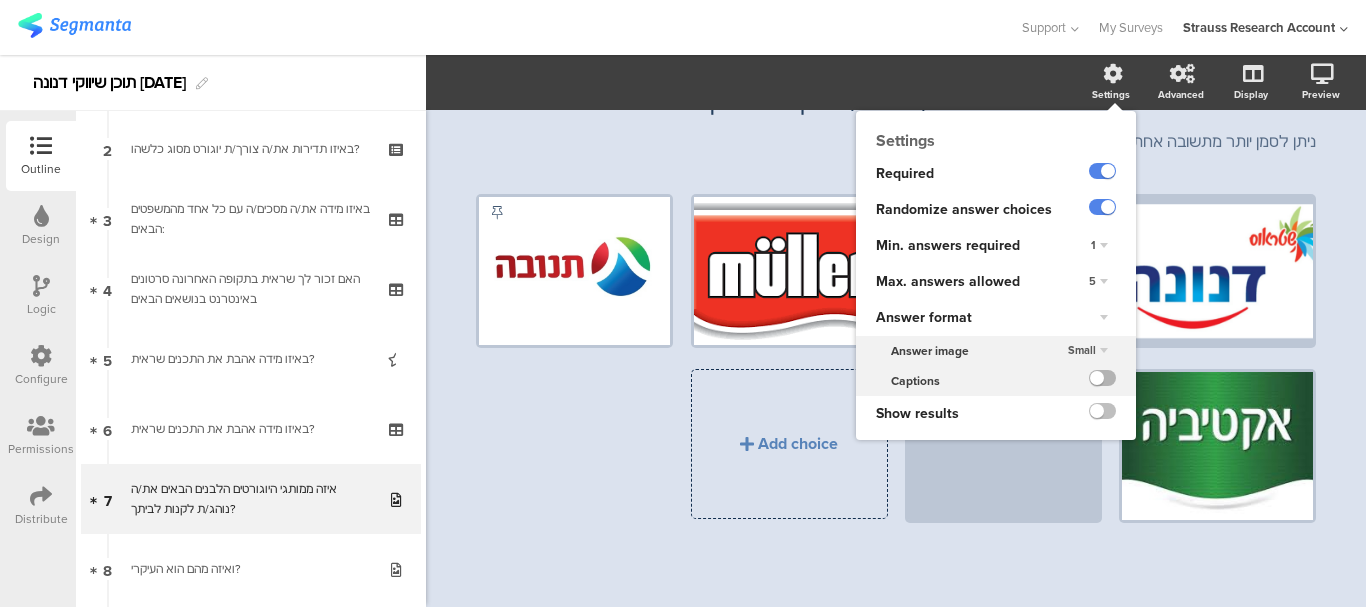click 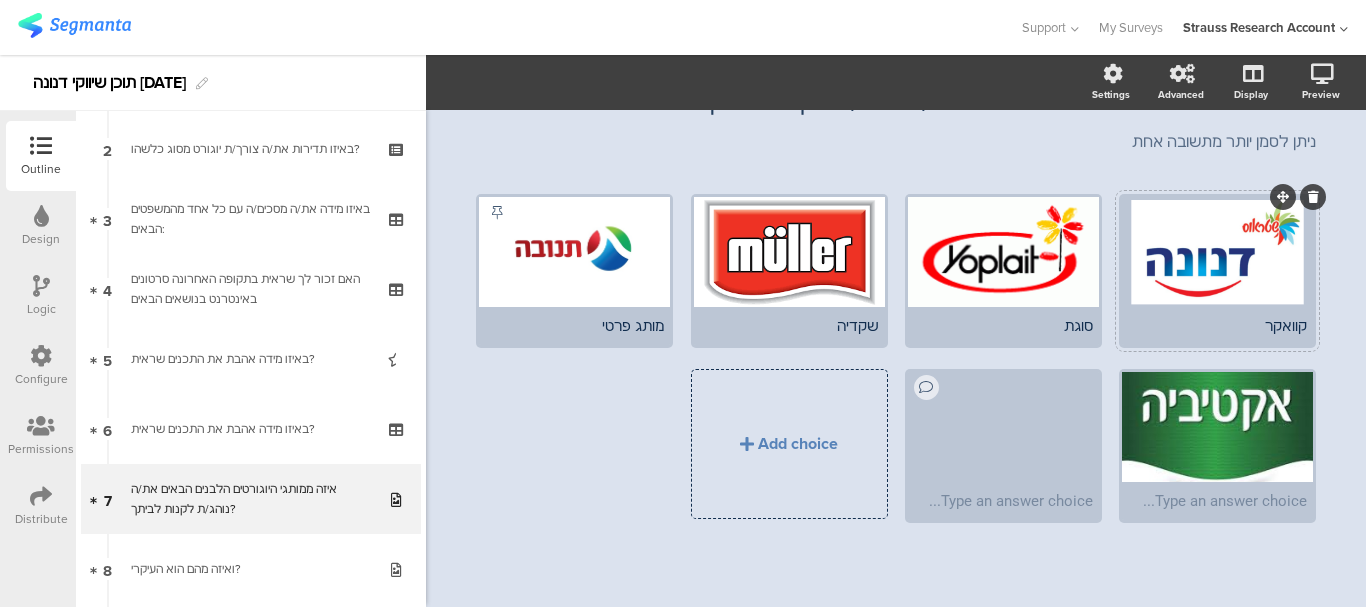 click on "קוואקר" 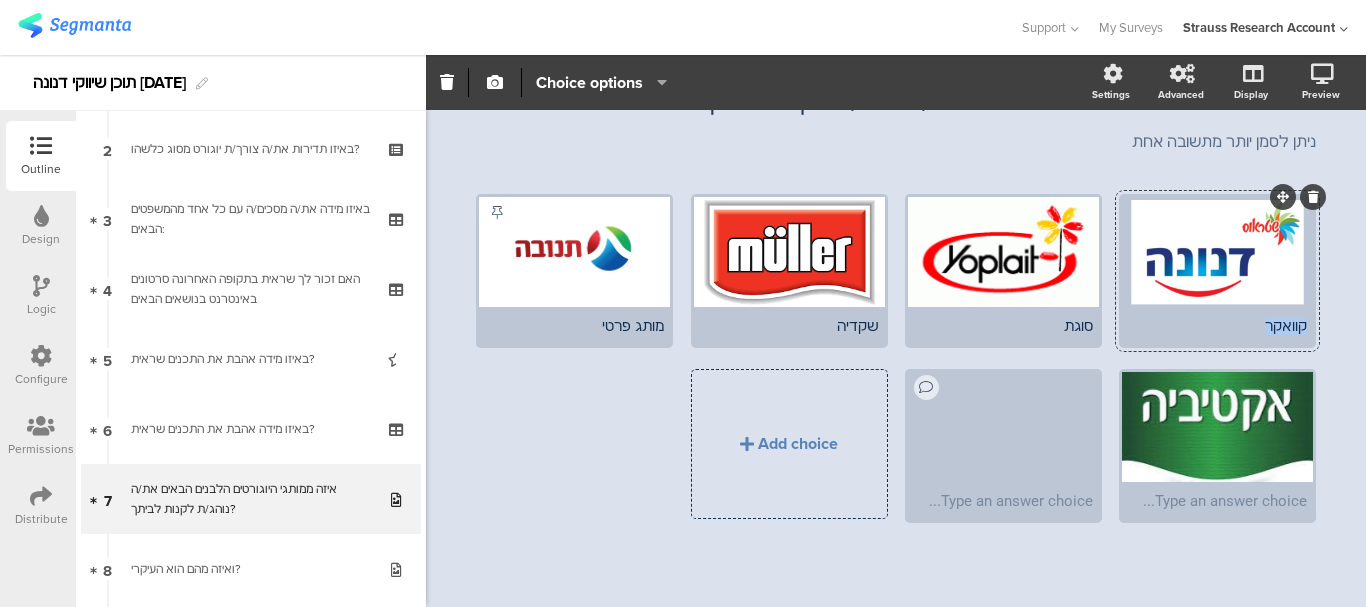 click on "קוואקר" 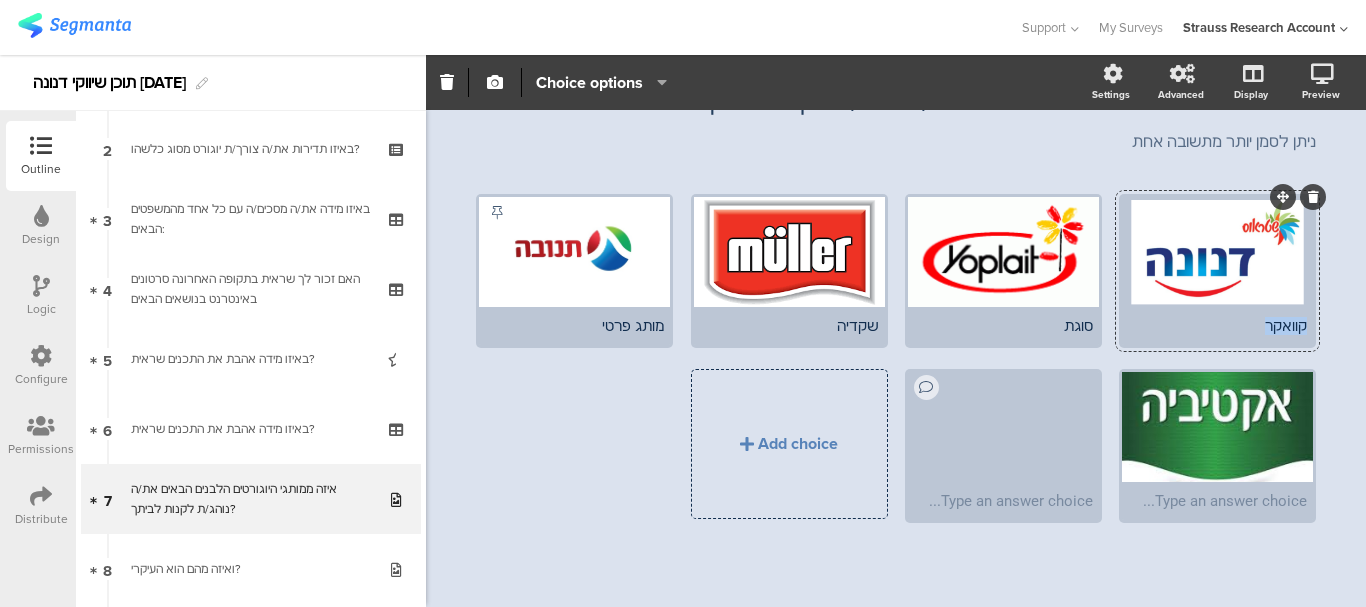 type 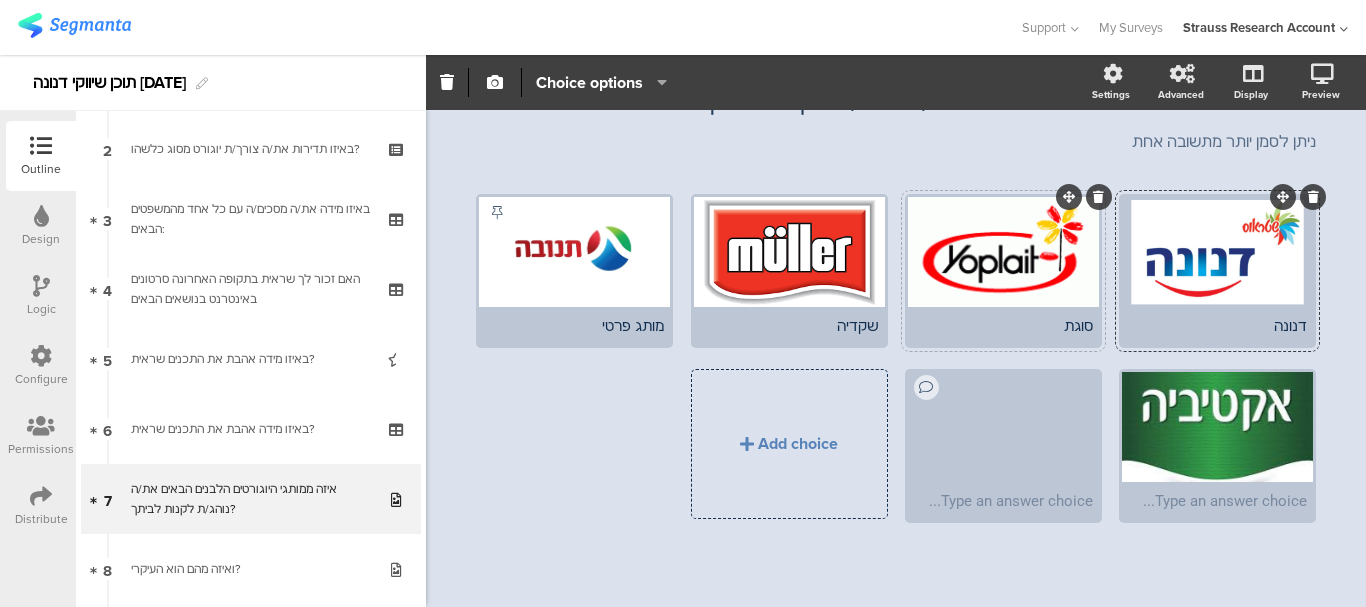 click on "סוגת" 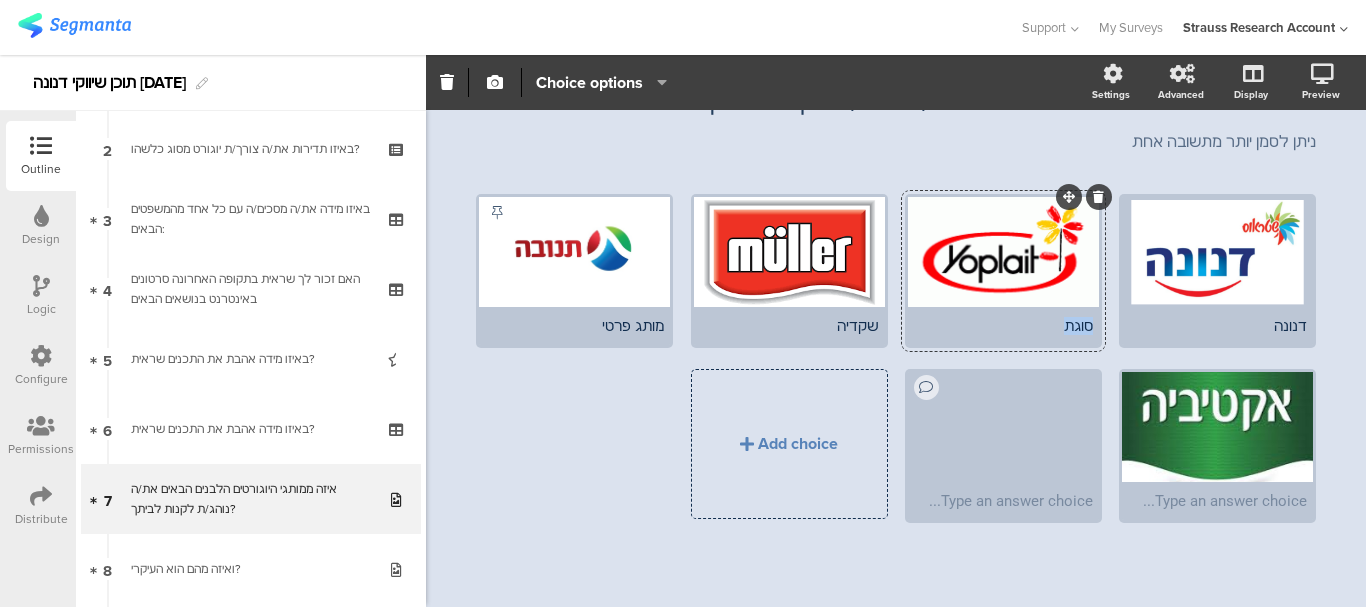 click on "סוגת" 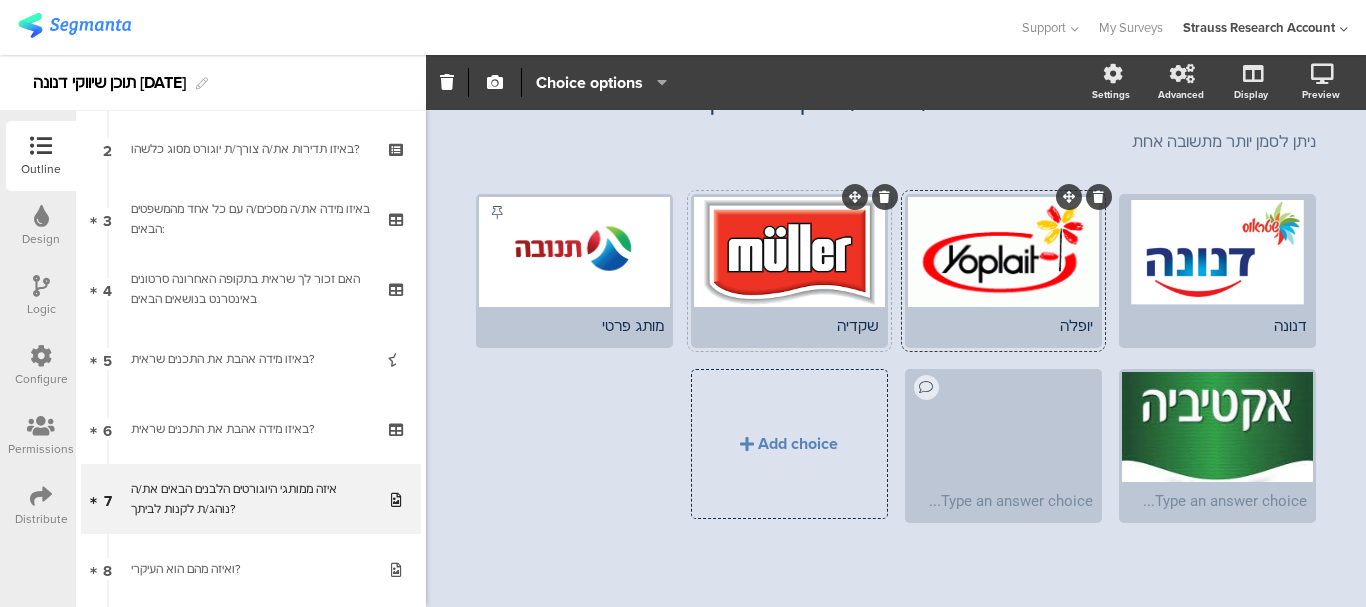 click on "שקדיה" 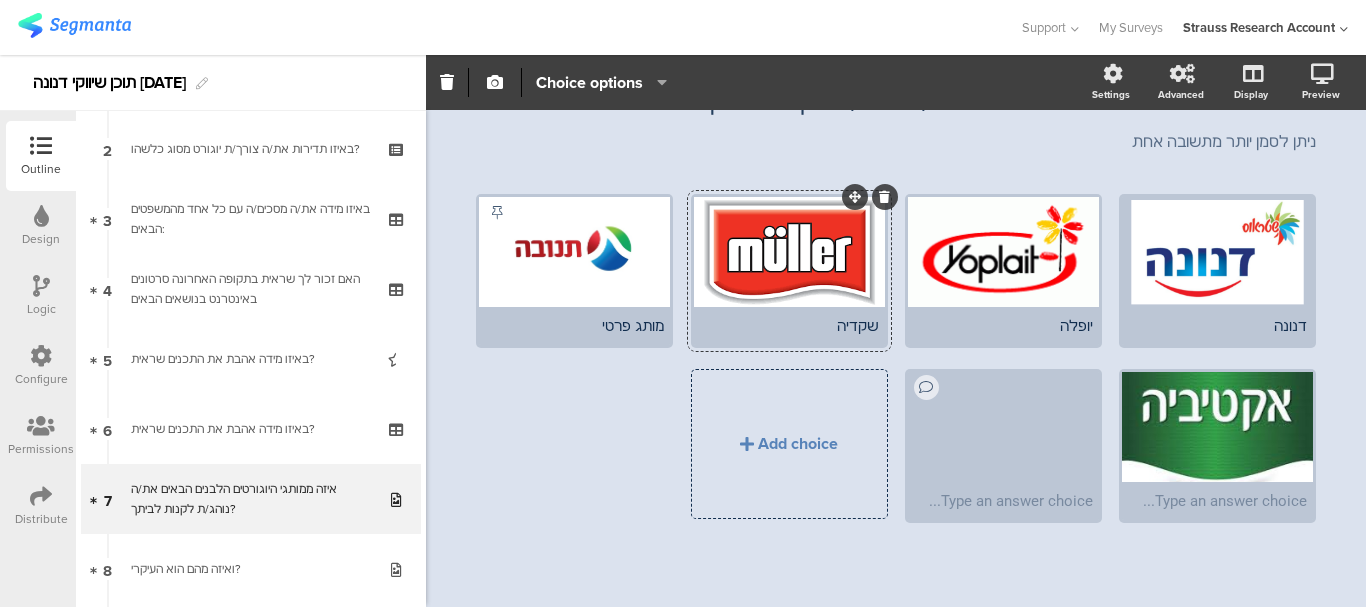 click on "שקדיה" 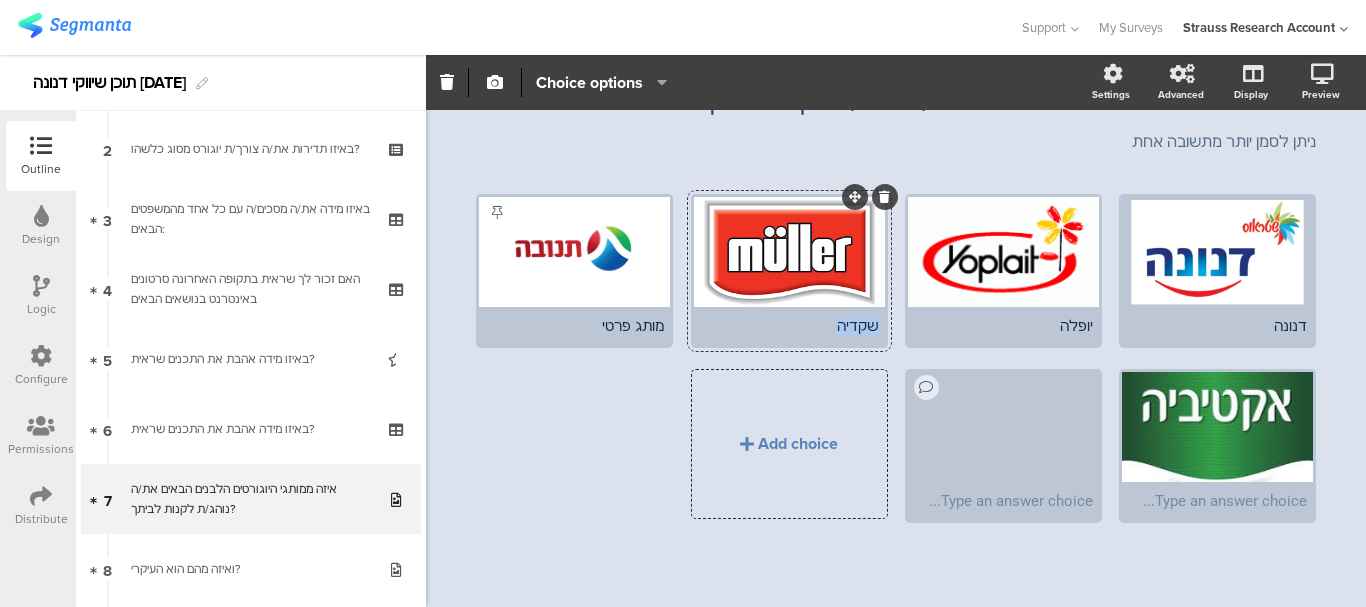 click on "שקדיה" 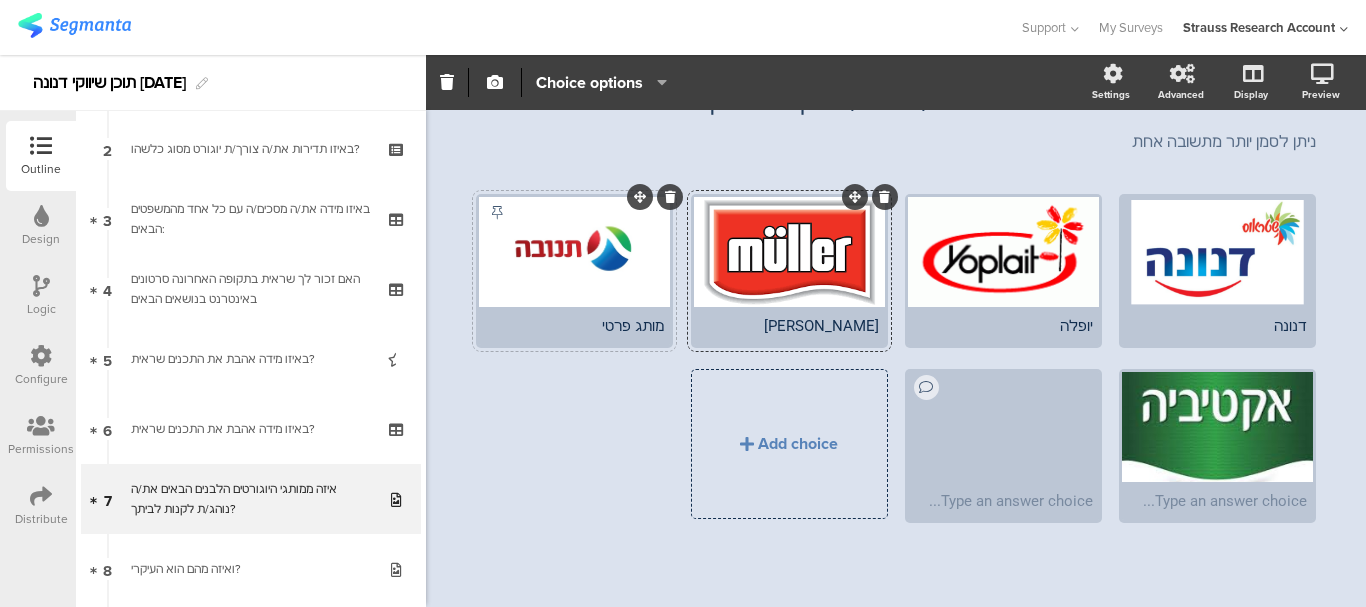 click on "מותג פרטי" 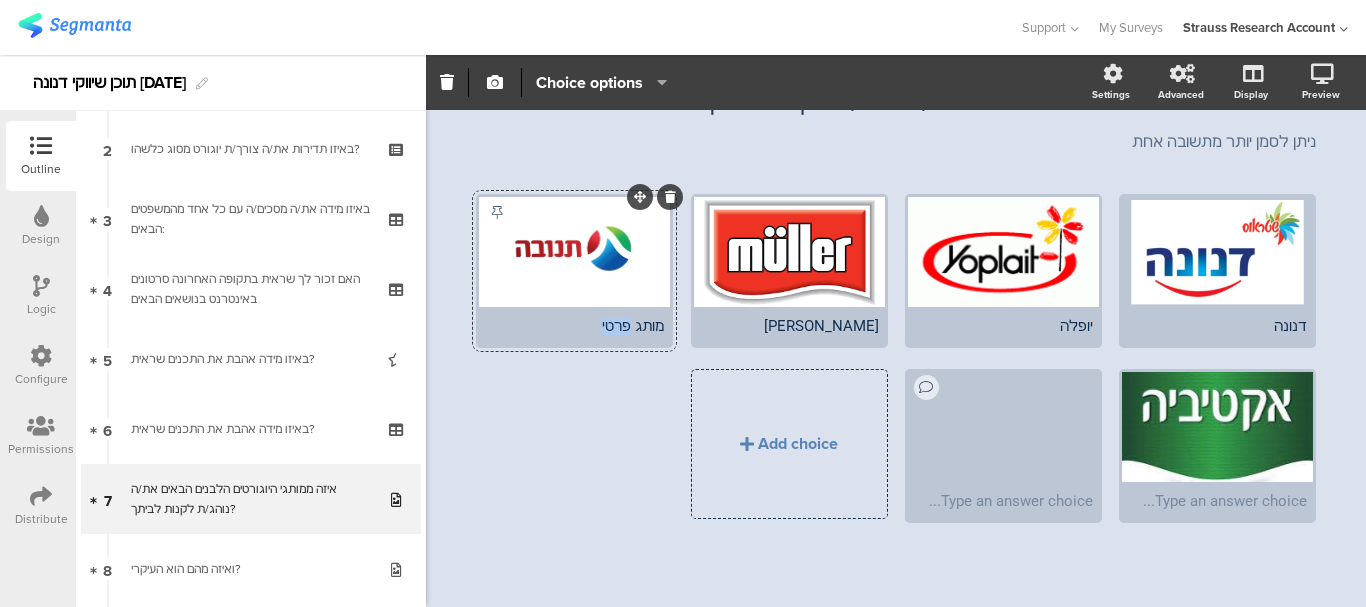 click on "מותג פרטי" 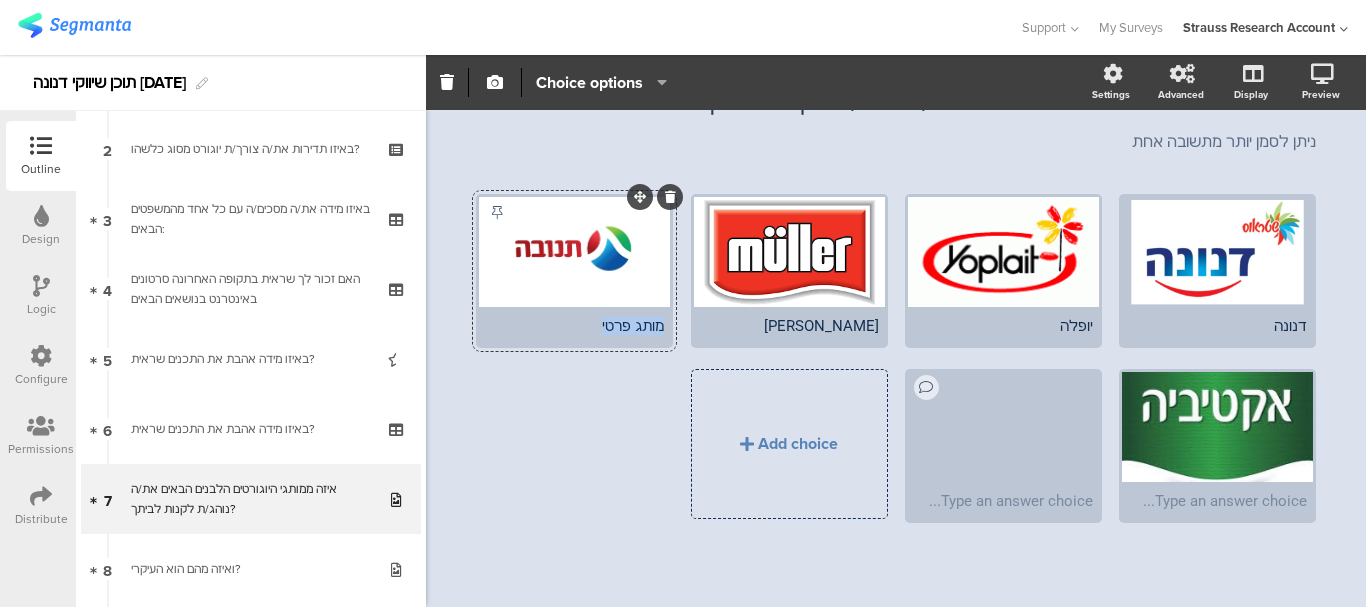 click on "מותג פרטי" 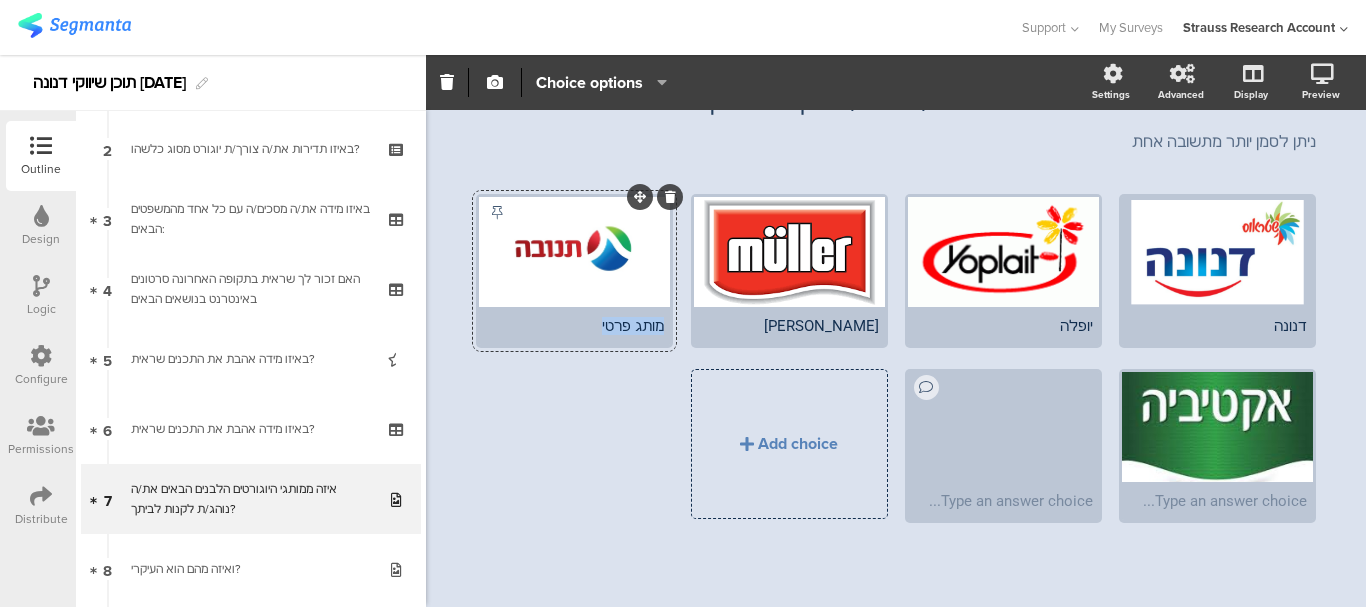 type 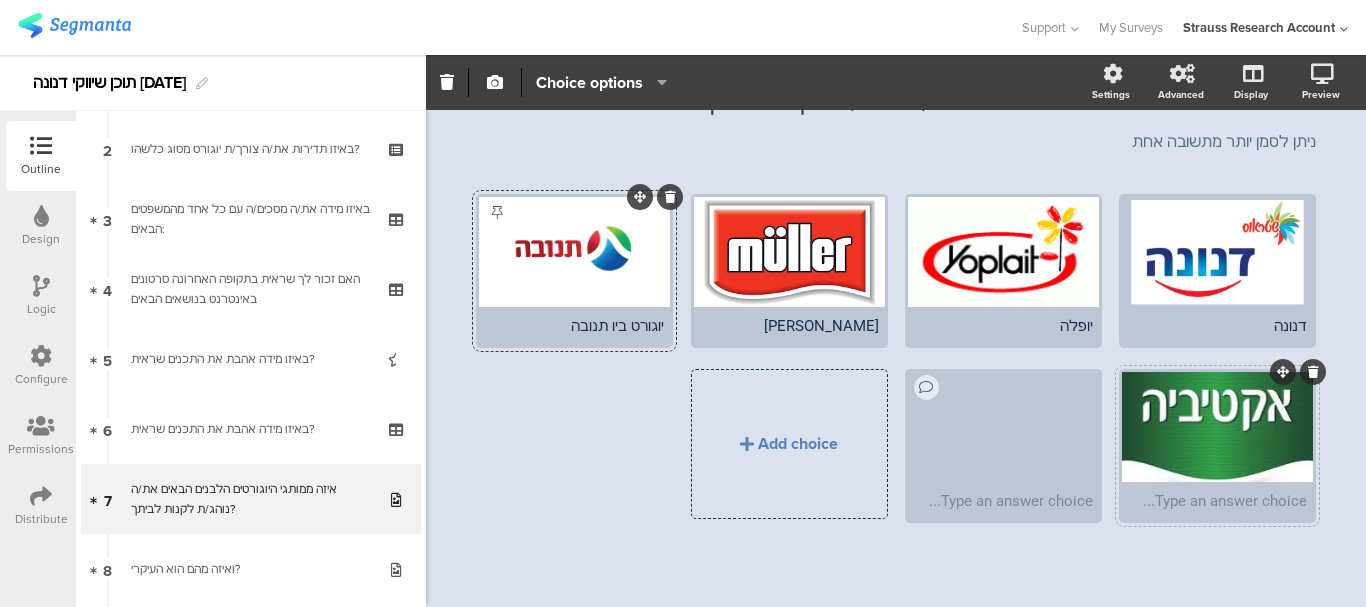 type 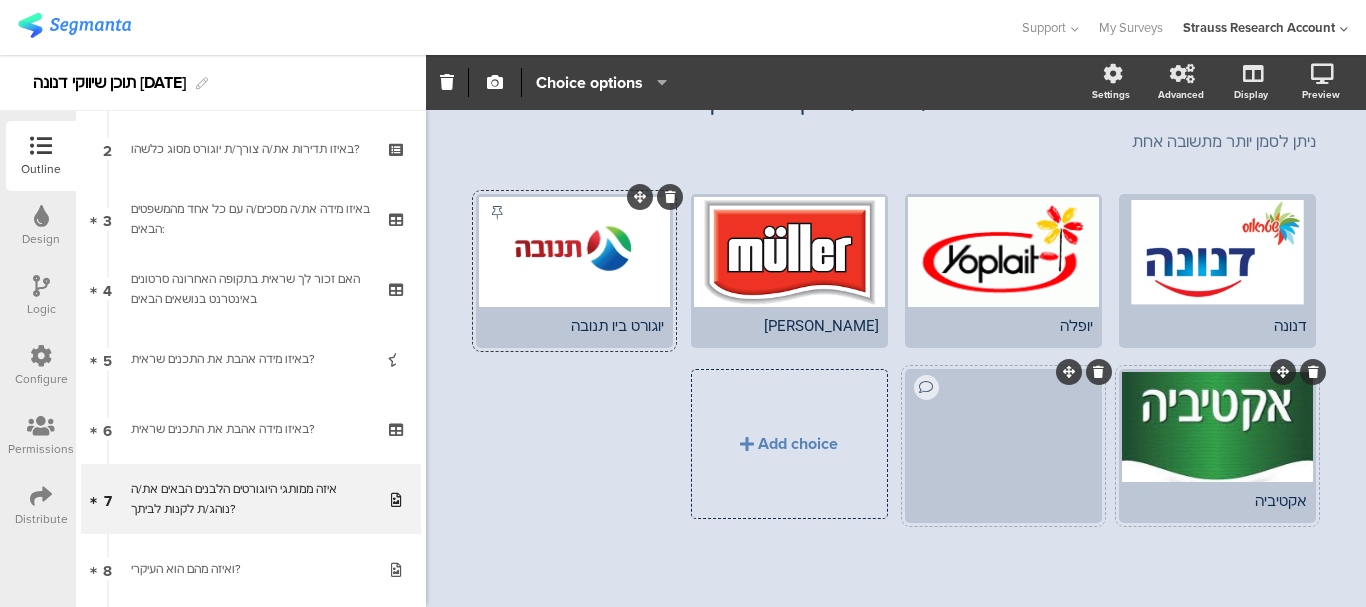 type 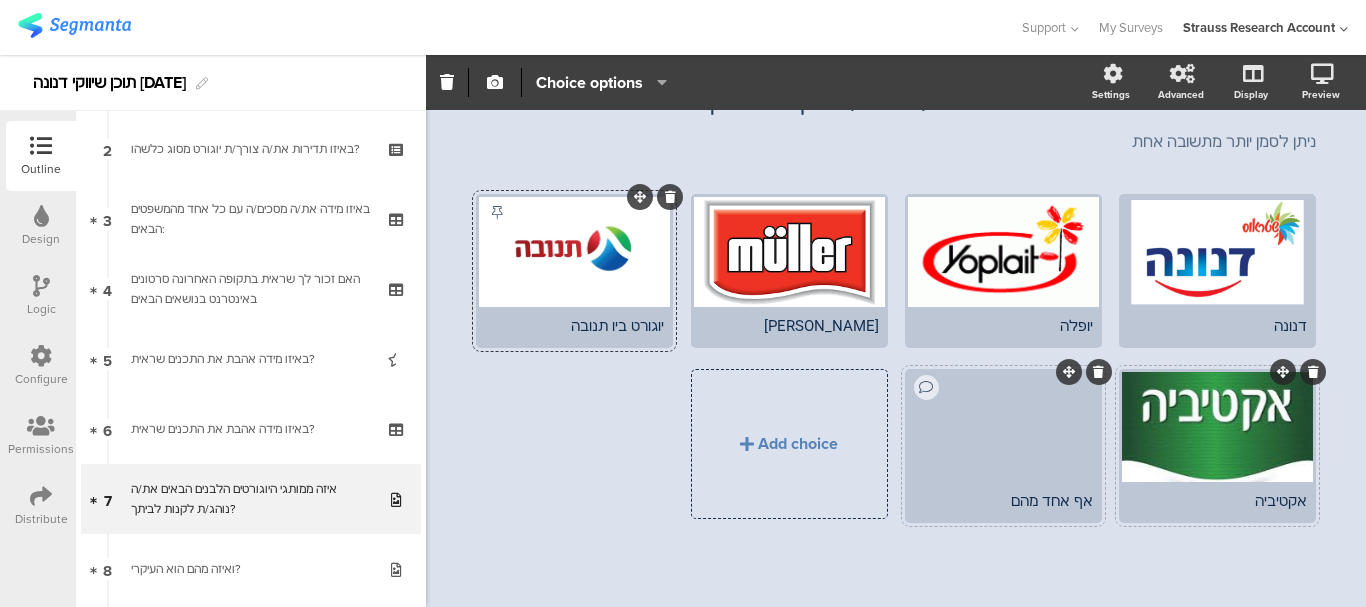 click 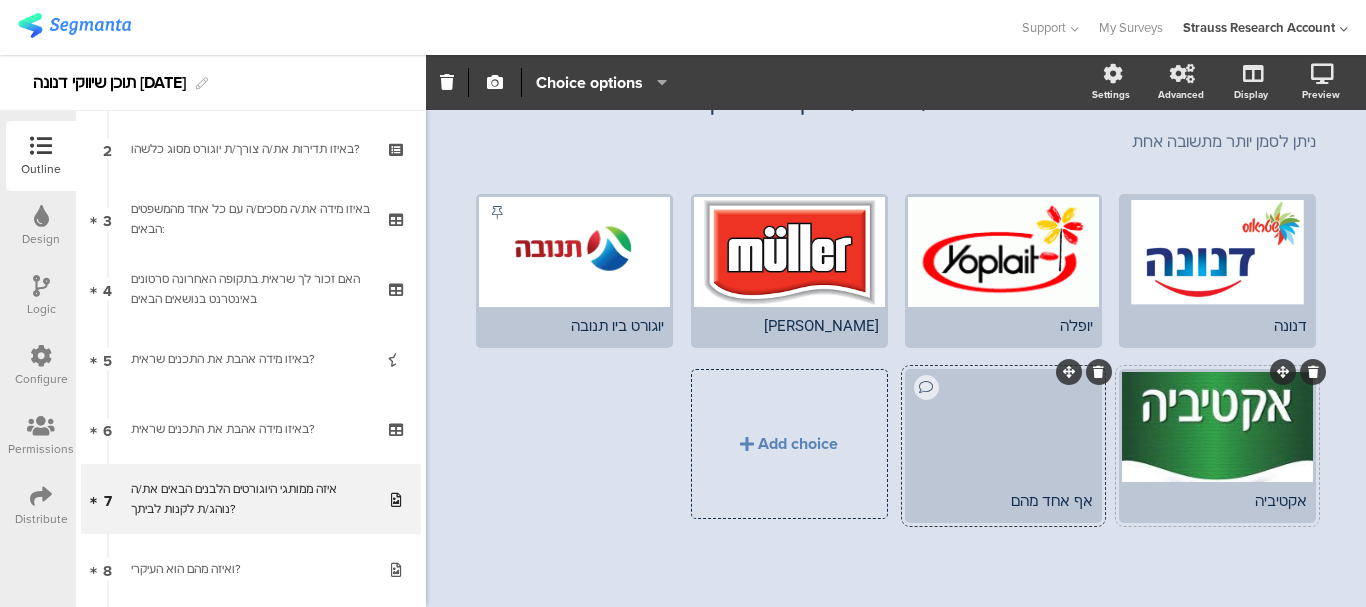 click 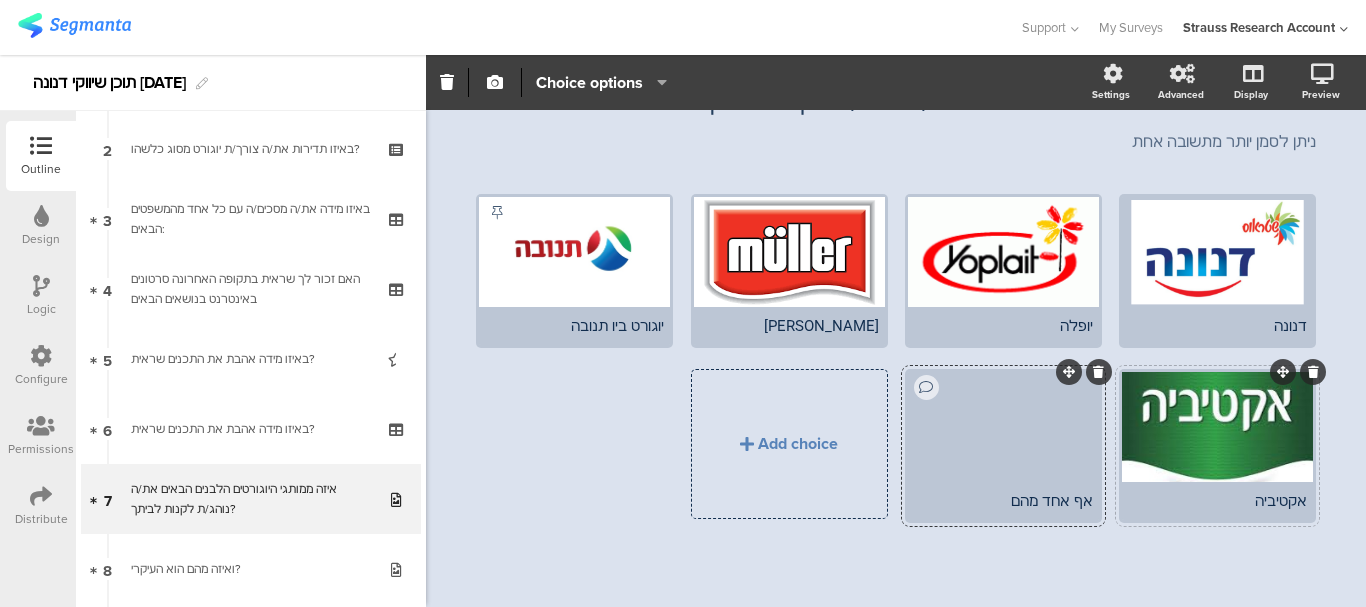 click 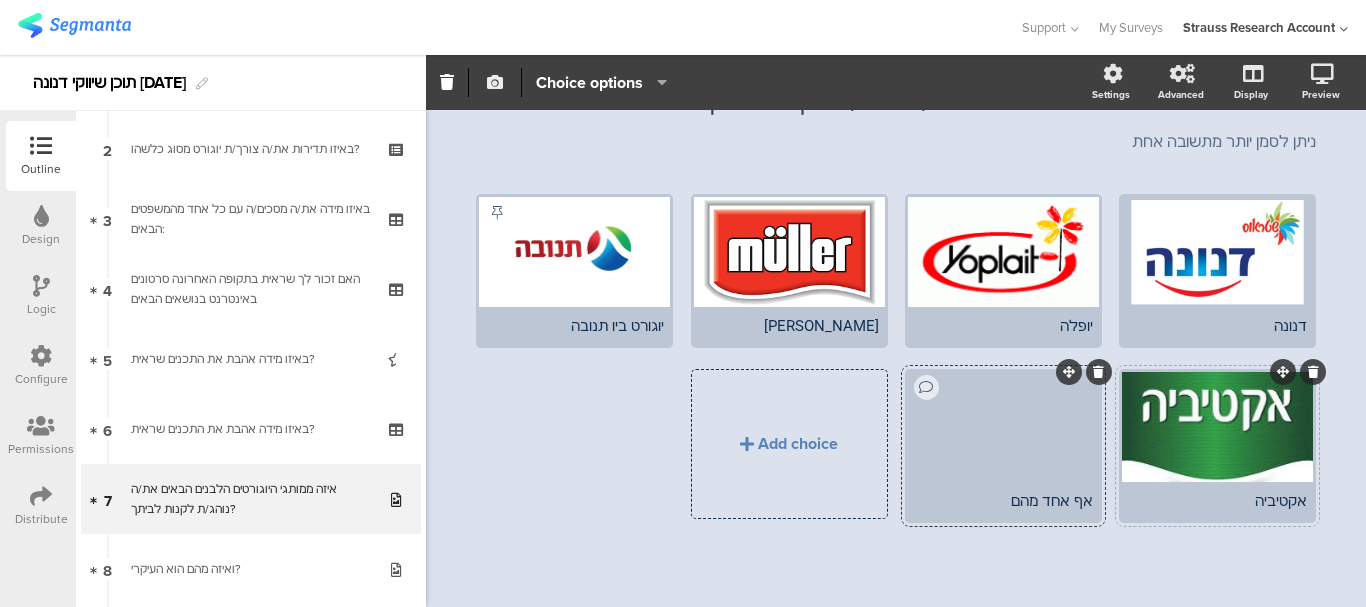click 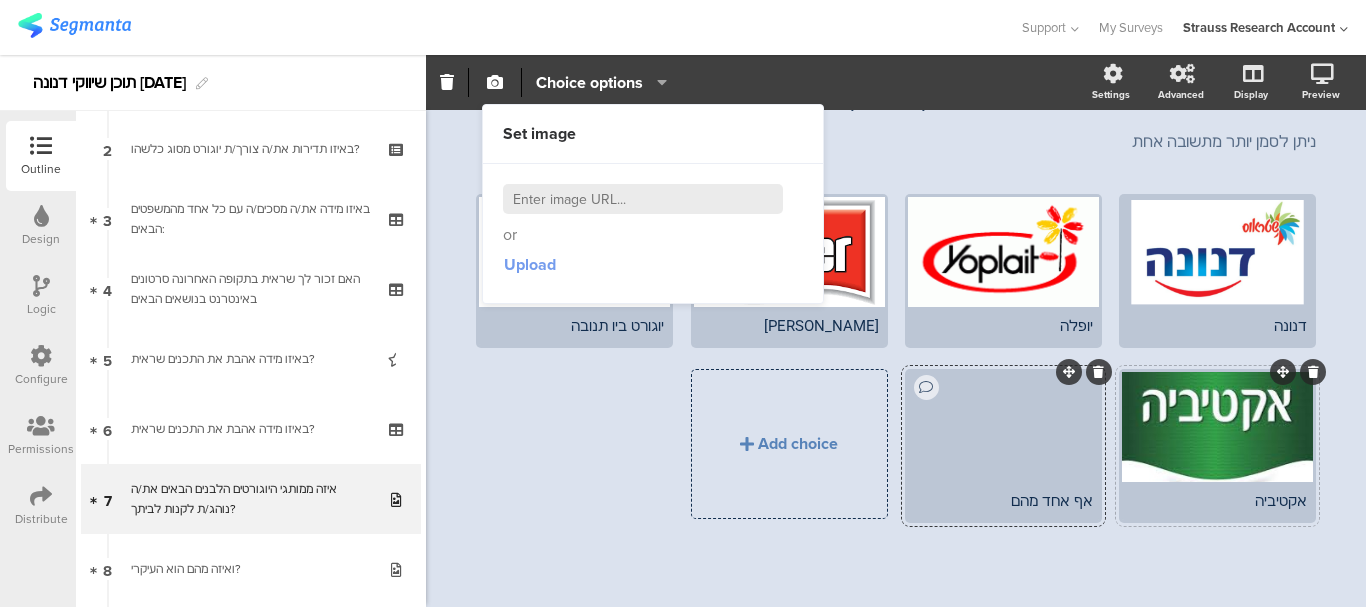 click on "Upload" at bounding box center [530, 264] 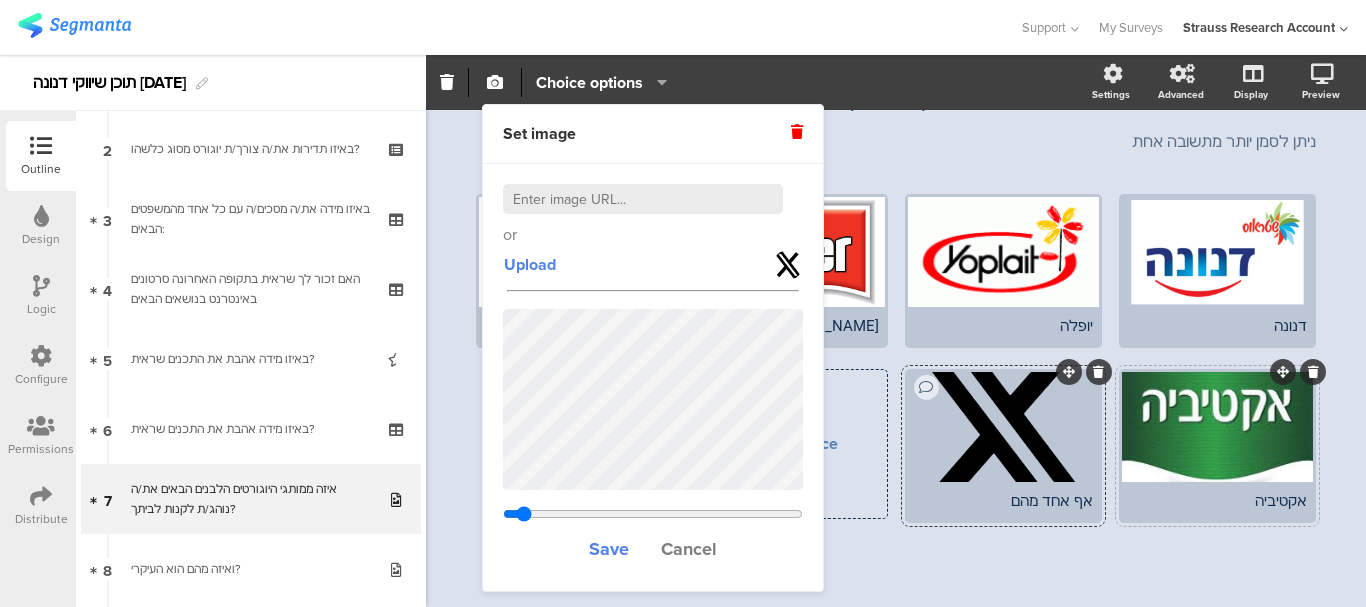 drag, startPoint x: 608, startPoint y: 516, endPoint x: 524, endPoint y: 521, distance: 84.14868 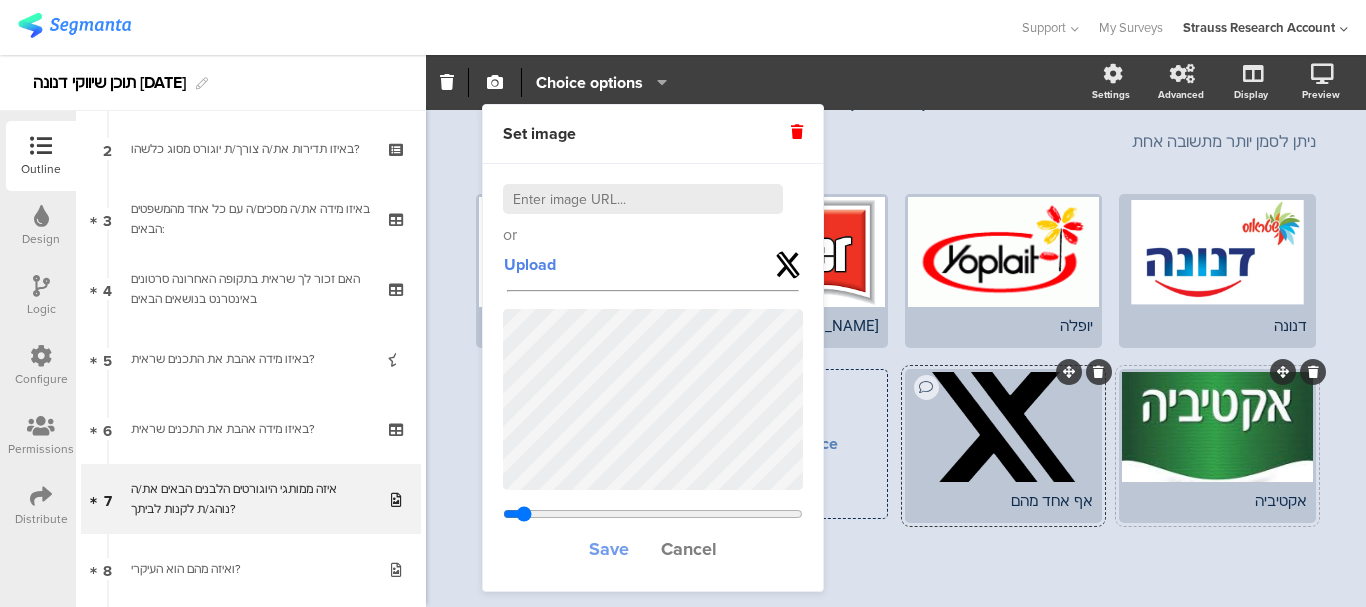 click on "Save" at bounding box center [609, 549] 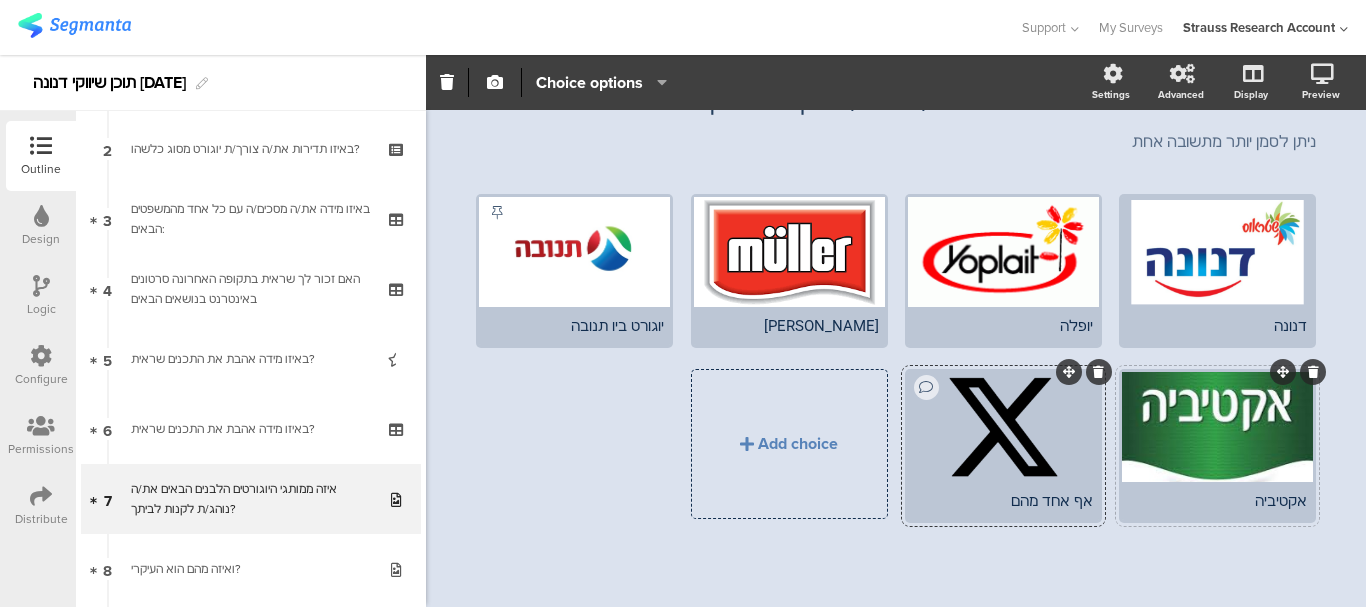 click on "דנונה
יופלה
מולר" 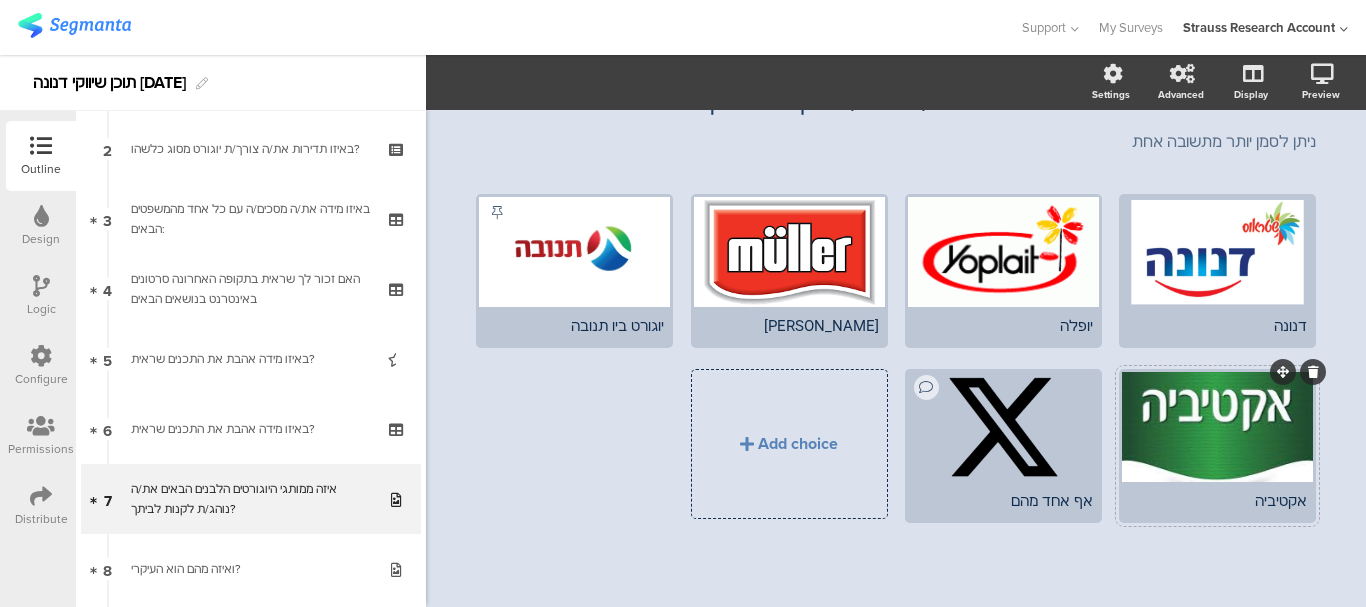 click on "דנונה
יופלה
מולר" 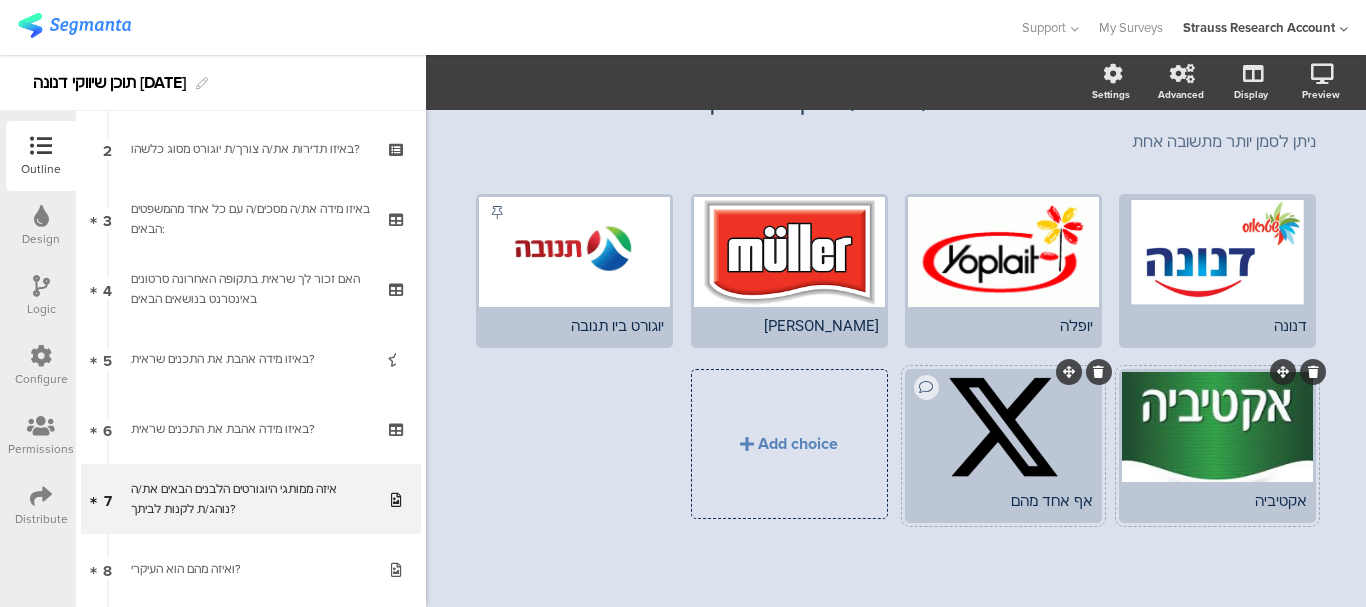 click 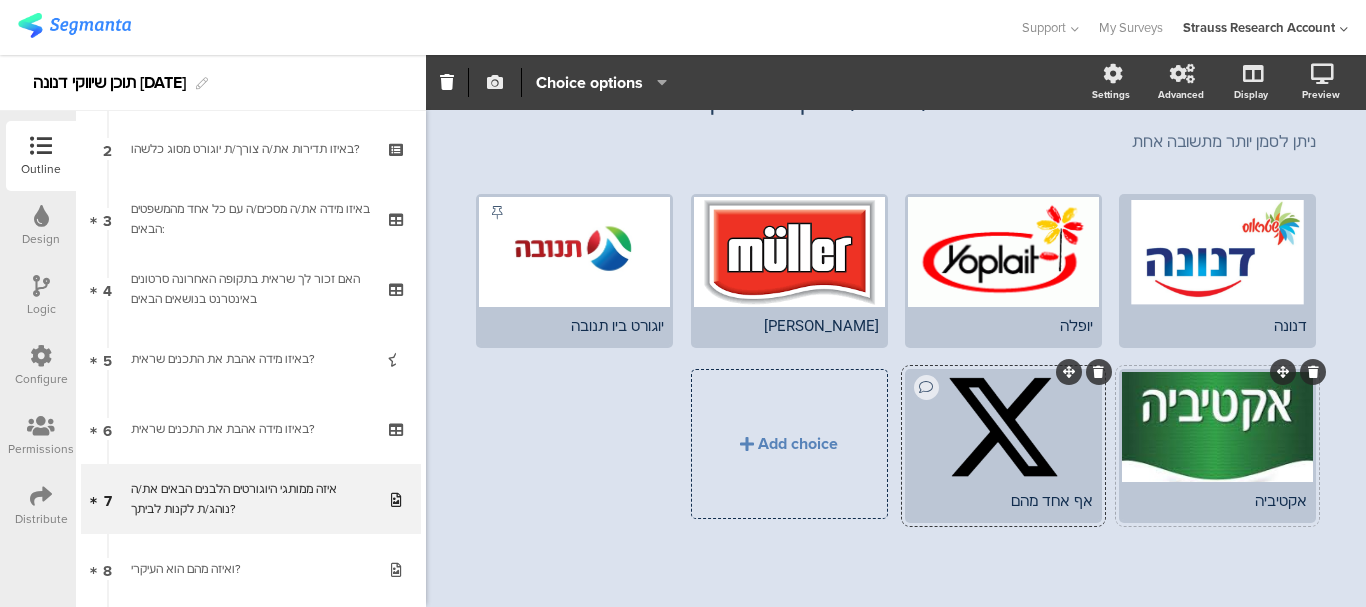click 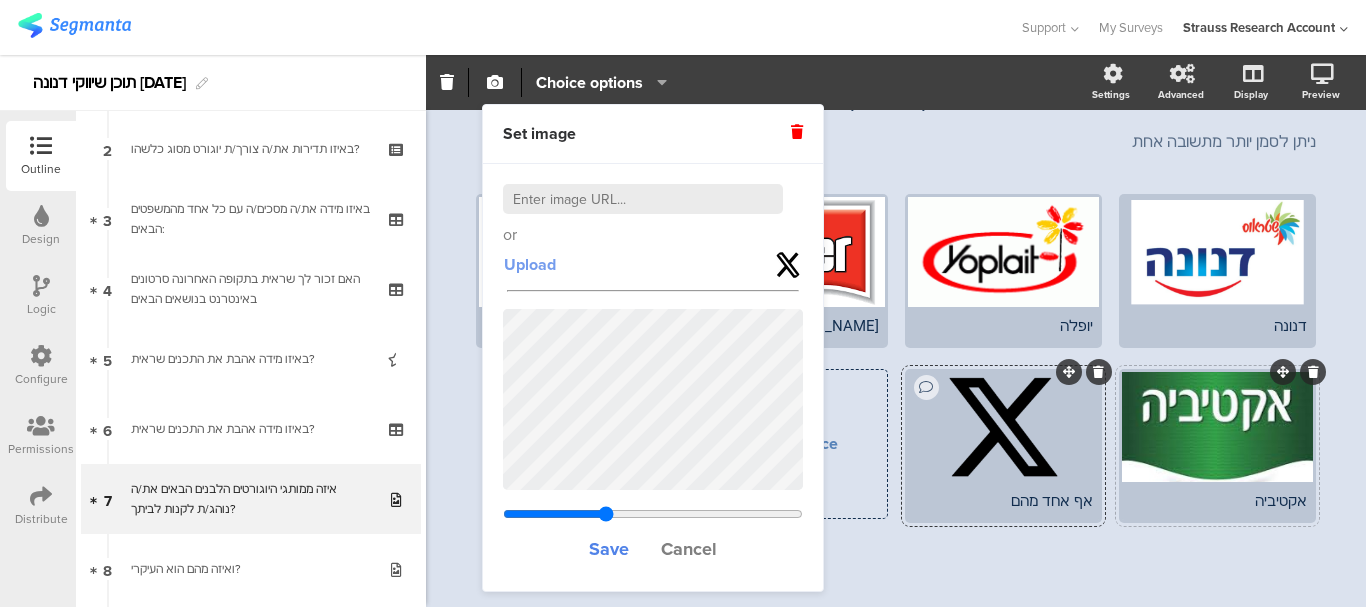 click on "Upload" at bounding box center (530, 264) 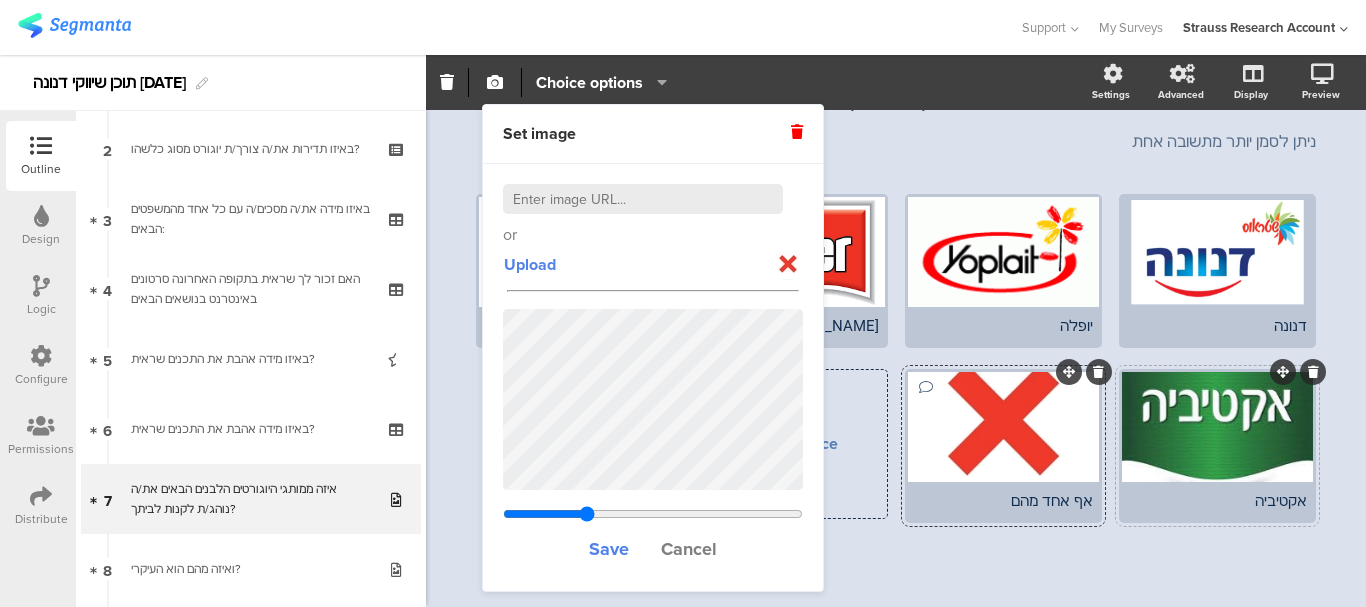 type on "2.07984615384615" 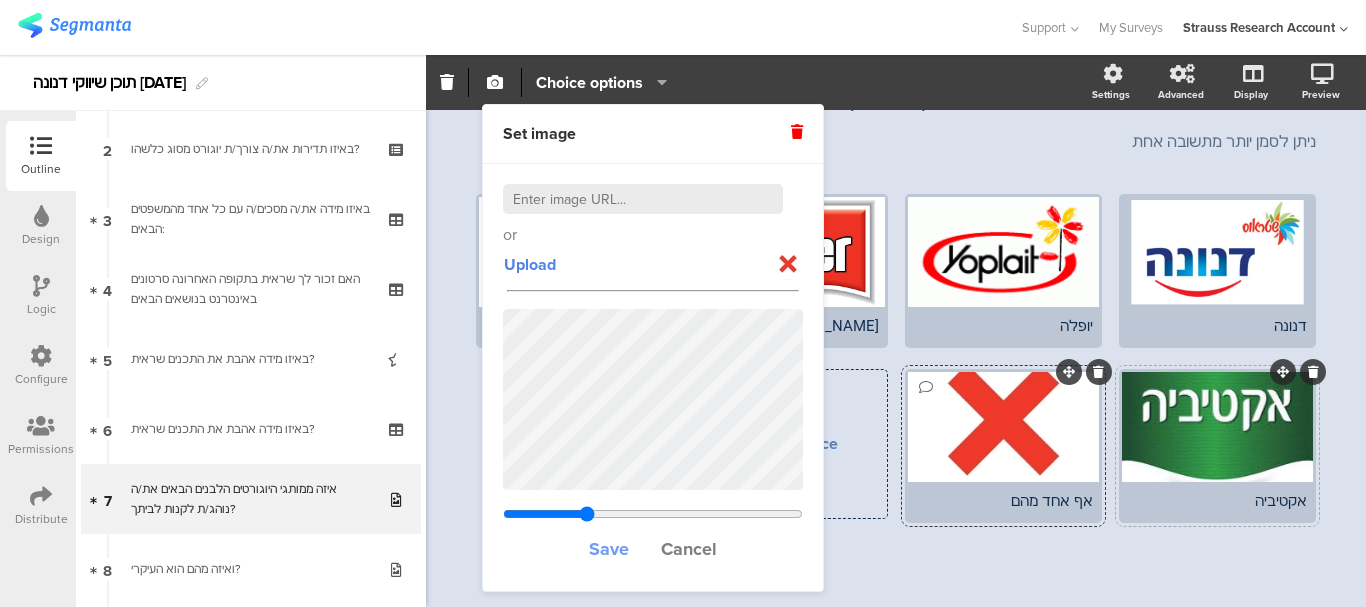 click on "Save" at bounding box center [609, 549] 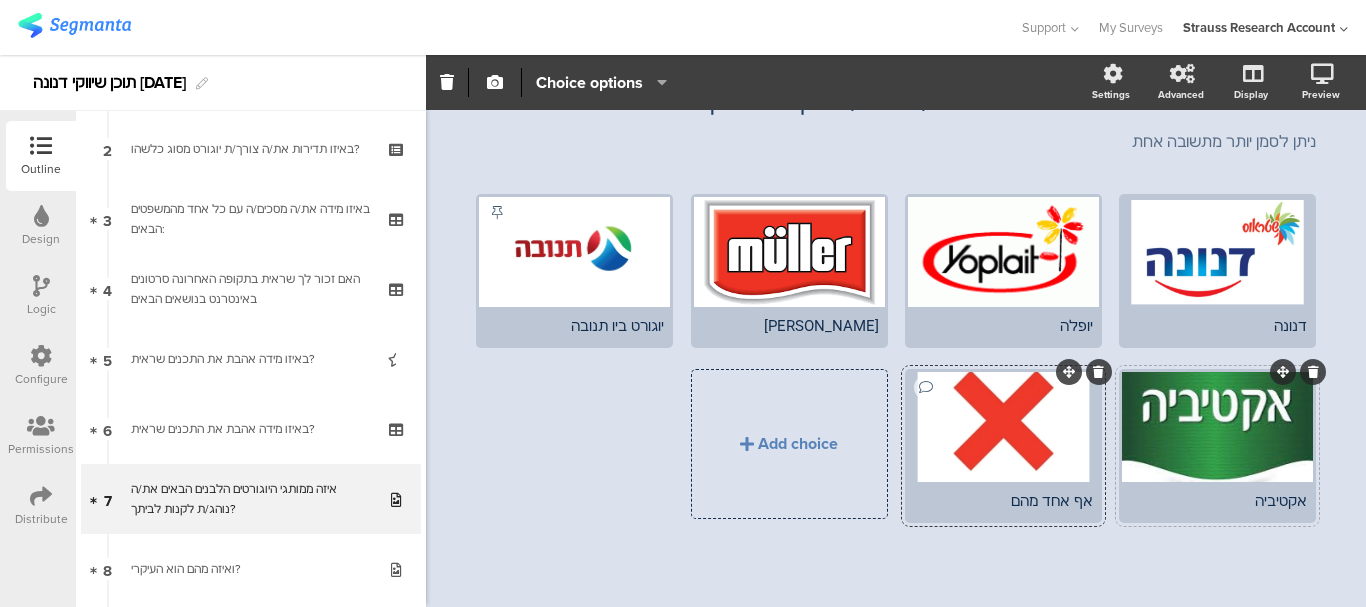 click 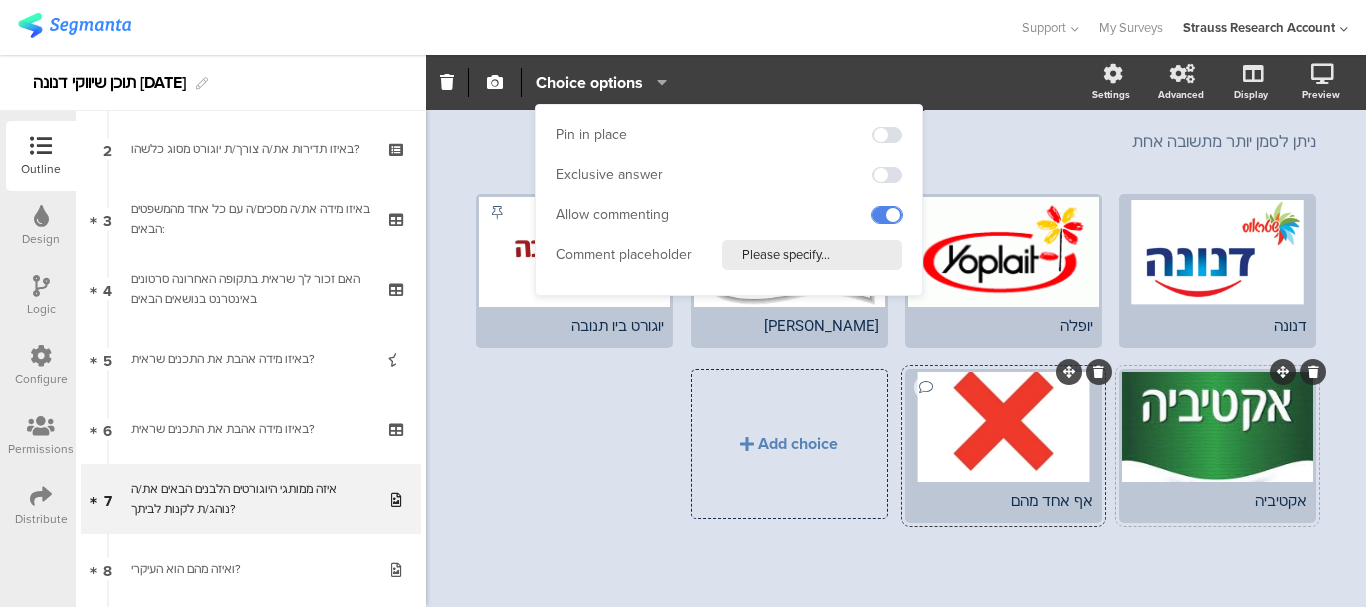 click at bounding box center (887, 215) 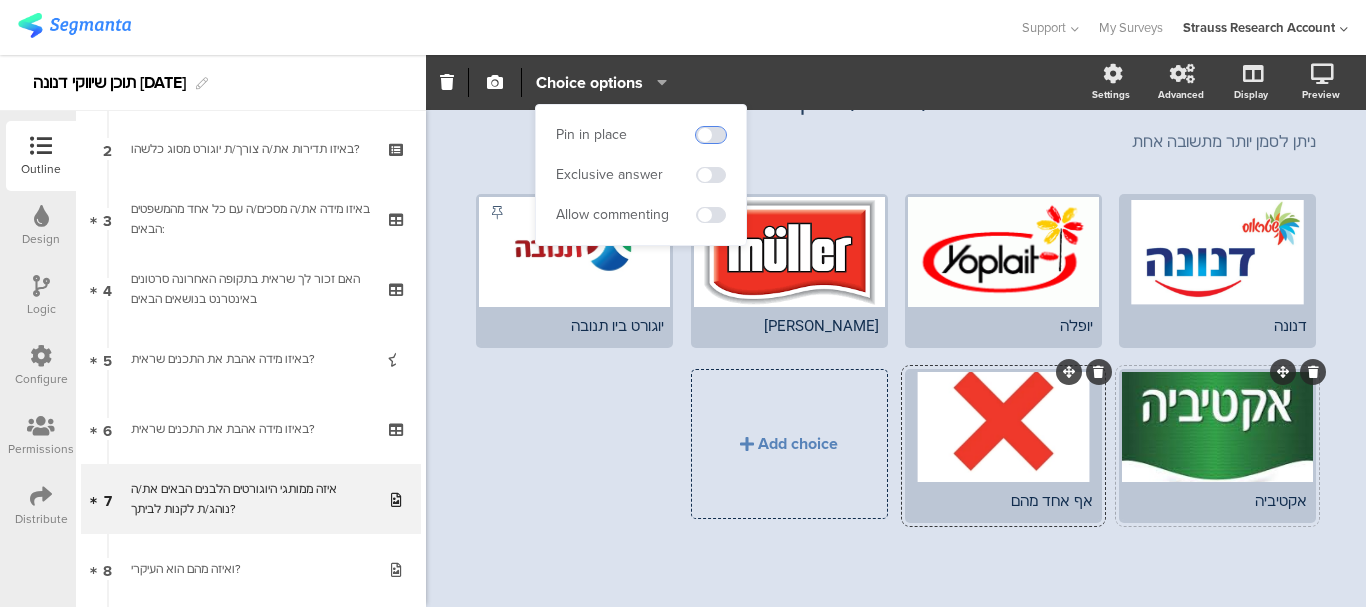 click at bounding box center [711, 135] 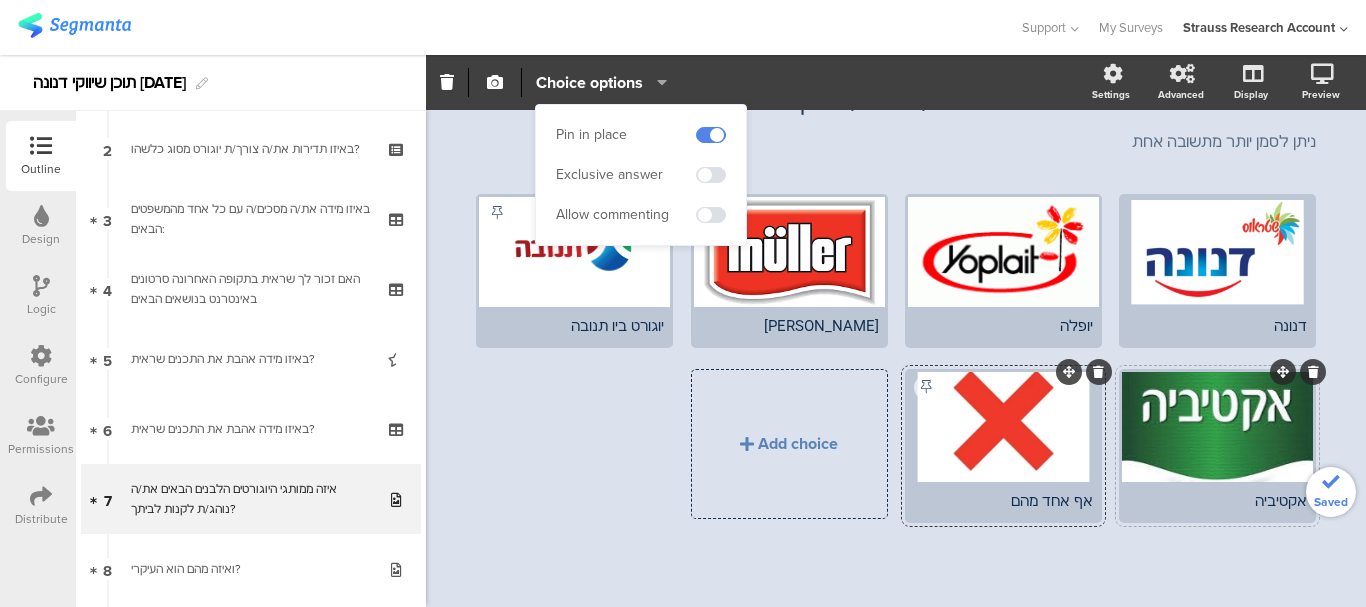 click on "דנונה
יופלה
מולר" 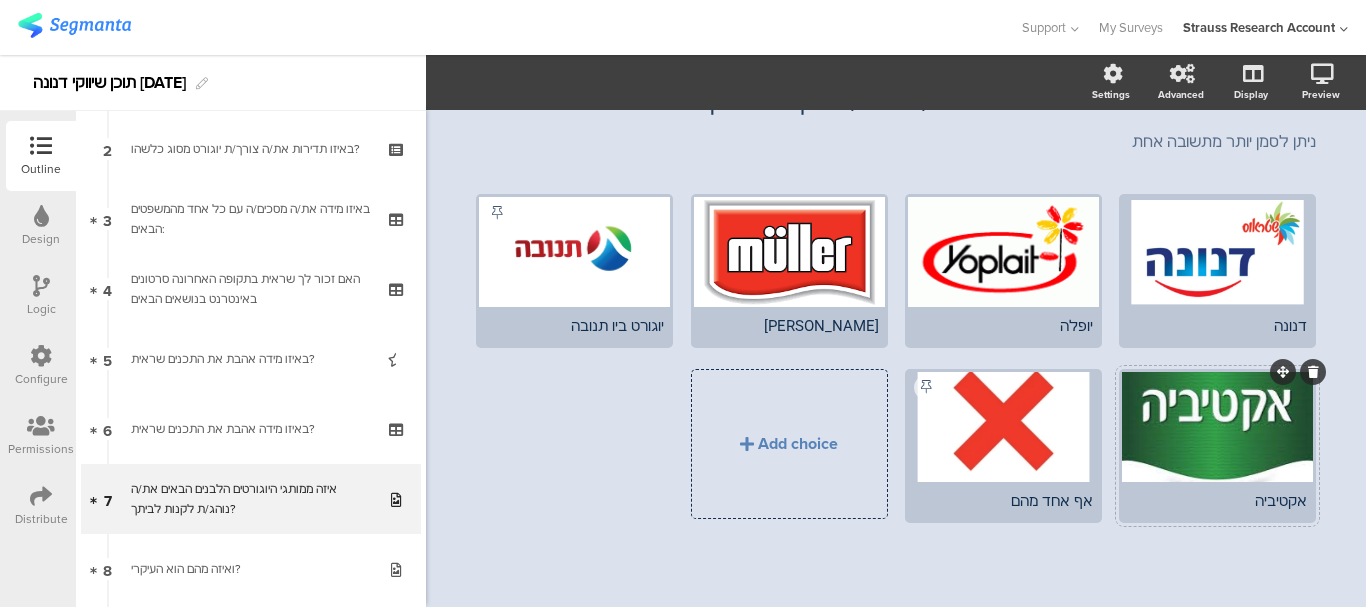click on "דנונה
יופלה
מולר" 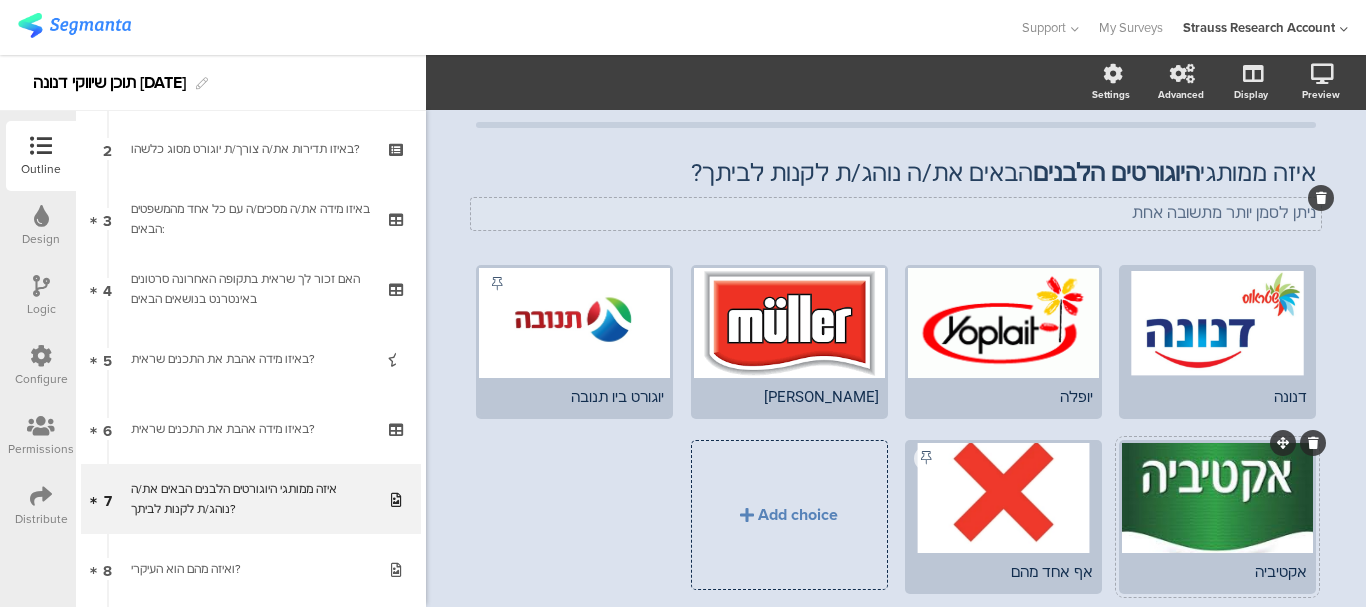 scroll, scrollTop: 0, scrollLeft: 0, axis: both 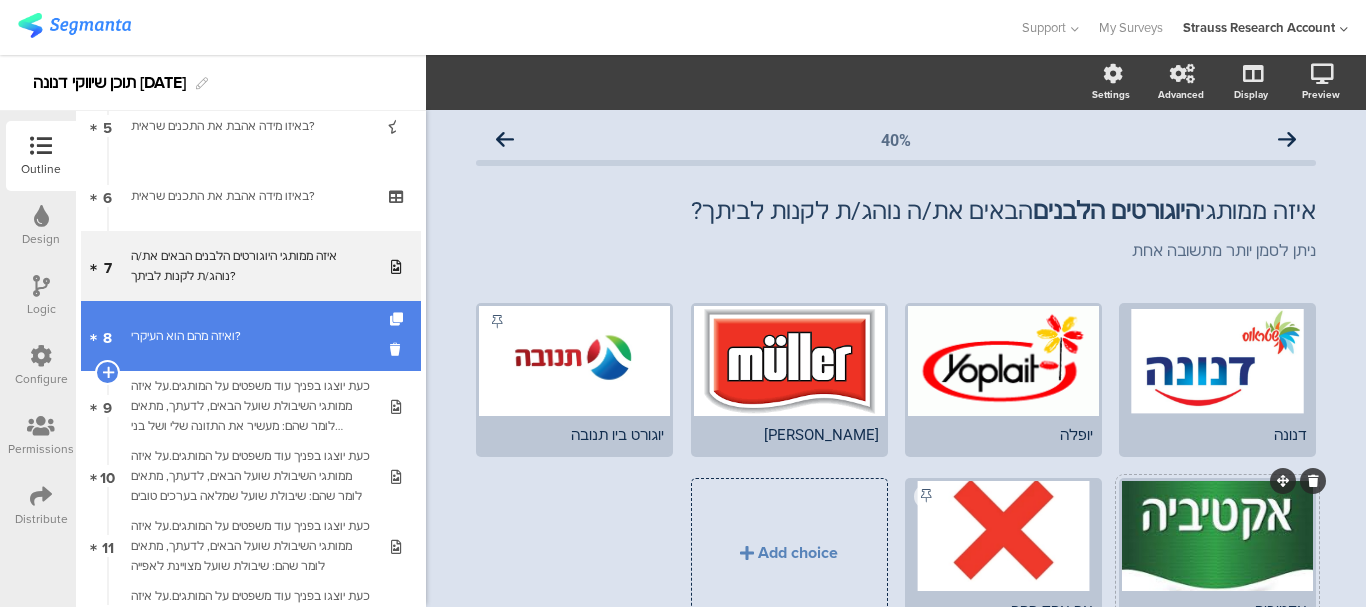 click on "ואיזה מהם הוא העיקרי?" at bounding box center (250, 336) 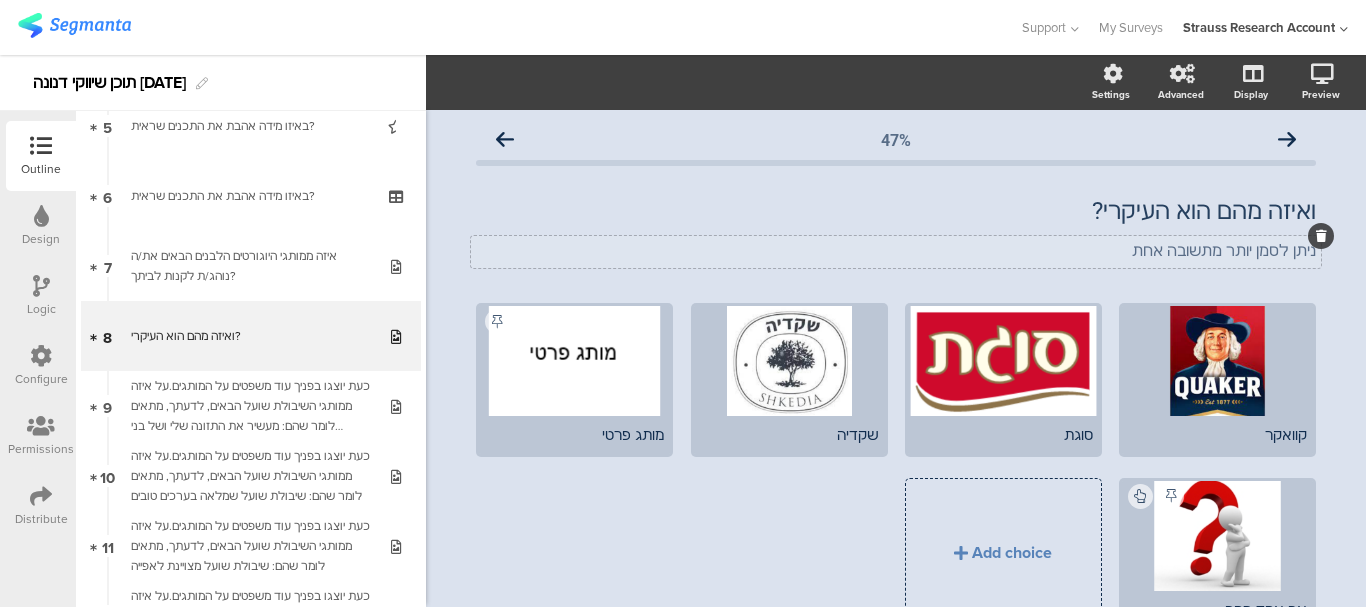 click on "ניתן לסמן יותר מתשובה אחת
ניתן לסמן יותר מתשובה אחת" 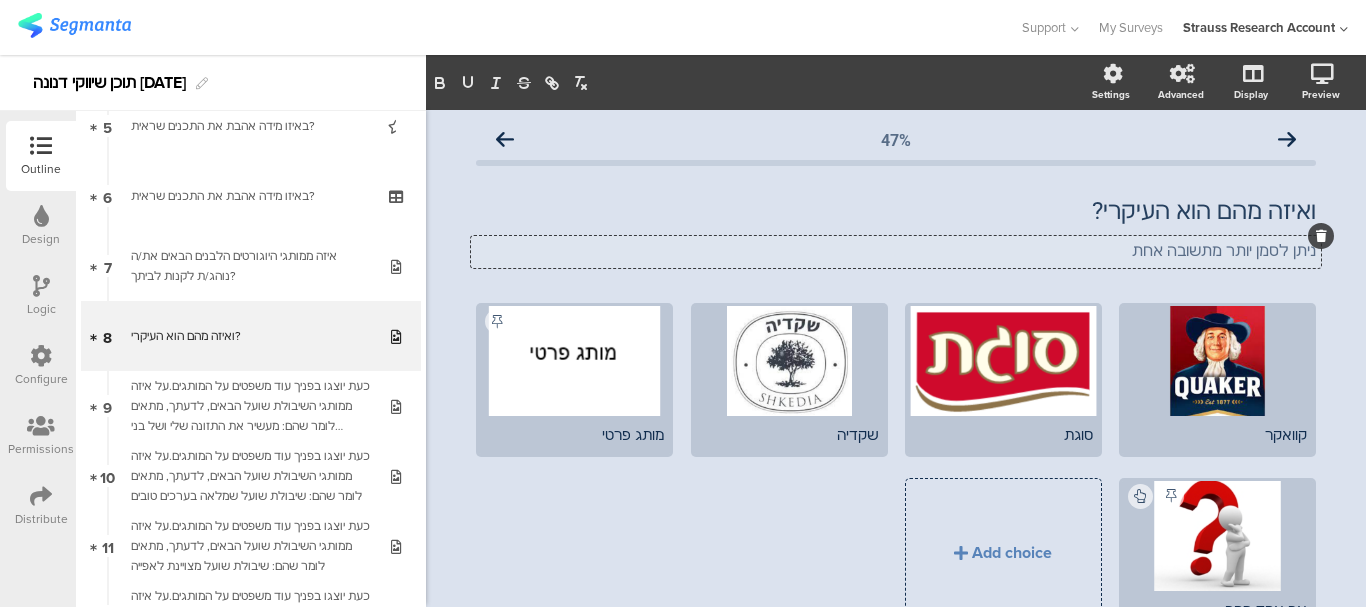 click on "ניתן לסמן יותר מתשובה אחת" 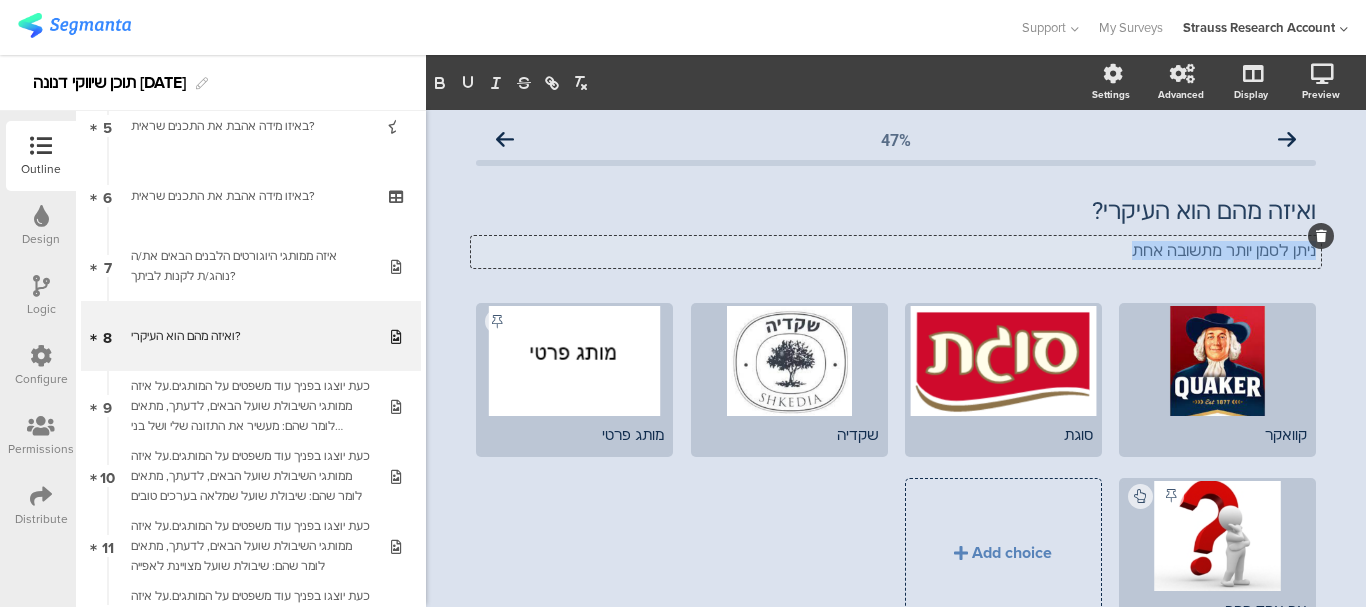 click on "ניתן לסמן יותר מתשובה אחת" 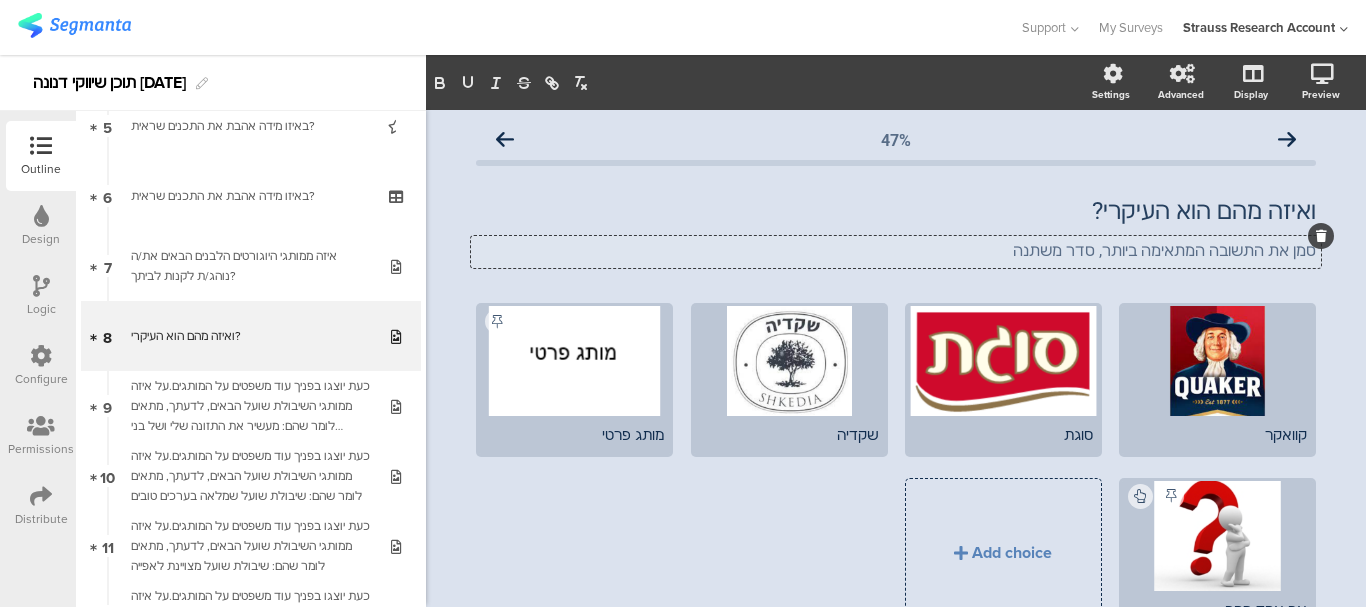 click on "קוואקר
סוגת
שקדיה" 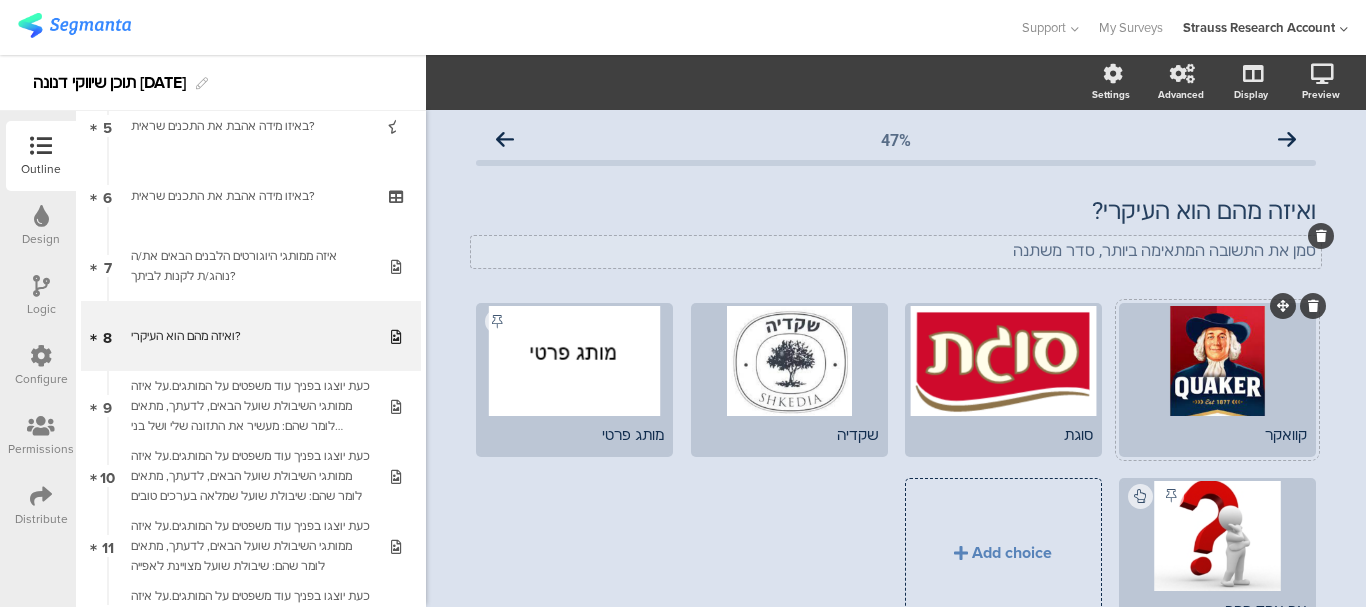 click 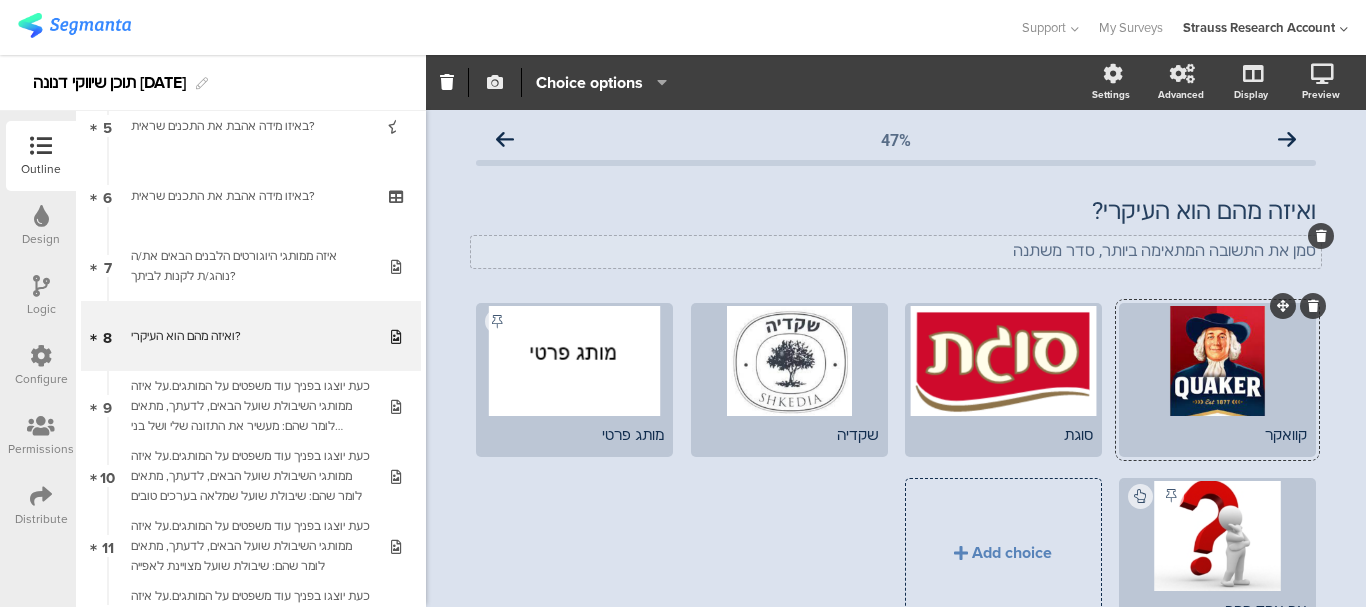 click 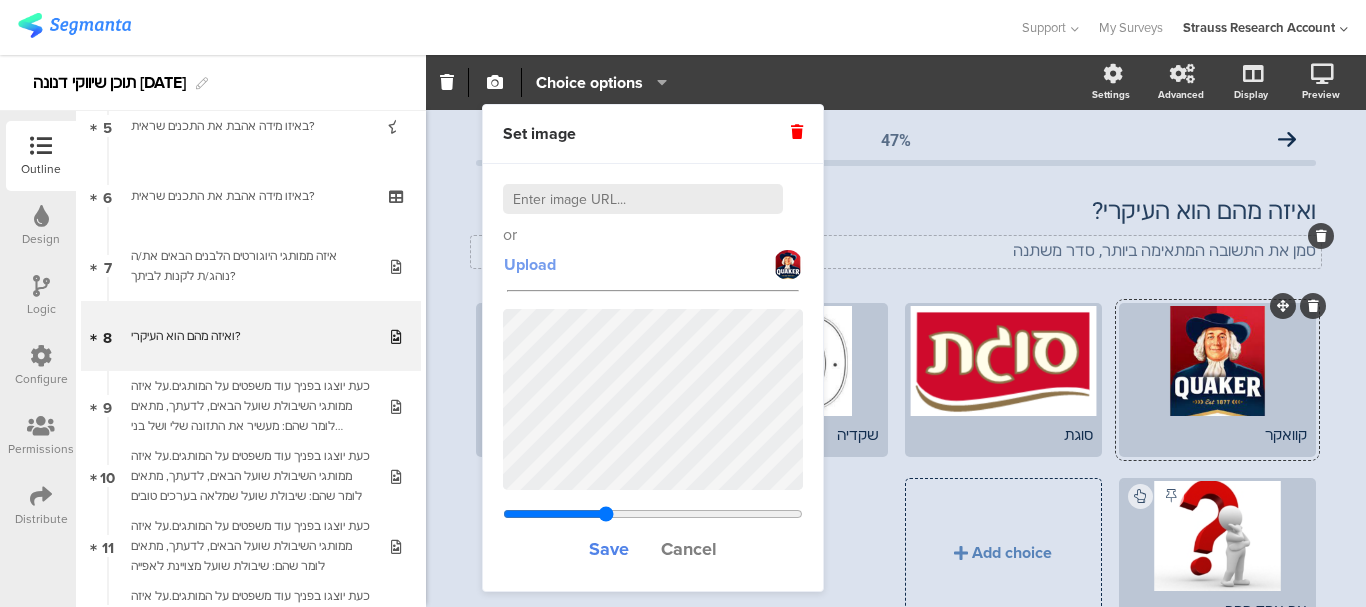 click on "Upload" at bounding box center (530, 264) 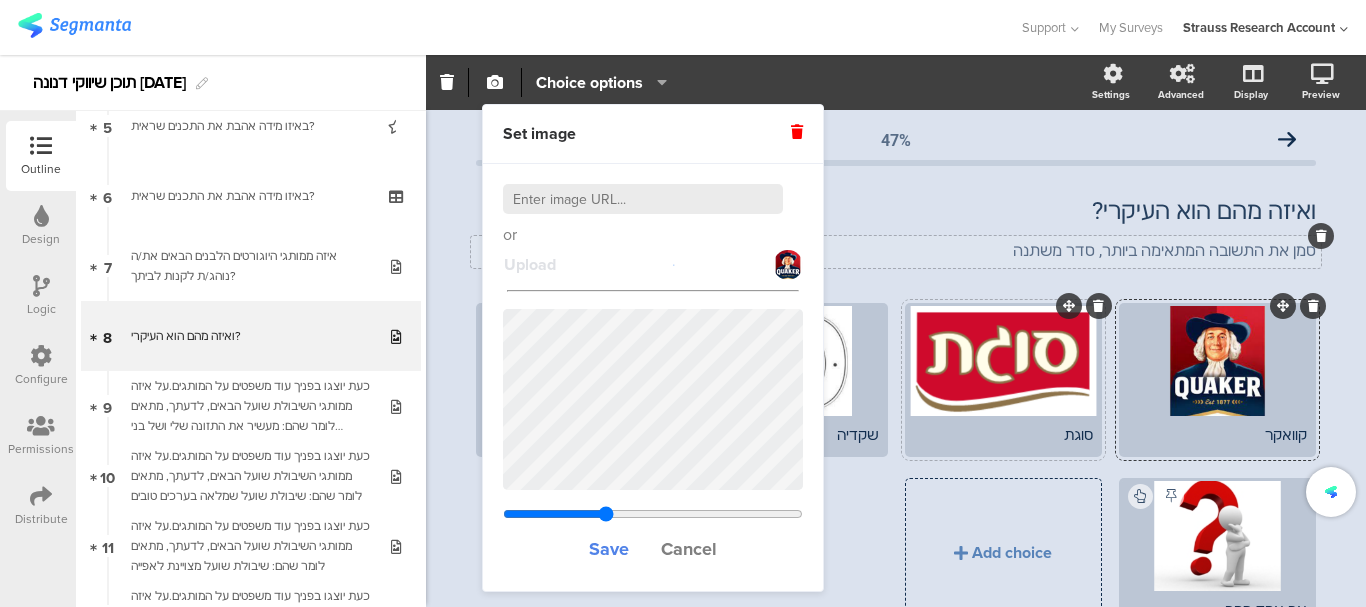 type on "0.666333333333333" 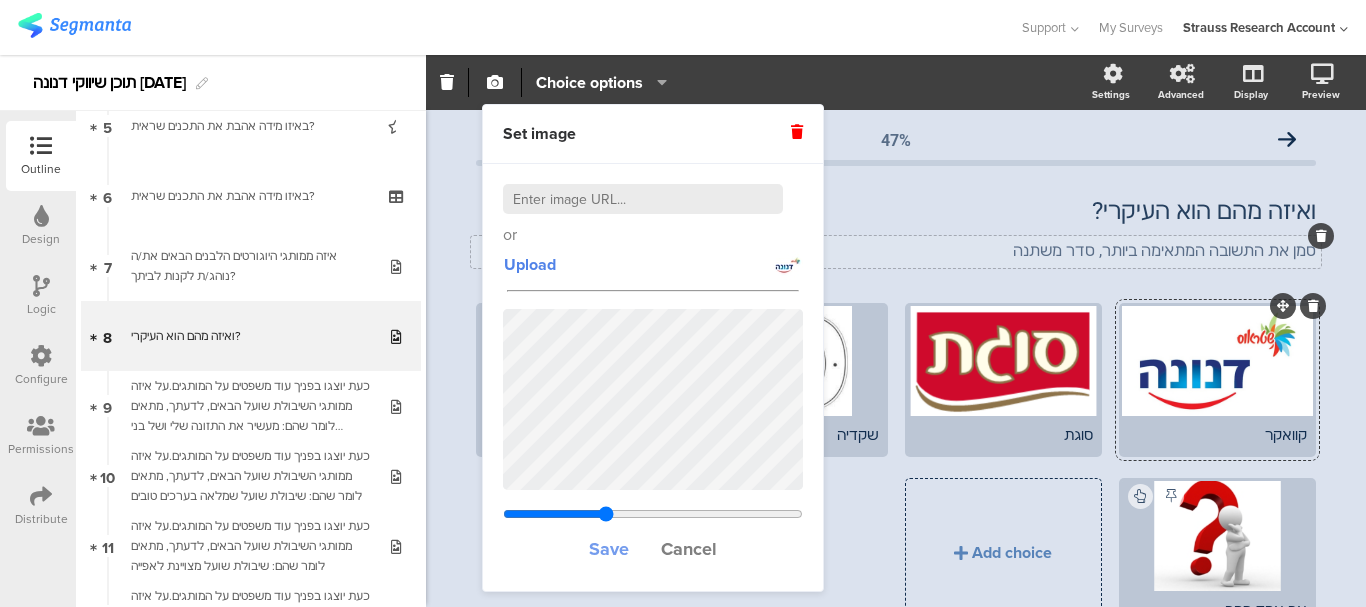 click on "Save" at bounding box center (609, 549) 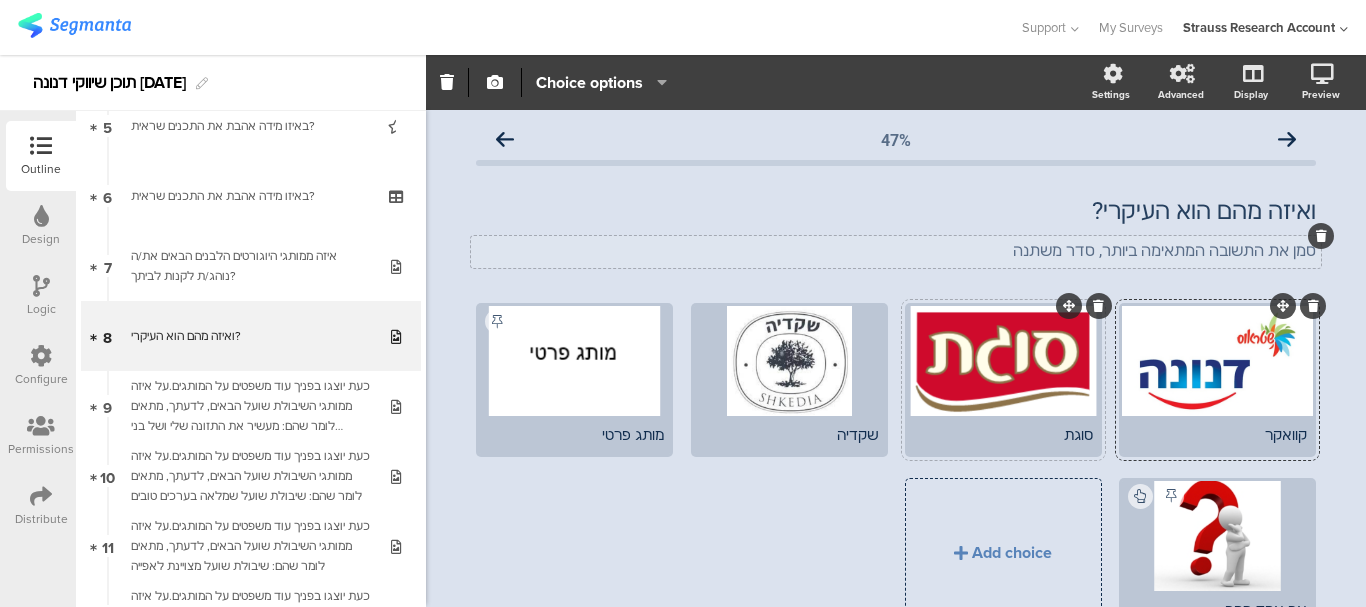 click 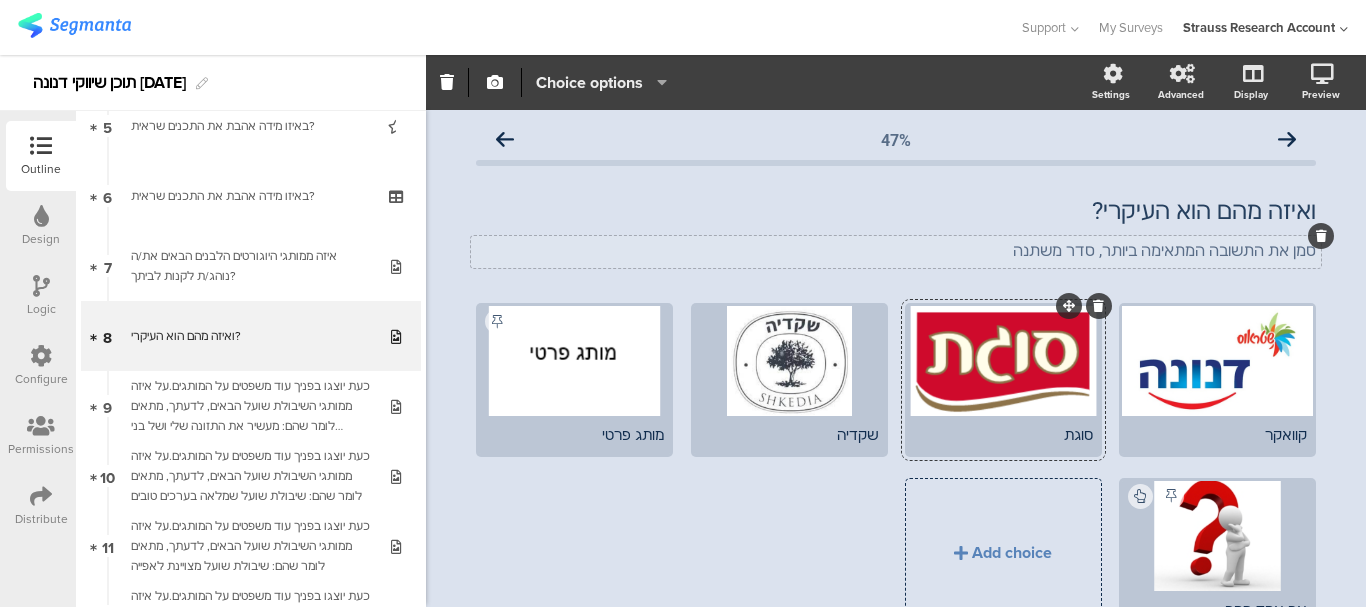 click on "Choice options" 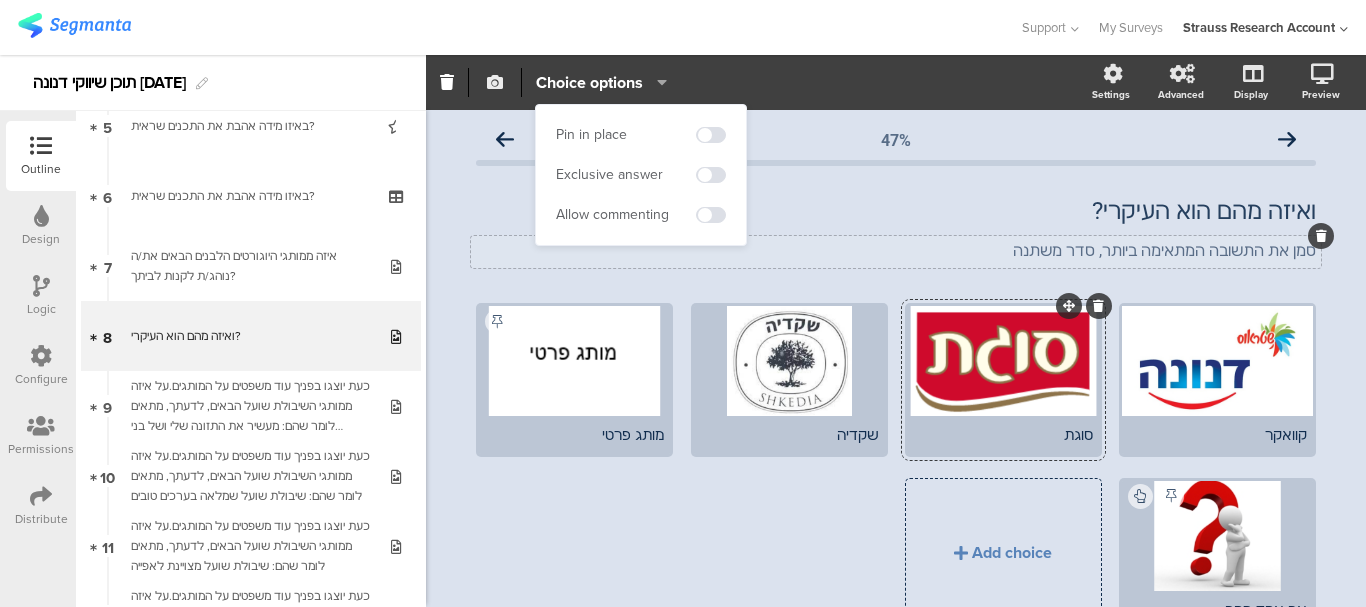 click 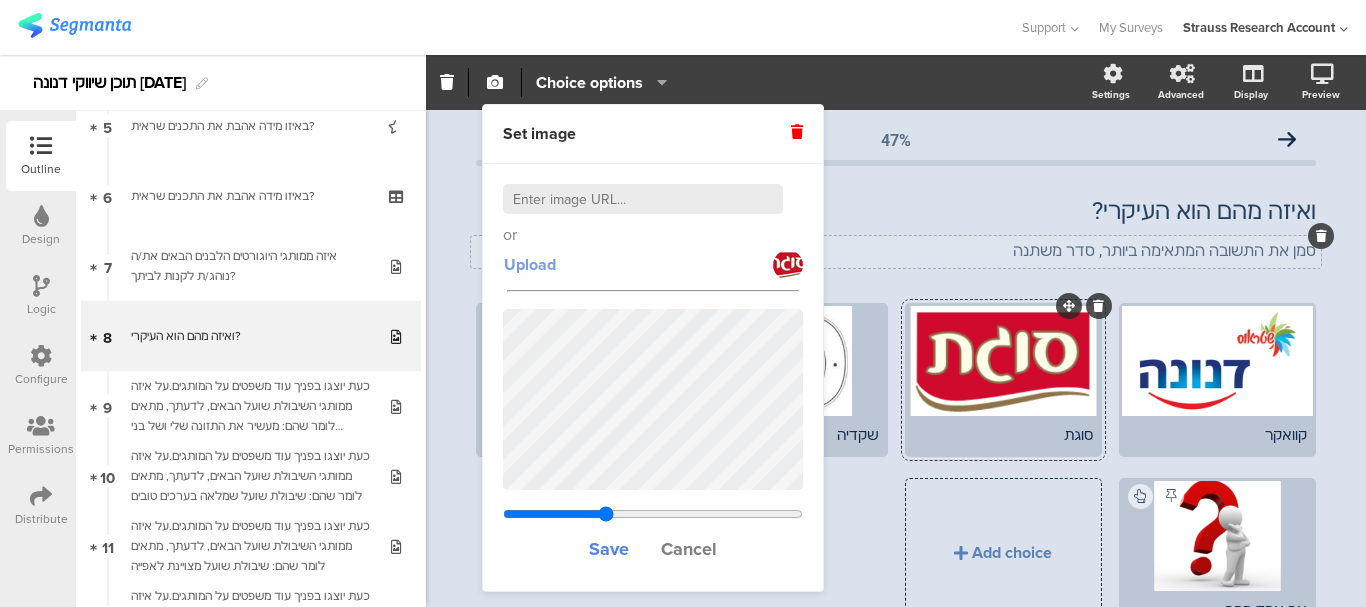 click on "Upload" at bounding box center (530, 264) 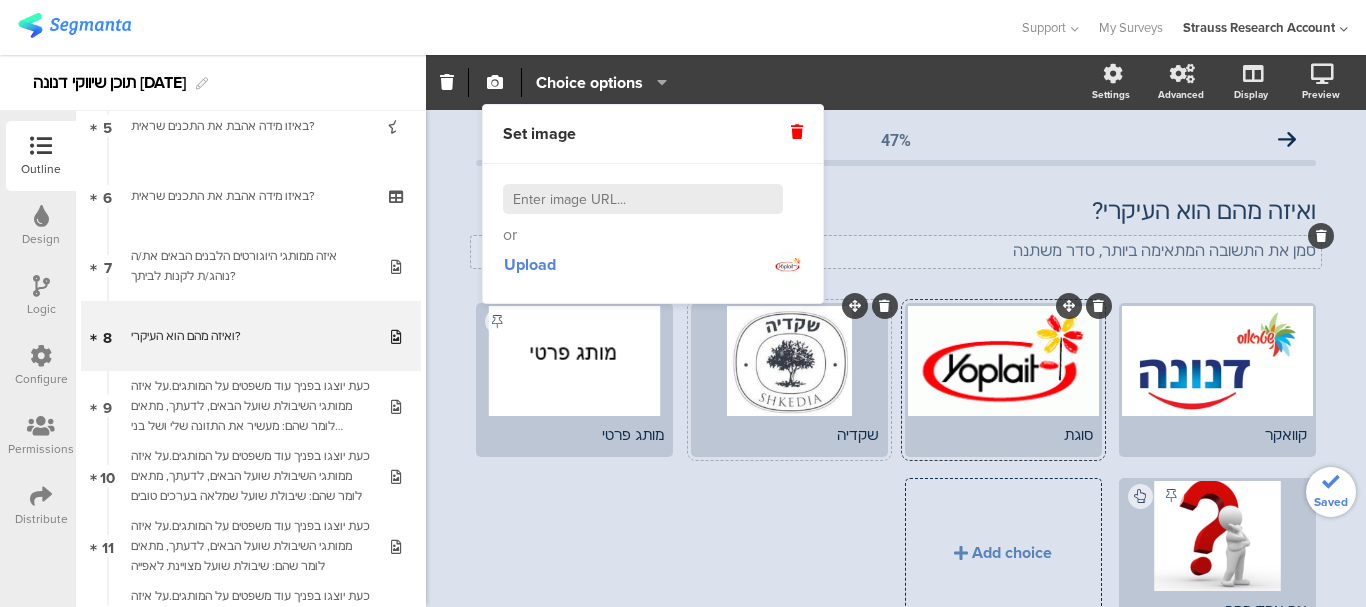 click 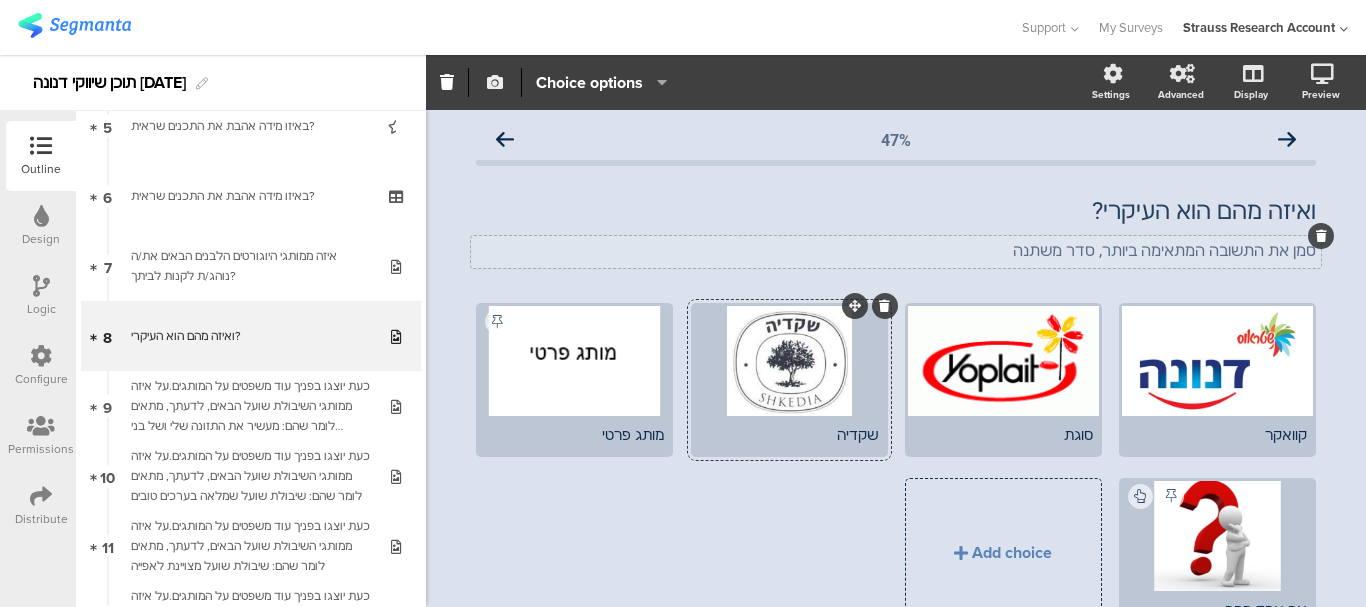 click 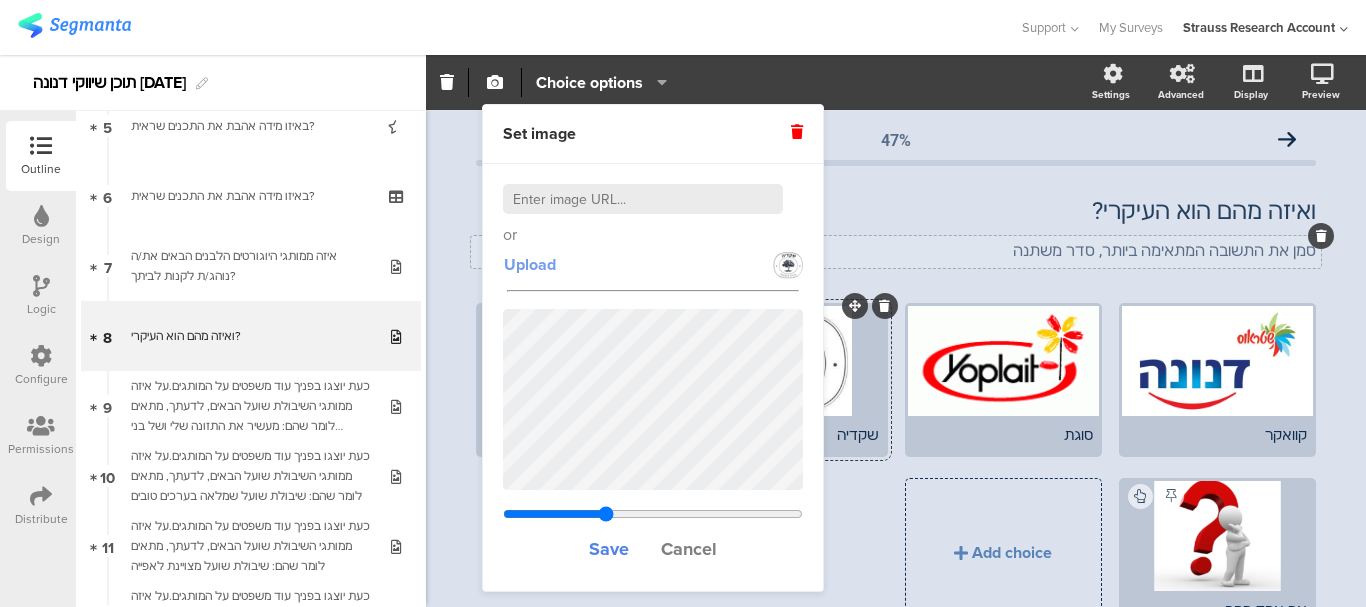 click on "Upload" at bounding box center (530, 264) 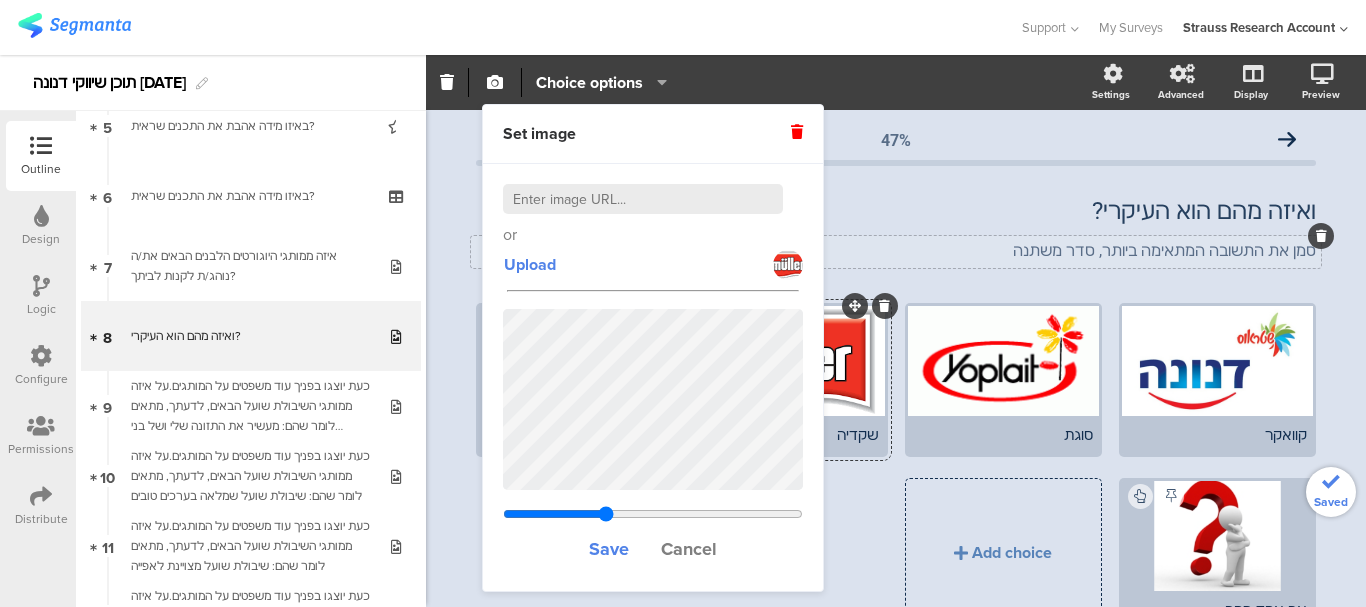 type on "2.11012489233419" 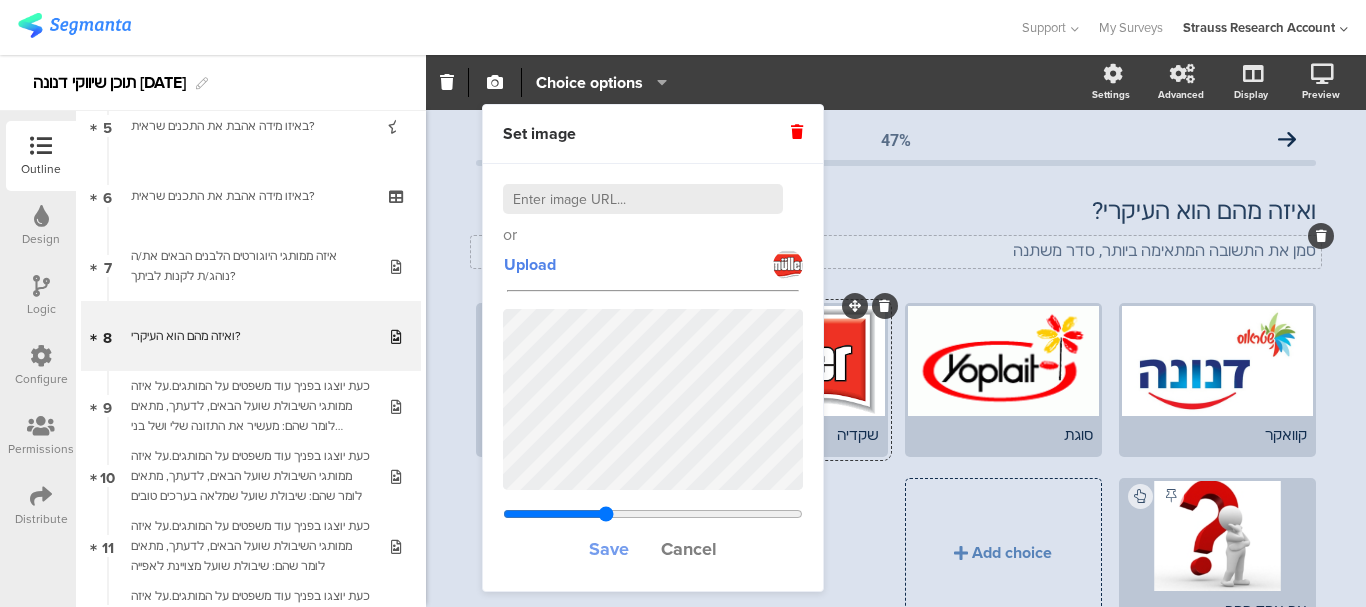 click on "Save" at bounding box center (609, 549) 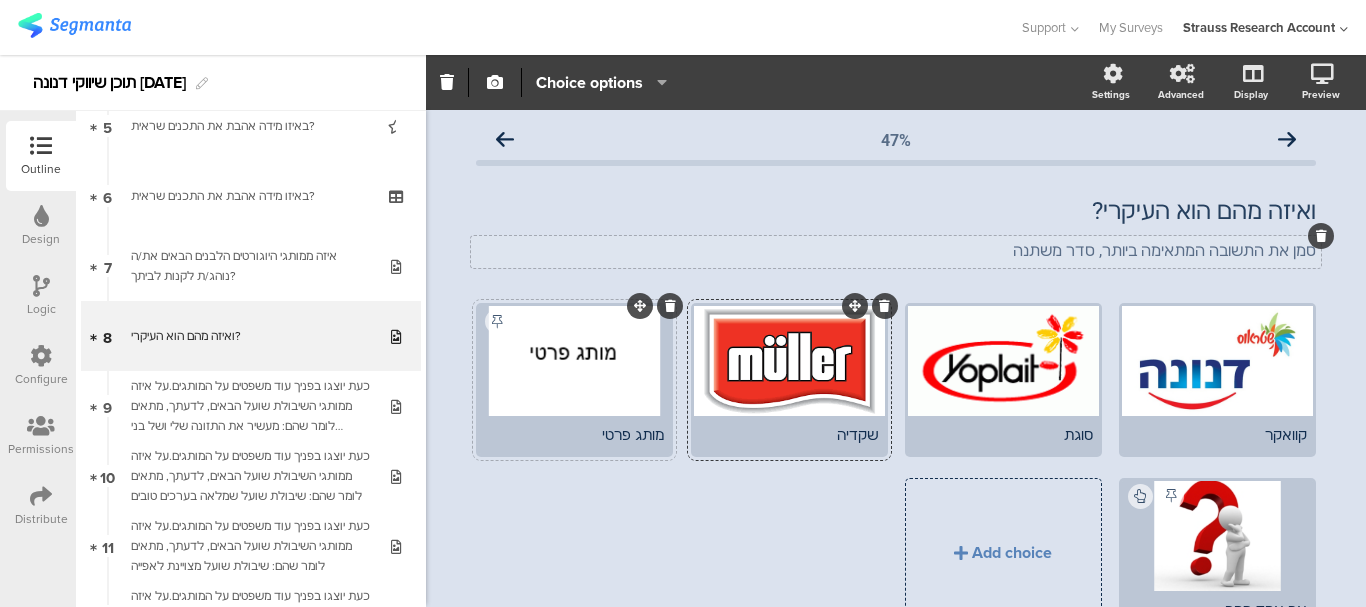 click 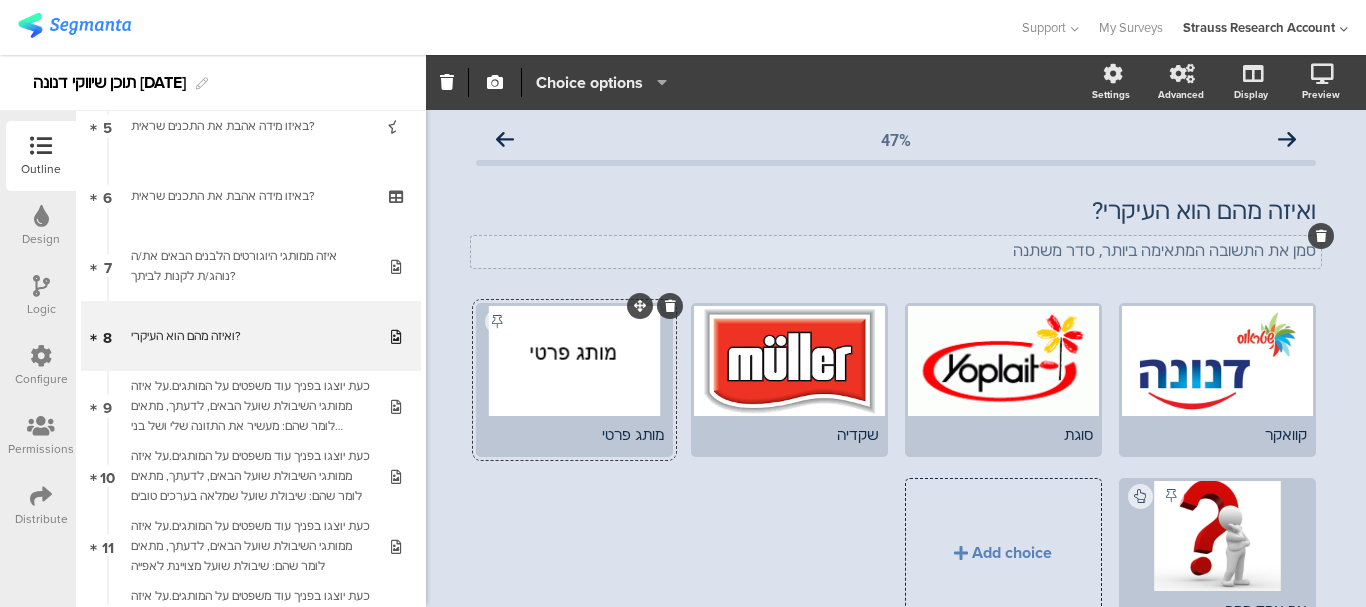 click on "Choice options" 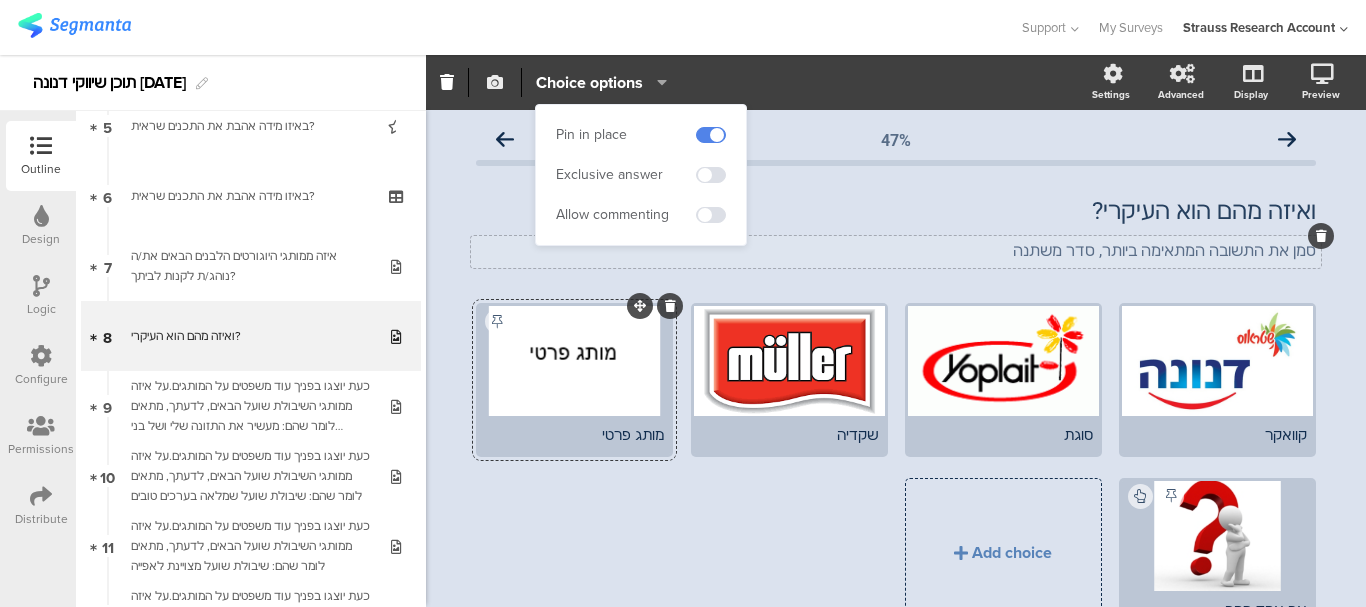 click 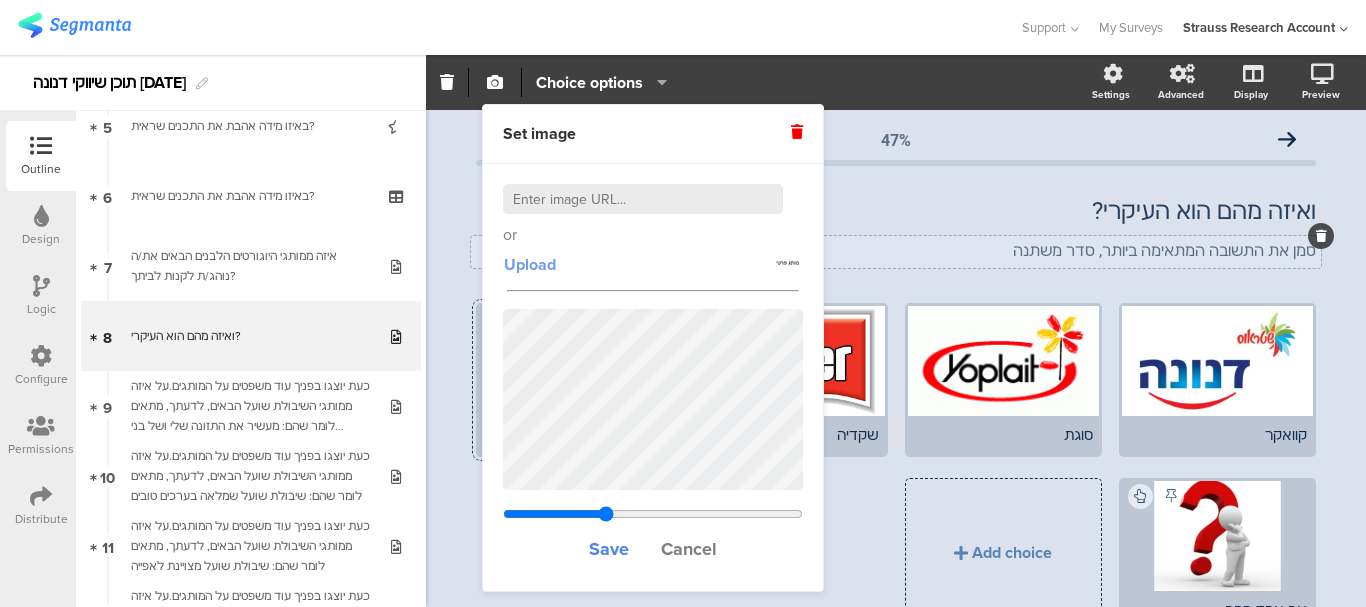 click on "Upload" at bounding box center (530, 264) 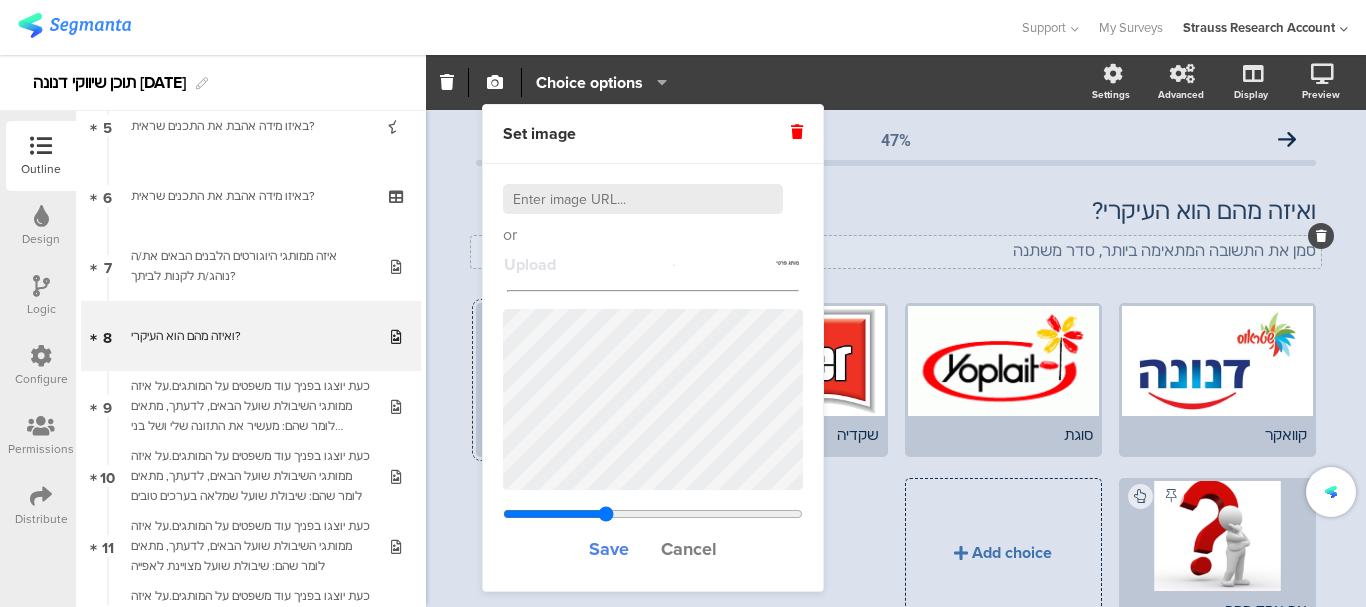 type on "2.66633333333333" 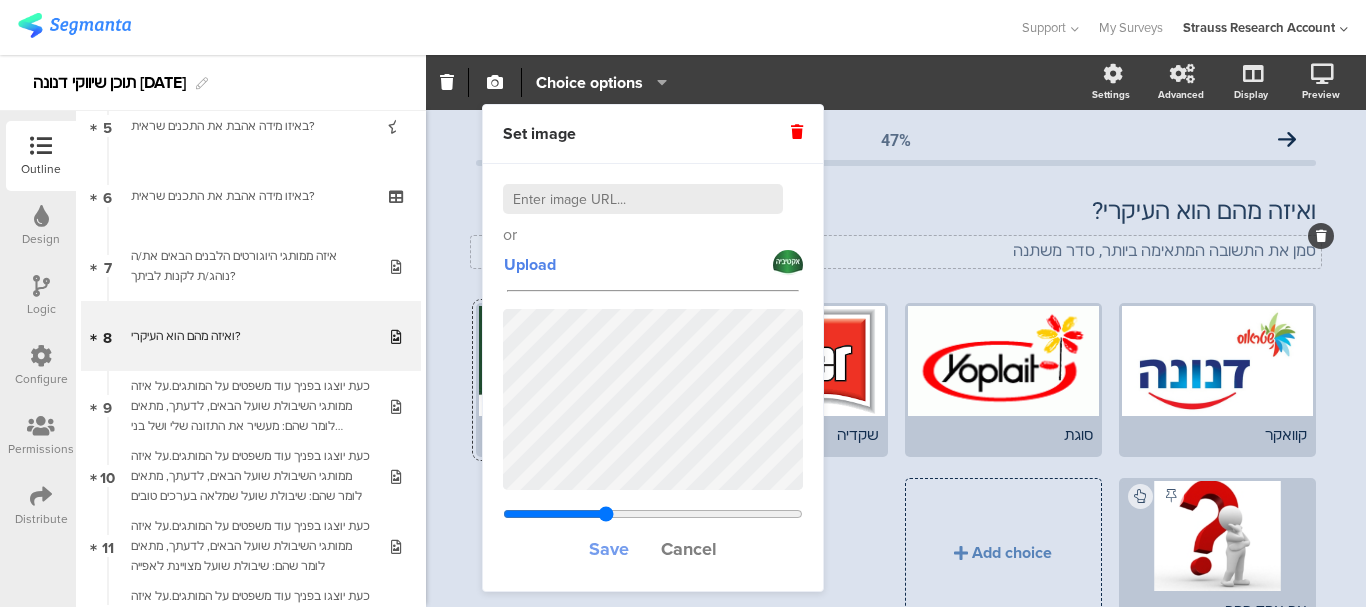 click on "Save" at bounding box center [609, 549] 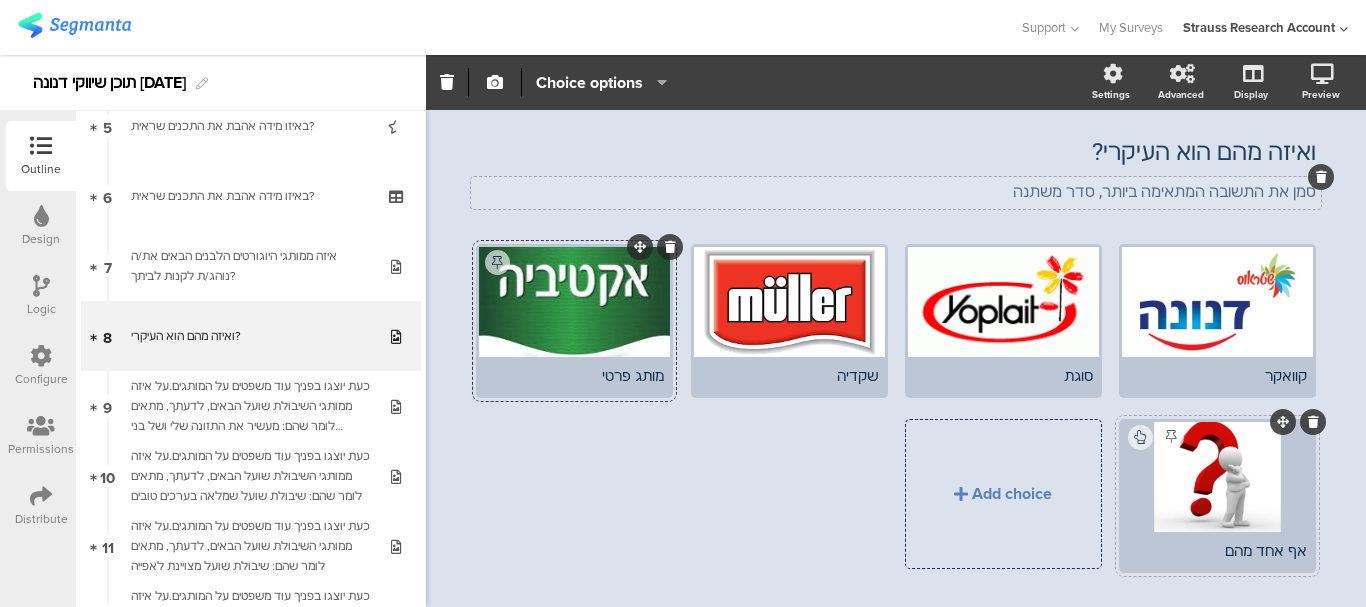 scroll, scrollTop: 109, scrollLeft: 0, axis: vertical 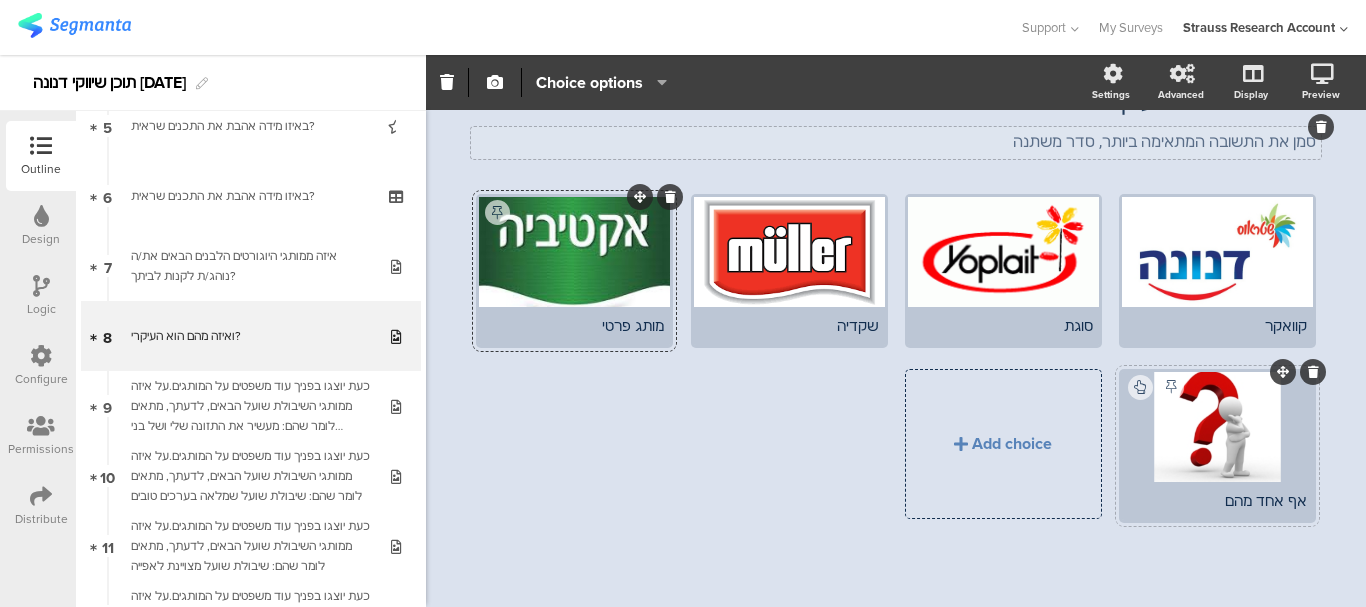 click 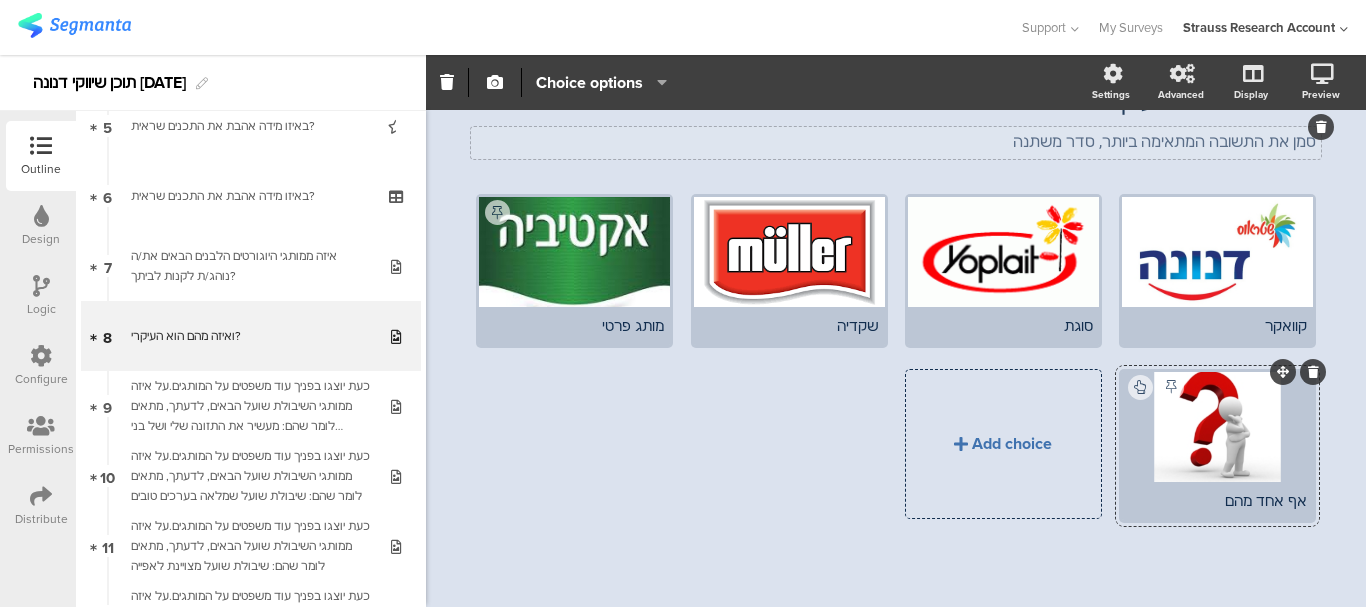 click on "Add choice" 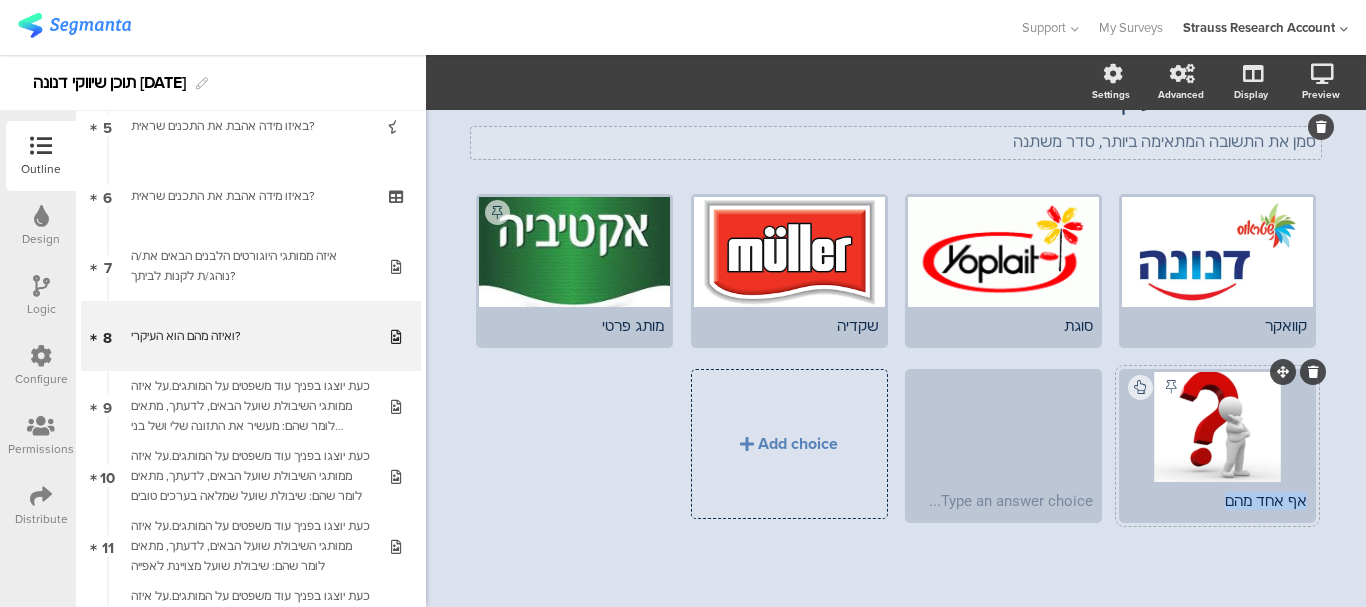 drag, startPoint x: 985, startPoint y: 462, endPoint x: 1277, endPoint y: 424, distance: 294.46222 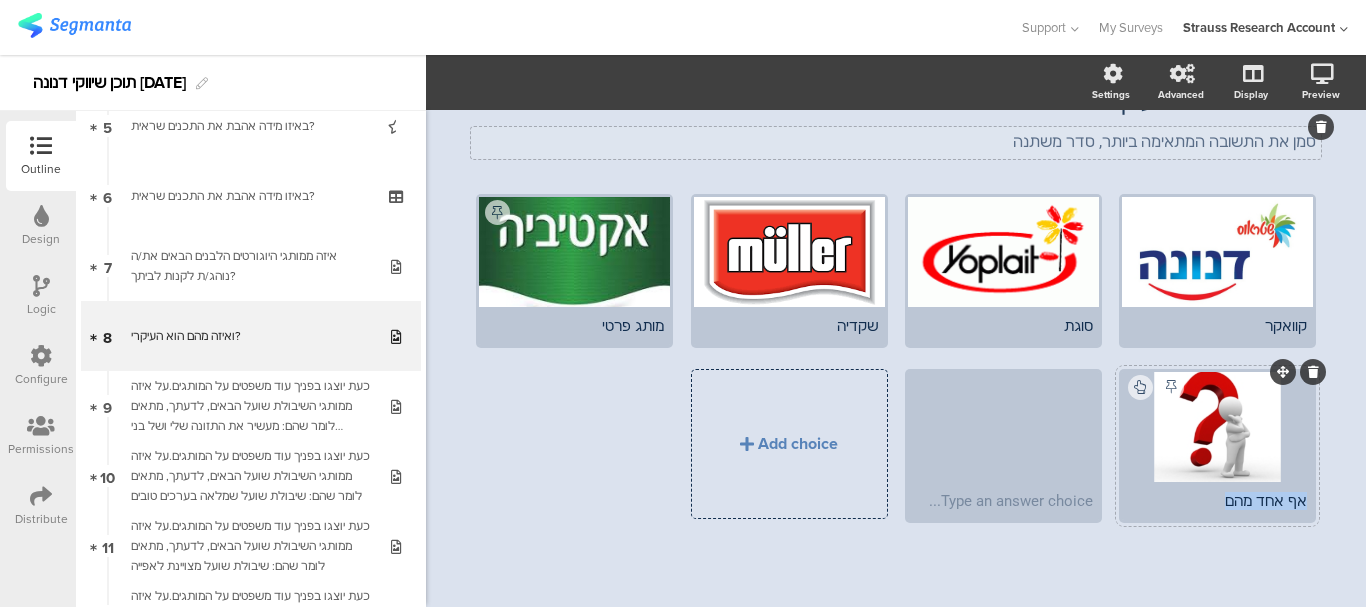 click on "קוואקר
סוגת
שקדיה" 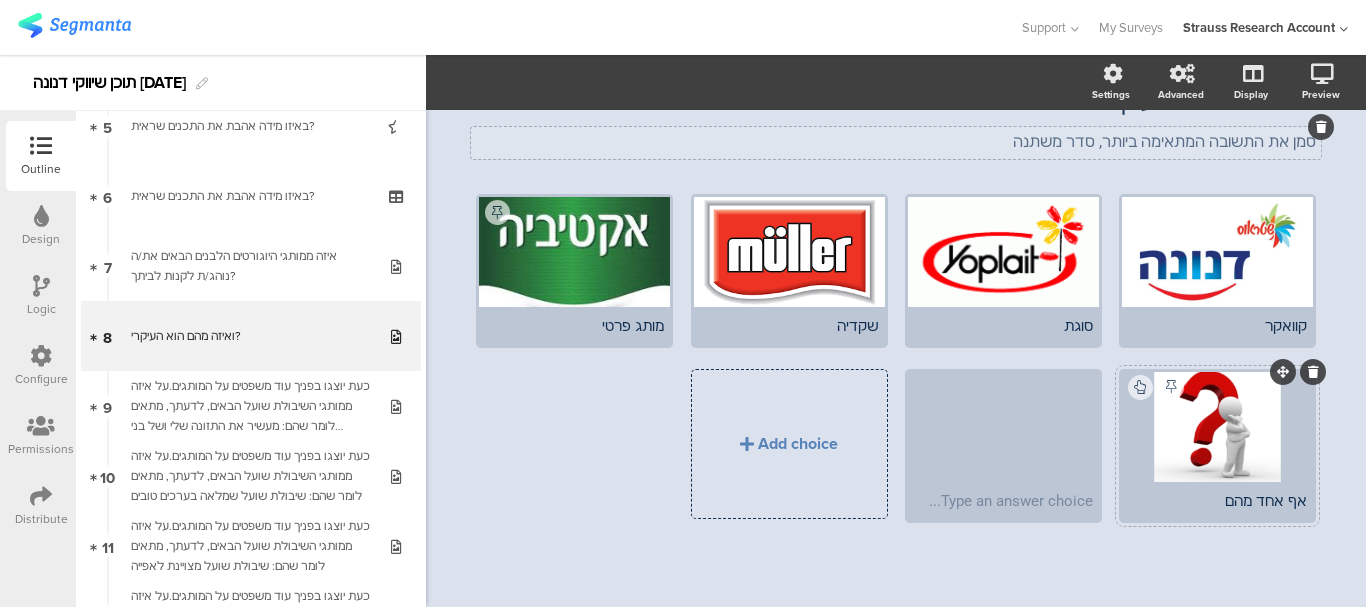 click 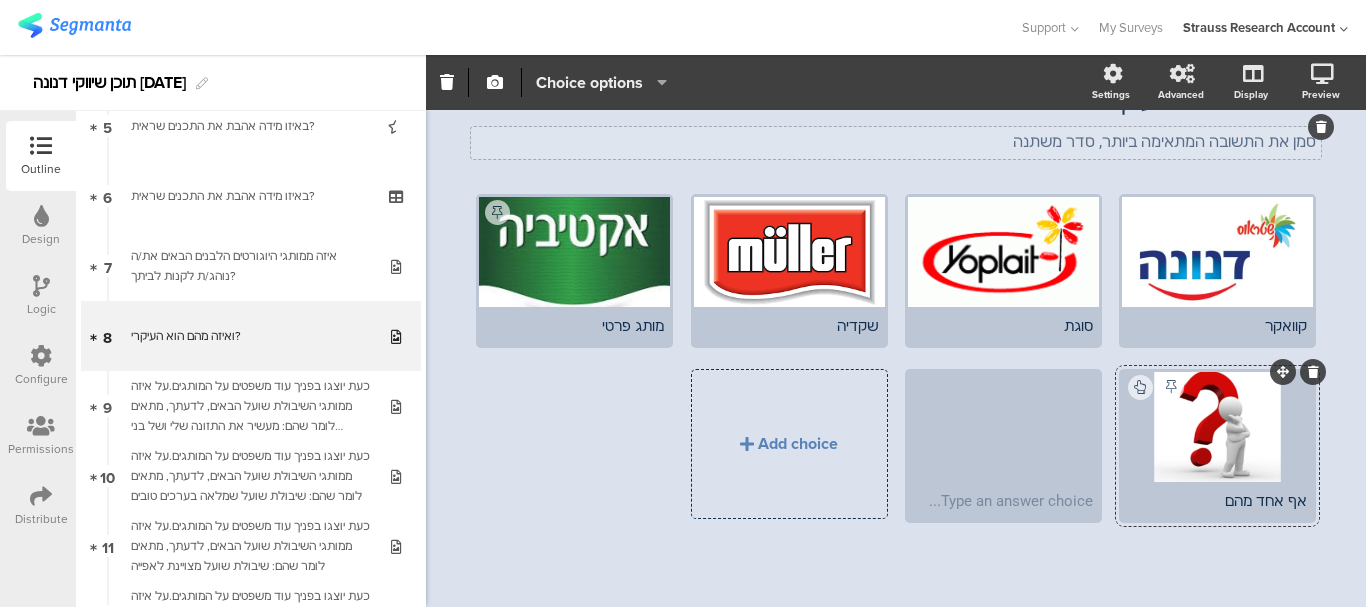 click on "Choice options" 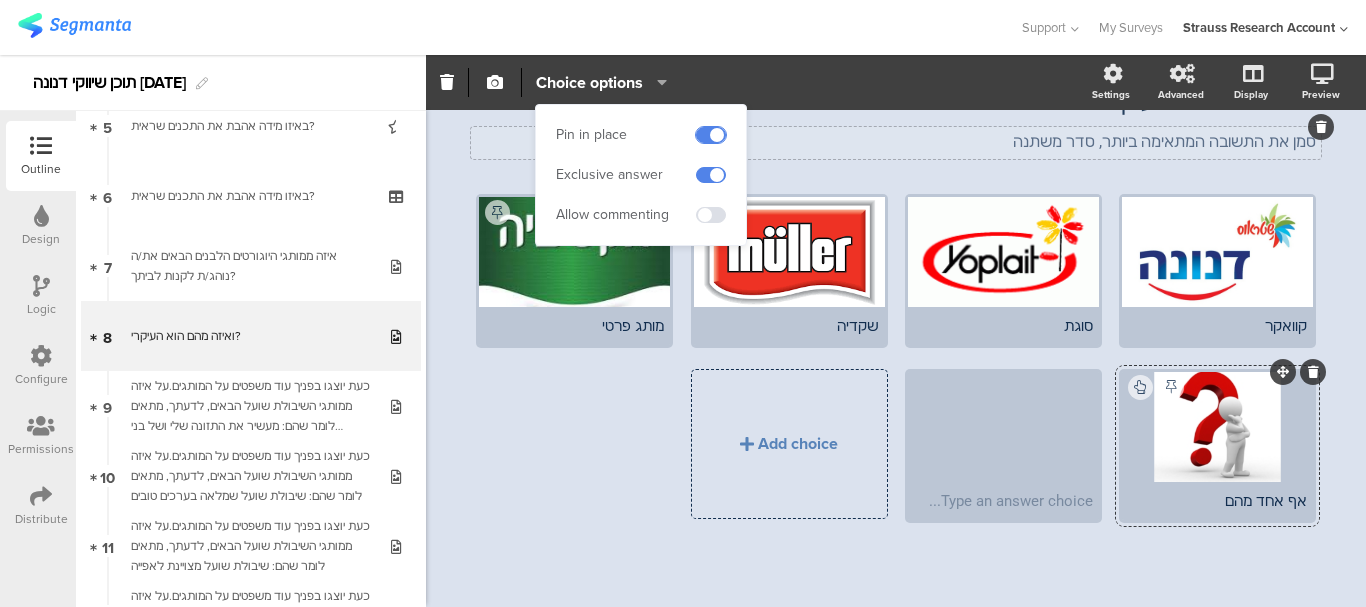 click at bounding box center [711, 135] 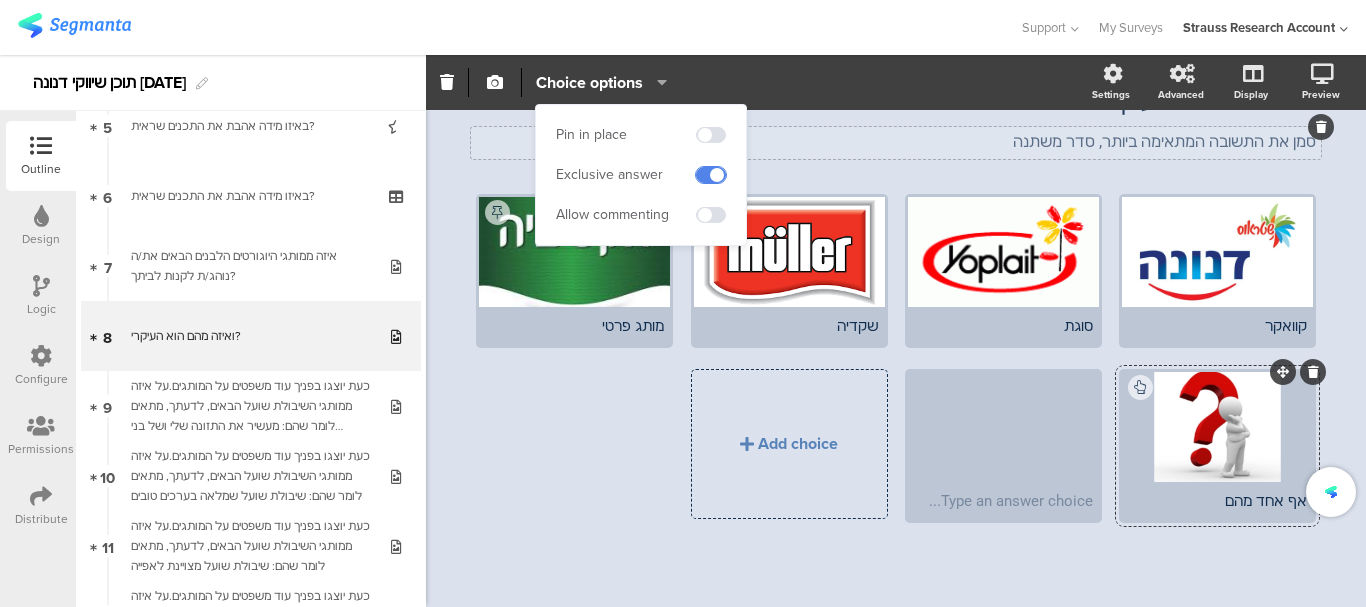 click at bounding box center [711, 175] 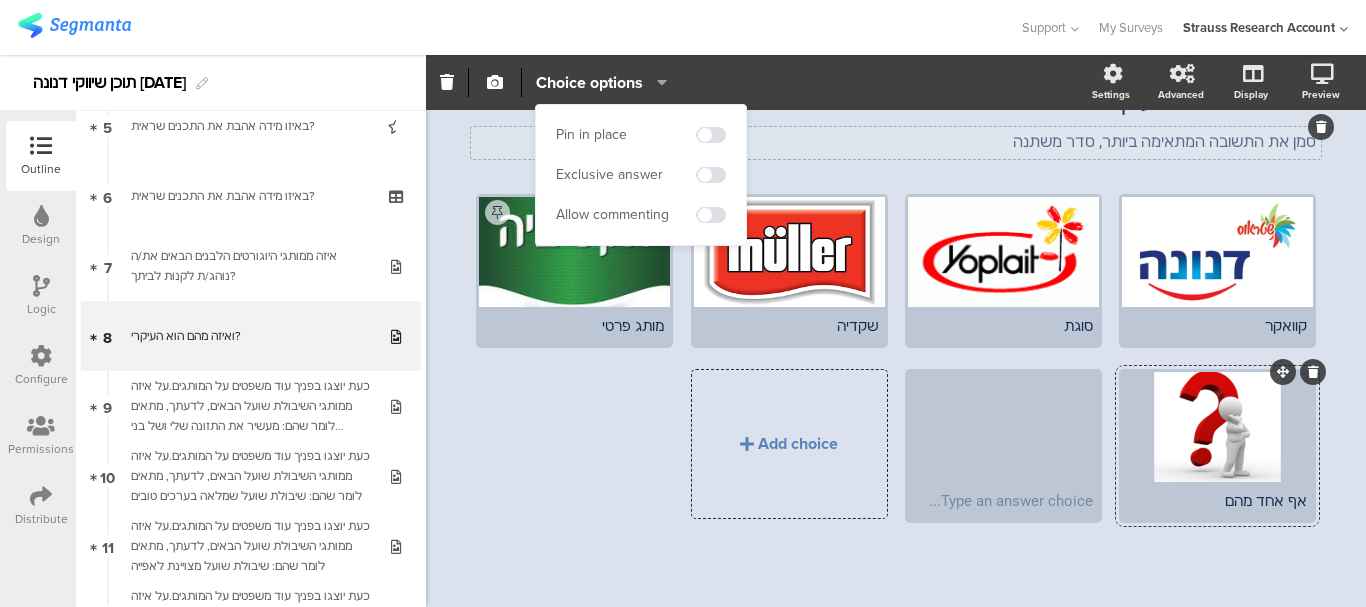 click on "קוואקר
סוגת
שקדיה" 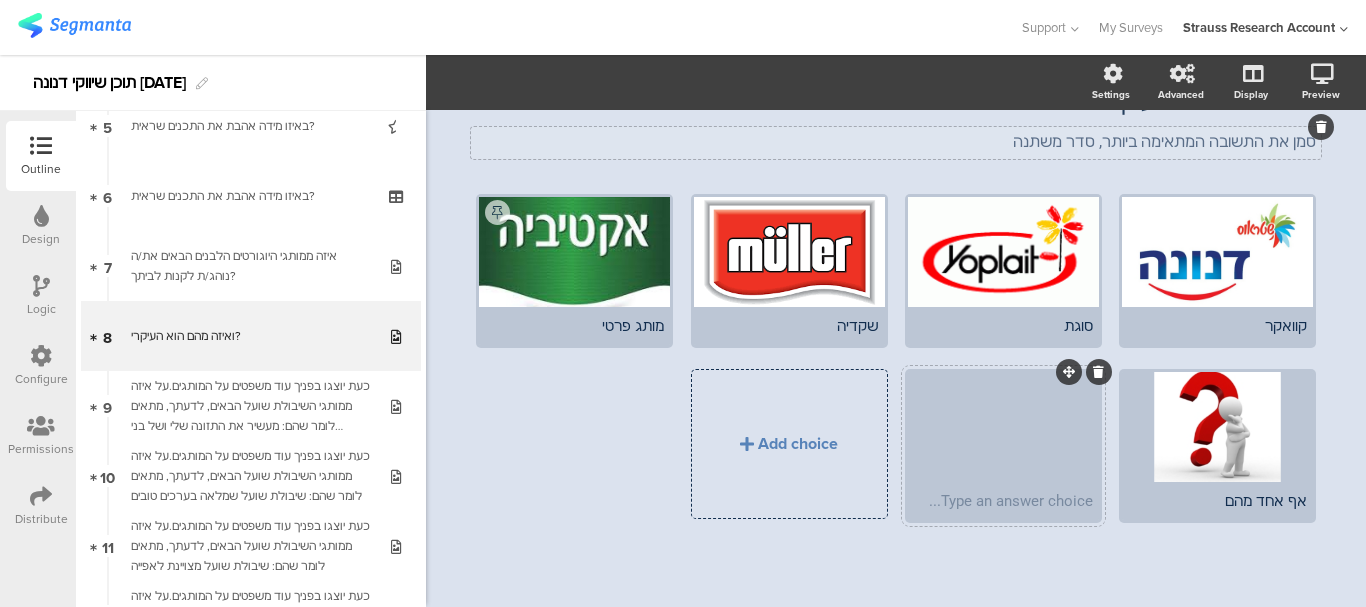 drag, startPoint x: 1193, startPoint y: 501, endPoint x: 980, endPoint y: 445, distance: 220.23851 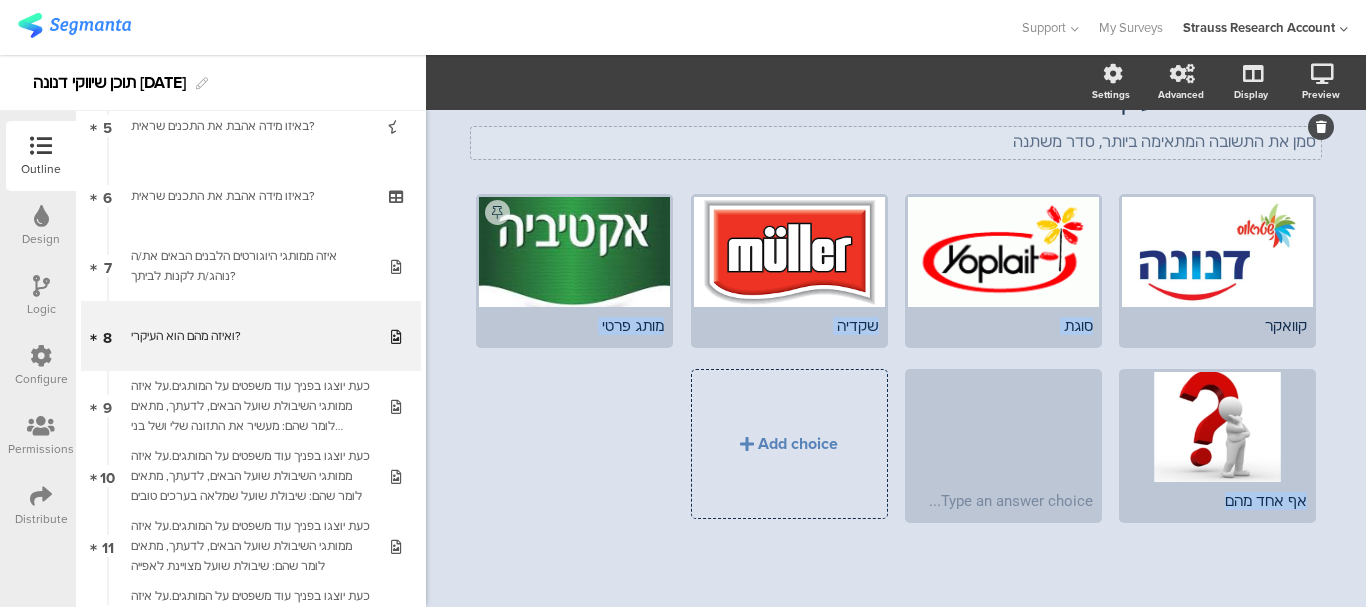 drag, startPoint x: 1046, startPoint y: 427, endPoint x: 1185, endPoint y: 366, distance: 151.79591 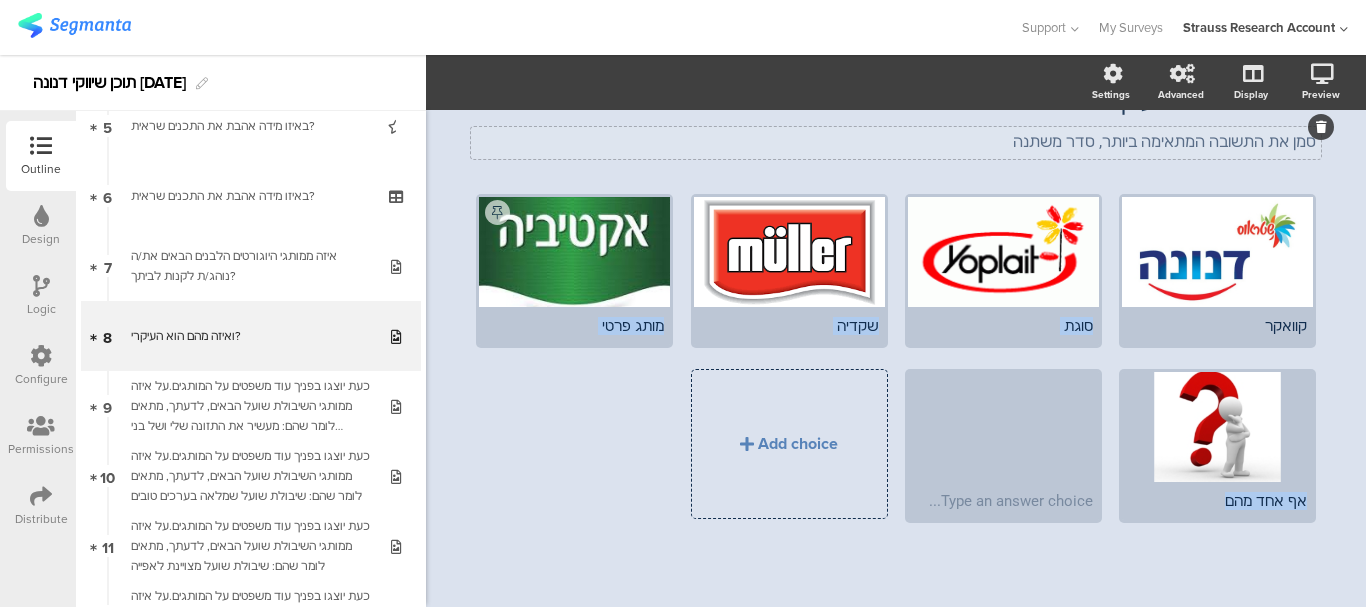 click on "קוואקר
סוגת
שקדיה" 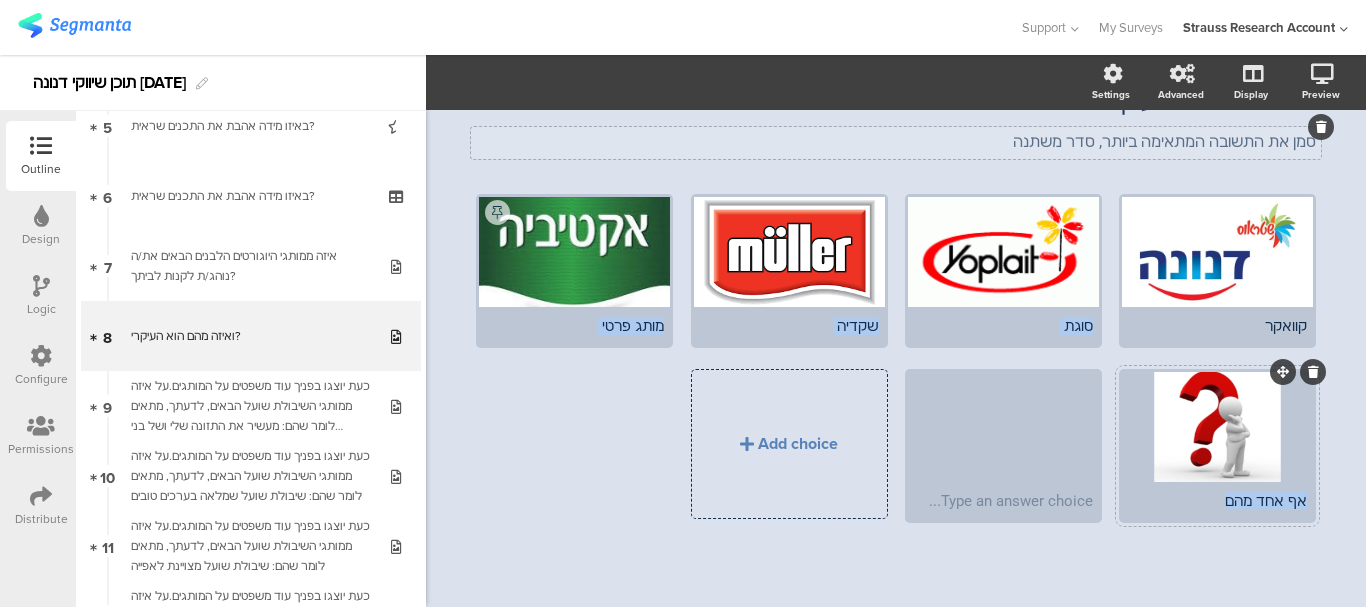 click 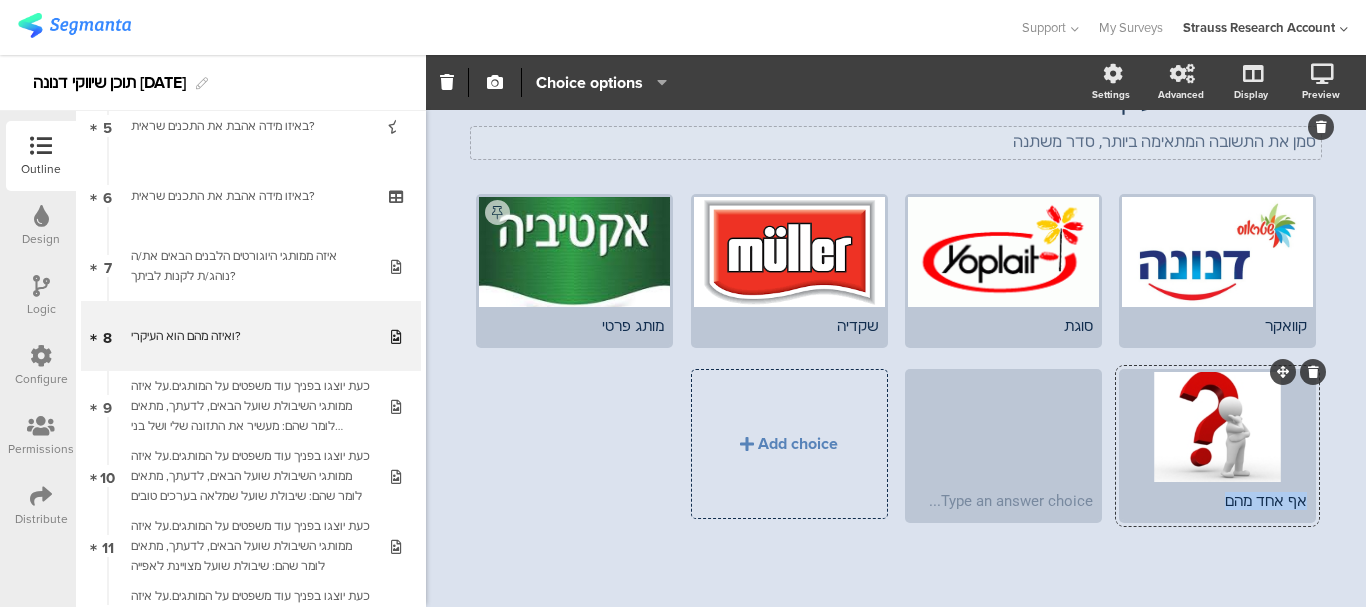 drag, startPoint x: 1011, startPoint y: 461, endPoint x: 1199, endPoint y: 401, distance: 197.34235 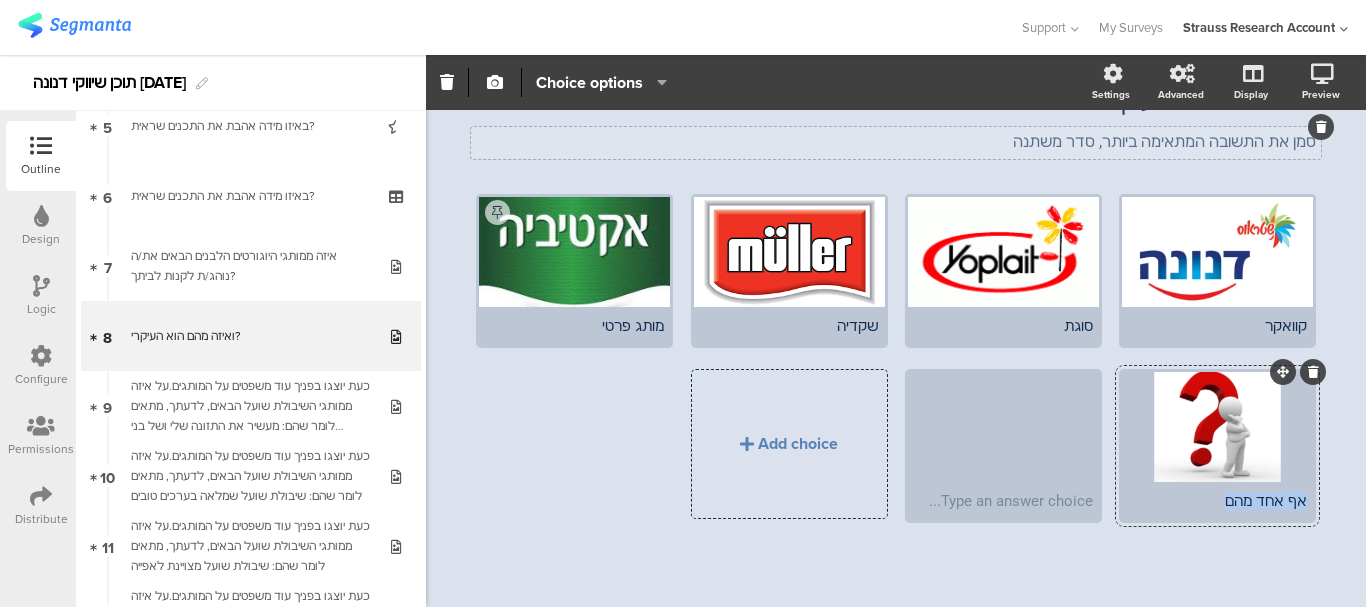 click on "קוואקר
סוגת
שקדיה" 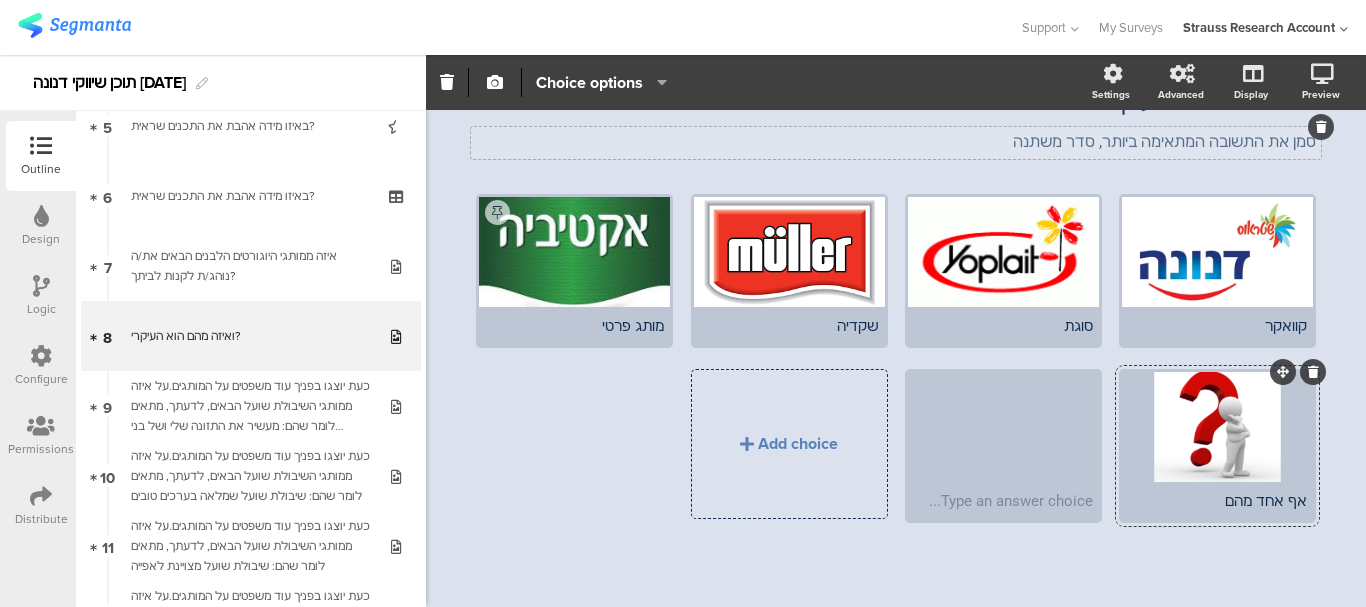 click on "אף אחד מהם" 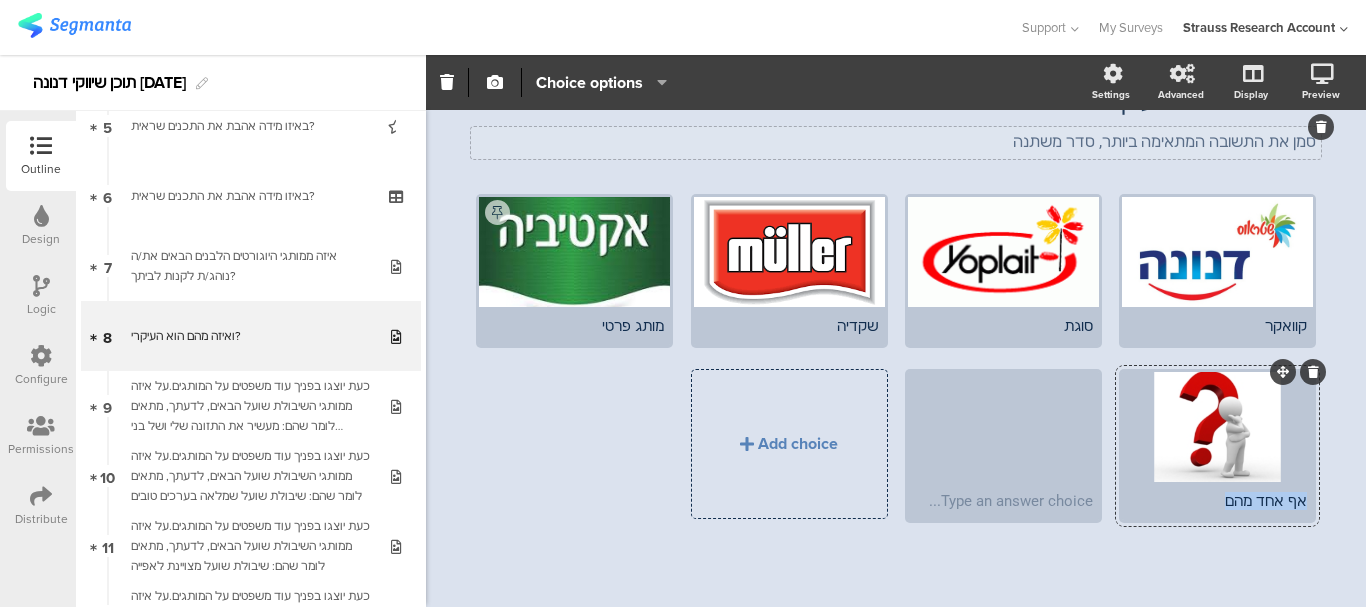 click on "אף אחד מהם" 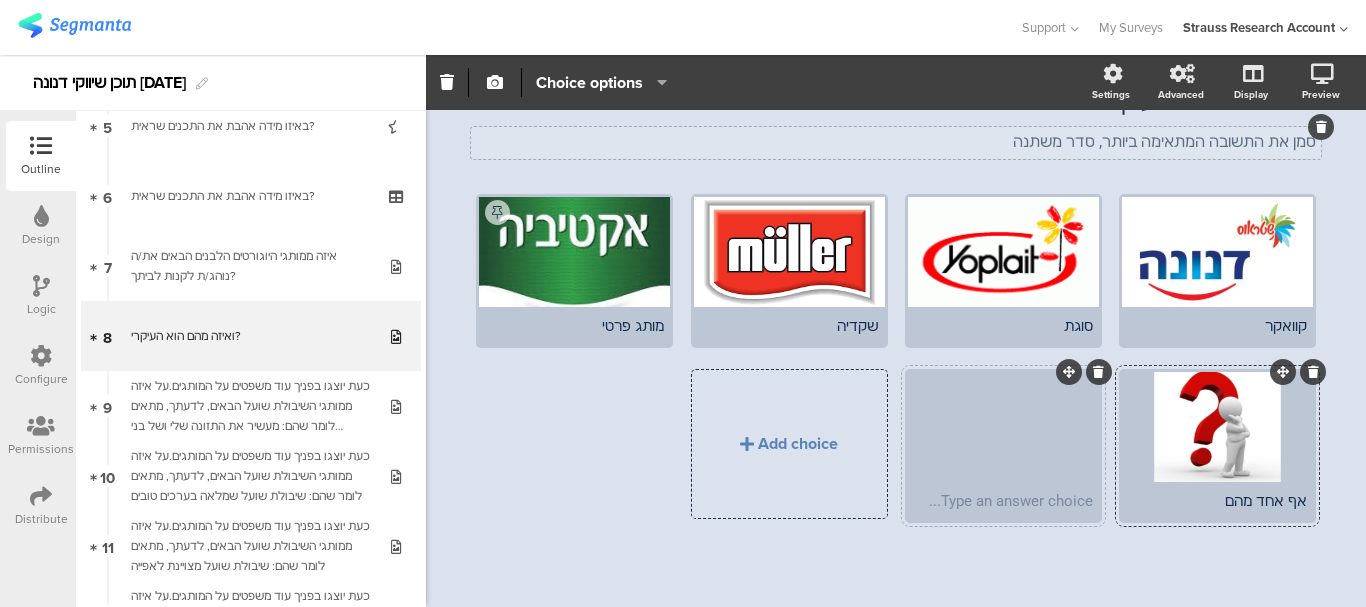type 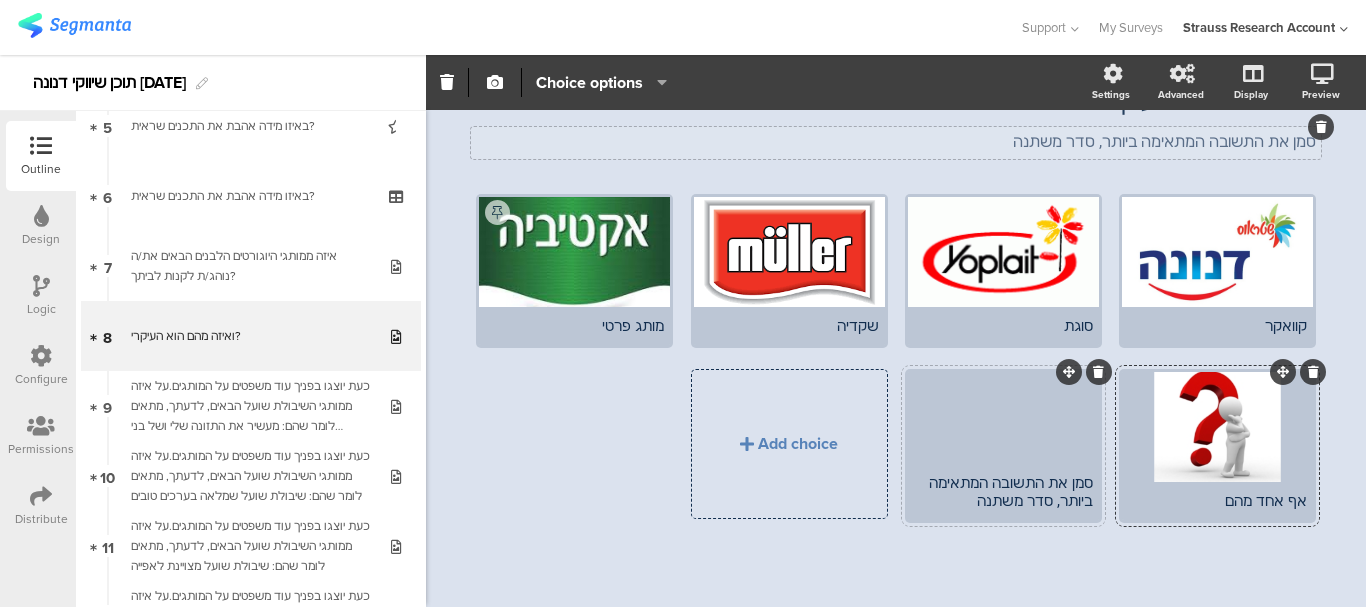 scroll, scrollTop: 91, scrollLeft: 0, axis: vertical 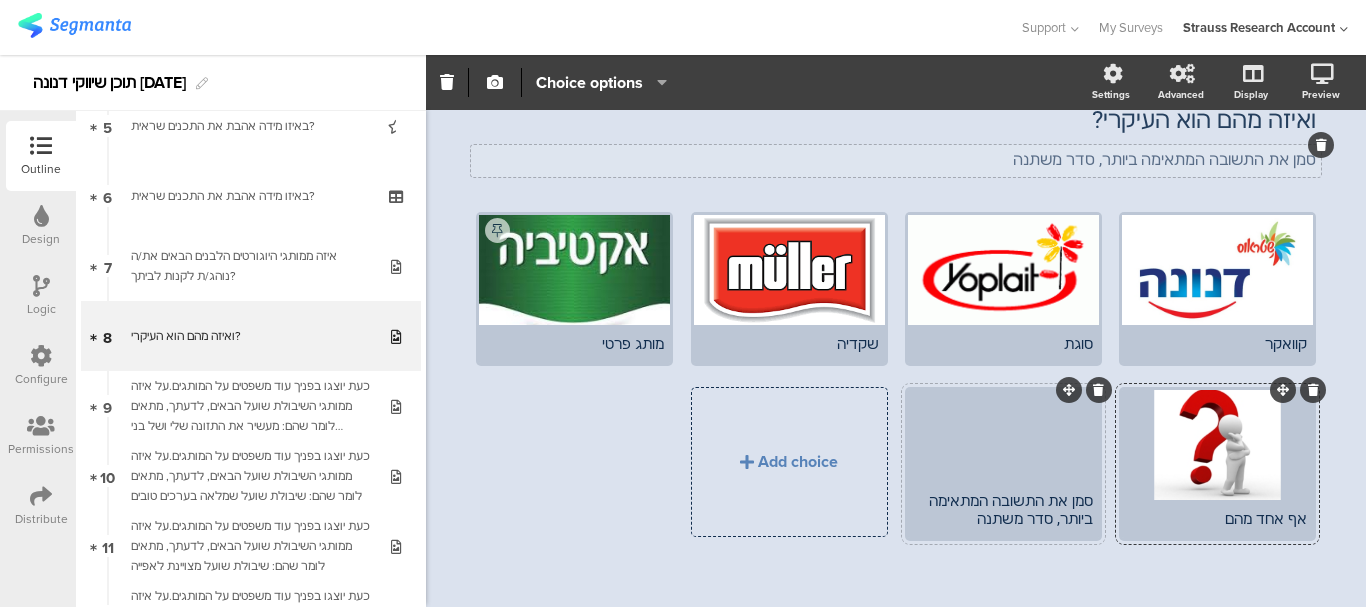 drag, startPoint x: 1019, startPoint y: 520, endPoint x: 1044, endPoint y: 521, distance: 25.019993 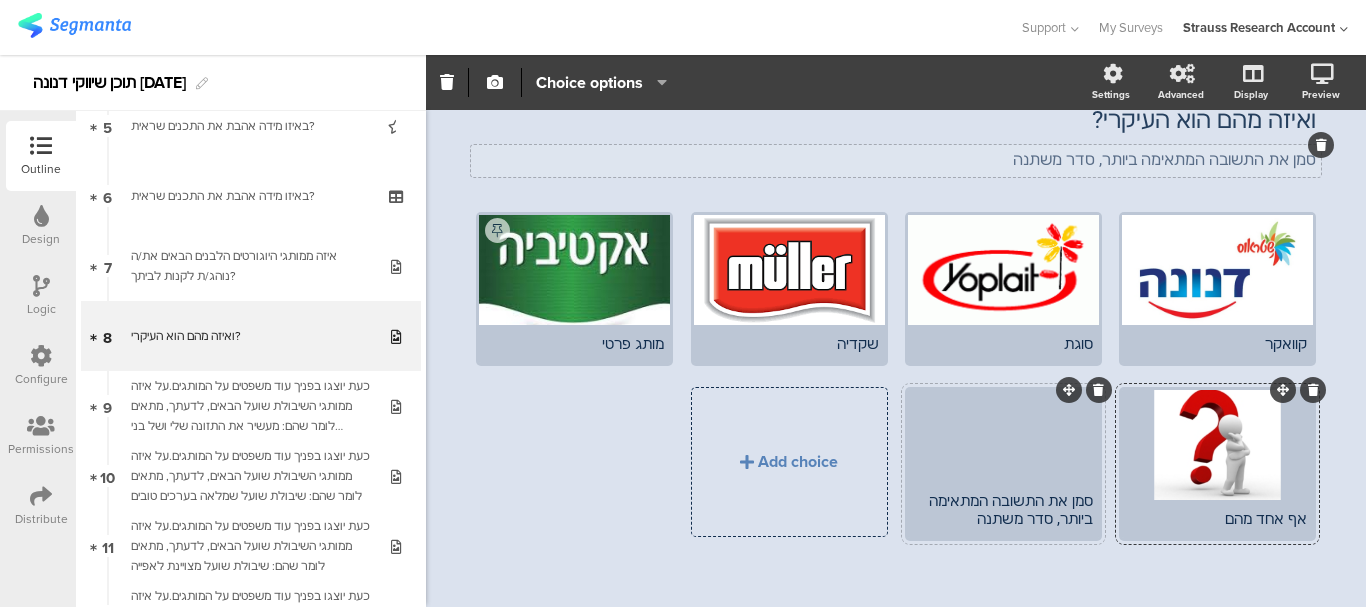 click on "סמן את התשובה המתאימה ביותר, סדר משתנה" 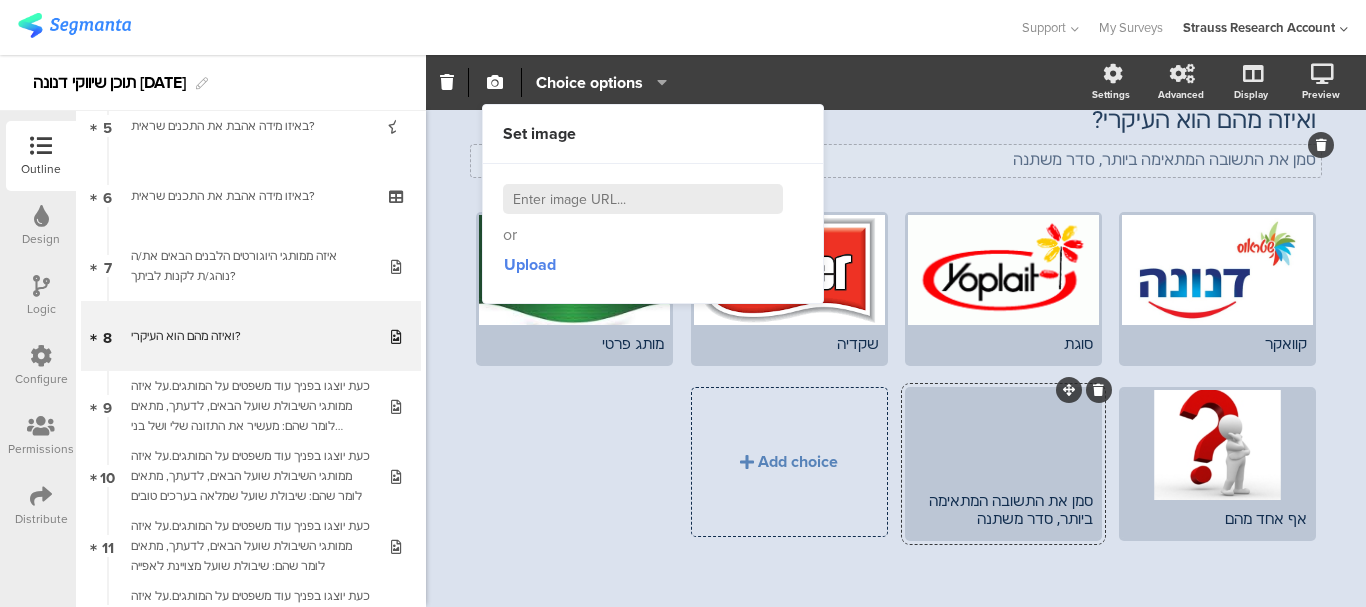 click on "סמן את התשובה המתאימה ביותר, סדר משתנה" 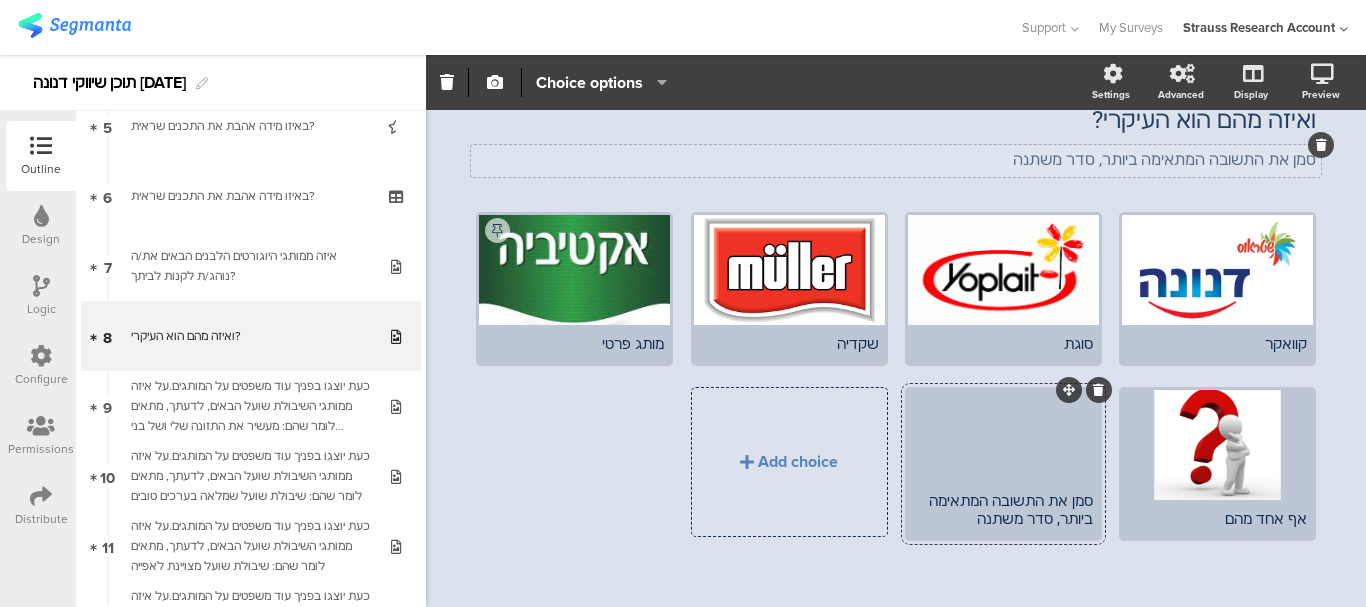 drag, startPoint x: 1020, startPoint y: 528, endPoint x: 1081, endPoint y: 498, distance: 67.977936 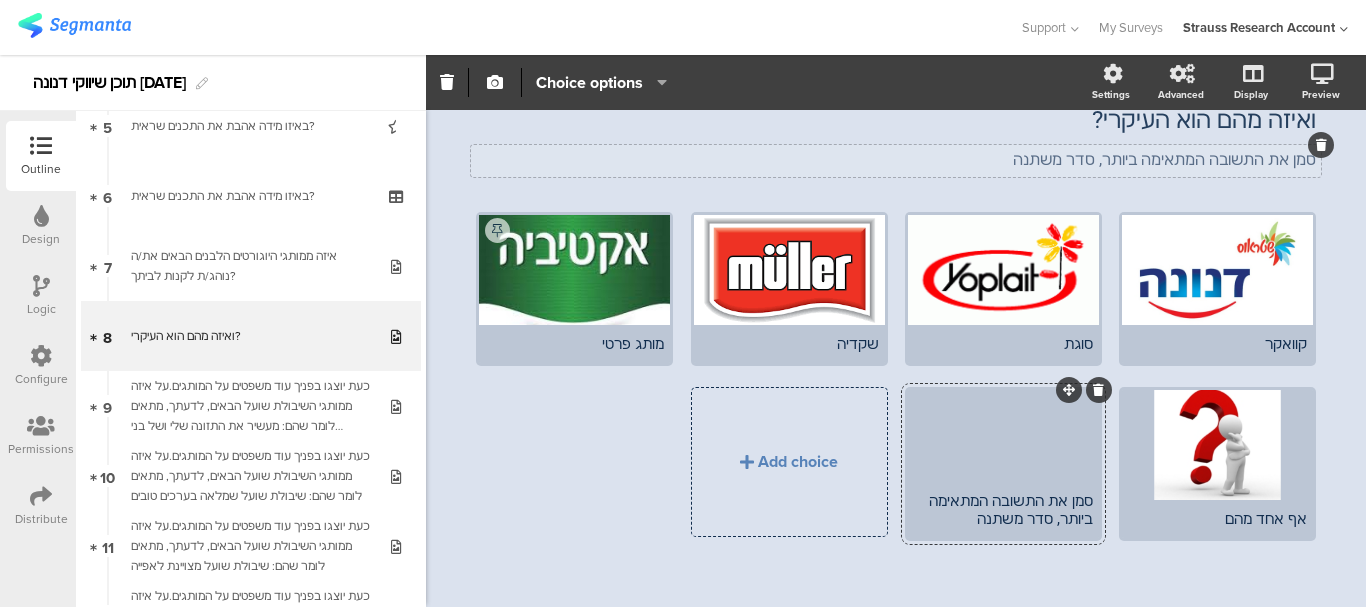 click on "סמן את התשובה המתאימה ביותר, סדר משתנה" 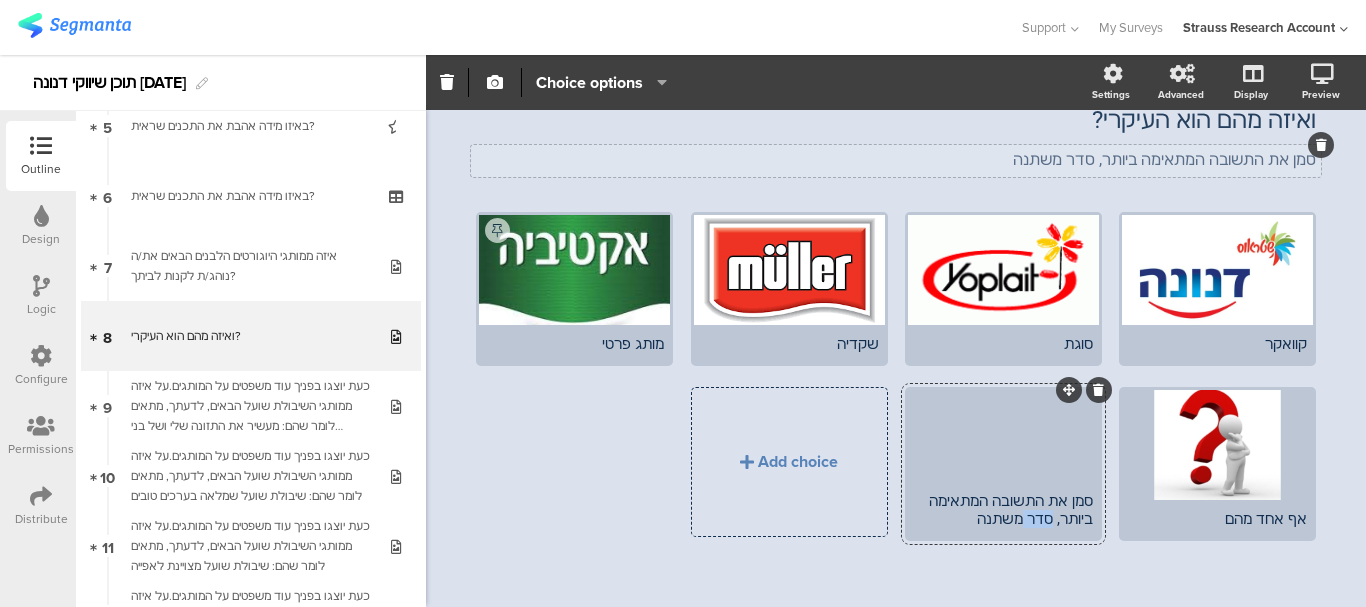 click on "סמן את התשובה המתאימה ביותר, סדר משתנה" 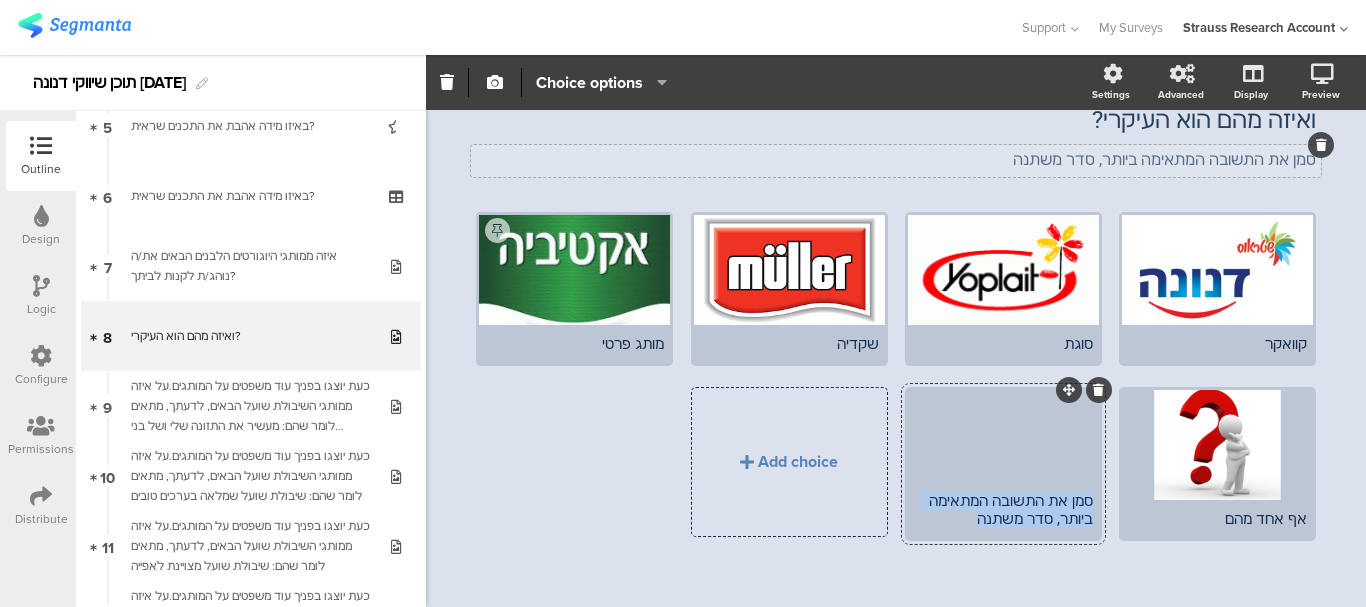 click on "סמן את התשובה המתאימה ביותר, סדר משתנה" 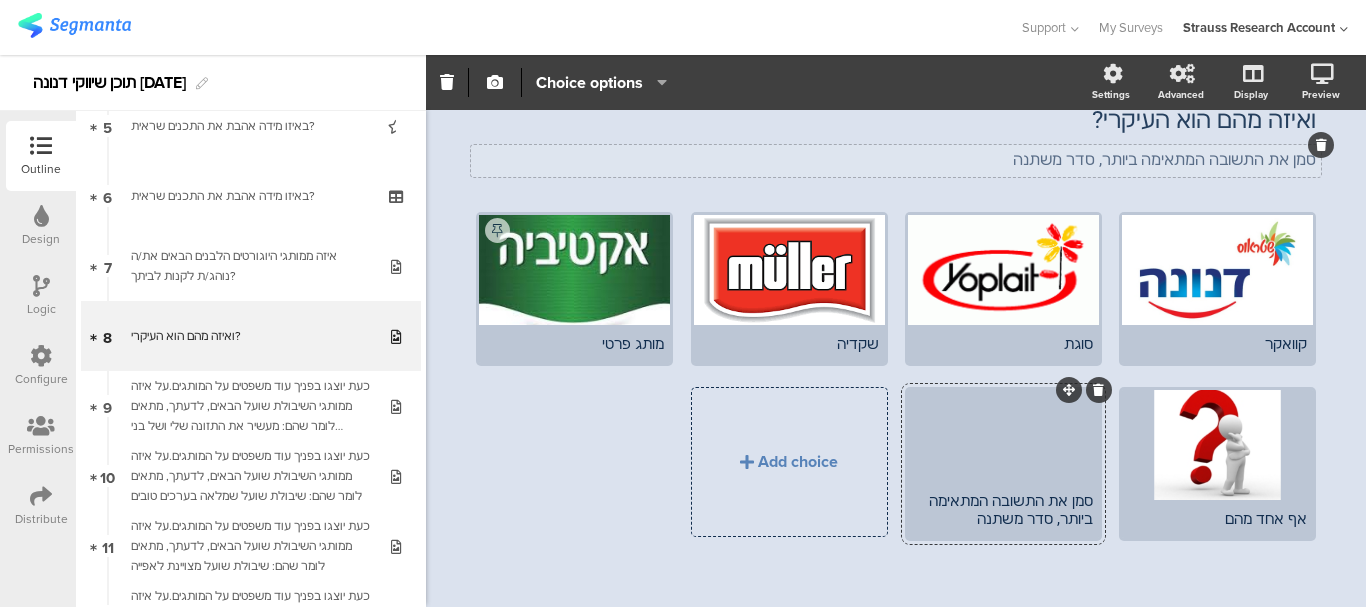 scroll, scrollTop: 109, scrollLeft: 0, axis: vertical 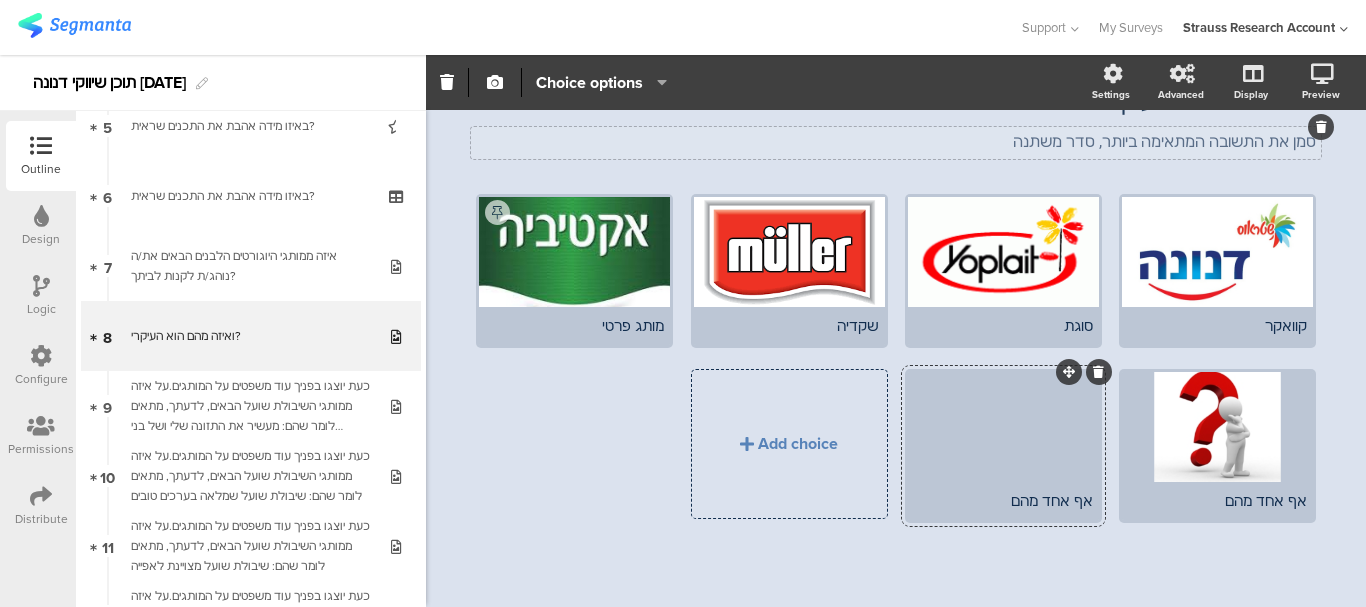click on "קוואקר
סוגת
שקדיה" 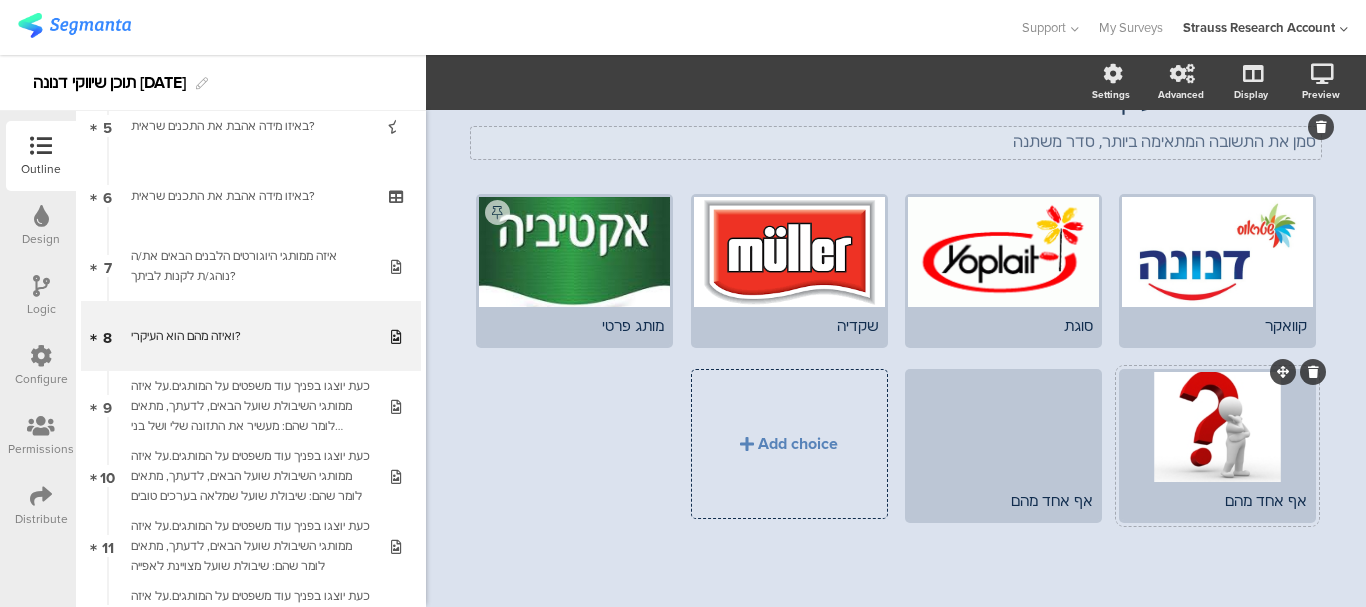 click on "אף אחד מהם" 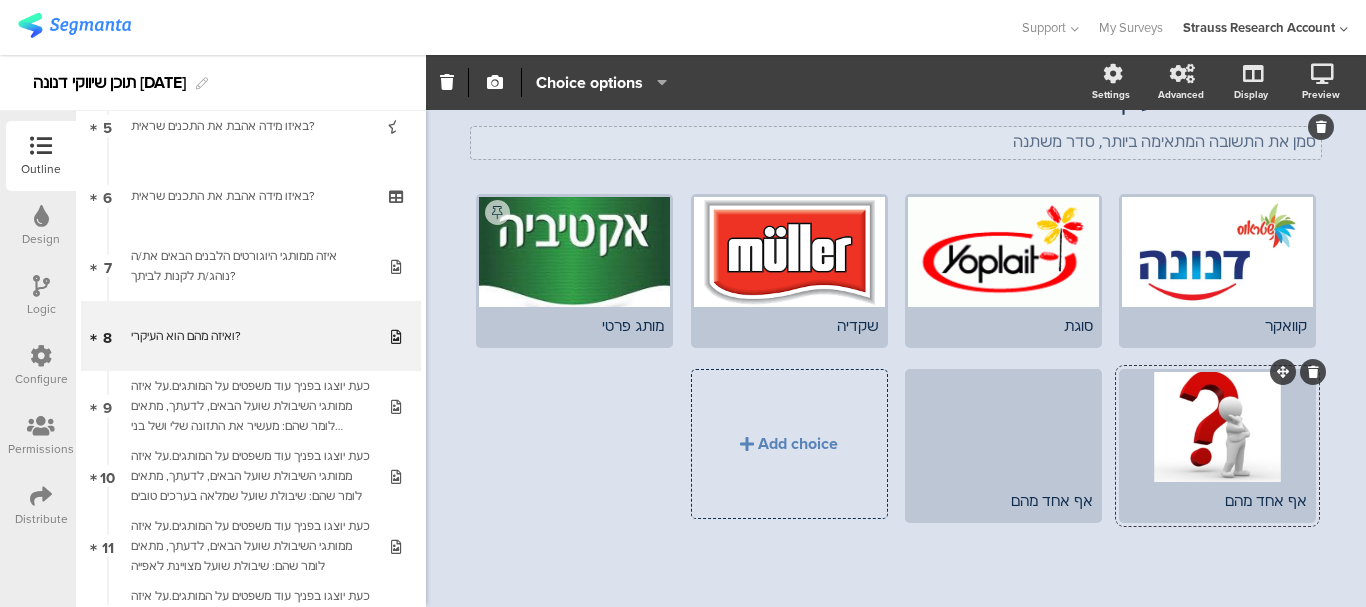 click on "אף אחד מהם" 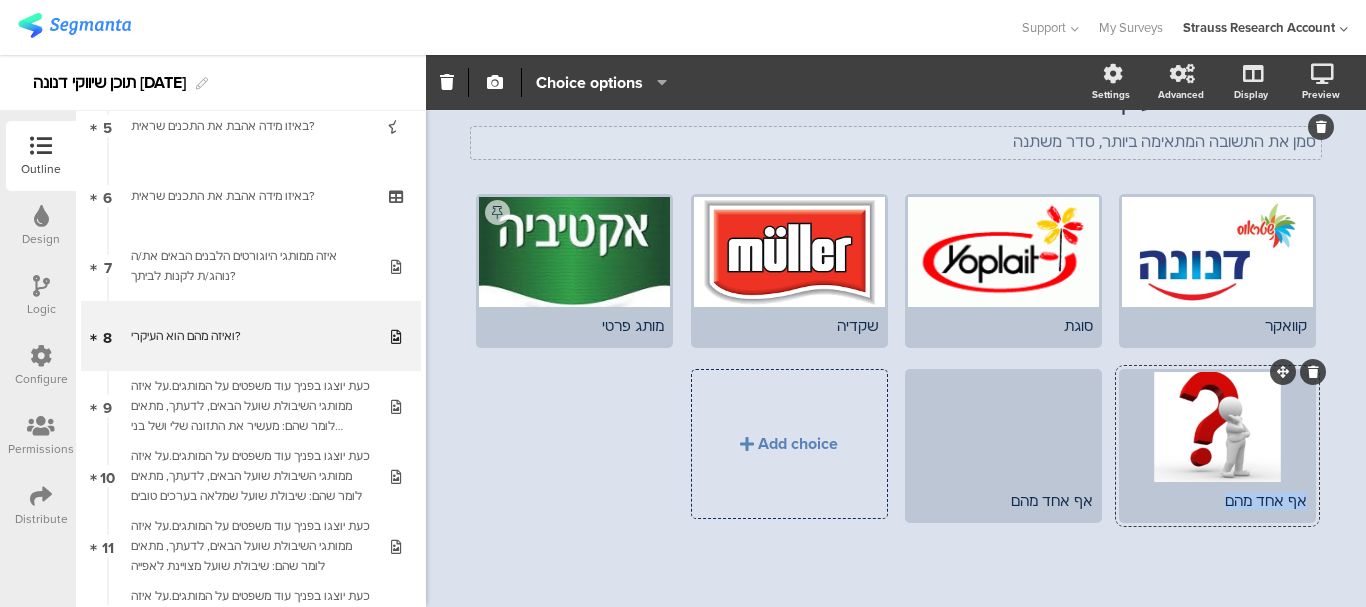 click on "אף אחד מהם" 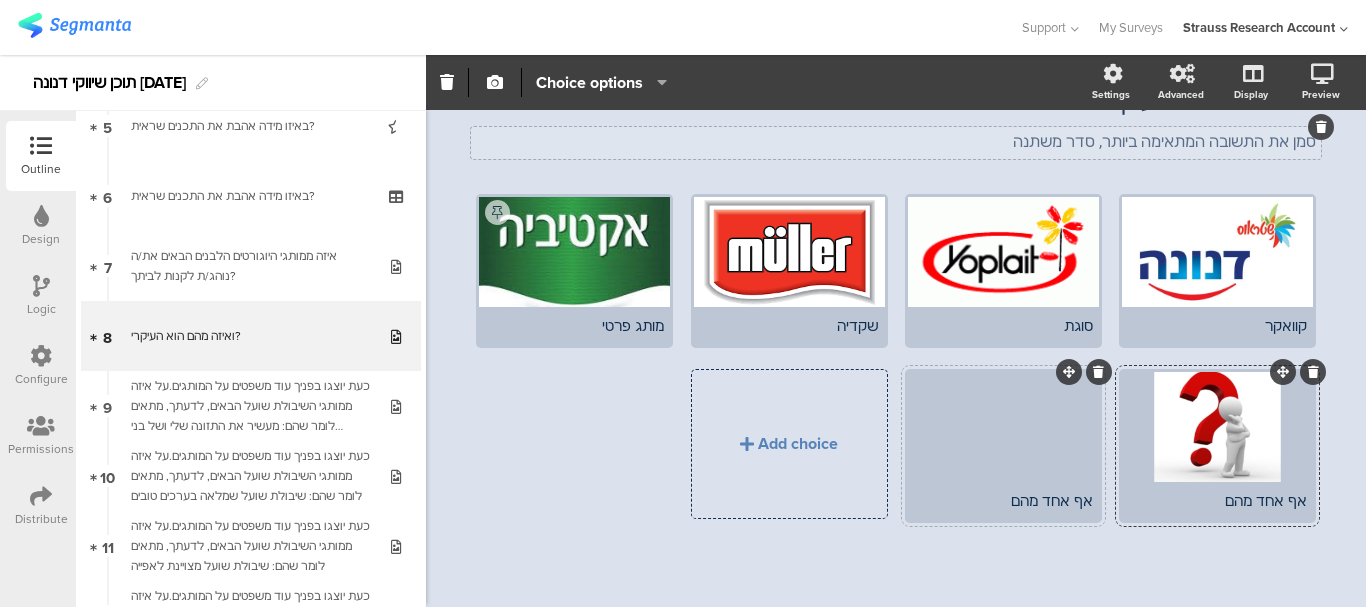 click 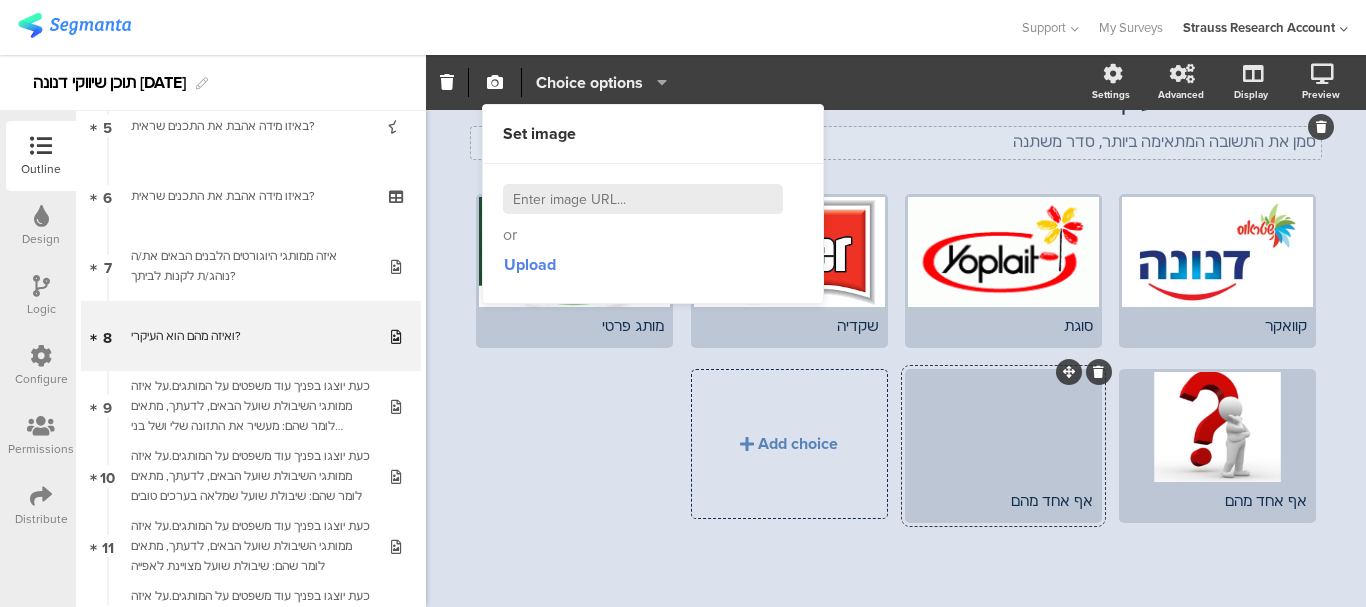 click on "Choice options" 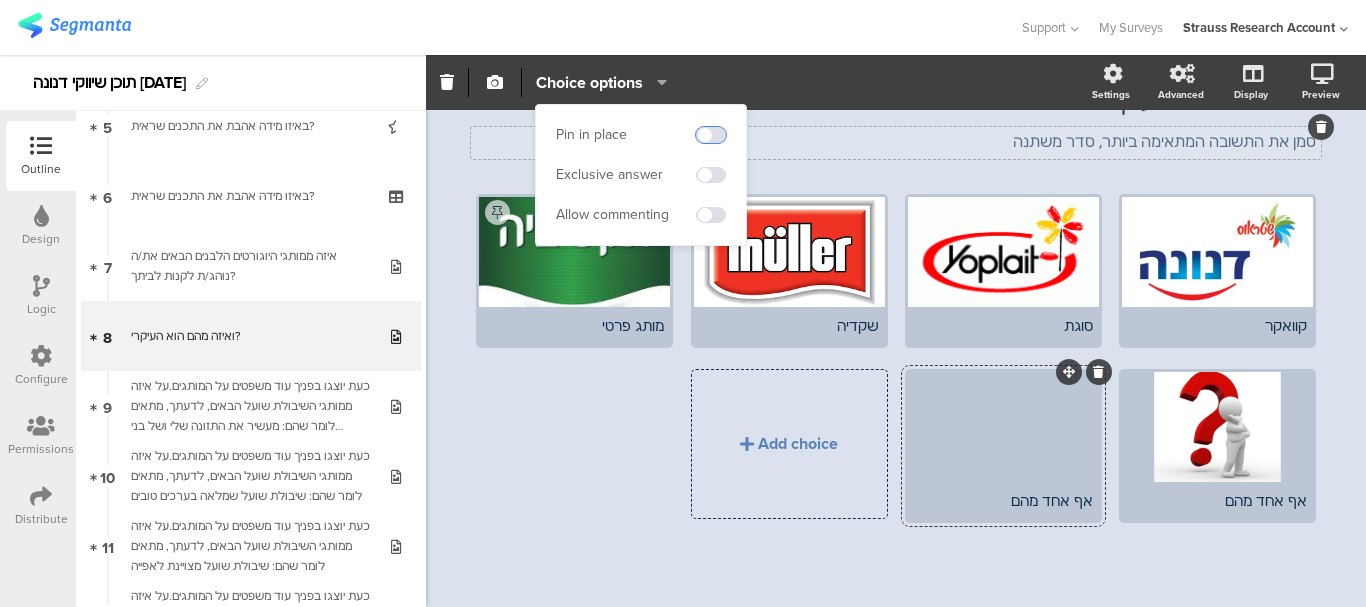 click at bounding box center (711, 135) 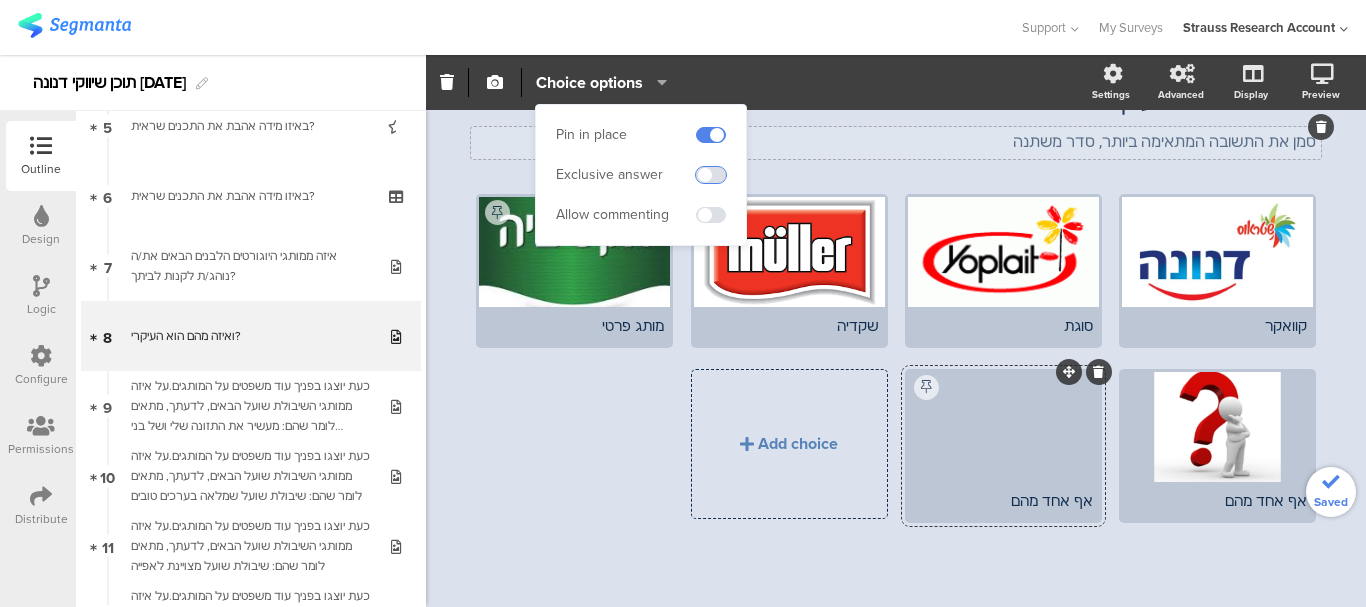 click at bounding box center [711, 175] 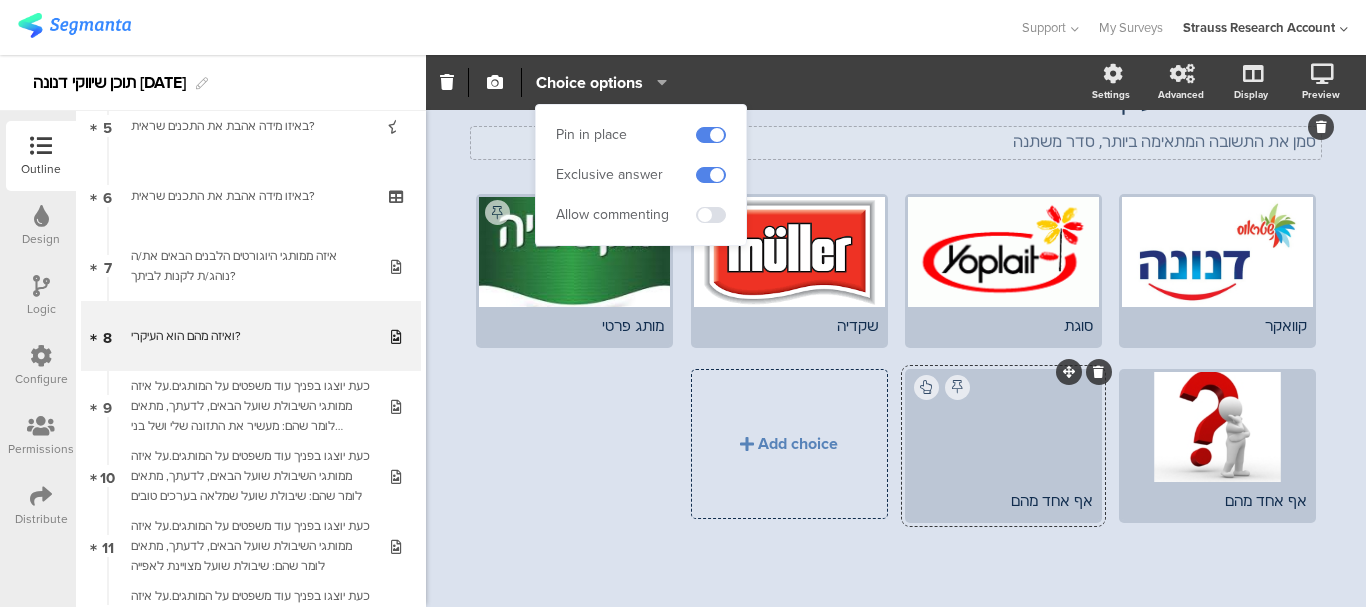 drag, startPoint x: 1040, startPoint y: 596, endPoint x: 1080, endPoint y: 572, distance: 46.647614 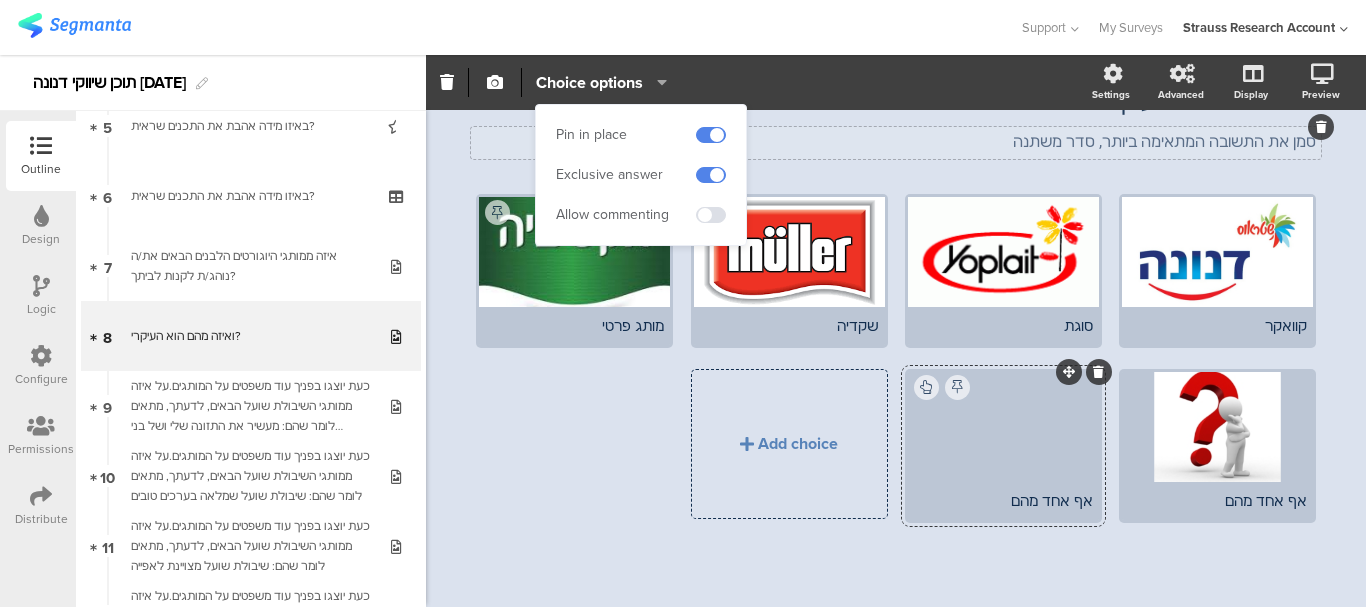 click on "47%
ואיזה מהם הוא העיקרי?
ואיזה מהם הוא העיקרי?
סמן את התשובה המתאימה ביותר, סדר משתנה
סמן את התשובה המתאימה ביותר, סדר משתנה" 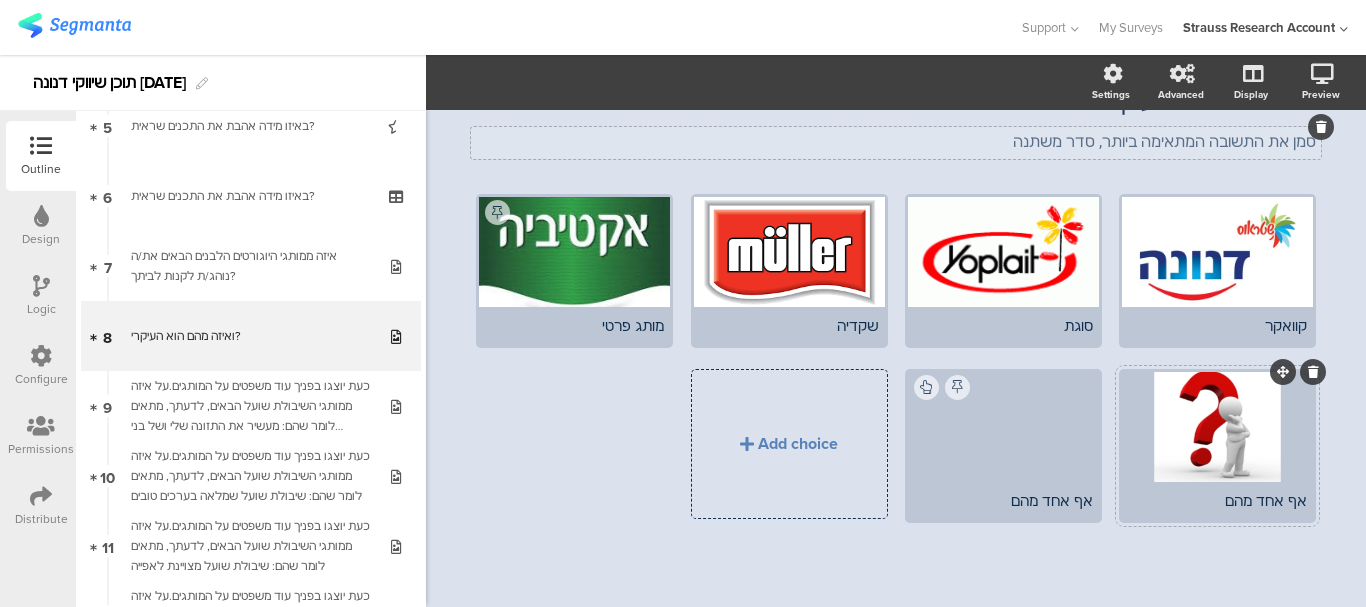 click 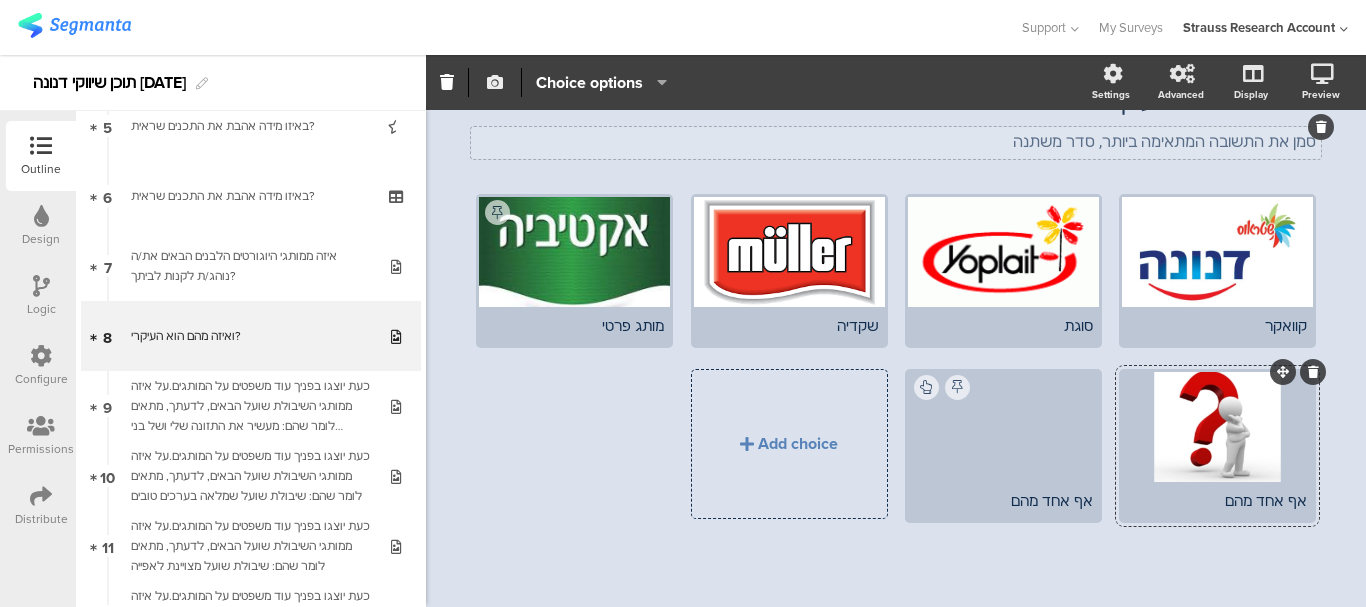 click 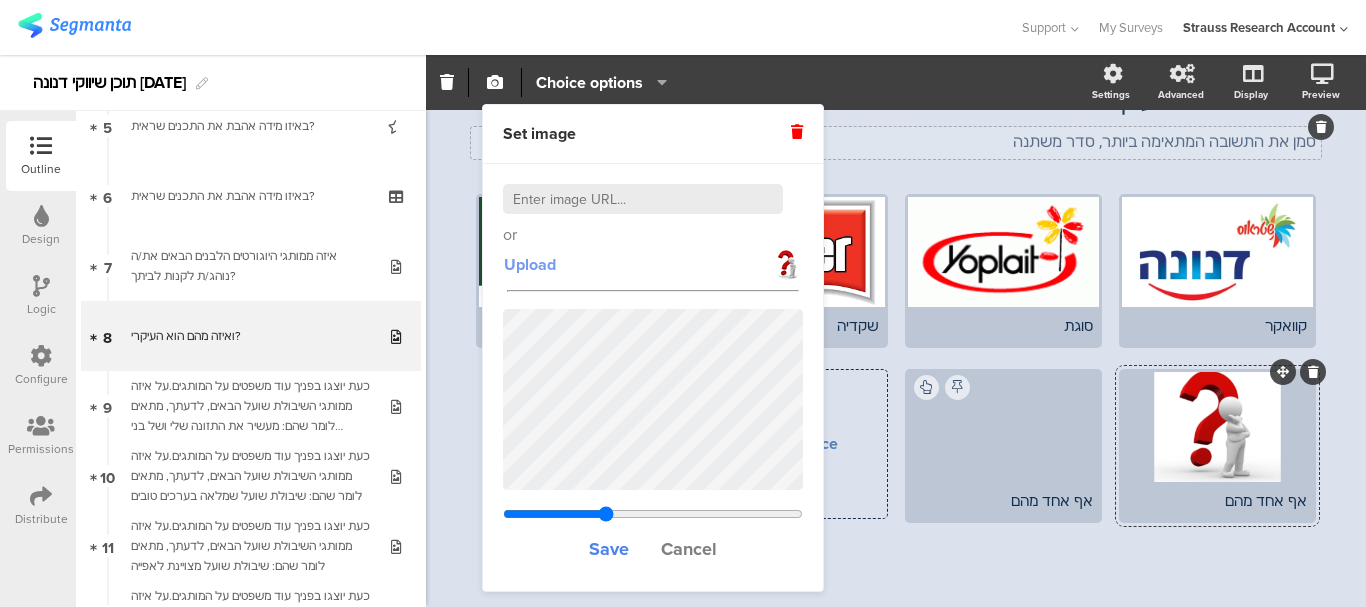 click on "Upload" at bounding box center (530, 264) 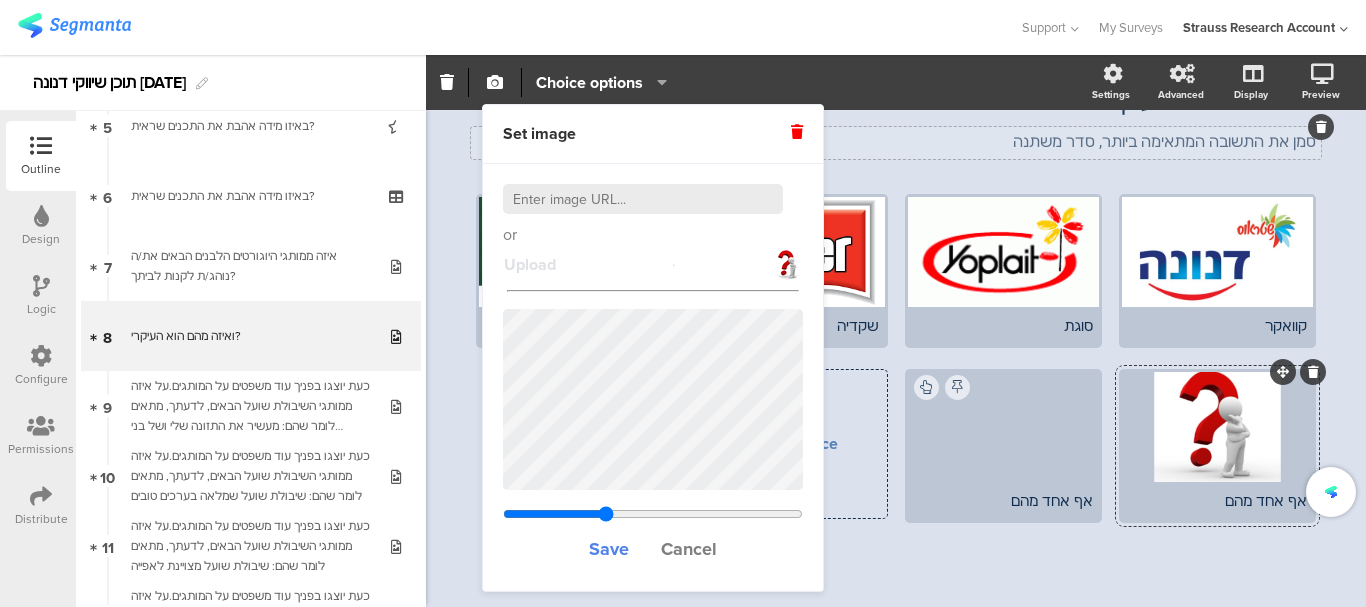type on "0.803507702392658" 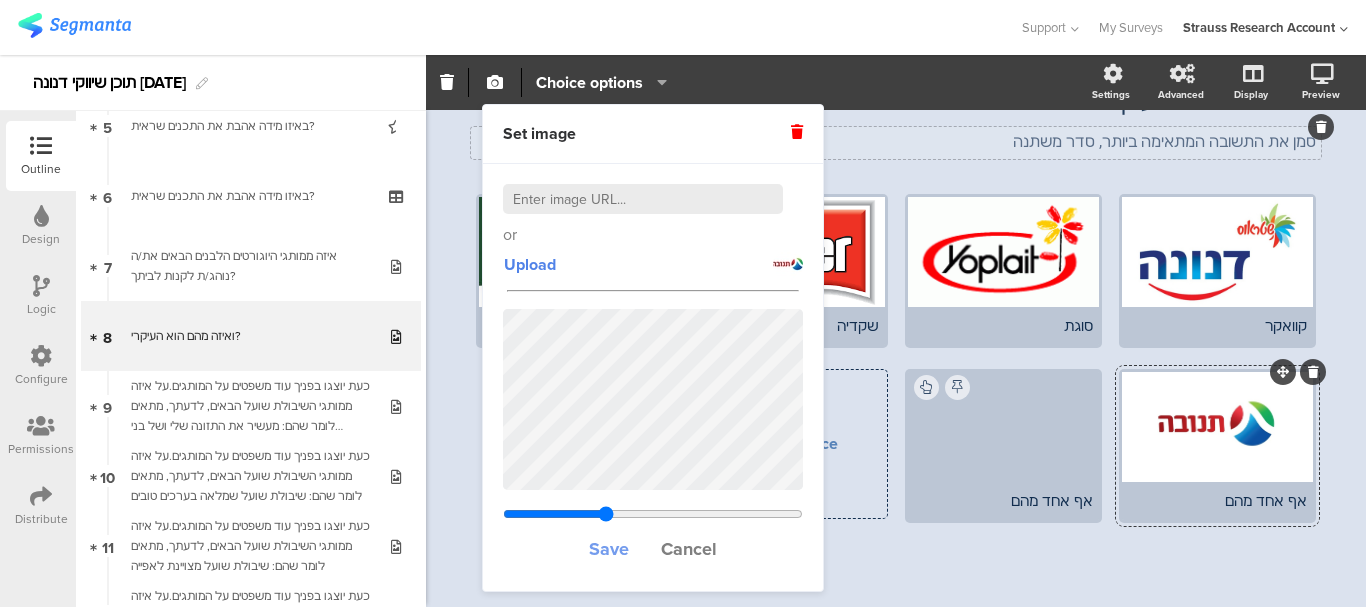 click on "Save" at bounding box center (609, 549) 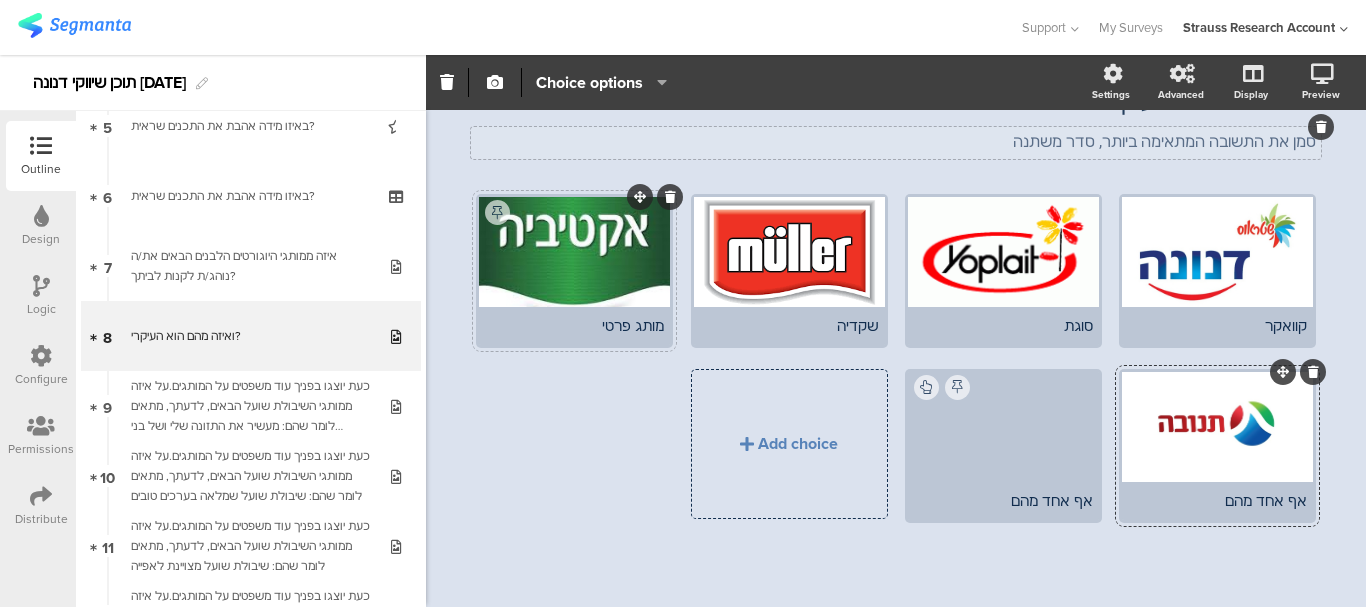 click 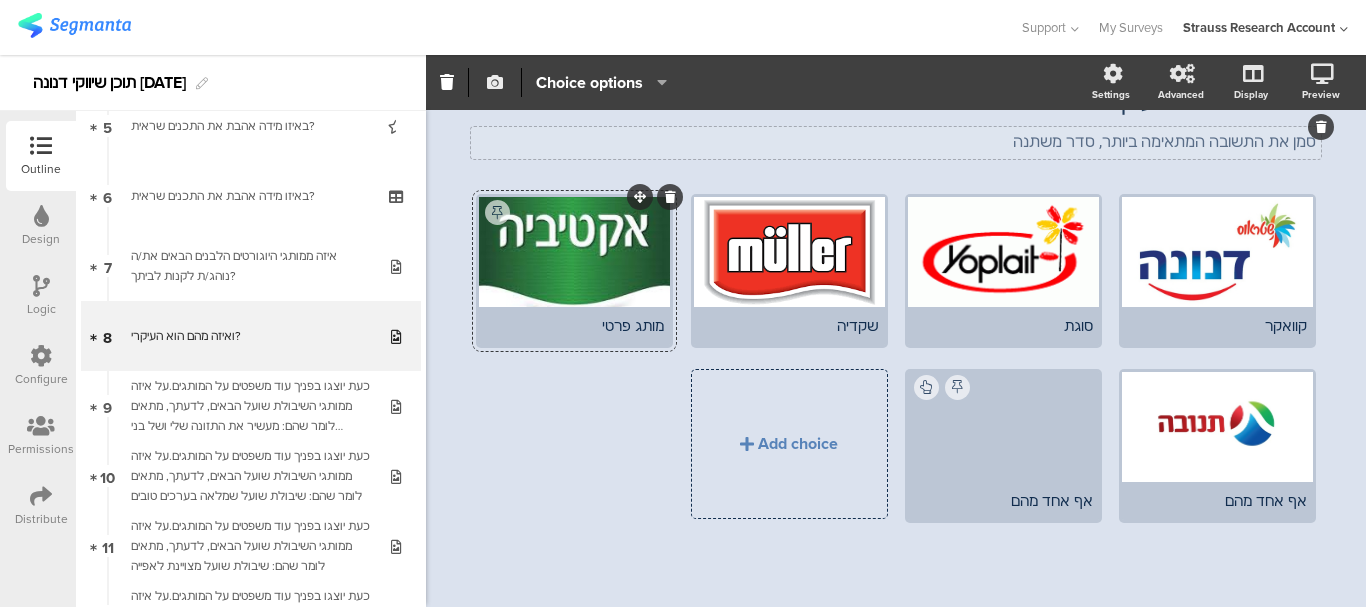 click 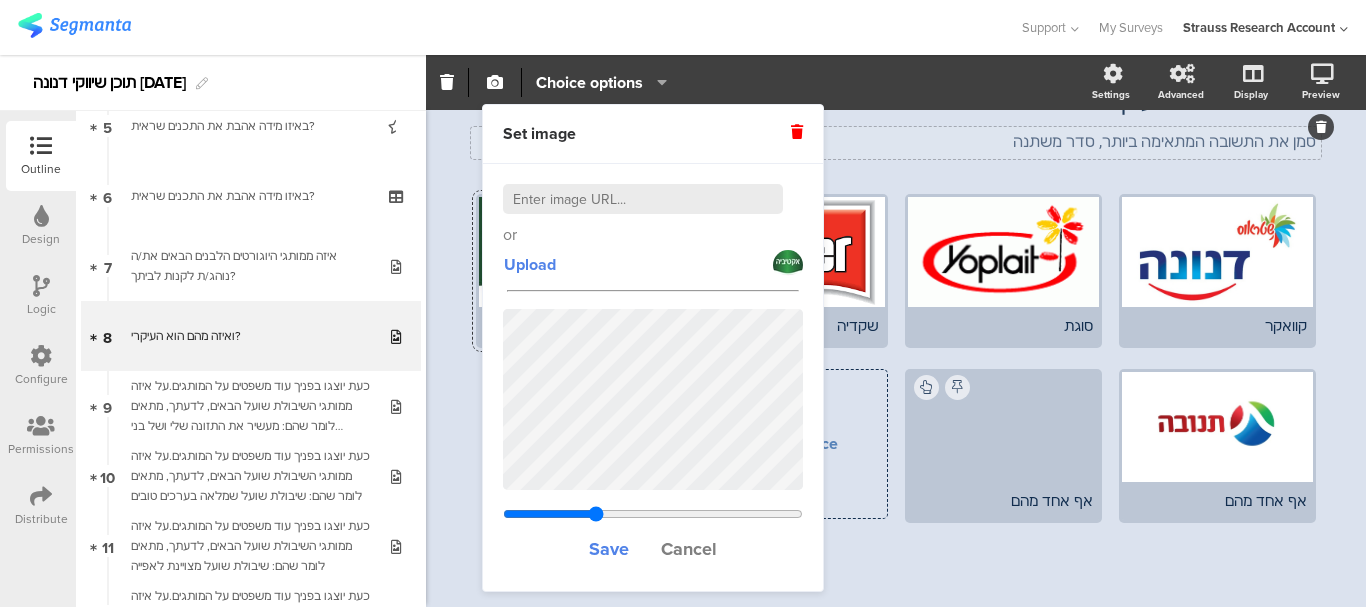 click at bounding box center [653, 514] 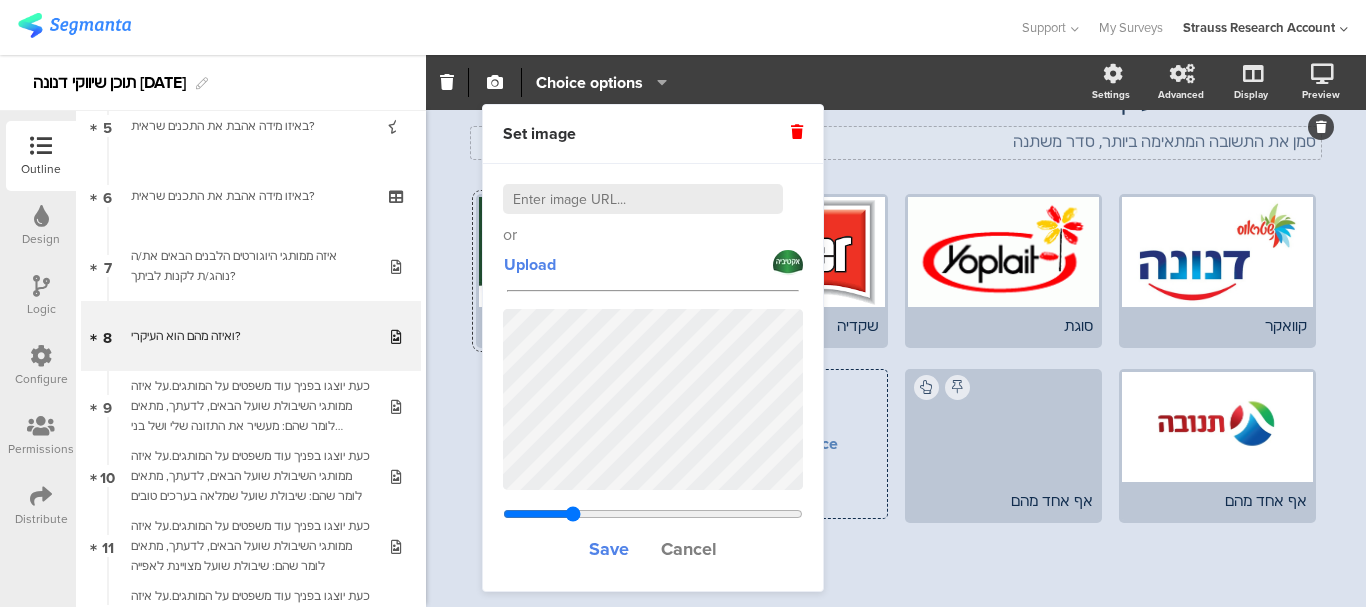 click at bounding box center (653, 514) 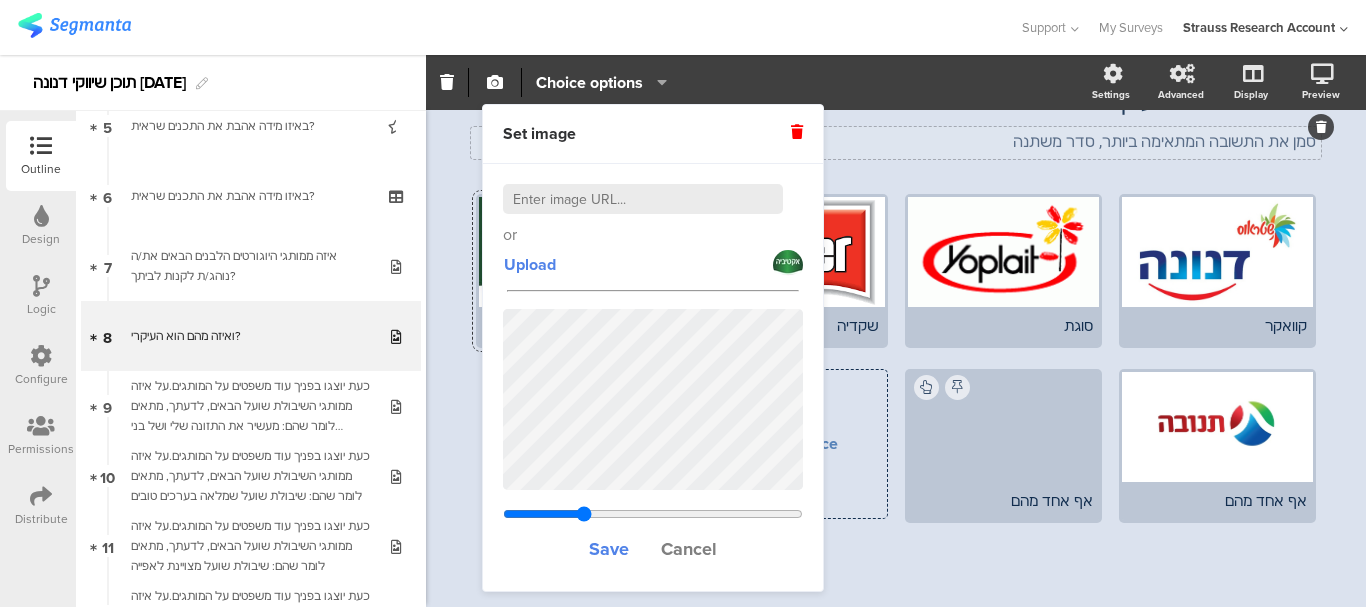 click at bounding box center [653, 514] 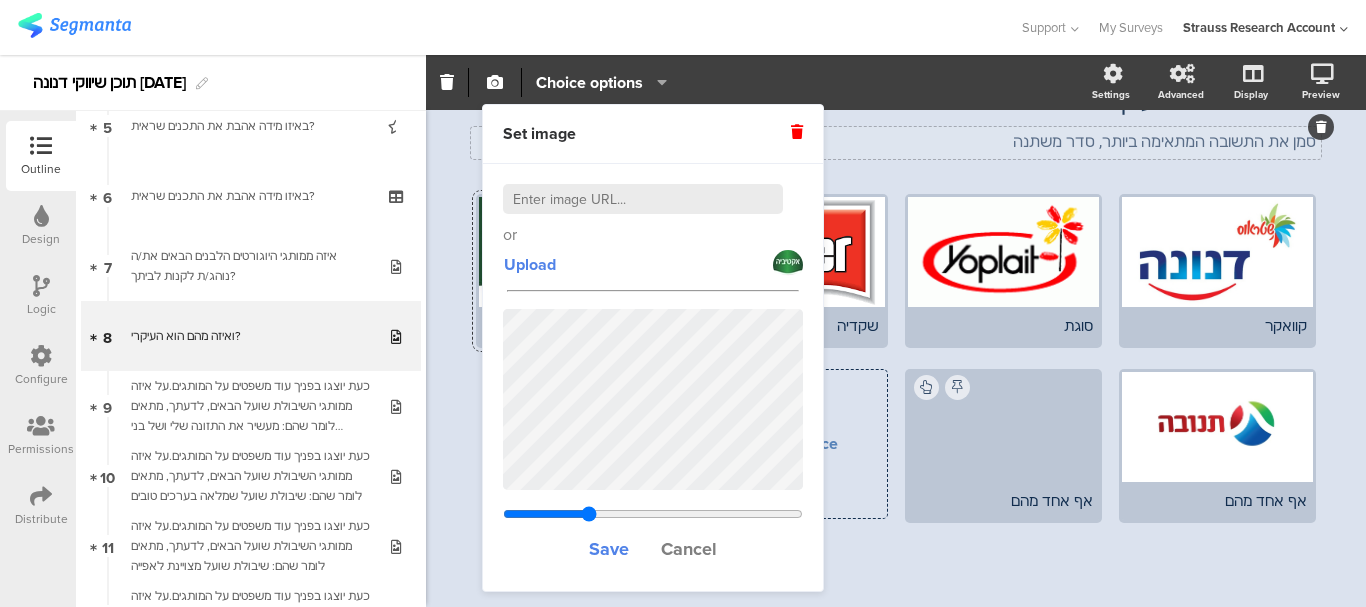 type on "2.43233333333333" 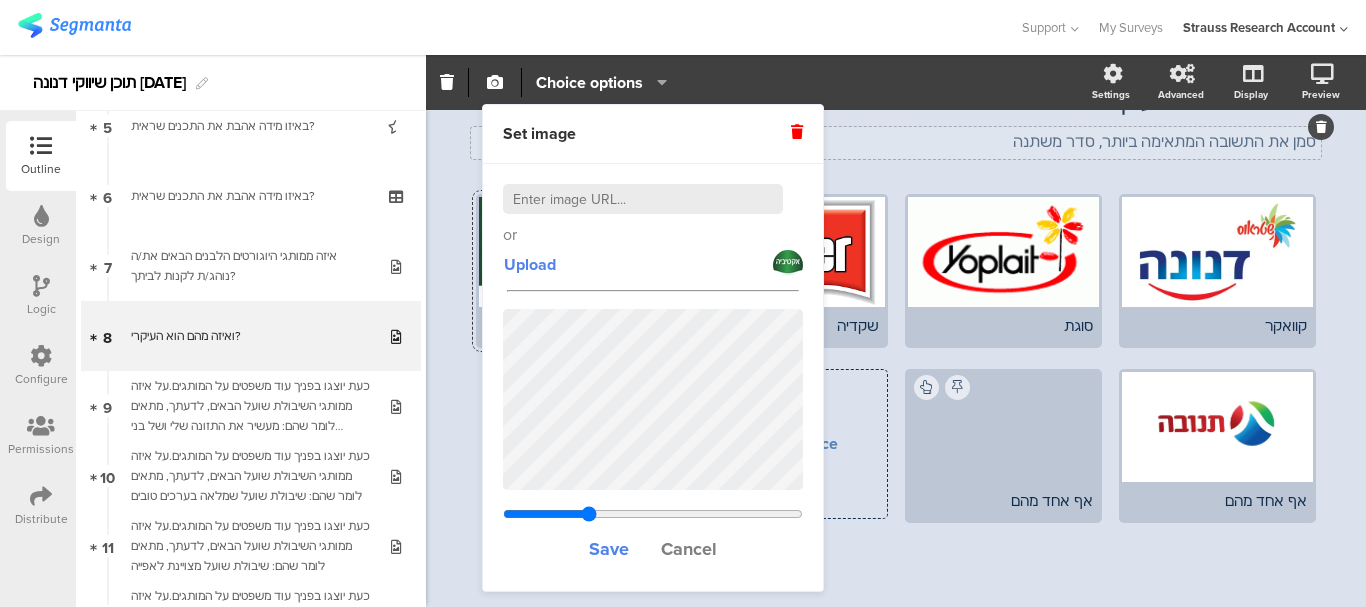 click at bounding box center [653, 514] 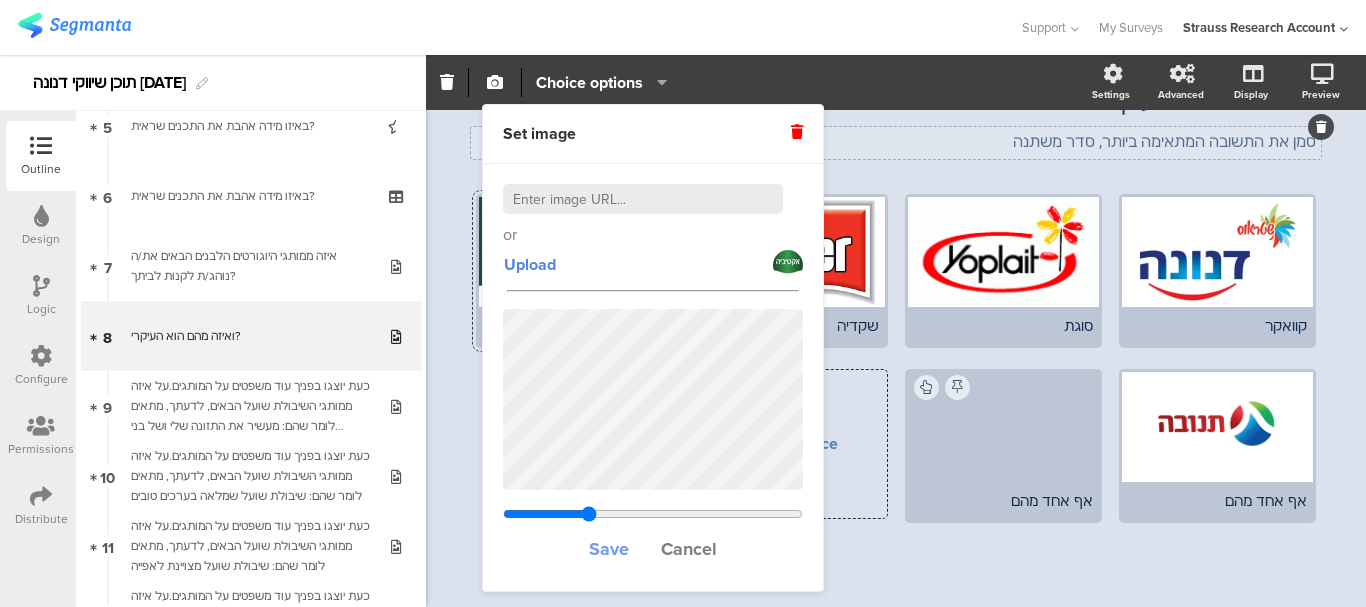 click on "Save" at bounding box center [609, 549] 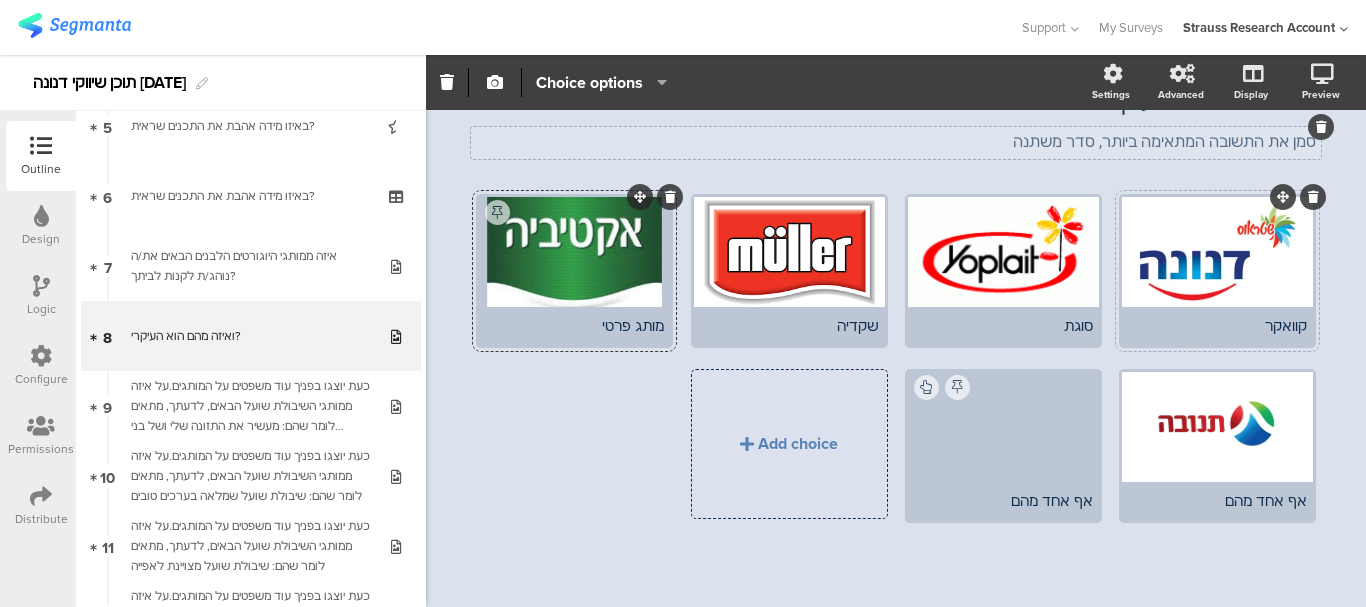 click on "קוואקר" 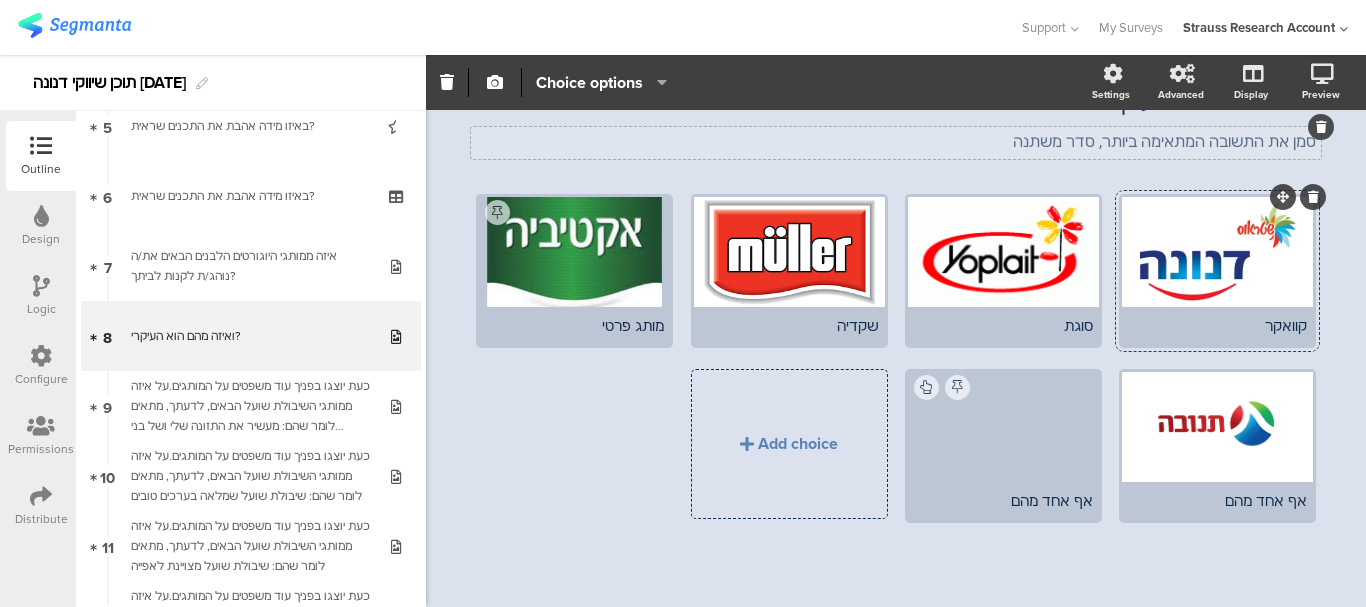 click on "קוואקר" 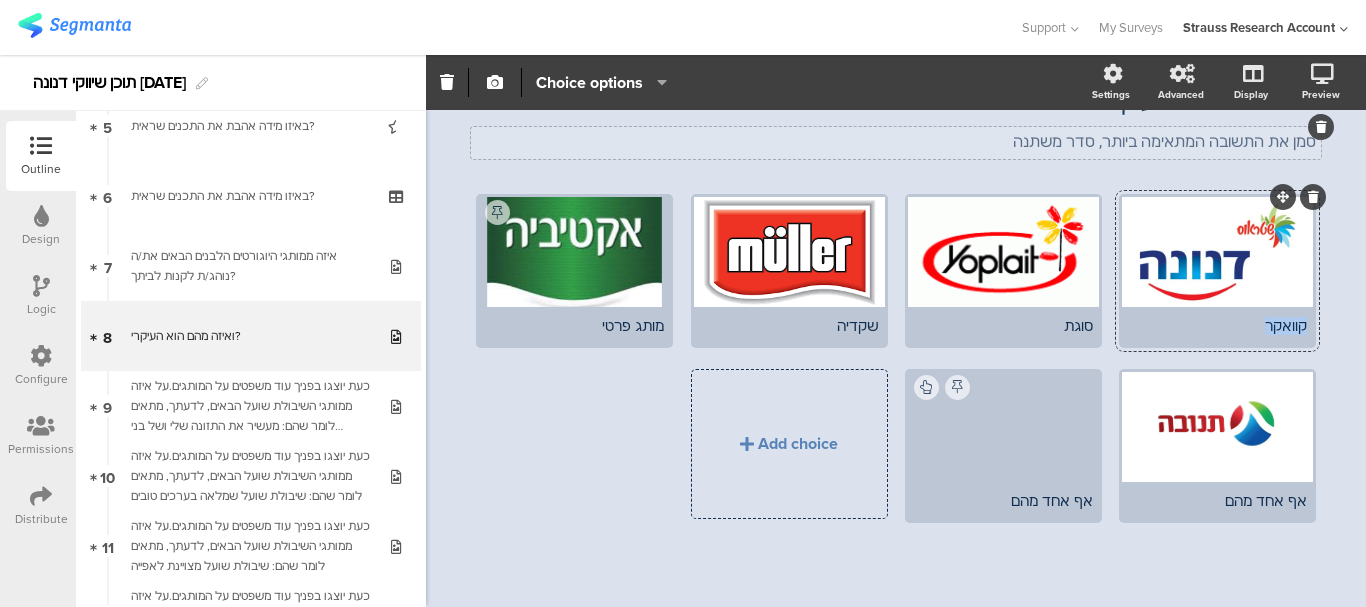click on "קוואקר" 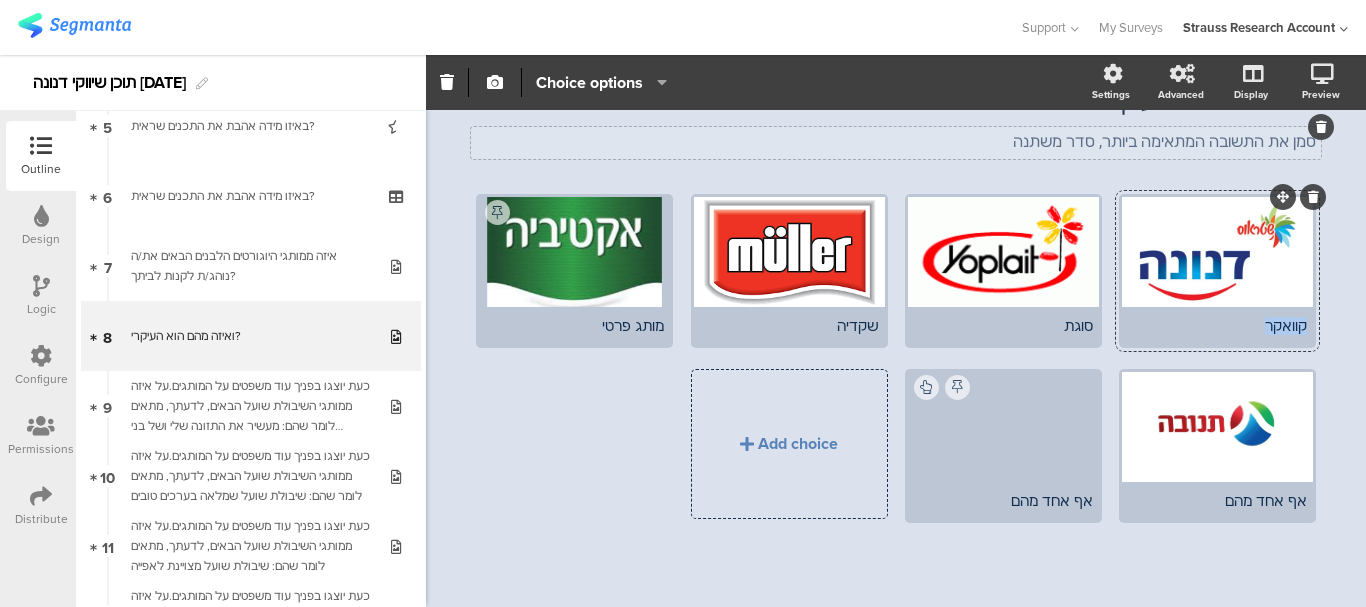 type 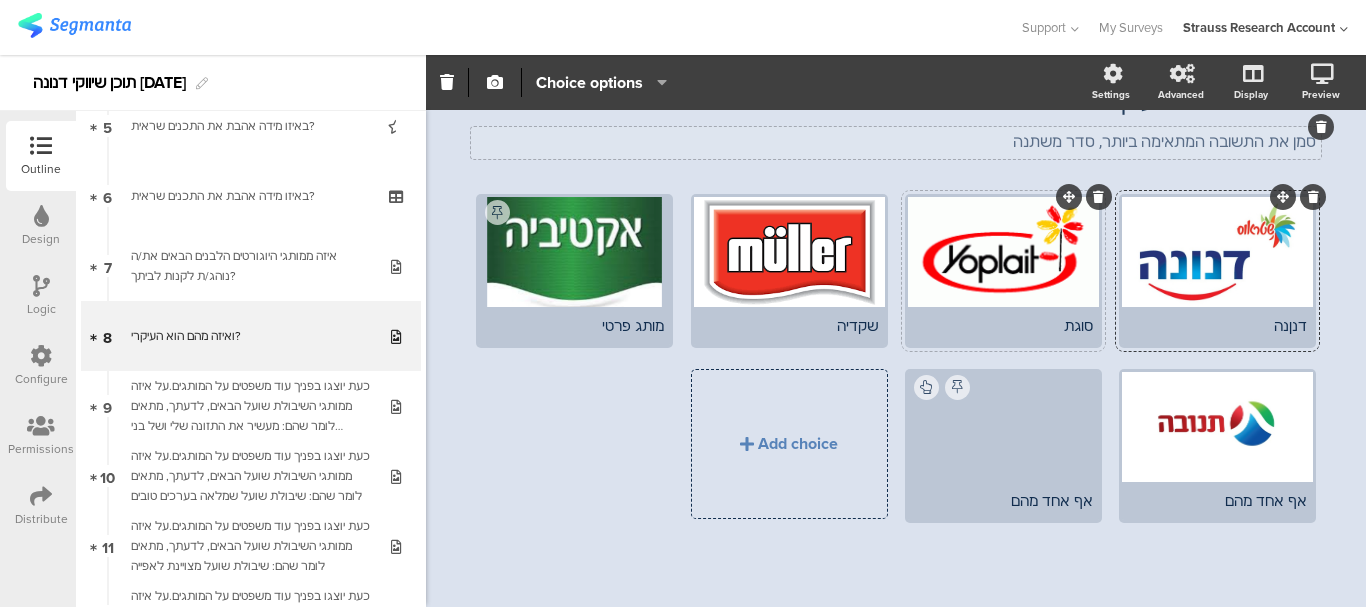 click on "סוגת" 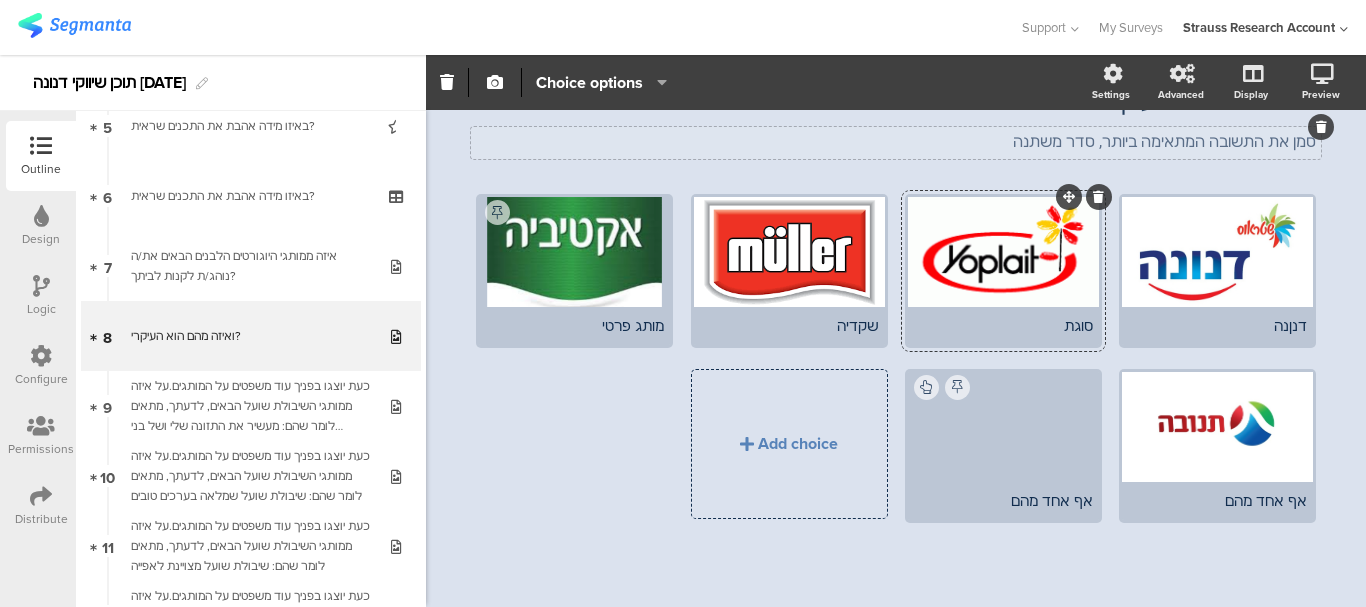 click on "סוגת" 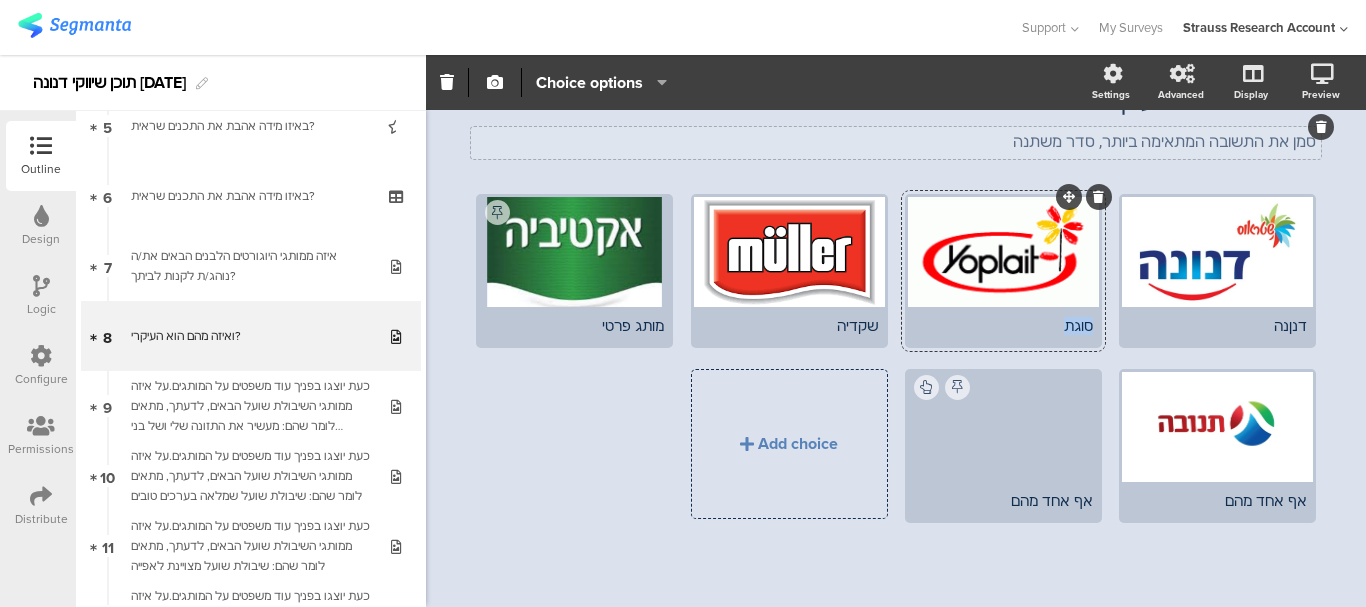 click on "סוגת" 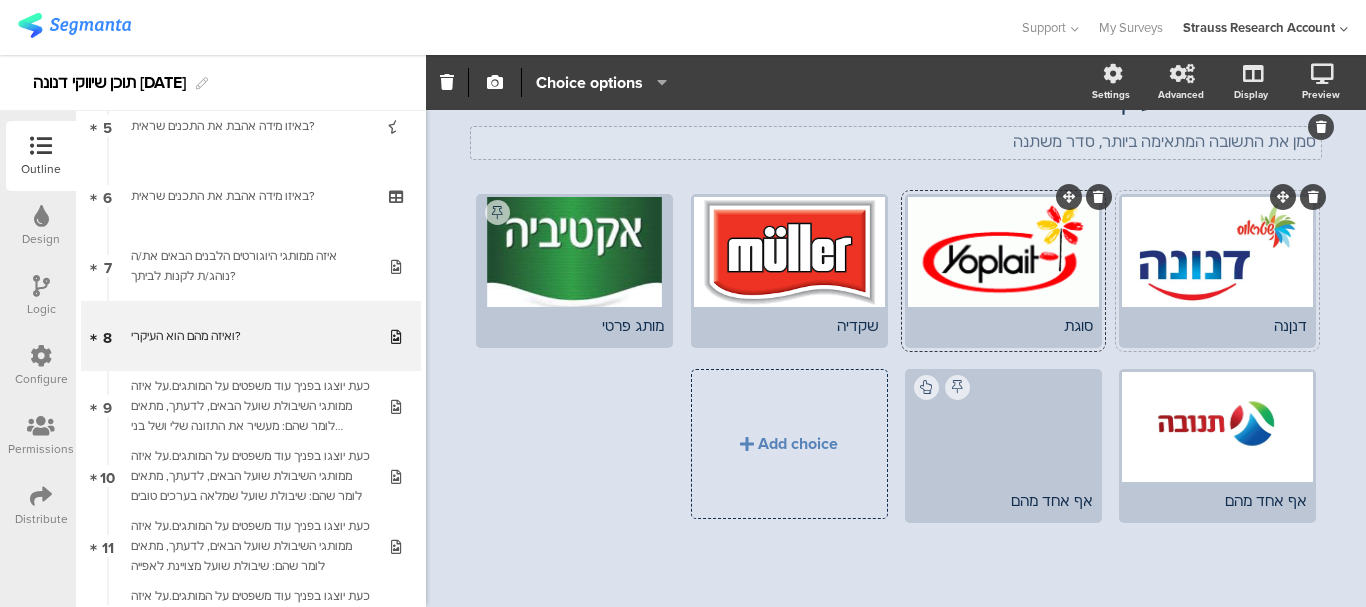 click on "דנןנה" 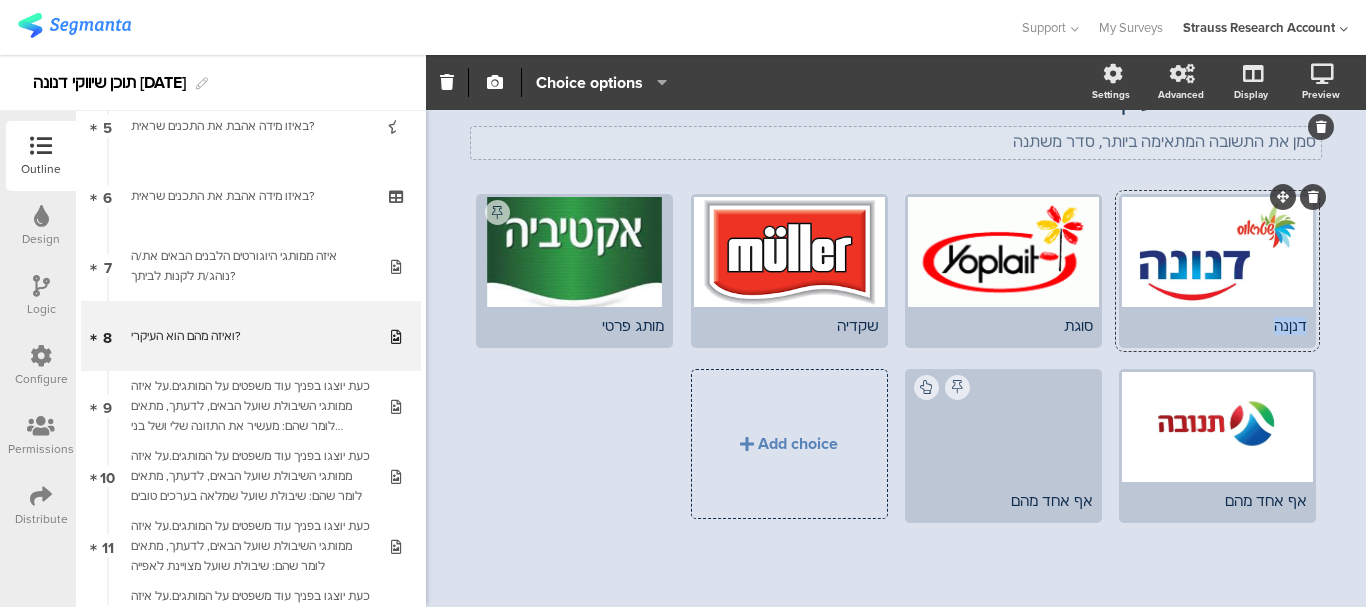 click on "דנןנה" 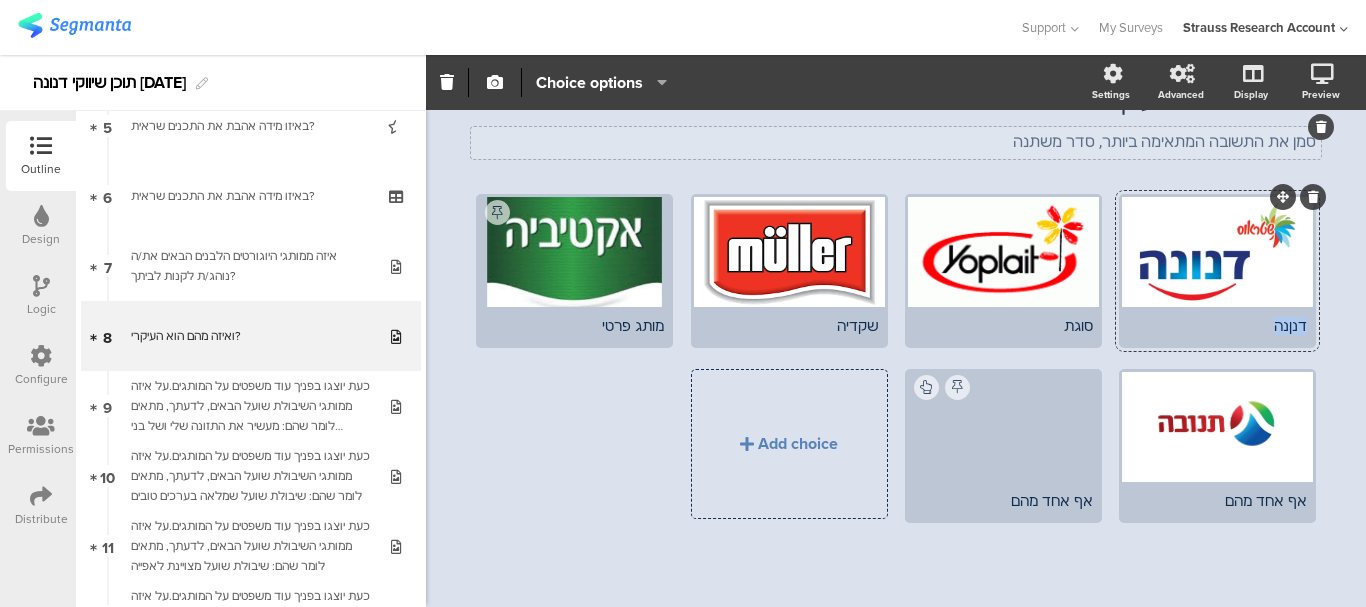 click on "דנןנה" 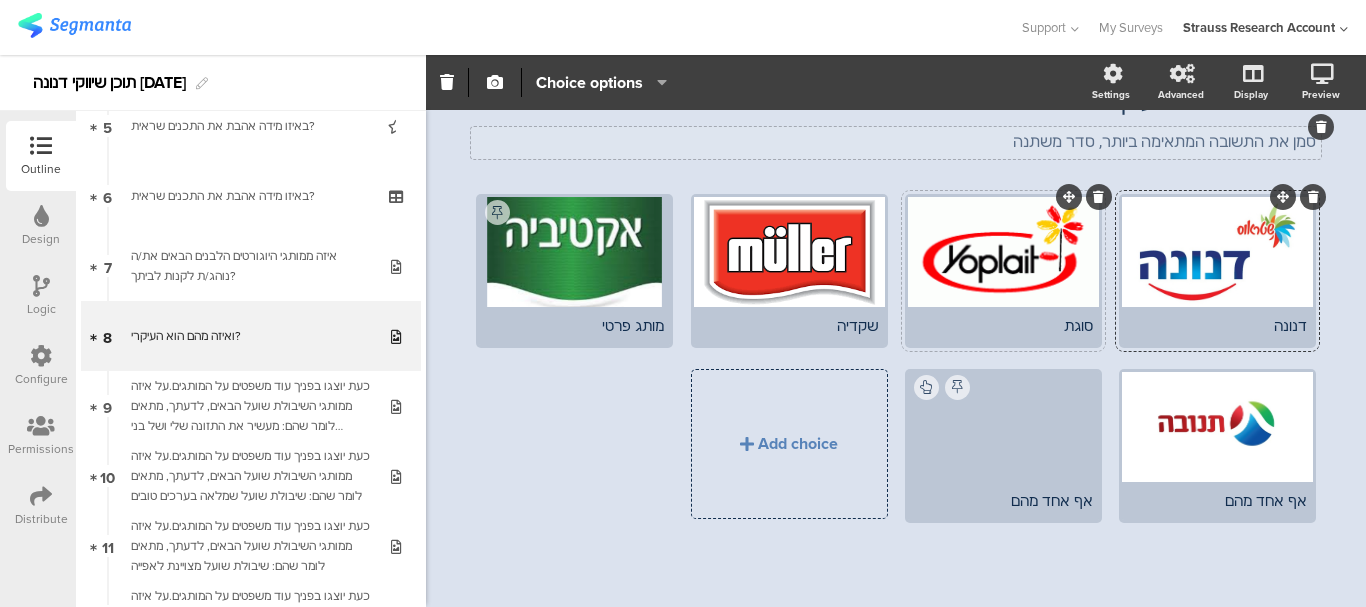 click on "סוגת" 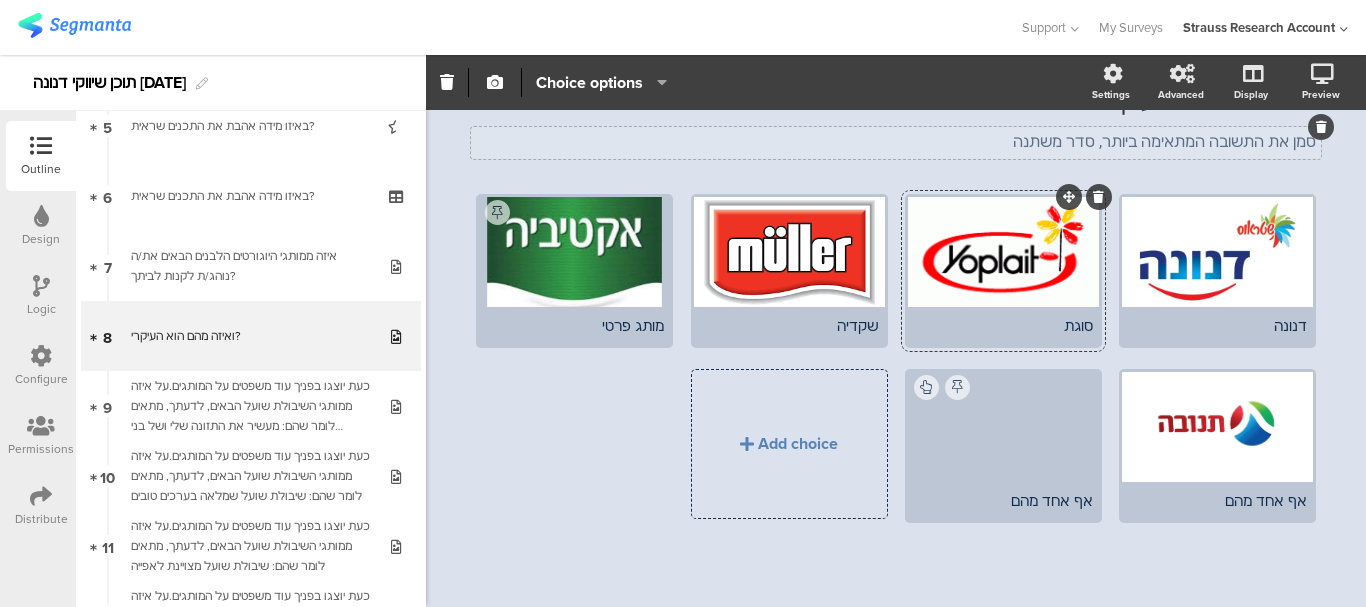 click on "סוגת" 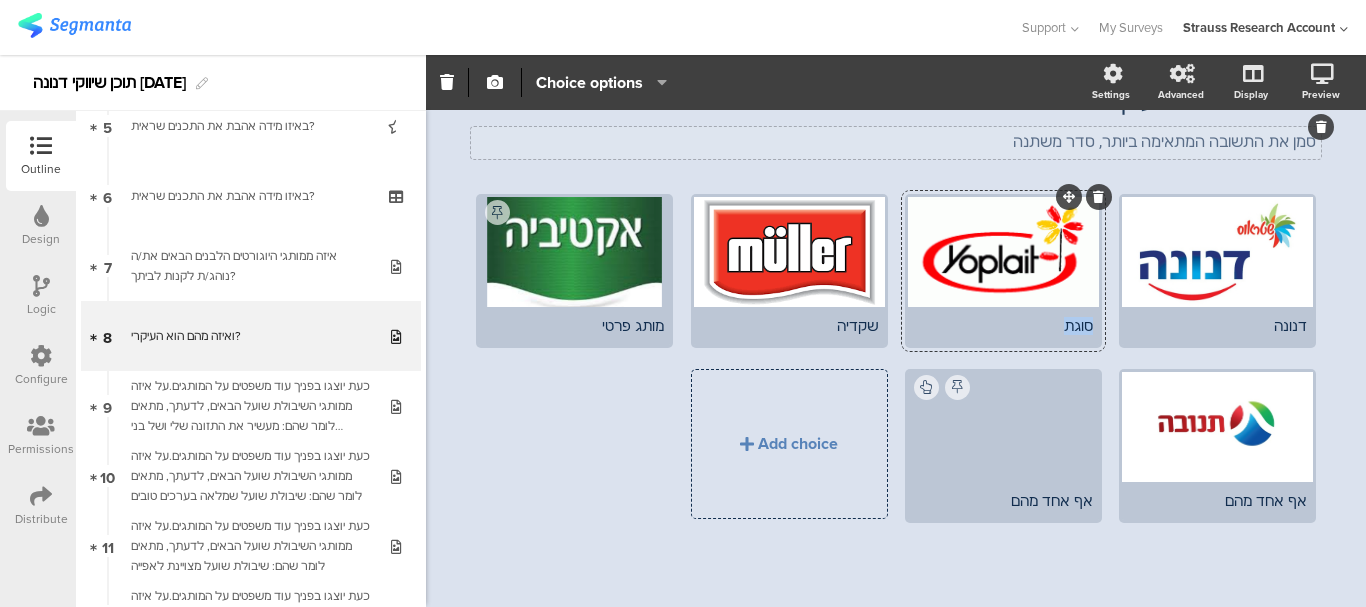 click on "סוגת" 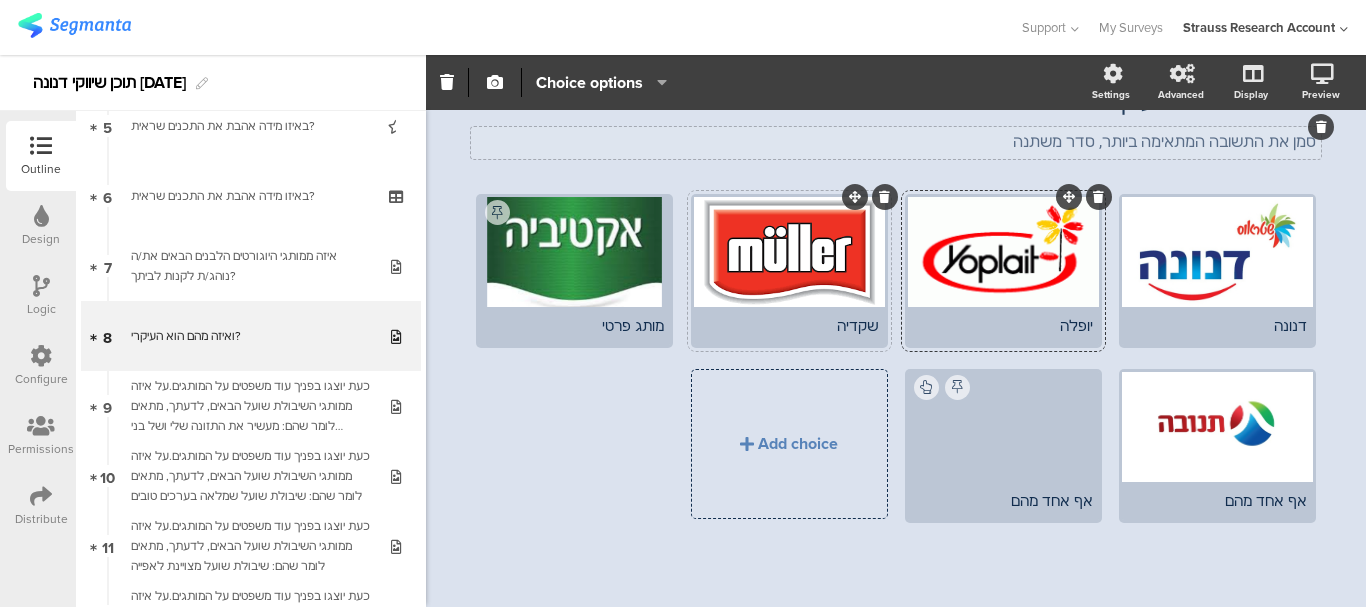 click on "שקדיה" 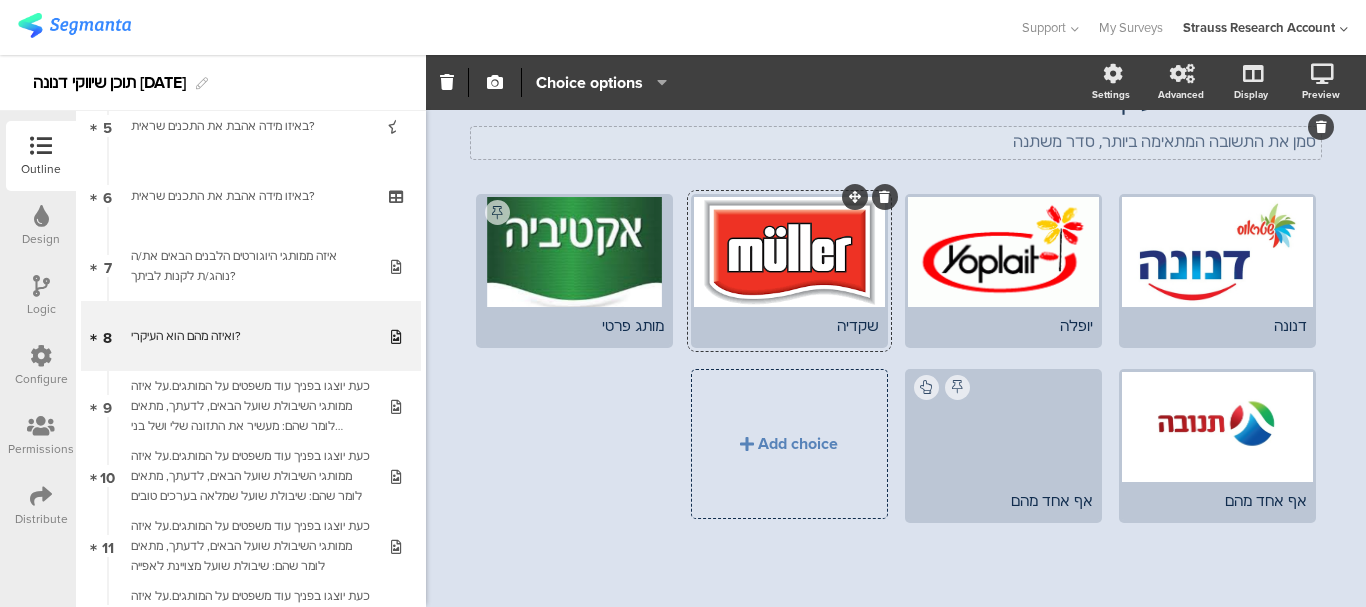 click on "שקדיה" 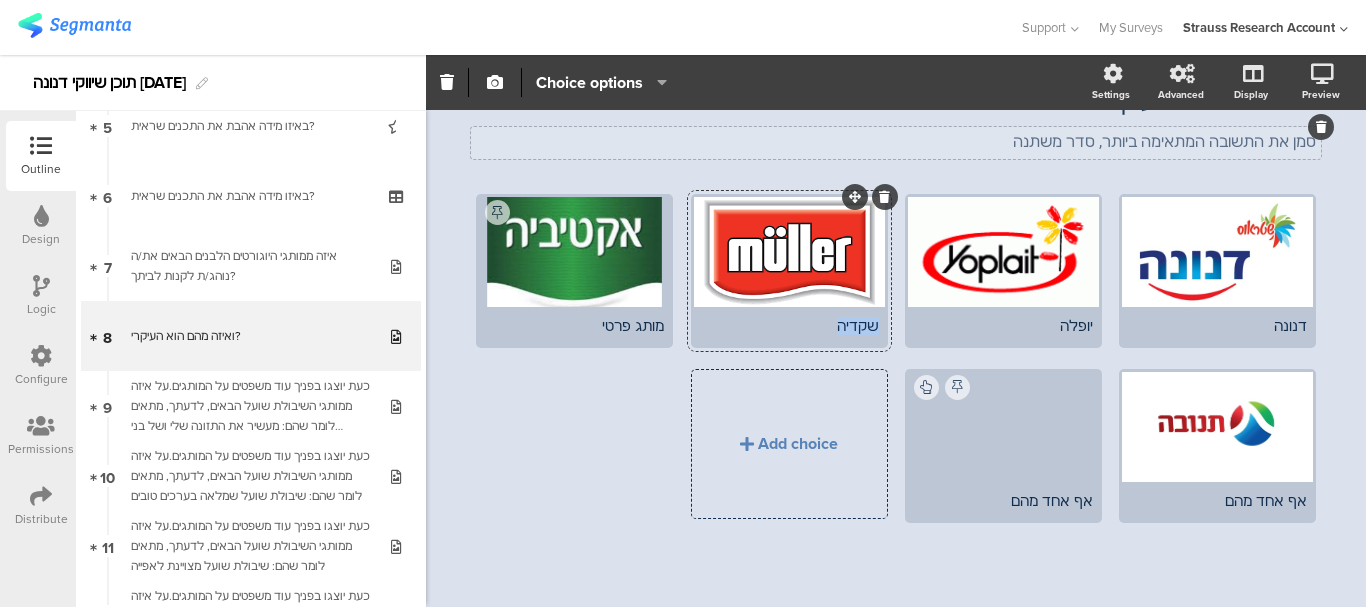 click on "שקדיה" 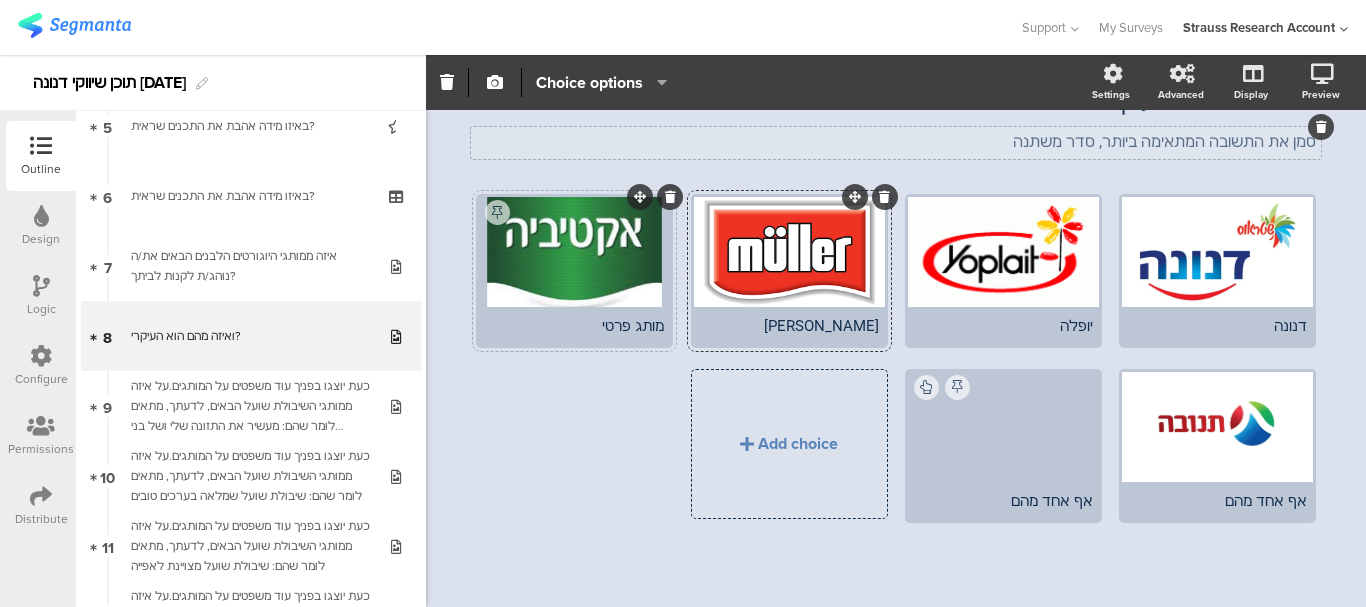 click on "מותג פרטי" 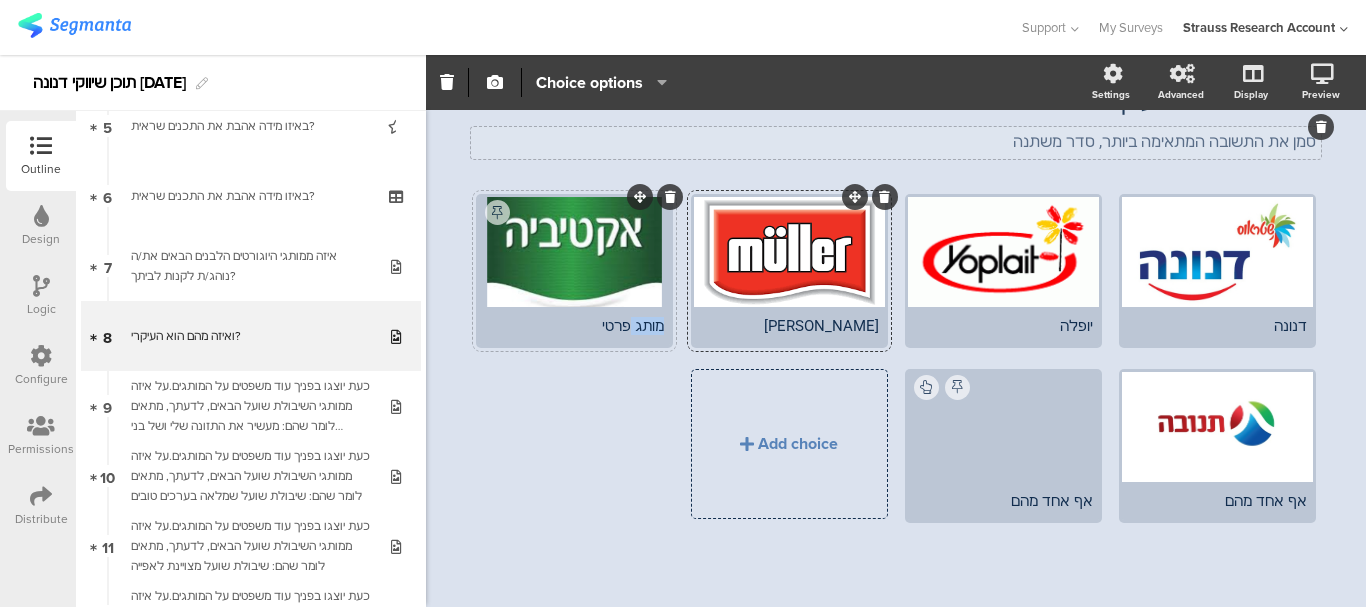 click on "מותג פרטי" 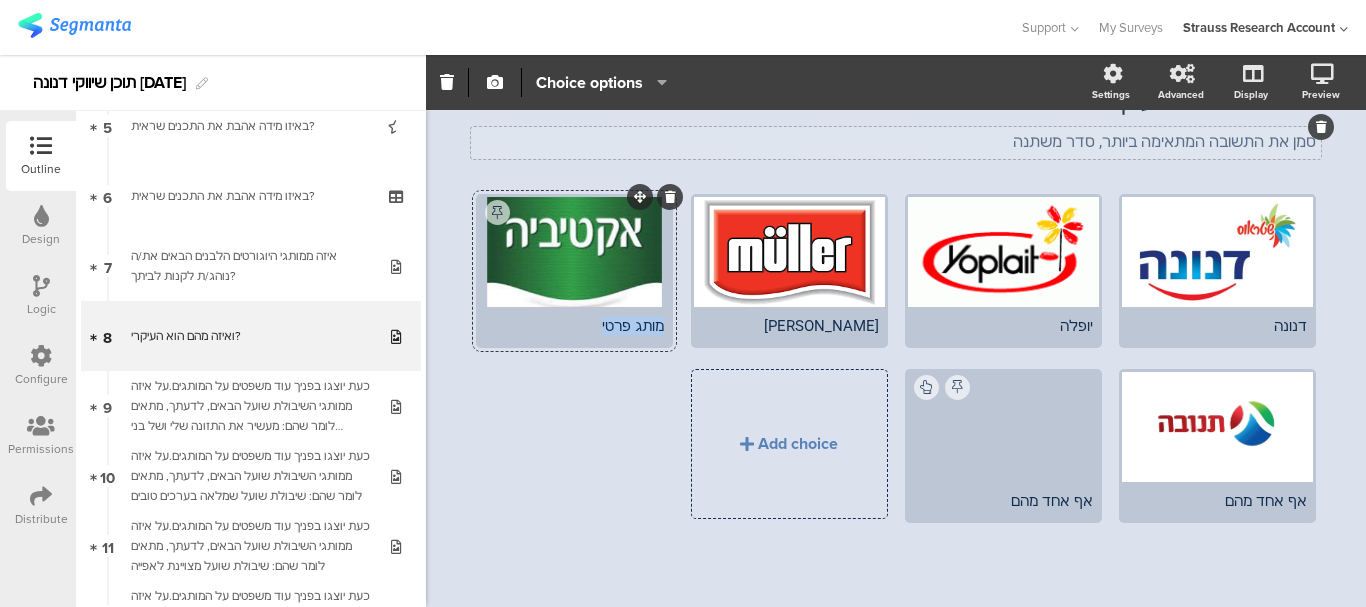 click on "מותג פרטי" 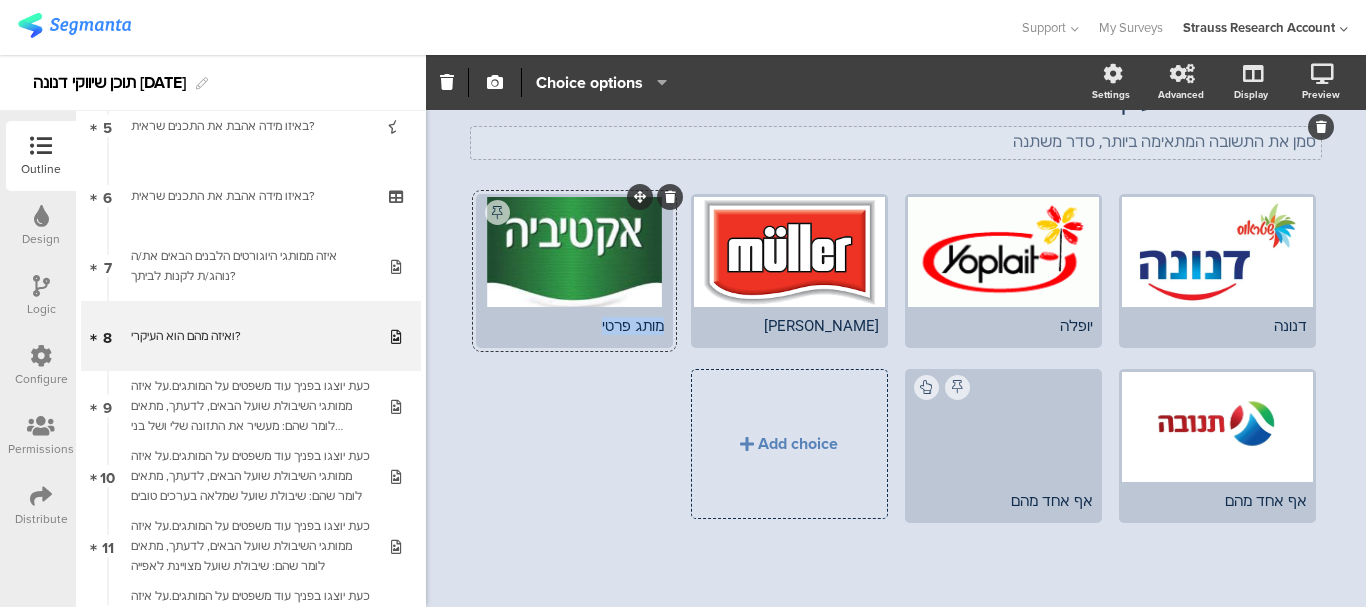 type 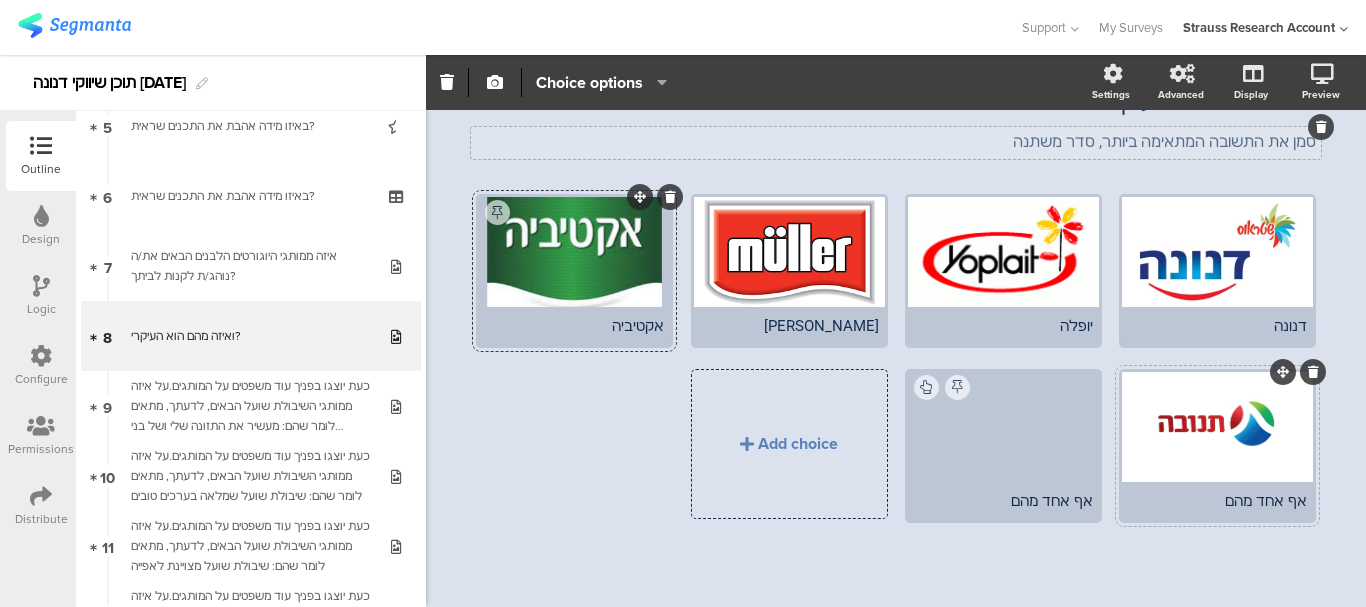 click on "אף אחד מהם" 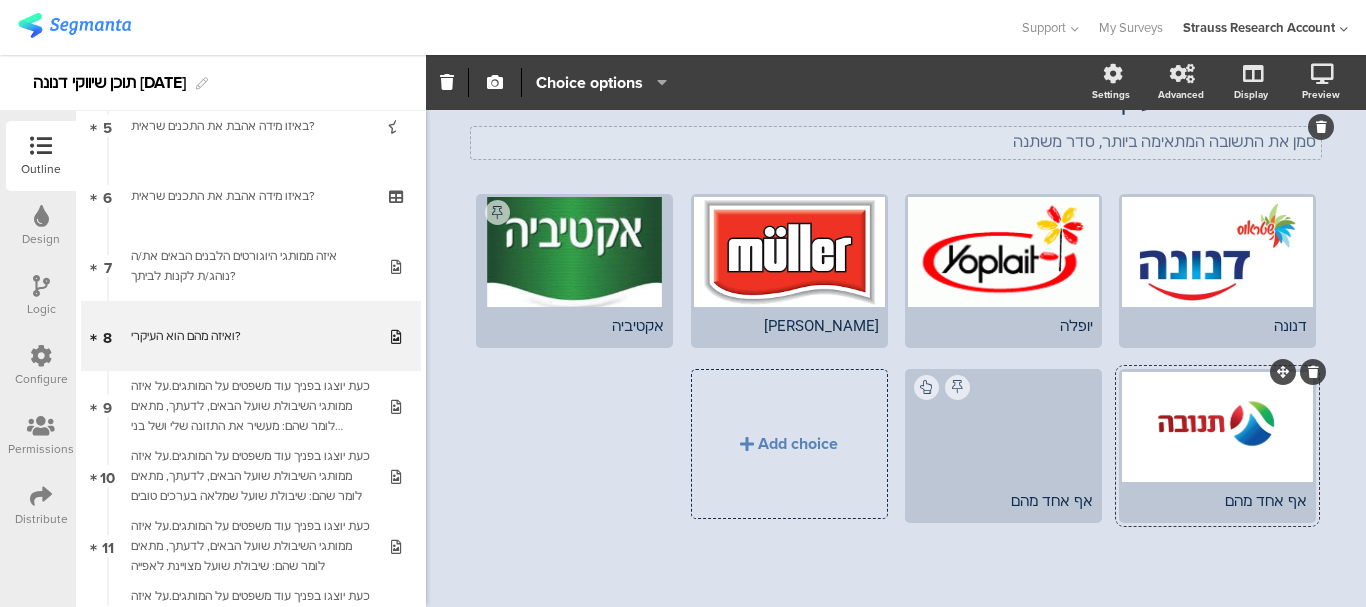 click on "אף אחד מהם" 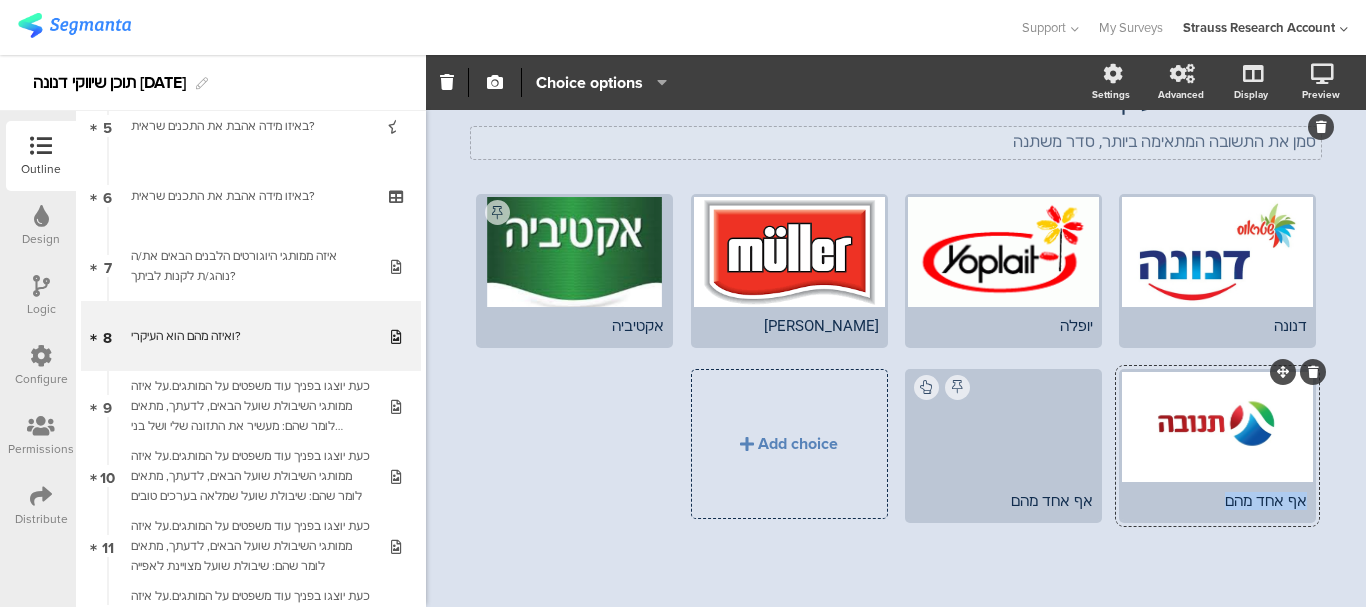 click on "אף אחד מהם" 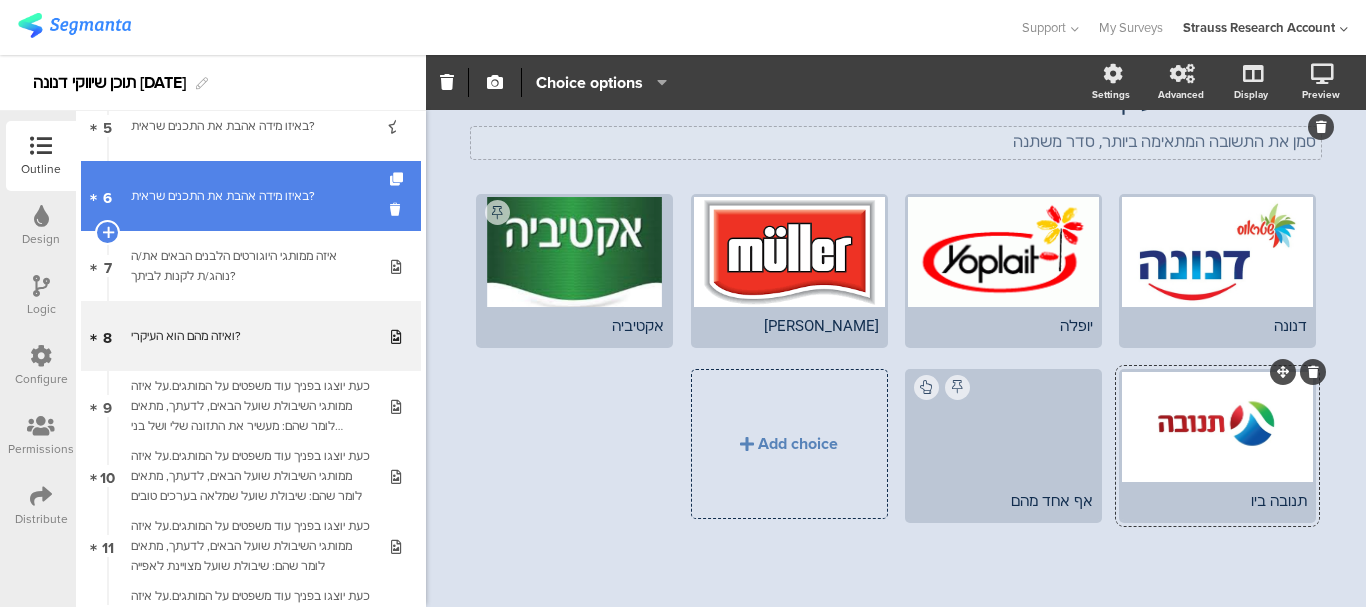click on "6
באיזו מידה אהבת את התכנים שראית?" at bounding box center [251, 196] 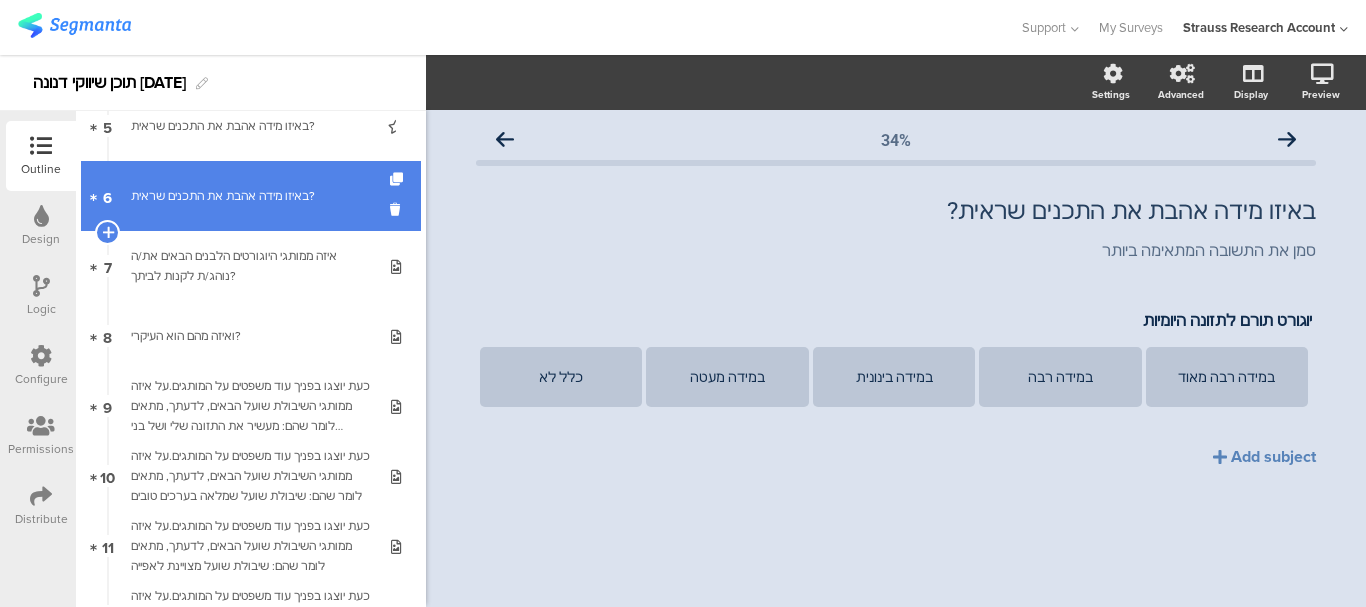 scroll, scrollTop: 0, scrollLeft: 0, axis: both 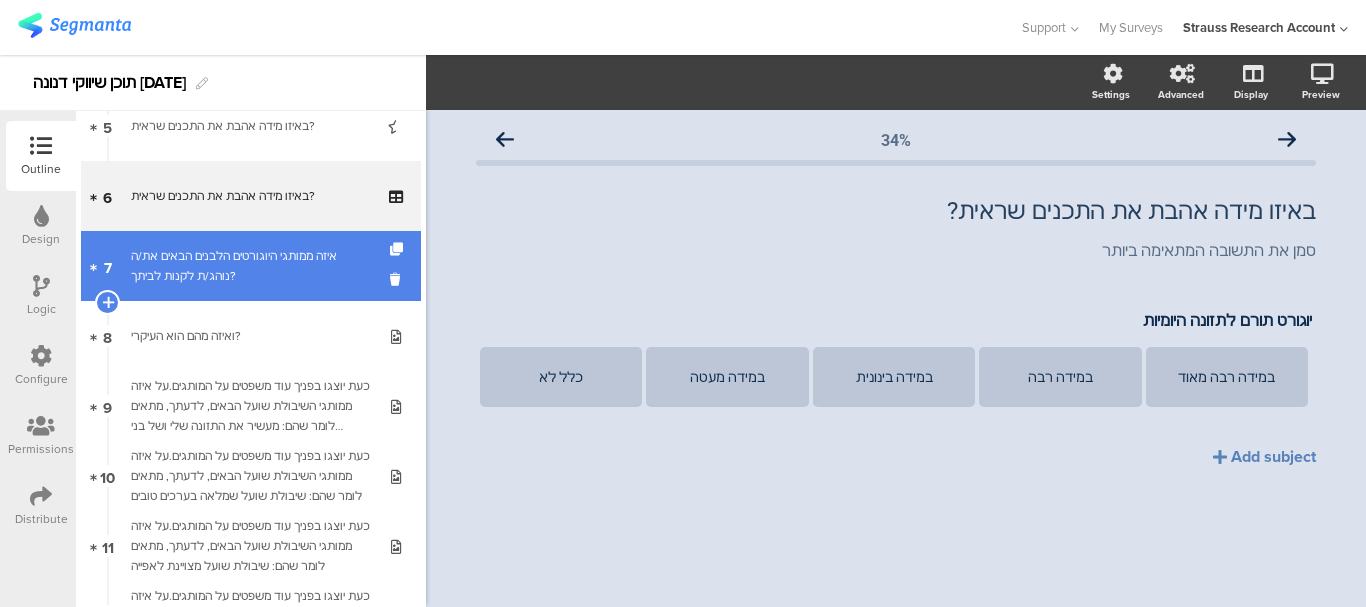 click on "איזה ממותגי היוגורטים הלבנים הבאים את/ה נוהג/ת לקנות לביתך?" at bounding box center (250, 266) 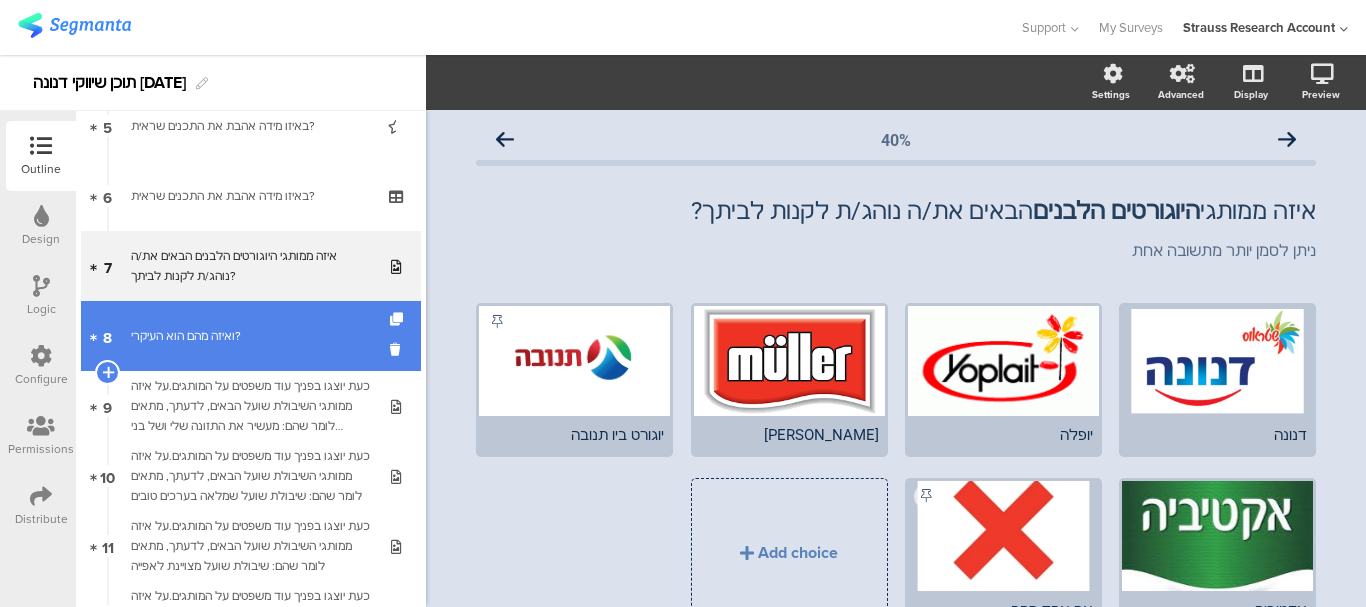click on "ואיזה מהם הוא העיקרי?" at bounding box center (250, 336) 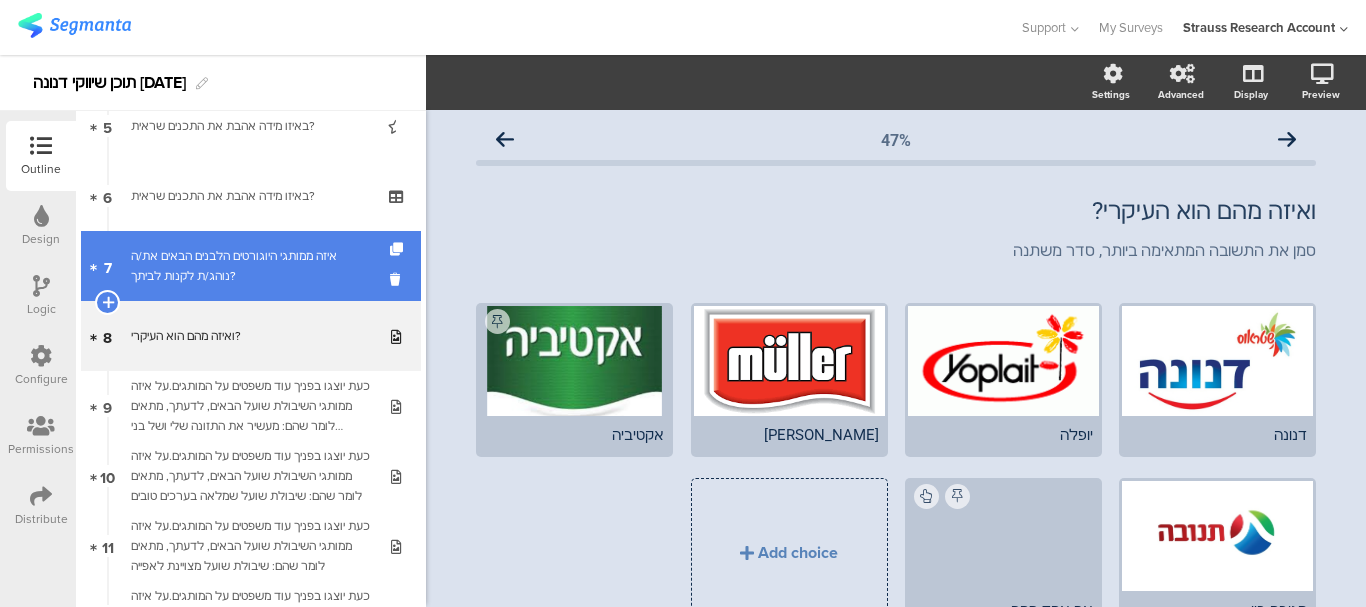 click on "איזה ממותגי היוגורטים הלבנים הבאים את/ה נוהג/ת לקנות לביתך?" at bounding box center (250, 266) 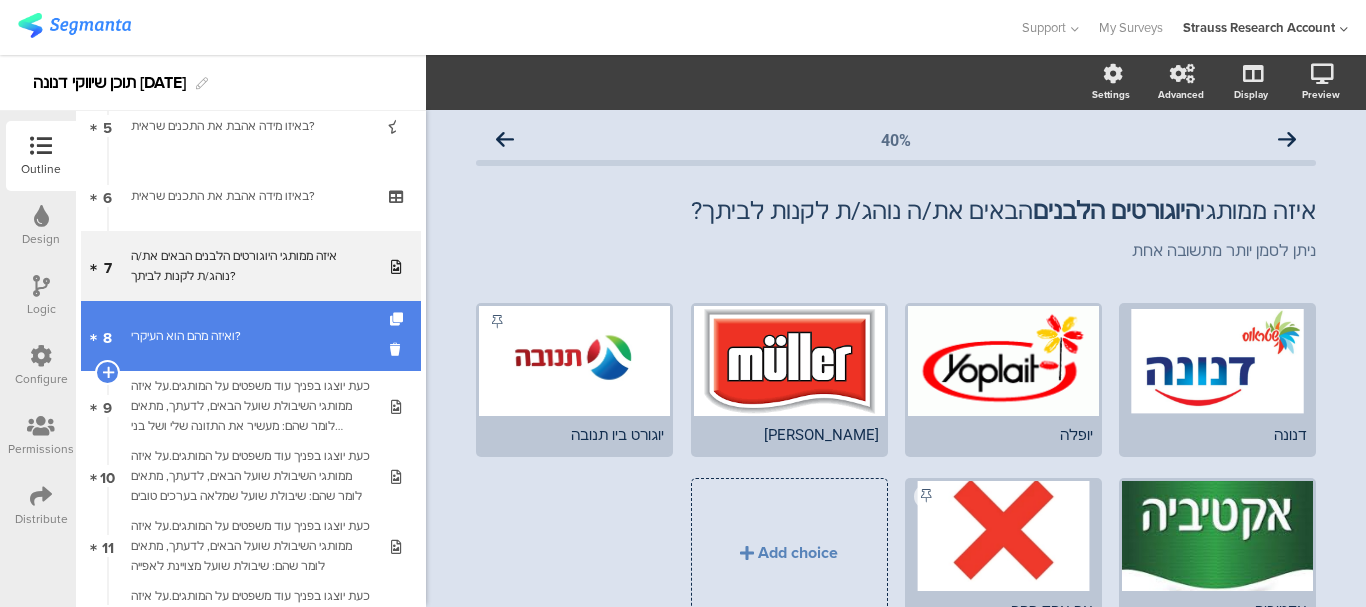 click on "ואיזה מהם הוא העיקרי?" at bounding box center [250, 336] 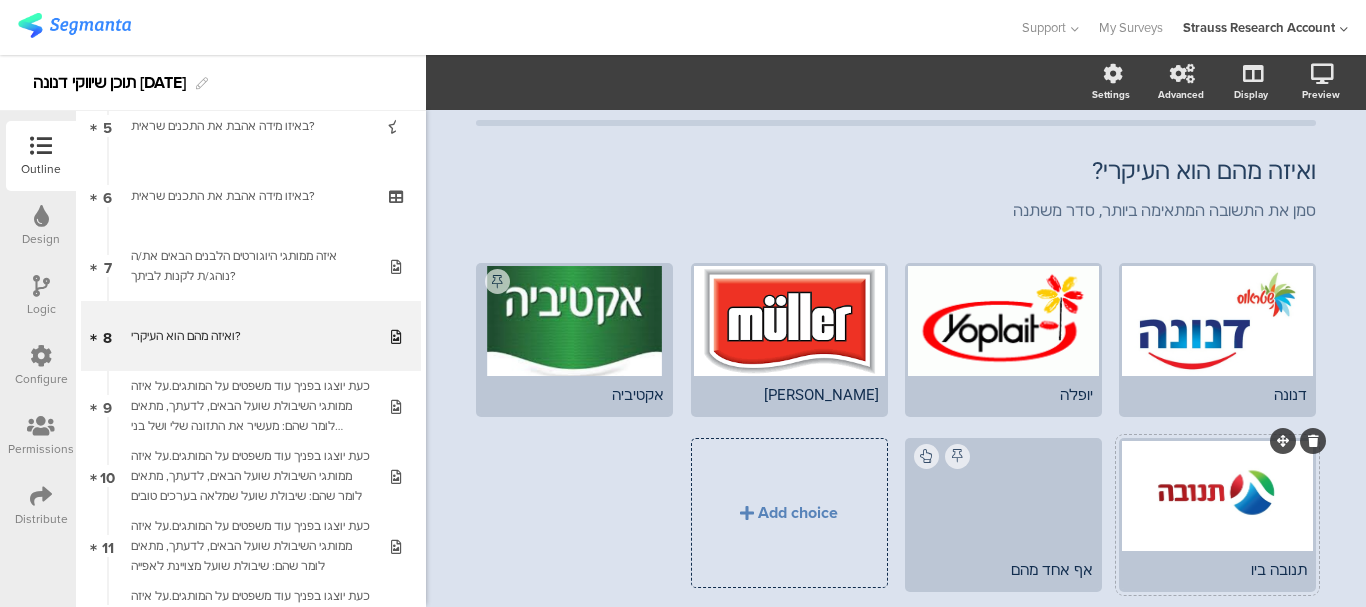 scroll, scrollTop: 109, scrollLeft: 0, axis: vertical 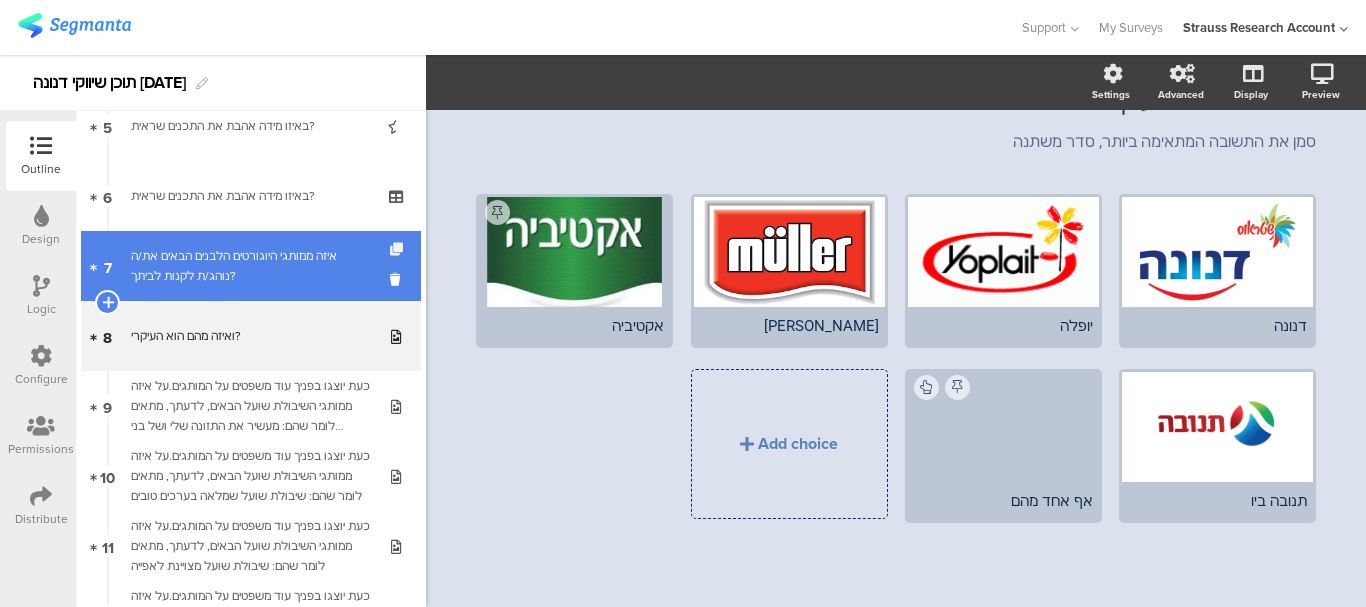 click at bounding box center (398, 249) 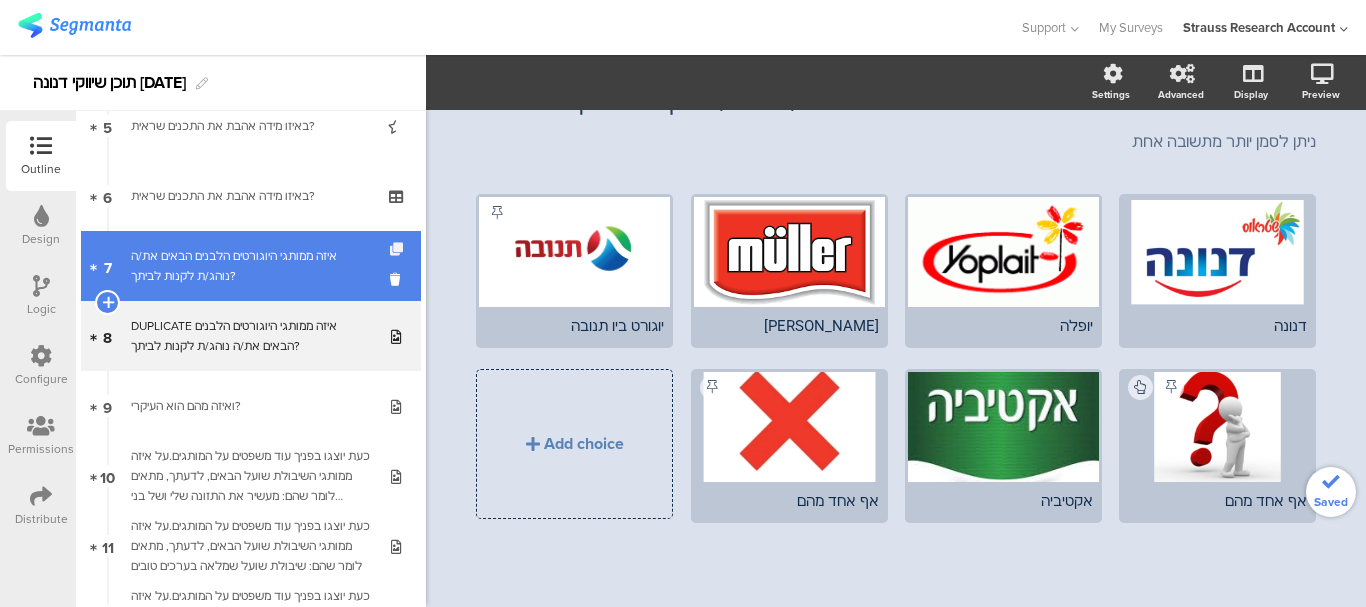 scroll, scrollTop: 0, scrollLeft: 0, axis: both 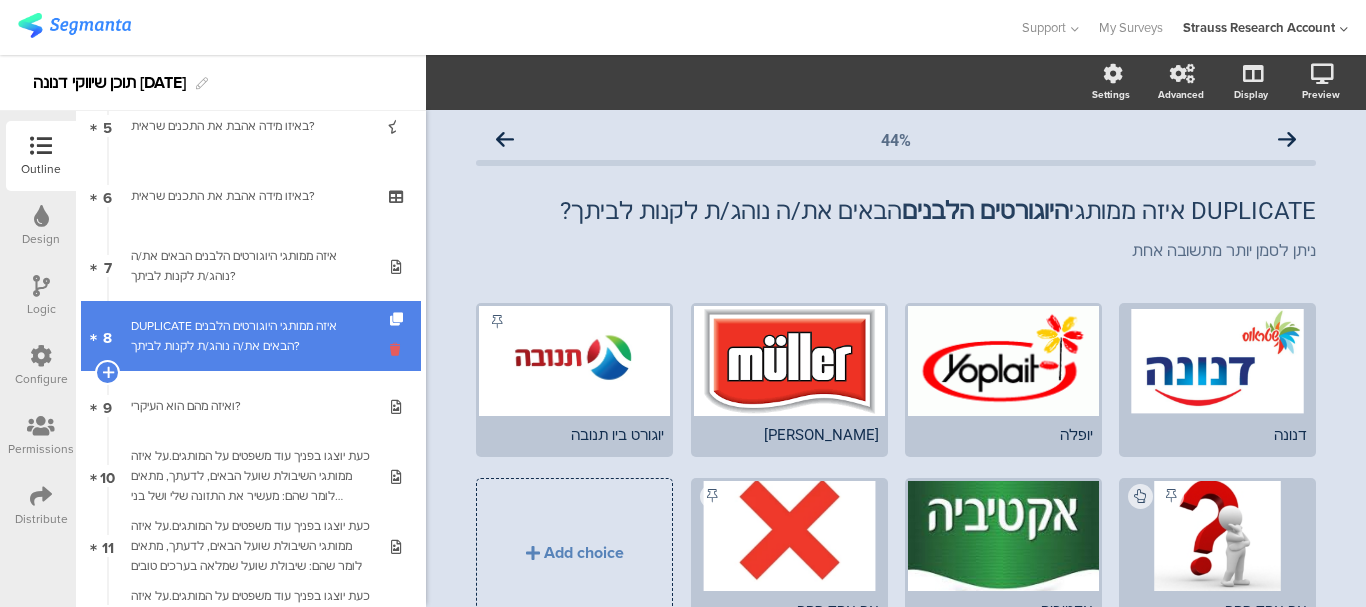 click at bounding box center (398, 349) 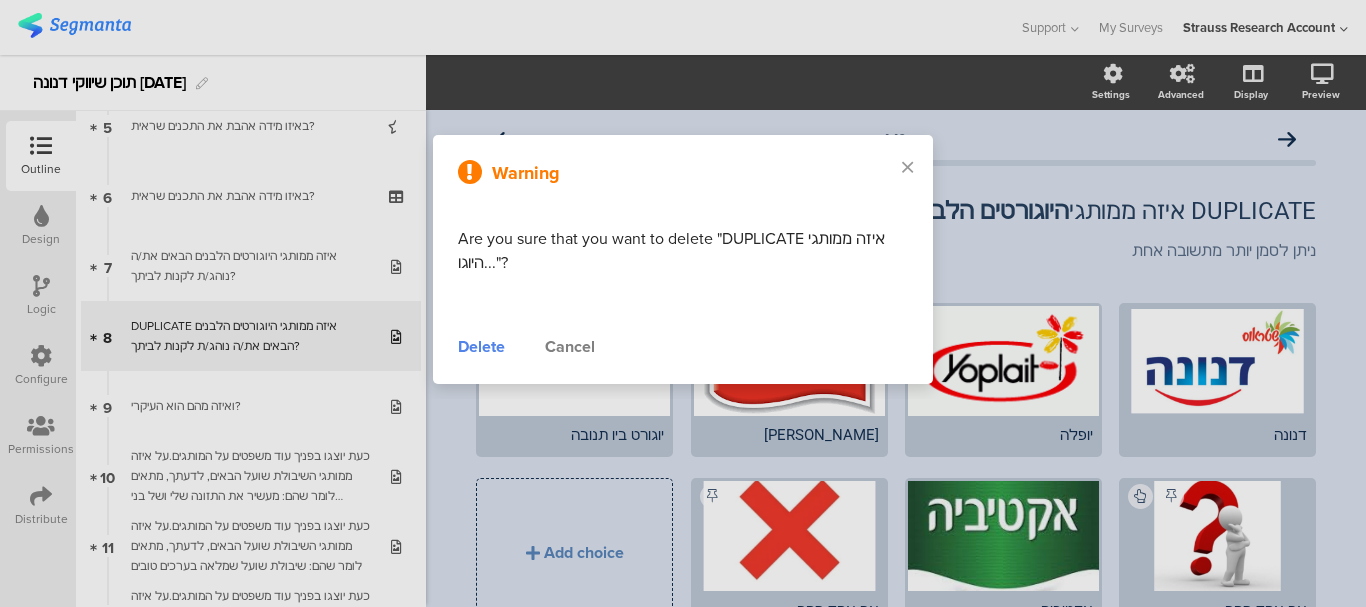 click at bounding box center [683, 303] 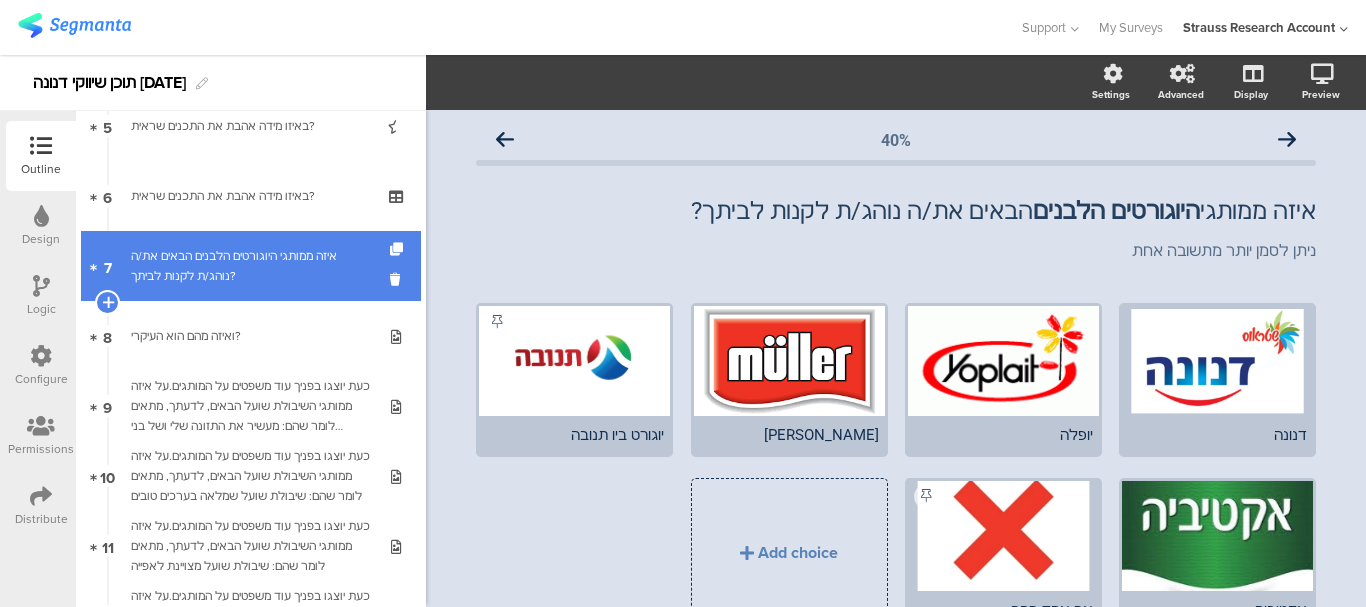 click on "איזה ממותגי היוגורטים הלבנים הבאים את/ה נוהג/ת לקנות לביתך?" at bounding box center [250, 266] 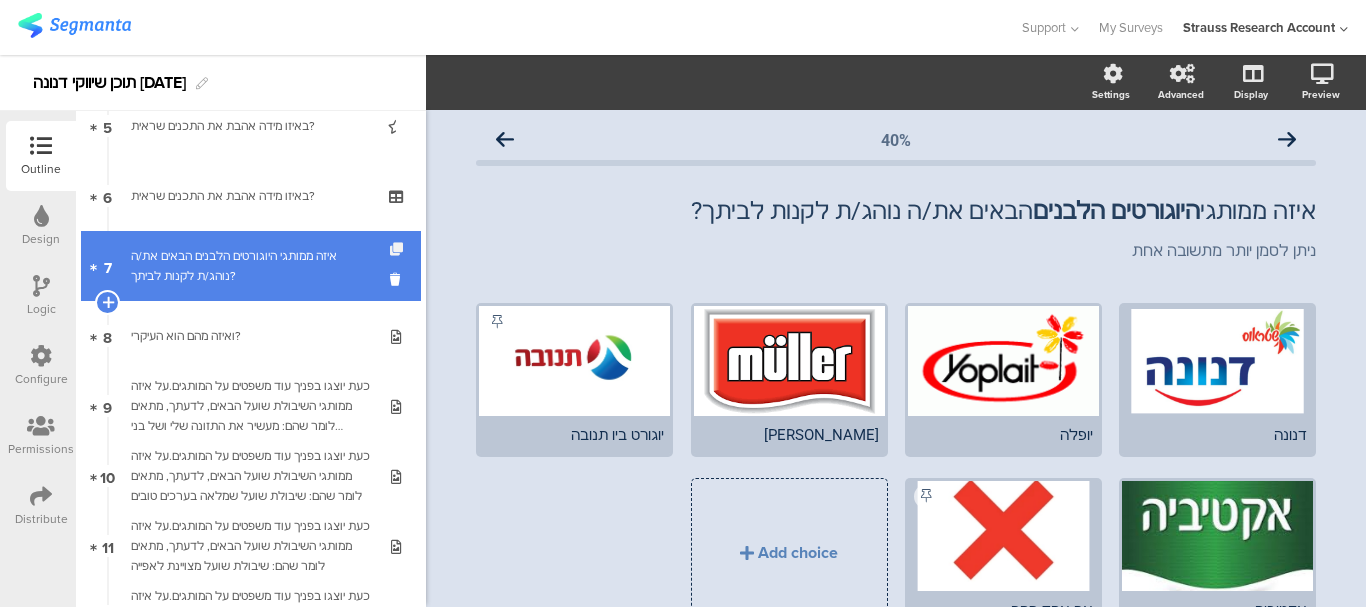 click at bounding box center (398, 249) 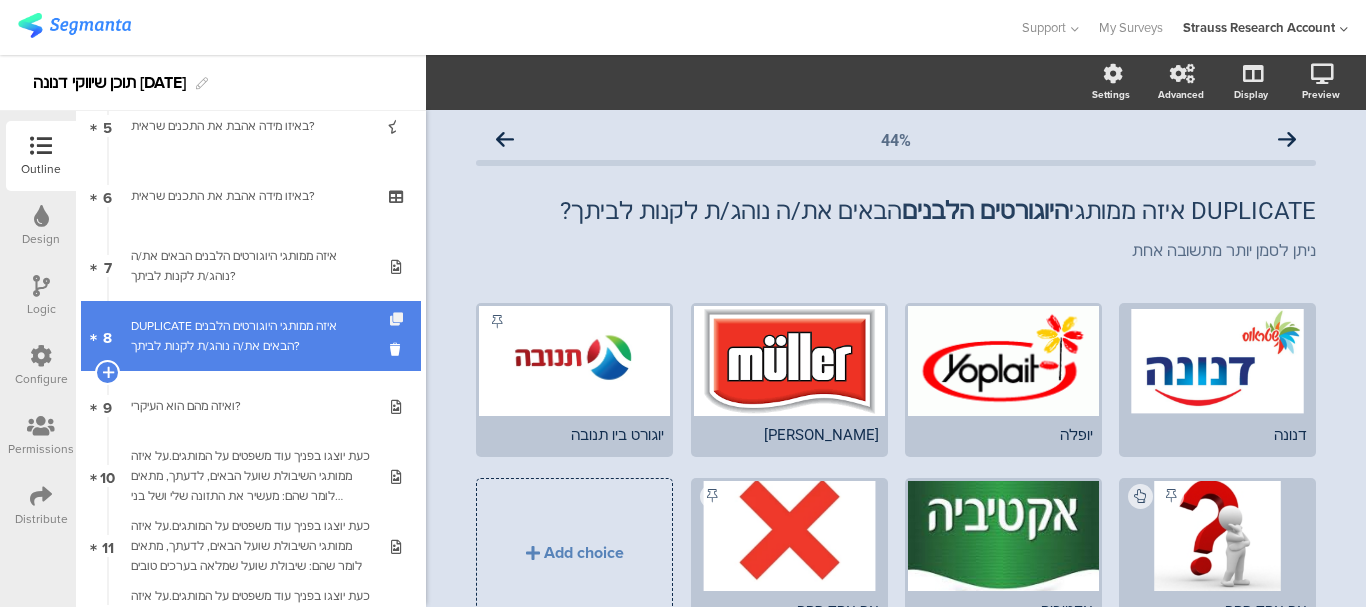 click at bounding box center (398, 319) 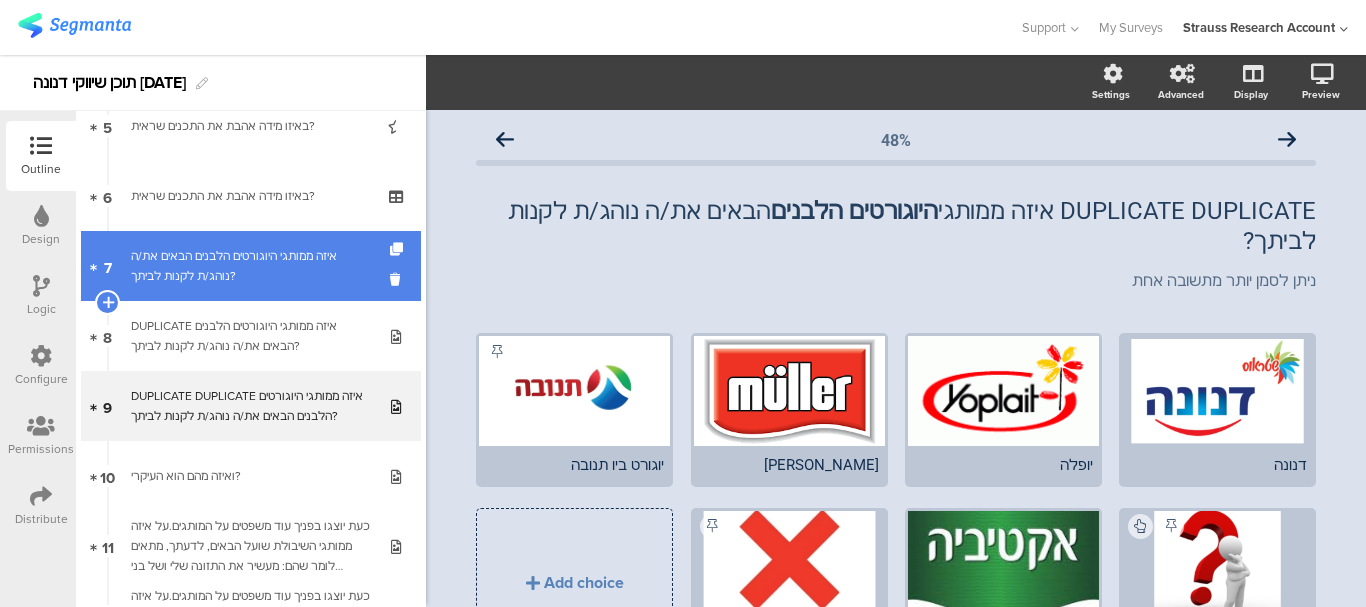 click on "איזה ממותגי היוגורטים הלבנים הבאים את/ה נוהג/ת לקנות לביתך?" at bounding box center (250, 266) 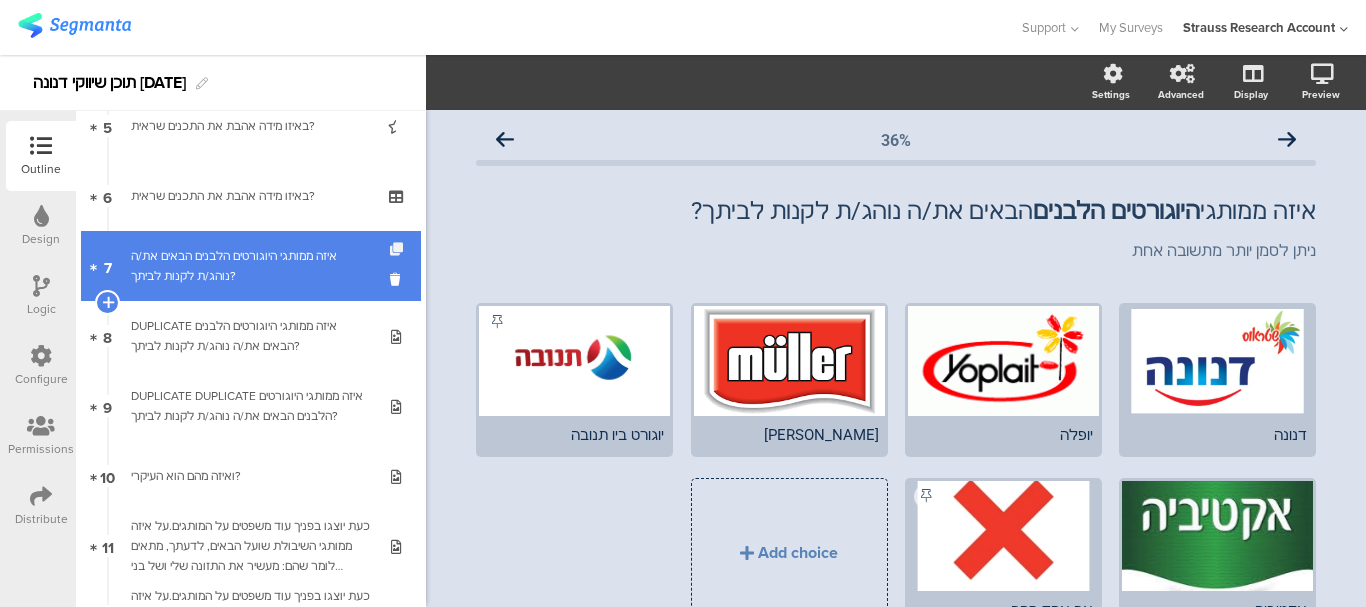 click at bounding box center [398, 249] 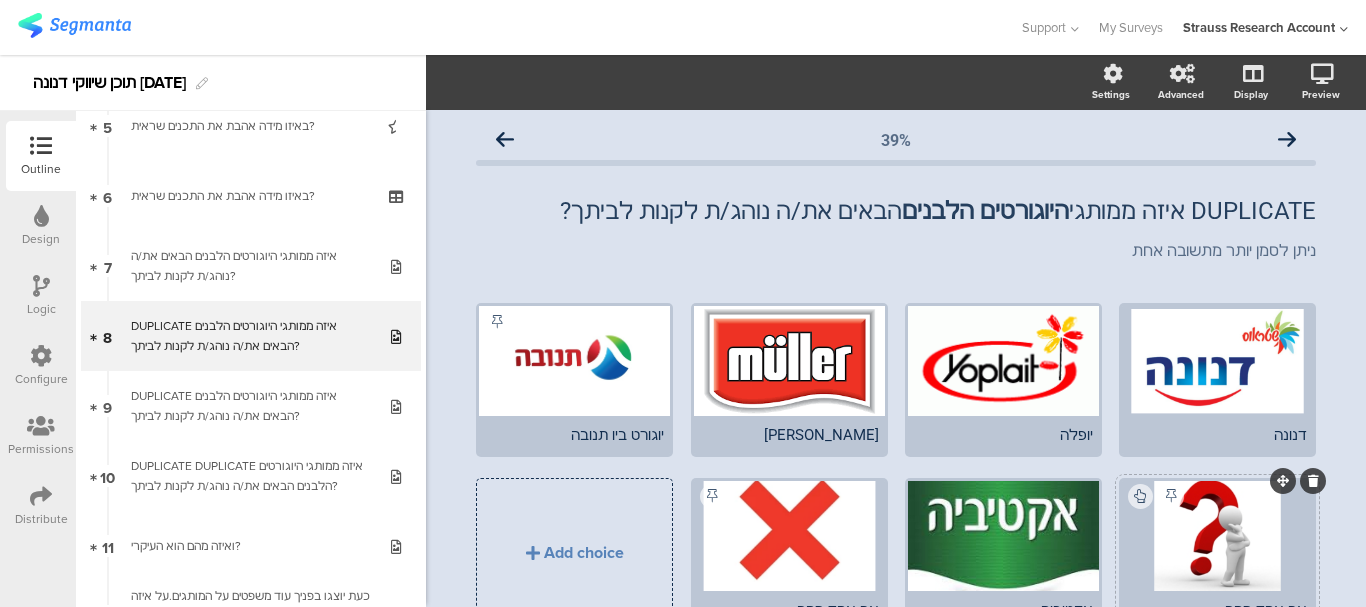 click 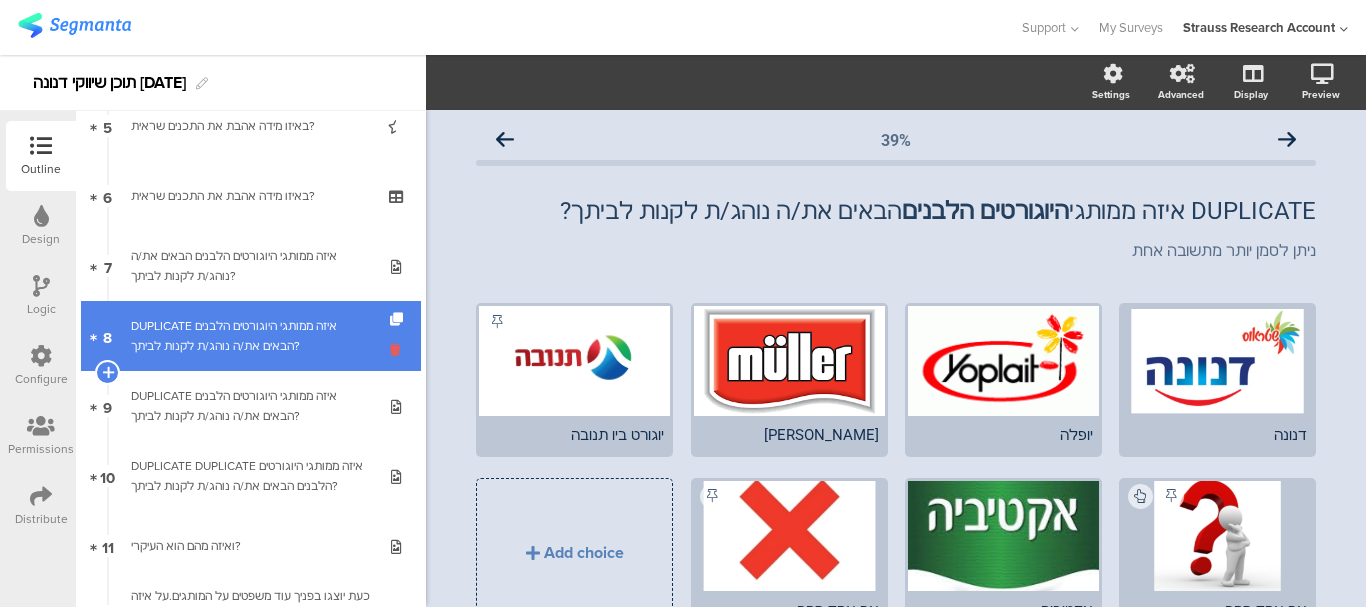 click at bounding box center [398, 349] 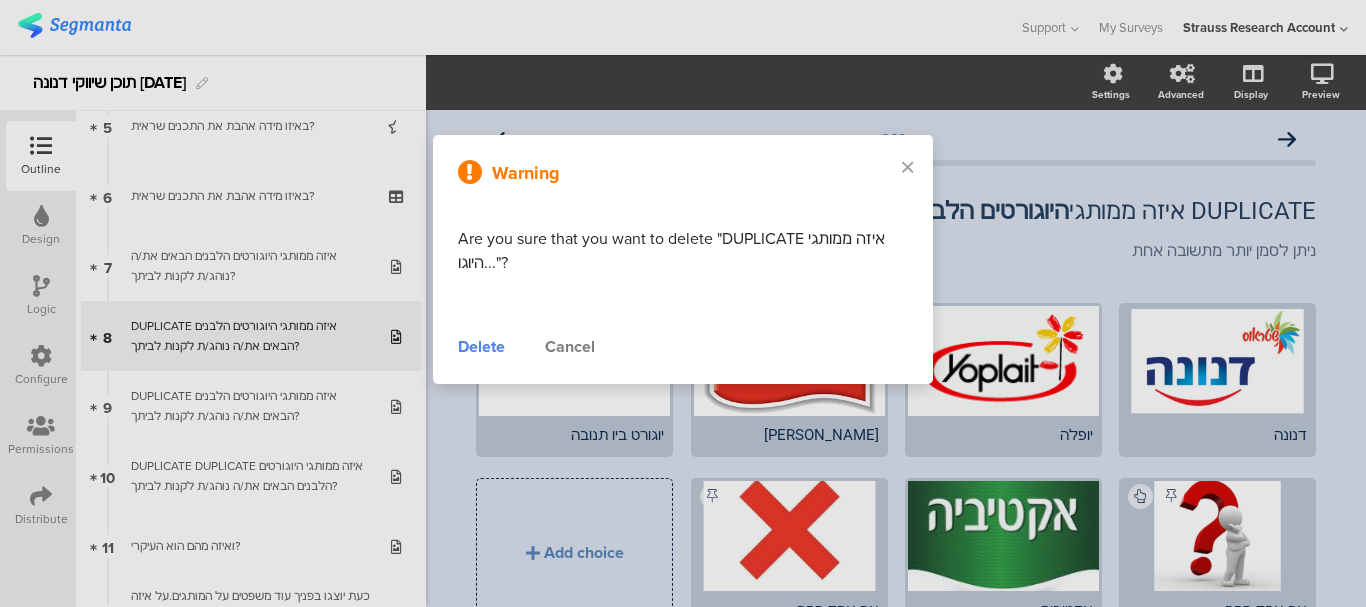 click on "Delete" at bounding box center (481, 347) 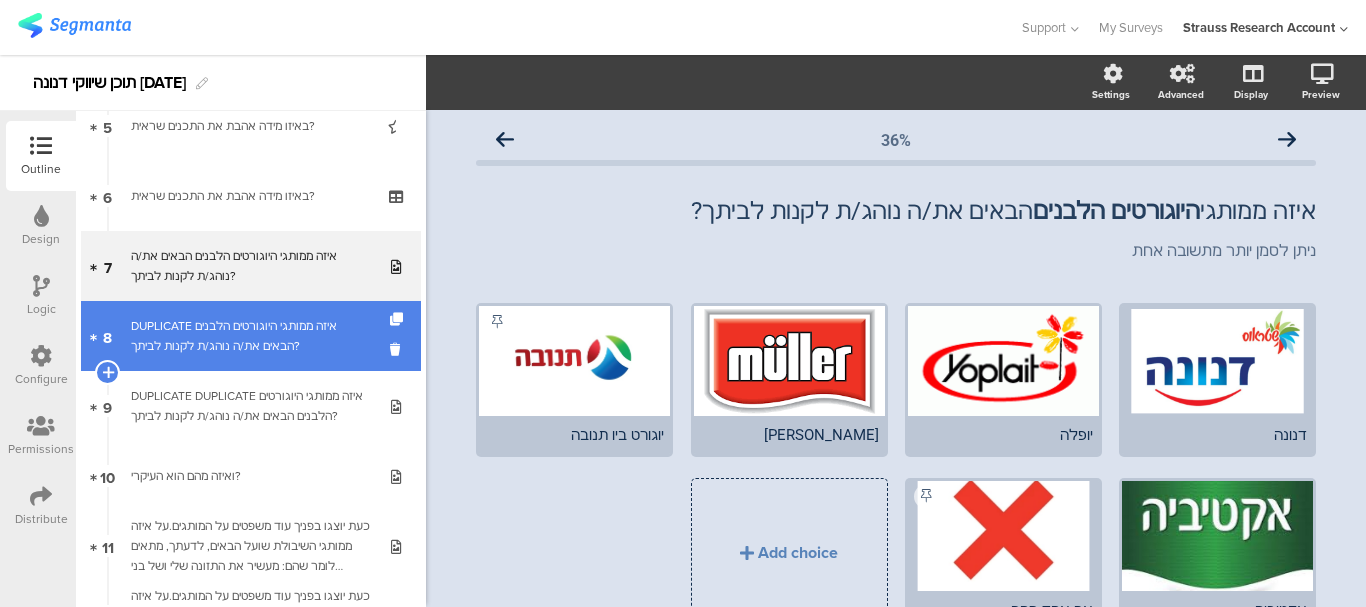 click on "8
DUPLICATE איזה ממותגי היוגורטים הלבנים הבאים את/ה נוהג/ת לקנות לביתך?" at bounding box center [251, 336] 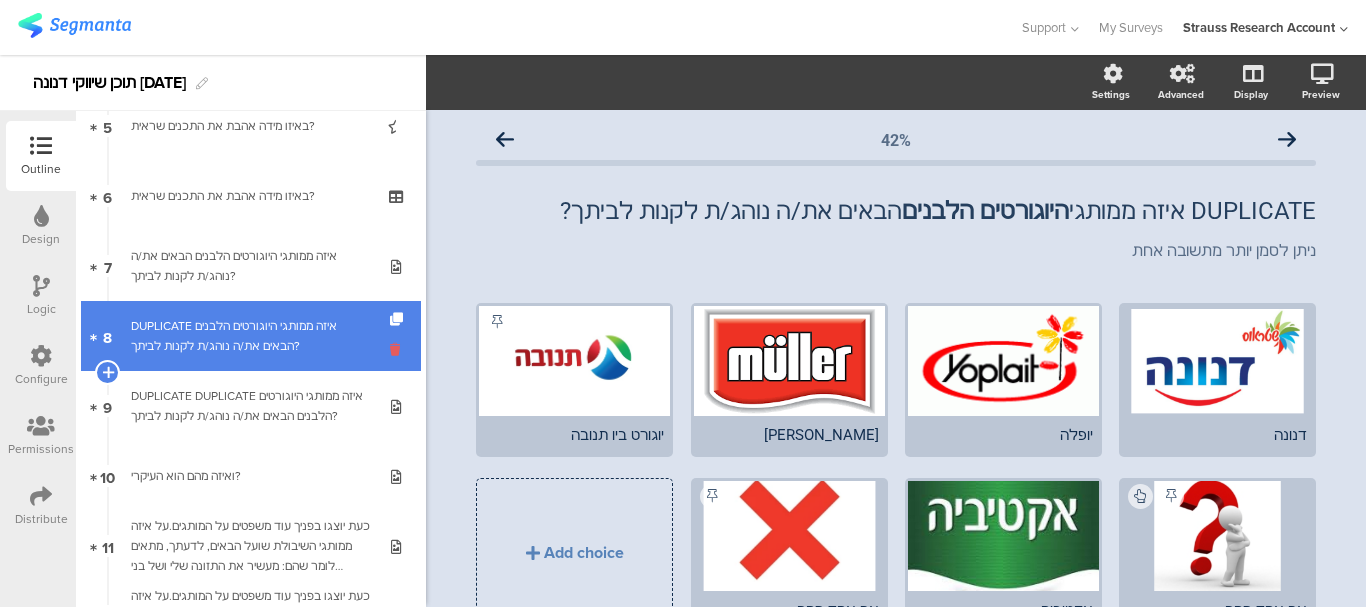 click at bounding box center (398, 349) 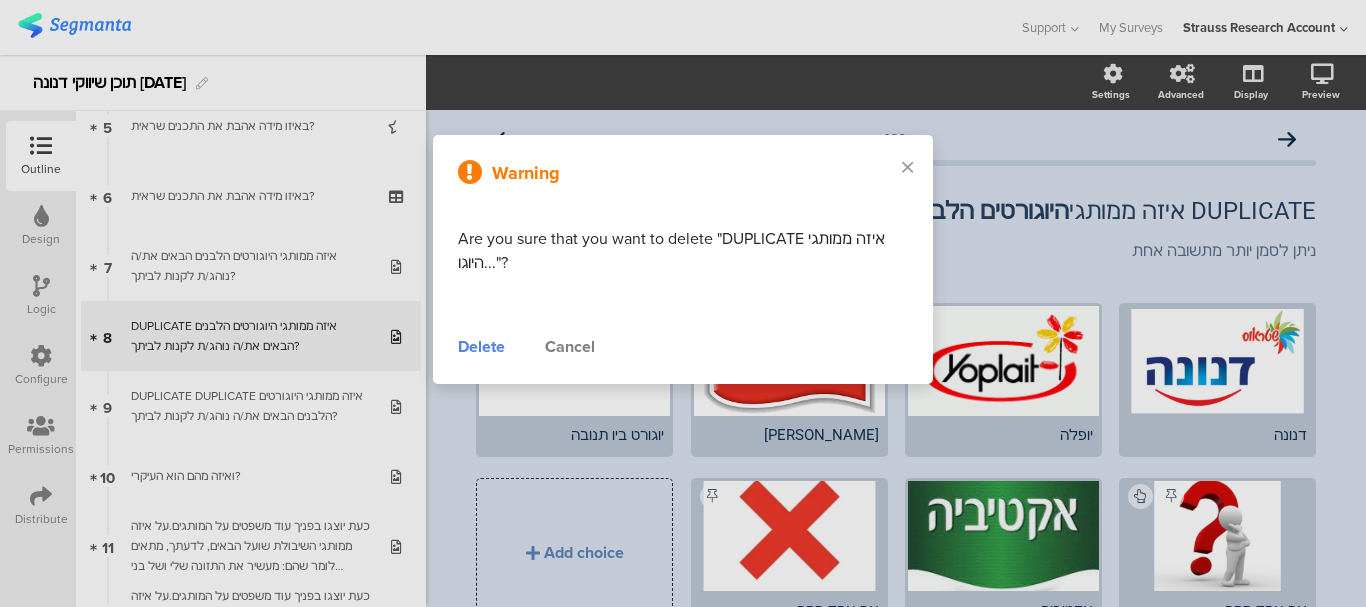 click on "Delete" at bounding box center [481, 347] 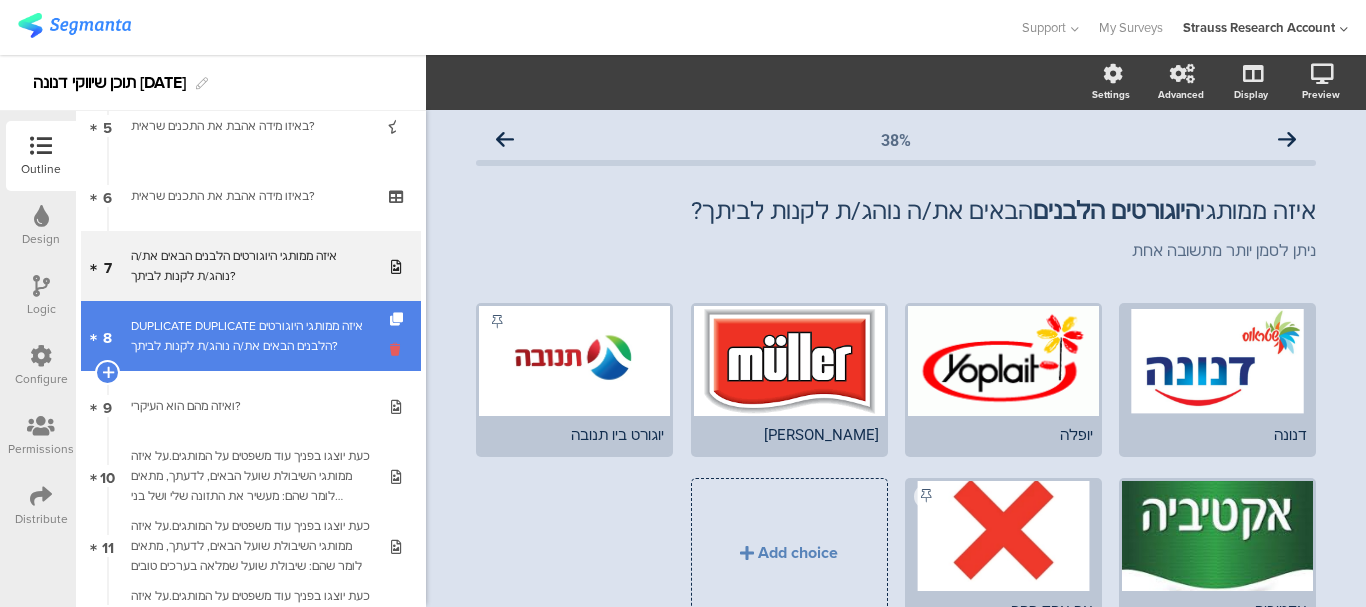 click at bounding box center [398, 349] 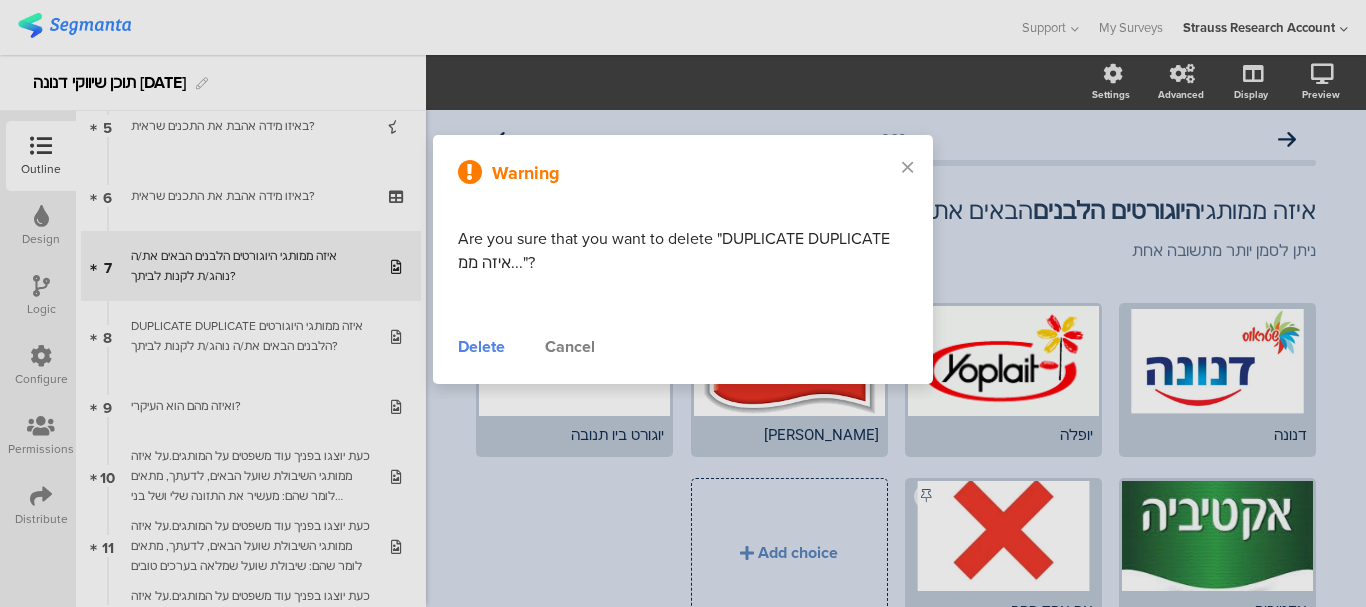 click on "Delete" at bounding box center [481, 347] 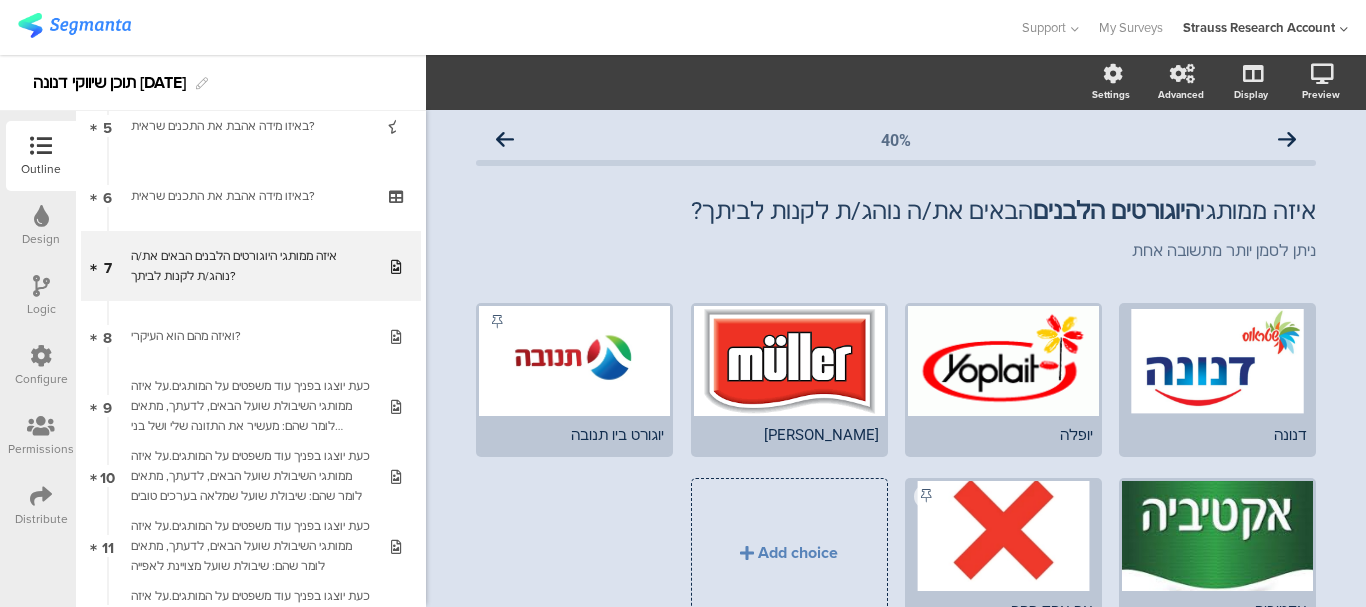click on "דנונה
יופלה
מולר" 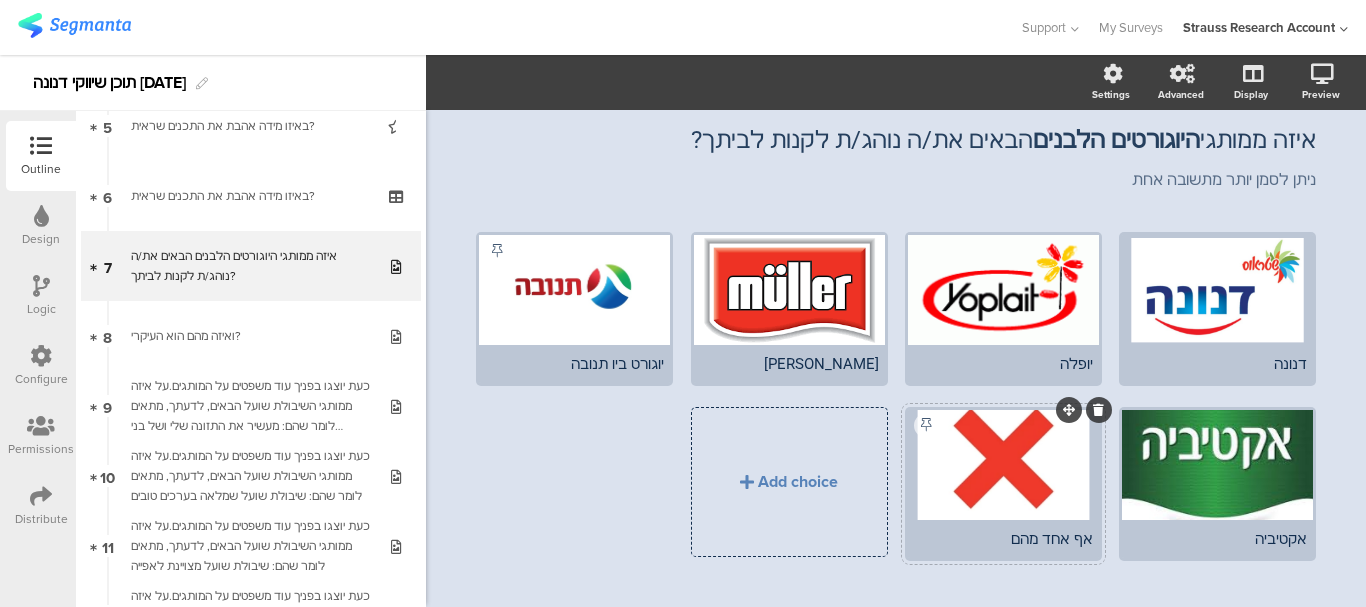 scroll, scrollTop: 109, scrollLeft: 0, axis: vertical 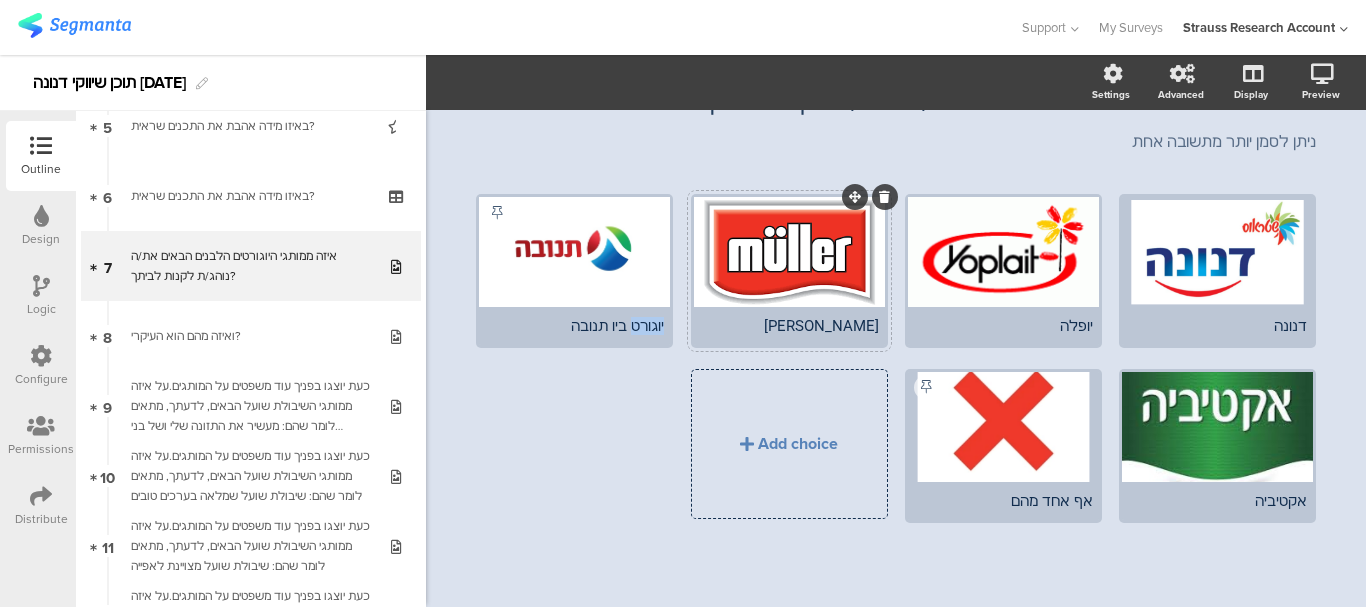 drag, startPoint x: 626, startPoint y: 325, endPoint x: 688, endPoint y: 326, distance: 62.008064 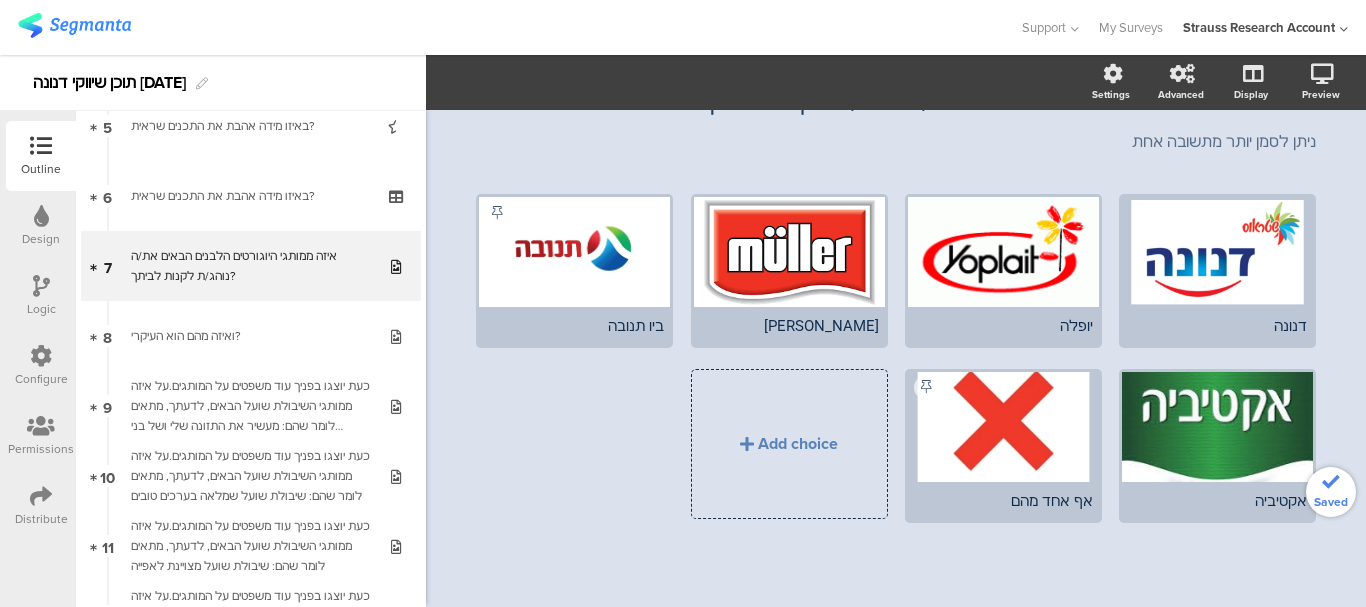click on "דנונה
יופלה
מולר" 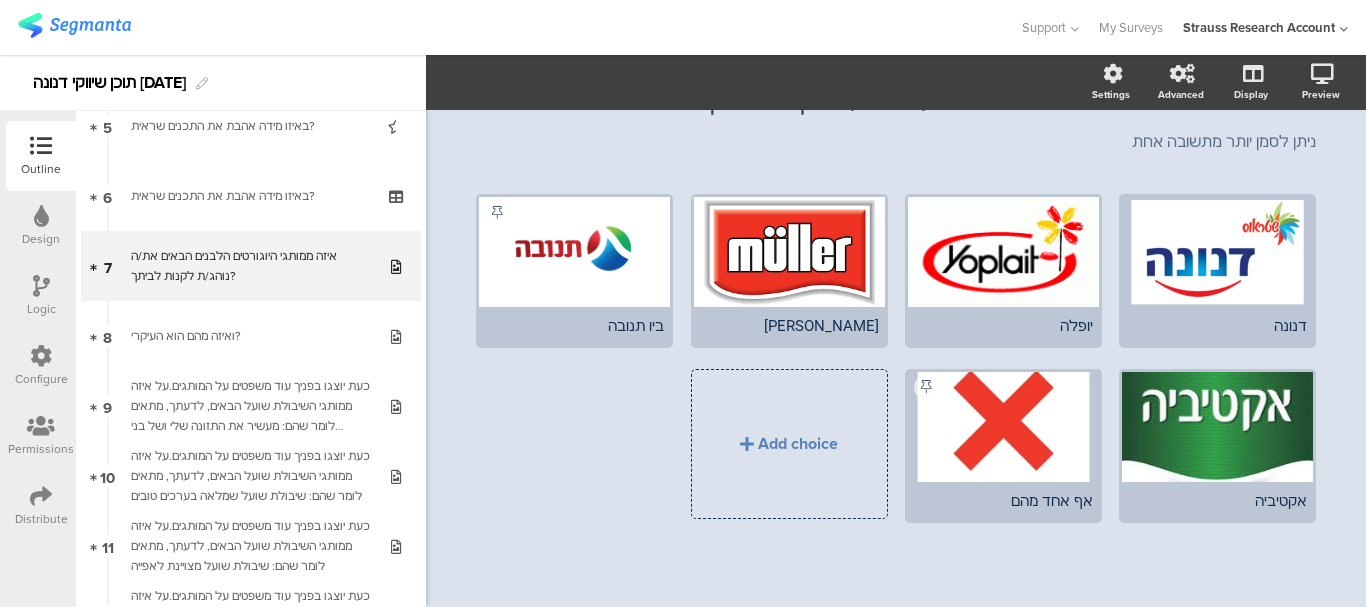 click on "דנונה
יופלה
מולר" 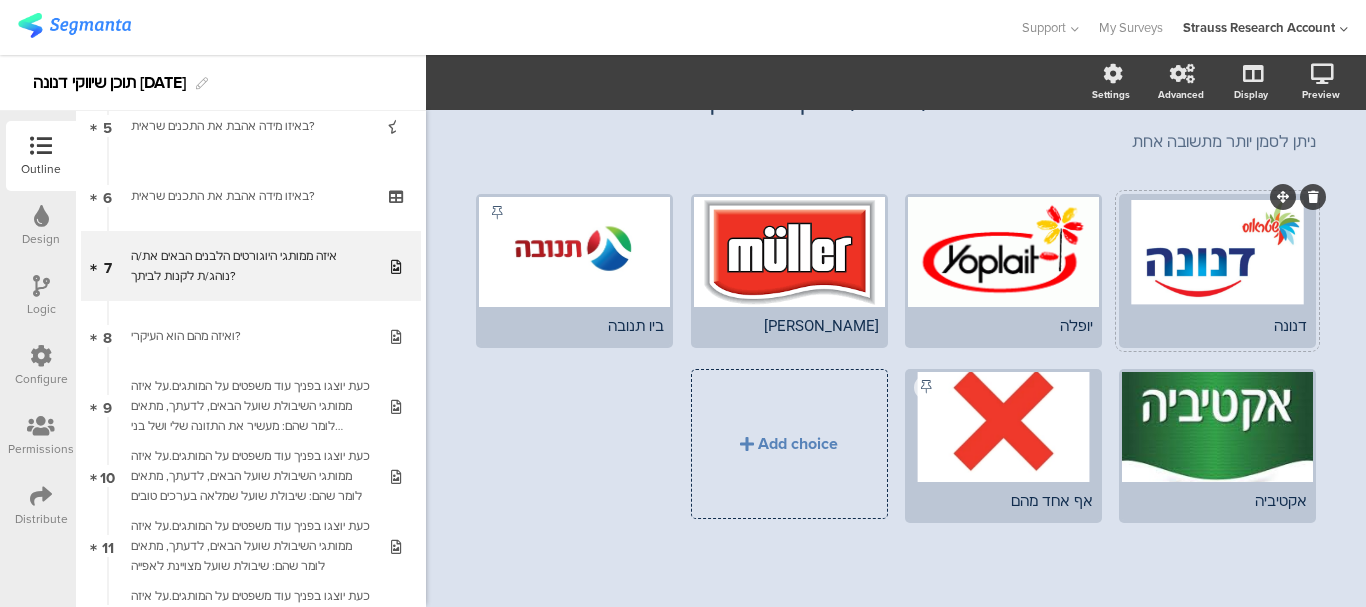 click 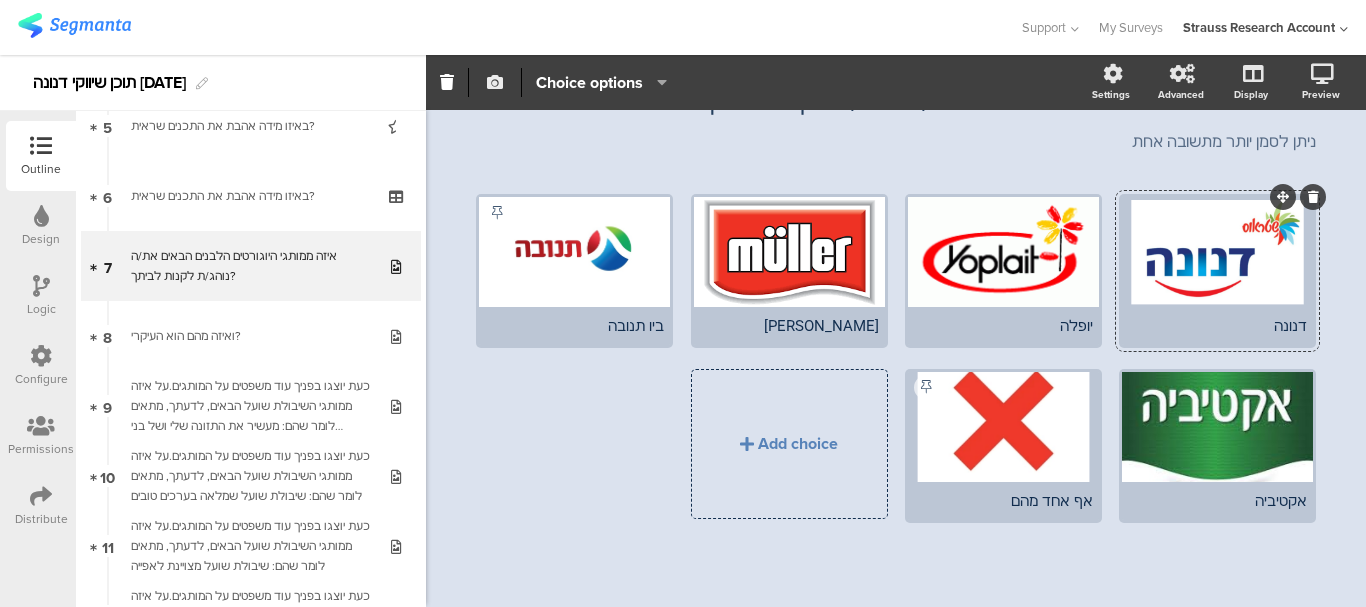 click 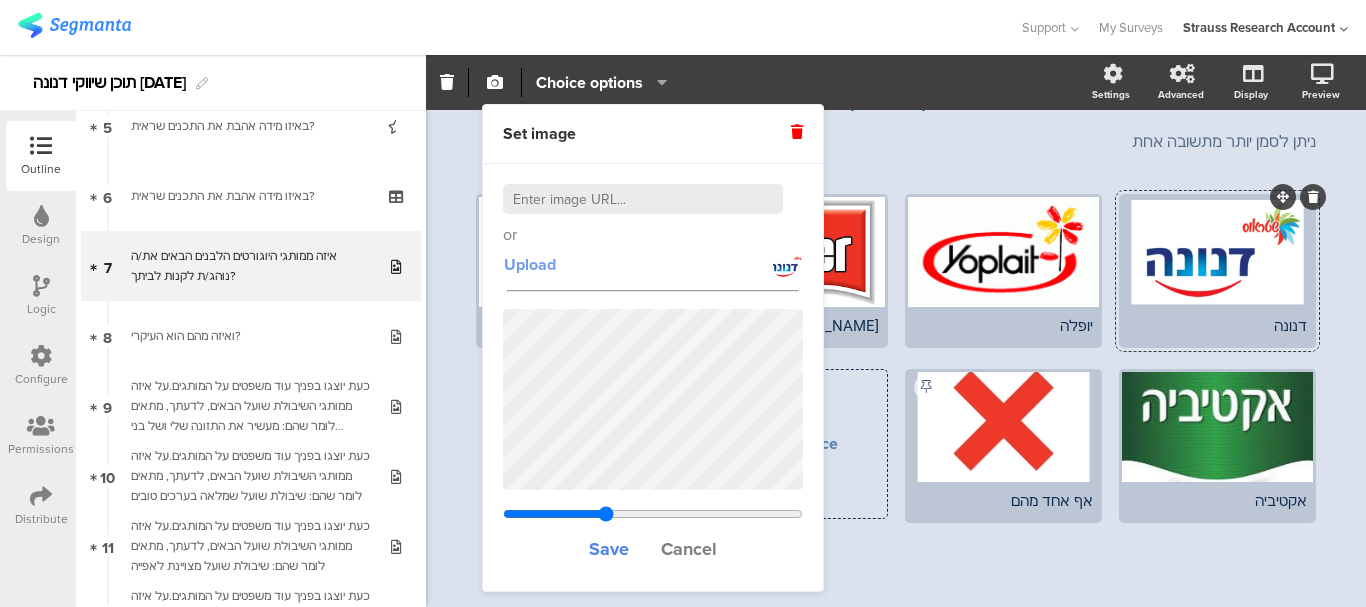 click on "Upload" at bounding box center [530, 264] 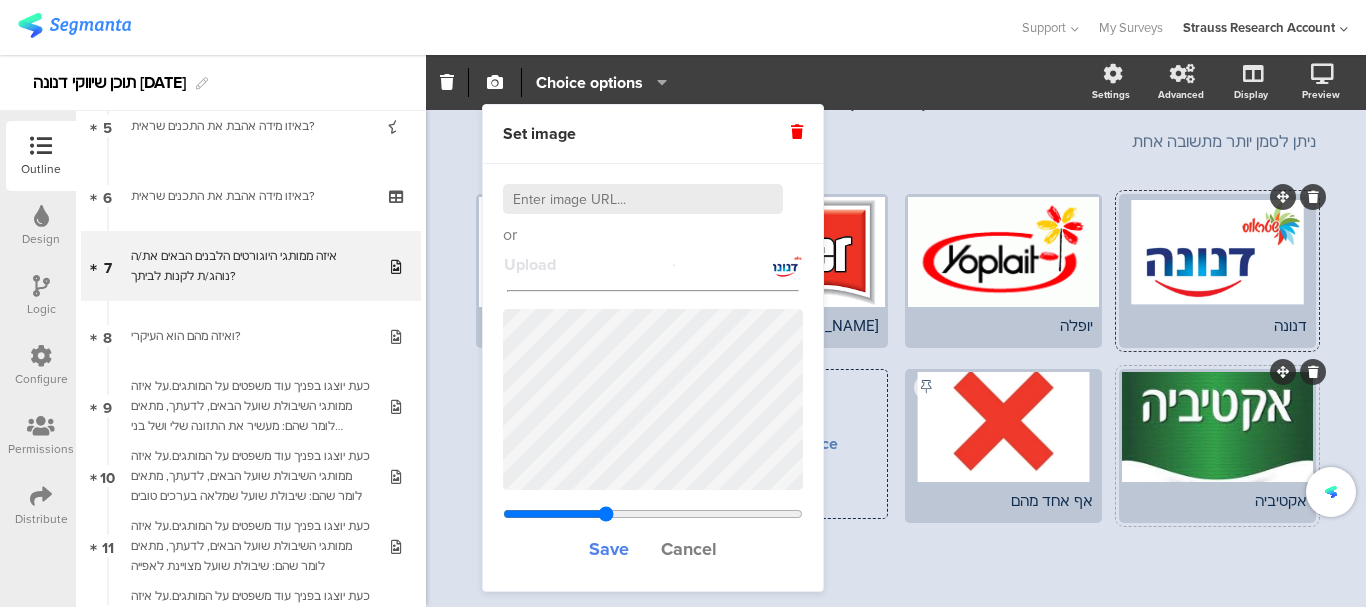 type on "0.666333333333333" 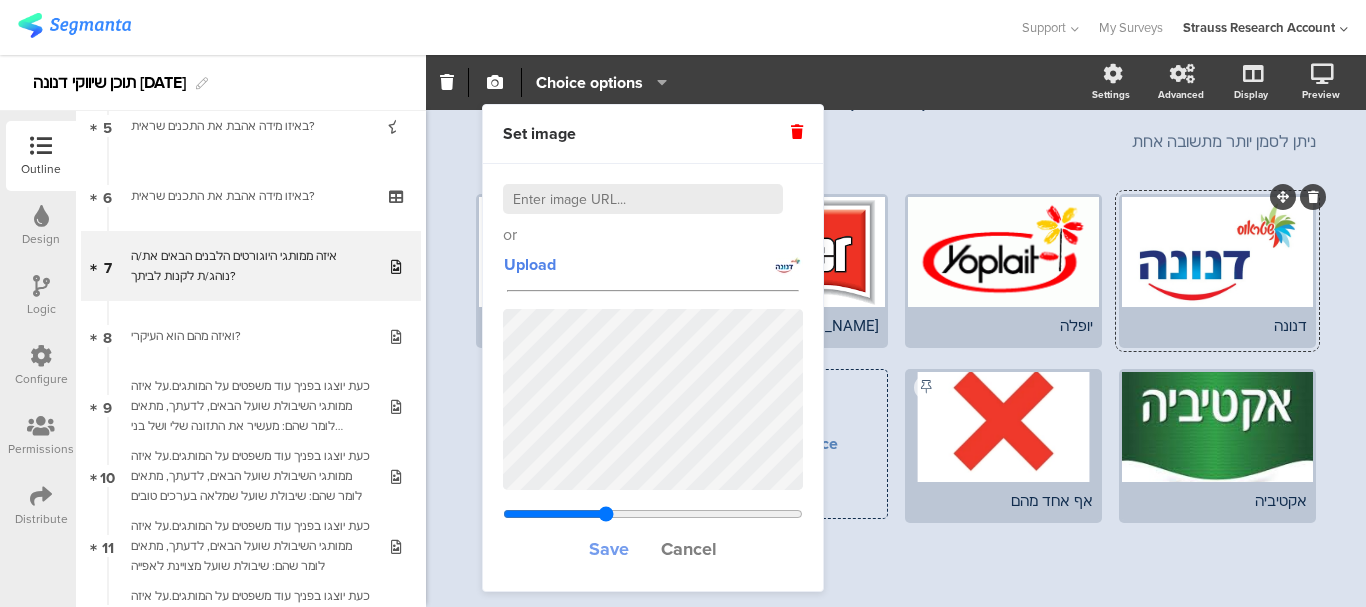 click on "Save" at bounding box center (609, 549) 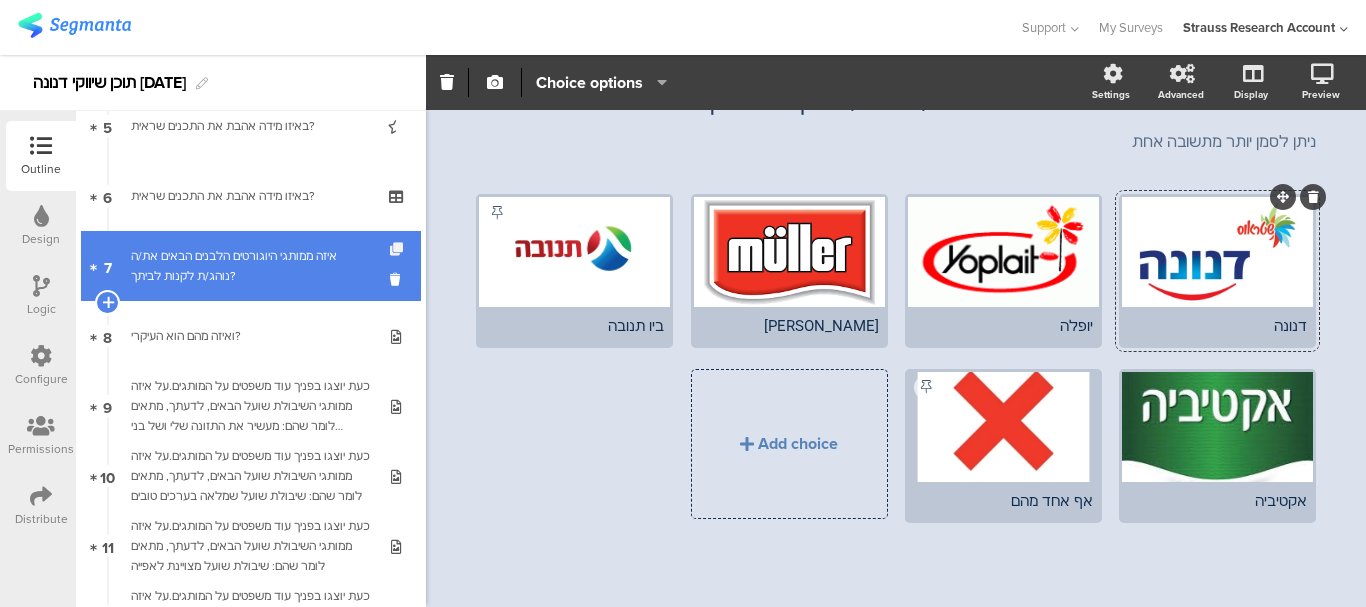 click at bounding box center (398, 249) 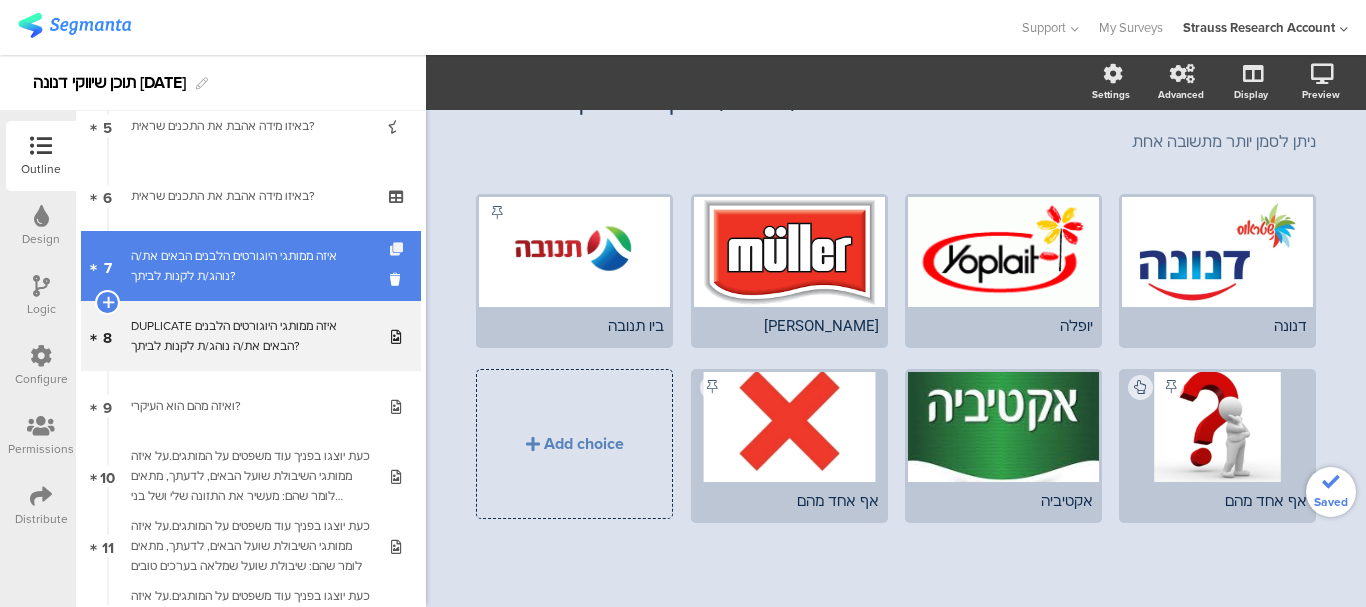 scroll, scrollTop: 0, scrollLeft: 0, axis: both 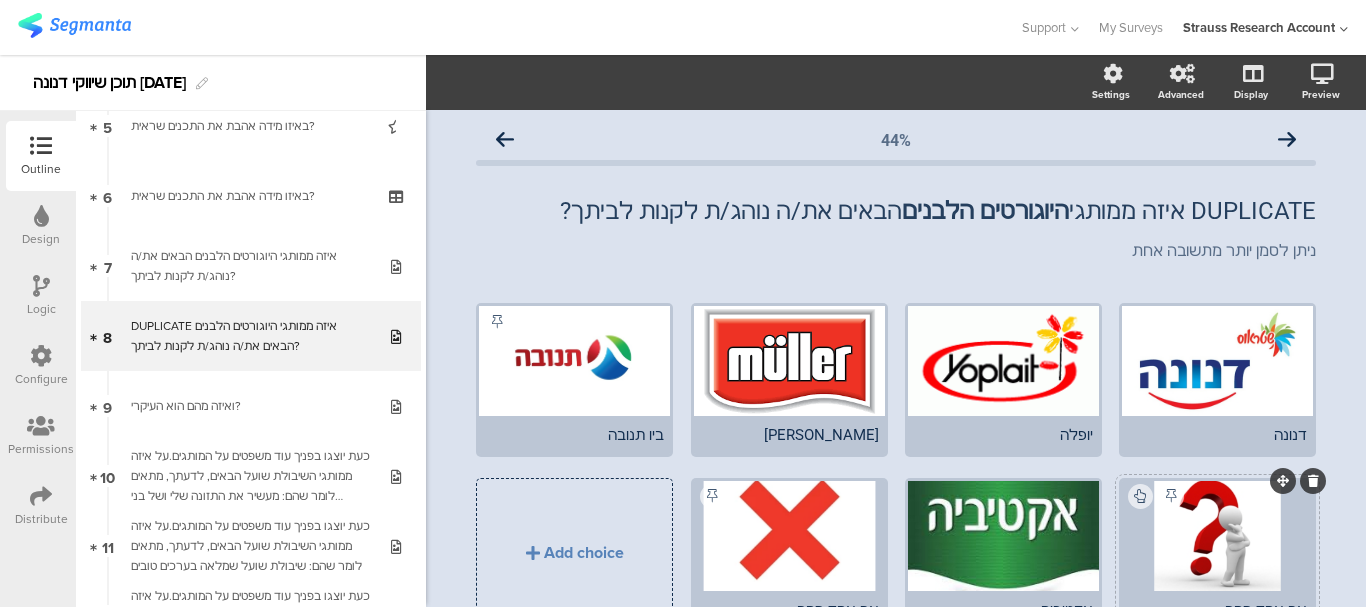 click 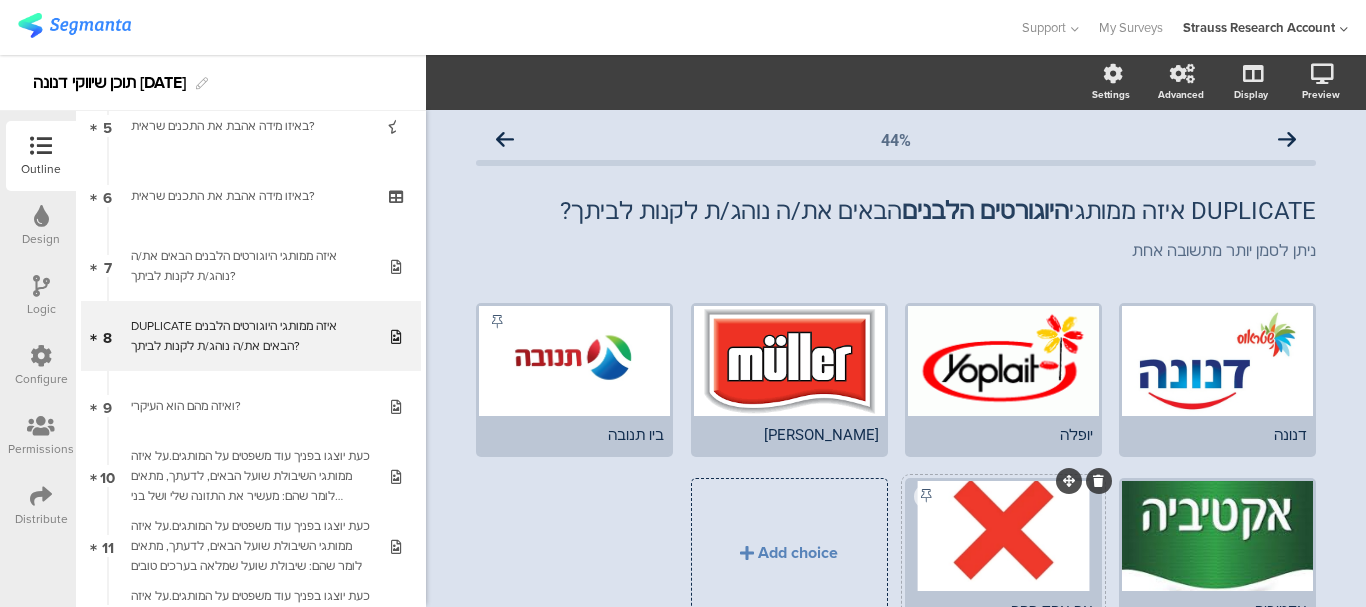 click 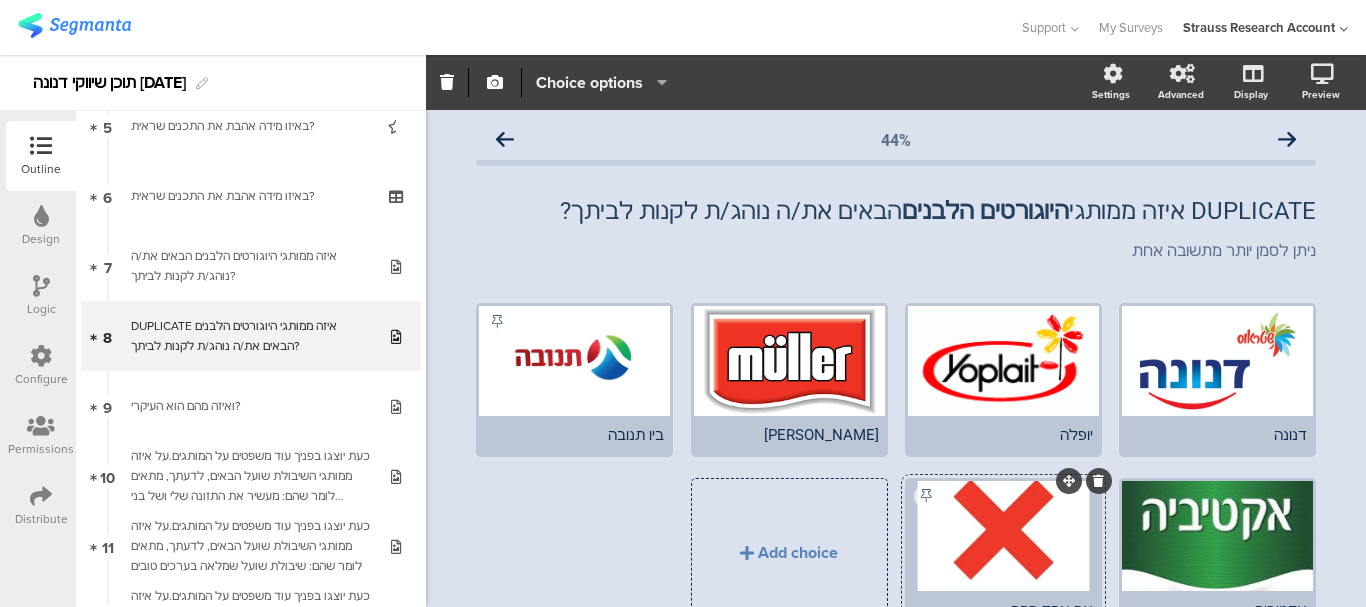 click on "Choice options" 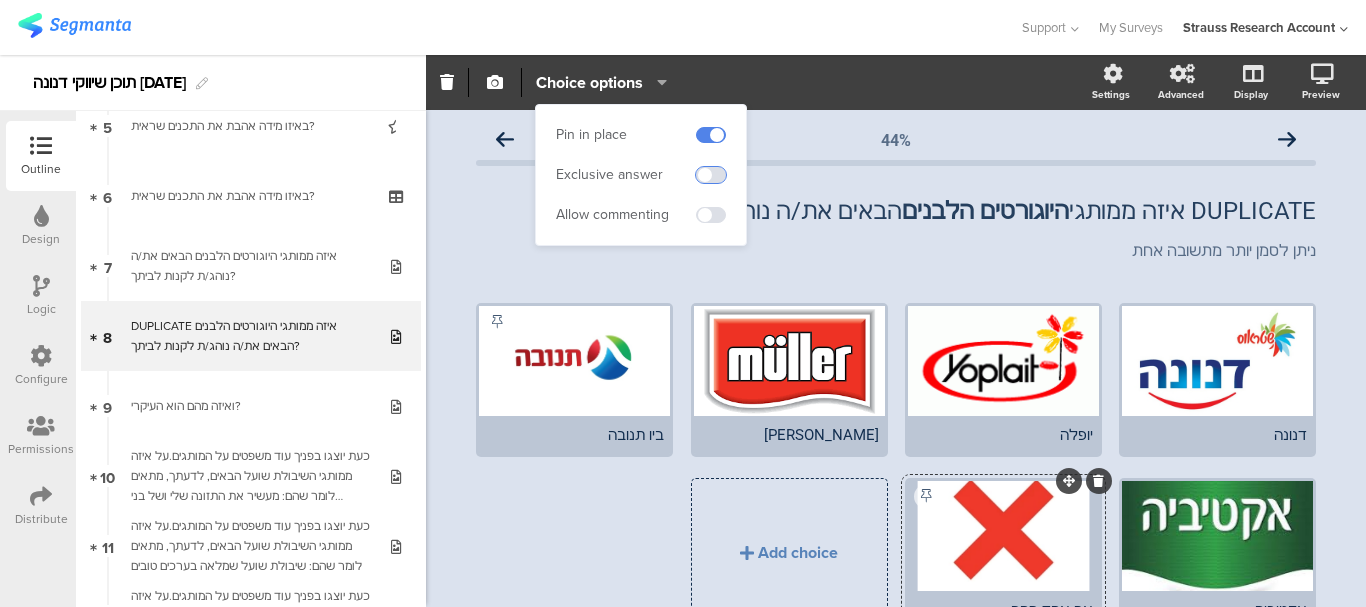 click at bounding box center [711, 175] 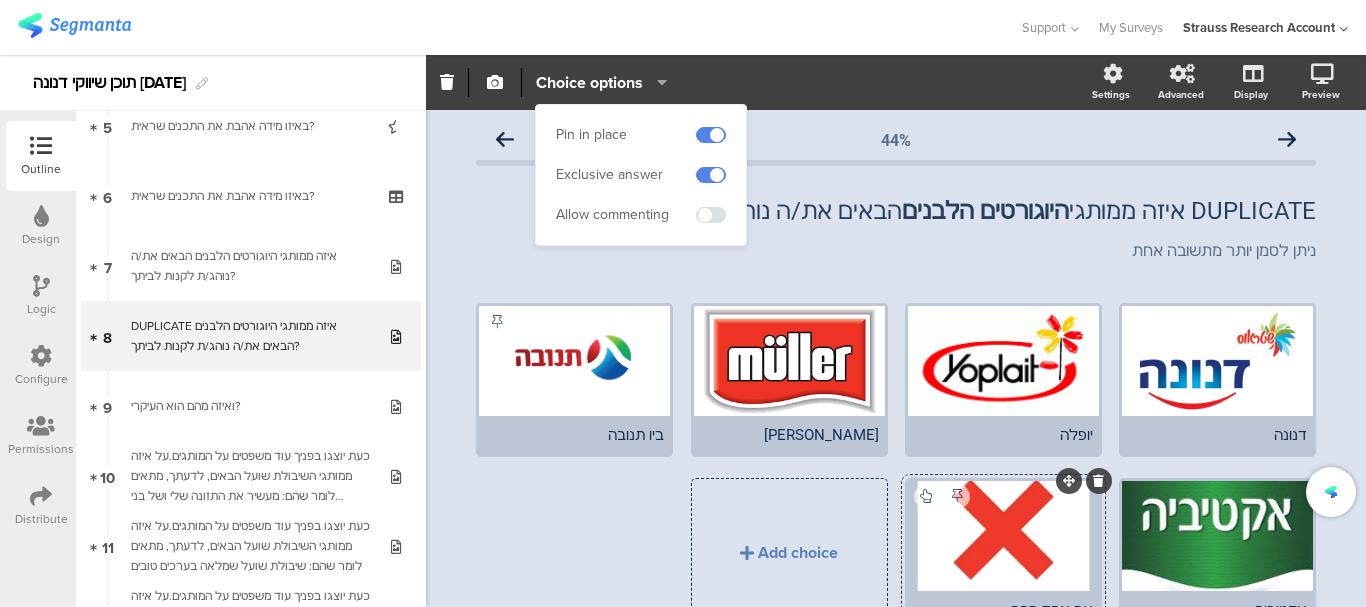 click on "דנונה
יופלה
מולר" 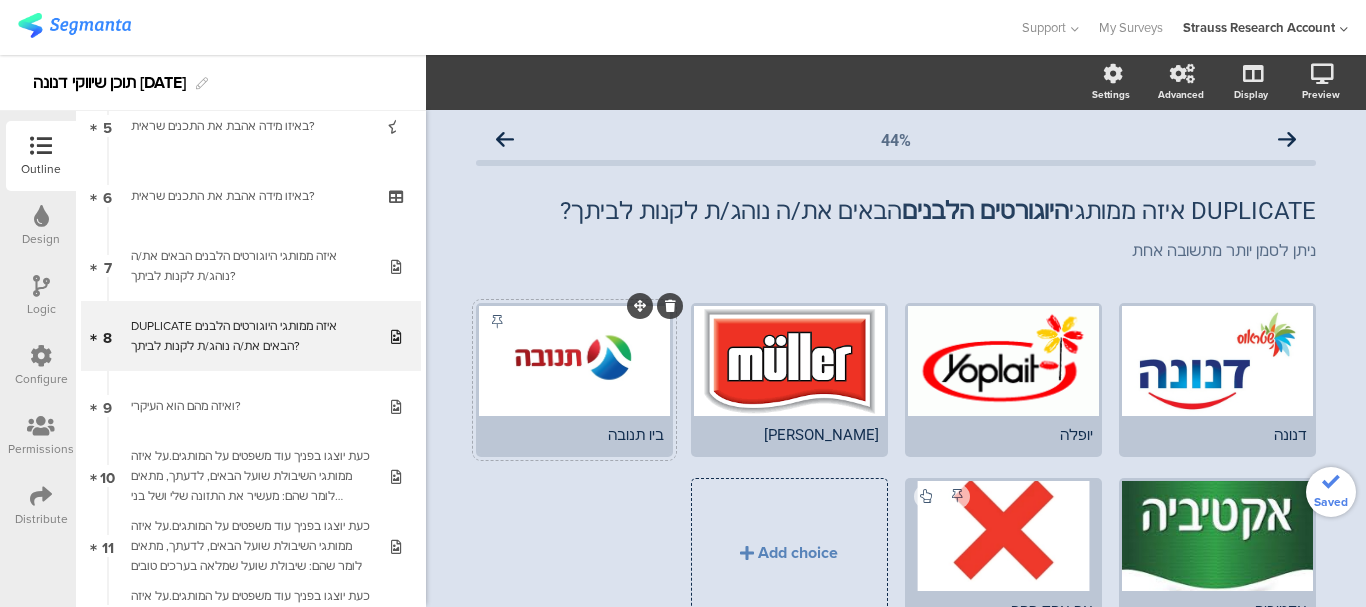 click 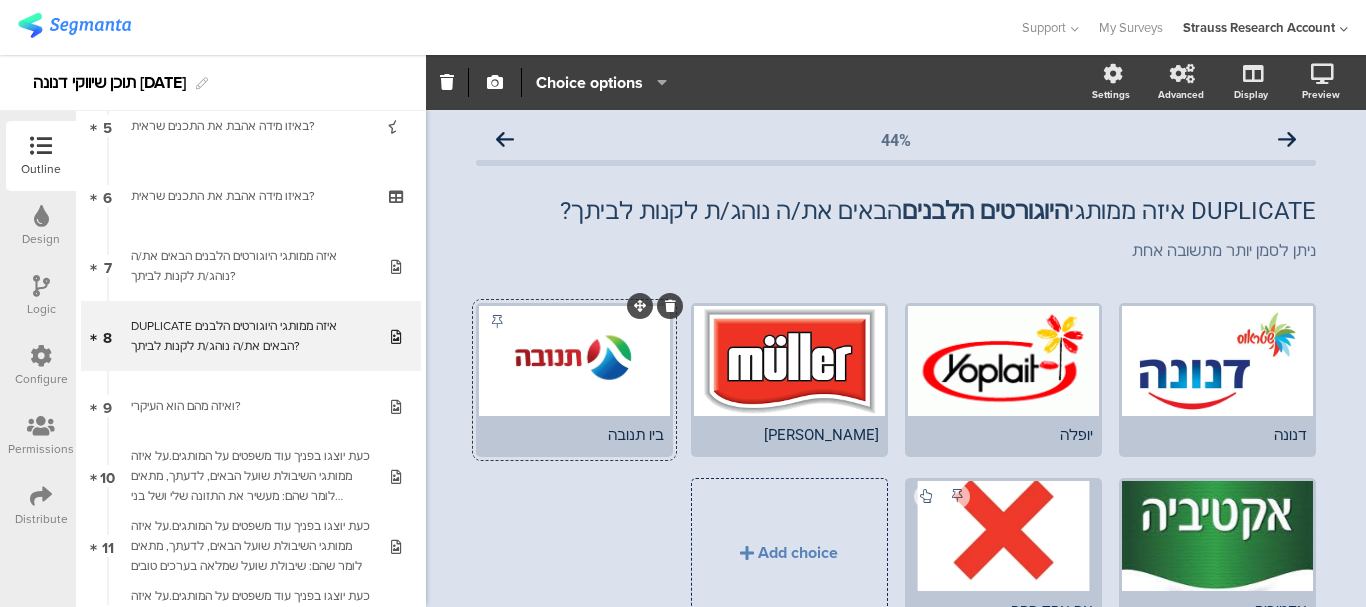 click 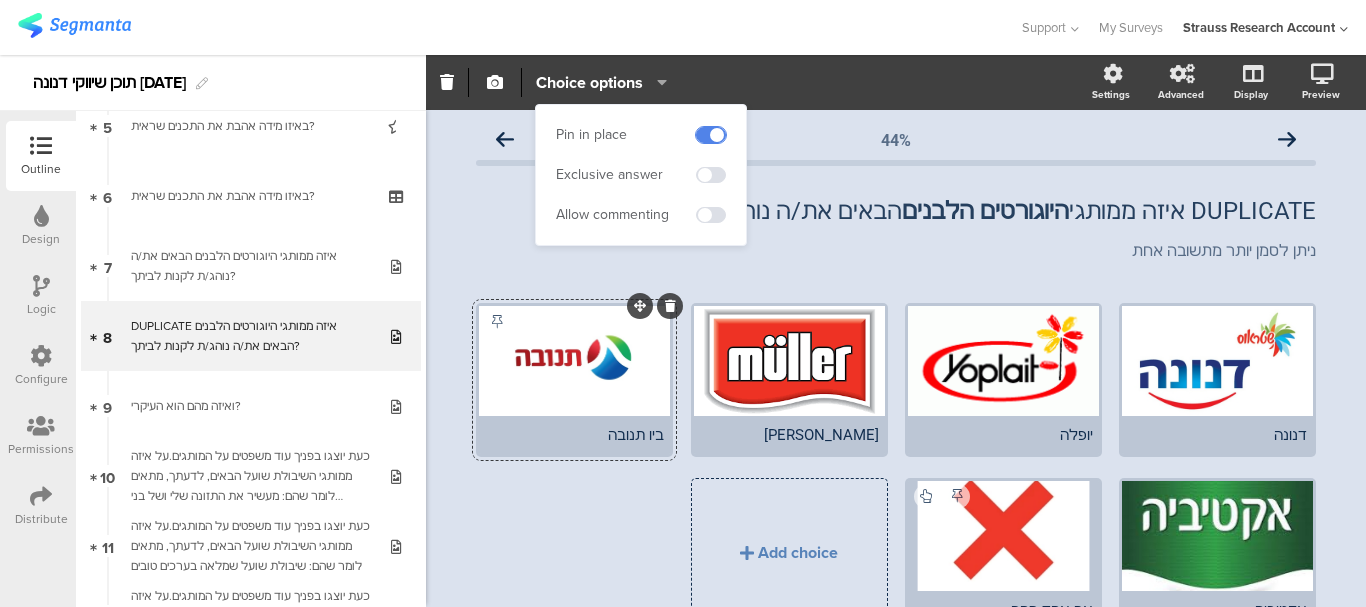 click at bounding box center (711, 135) 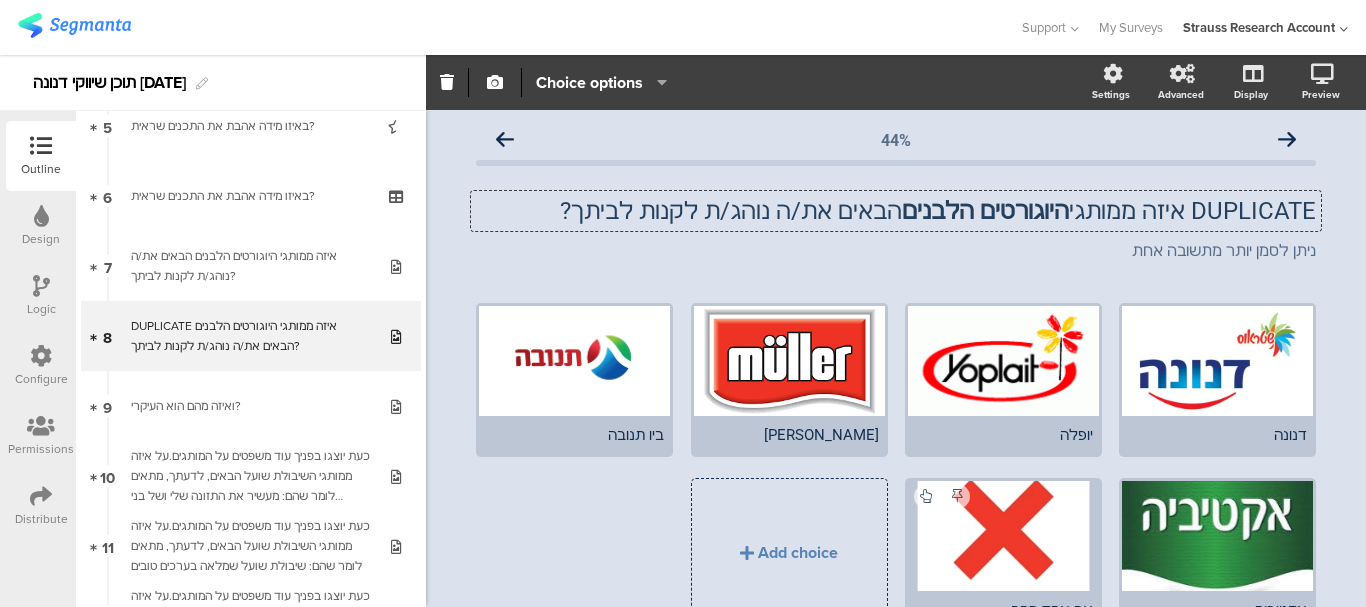 drag, startPoint x: 1183, startPoint y: 212, endPoint x: 1360, endPoint y: 180, distance: 179.8694 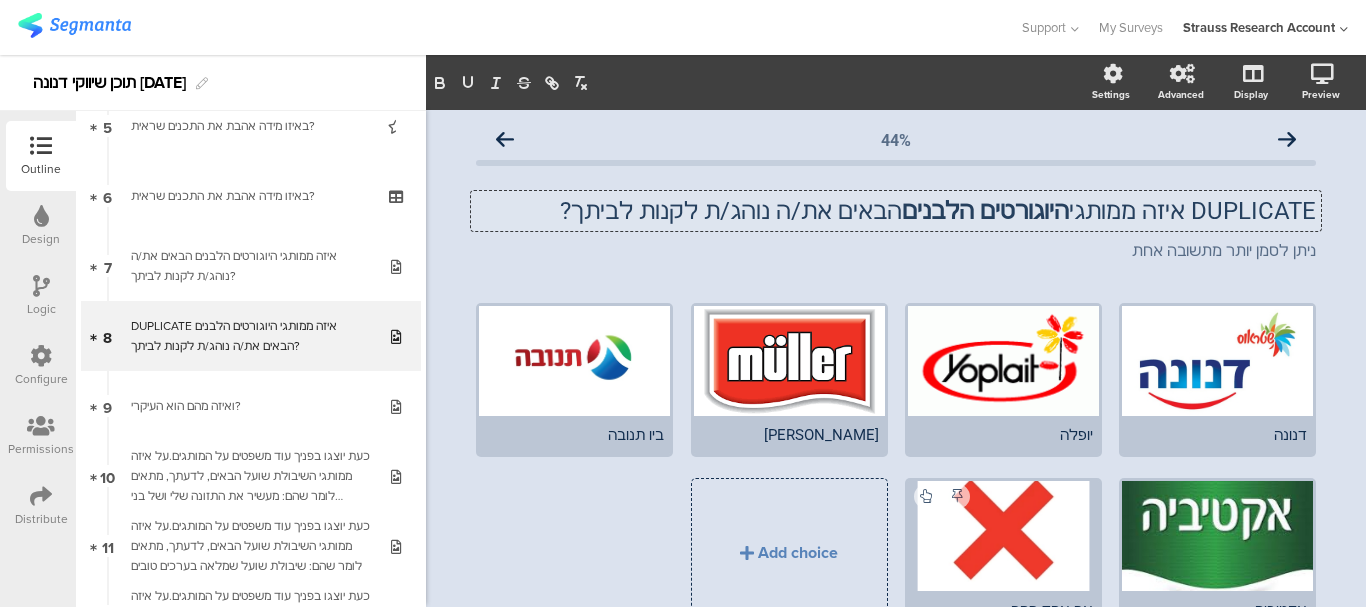 click on "DUPLICATE איזה ממותגי  היוגורטים הלבנים  הבאים את/ה נוהג/ת לקנות לביתך?" 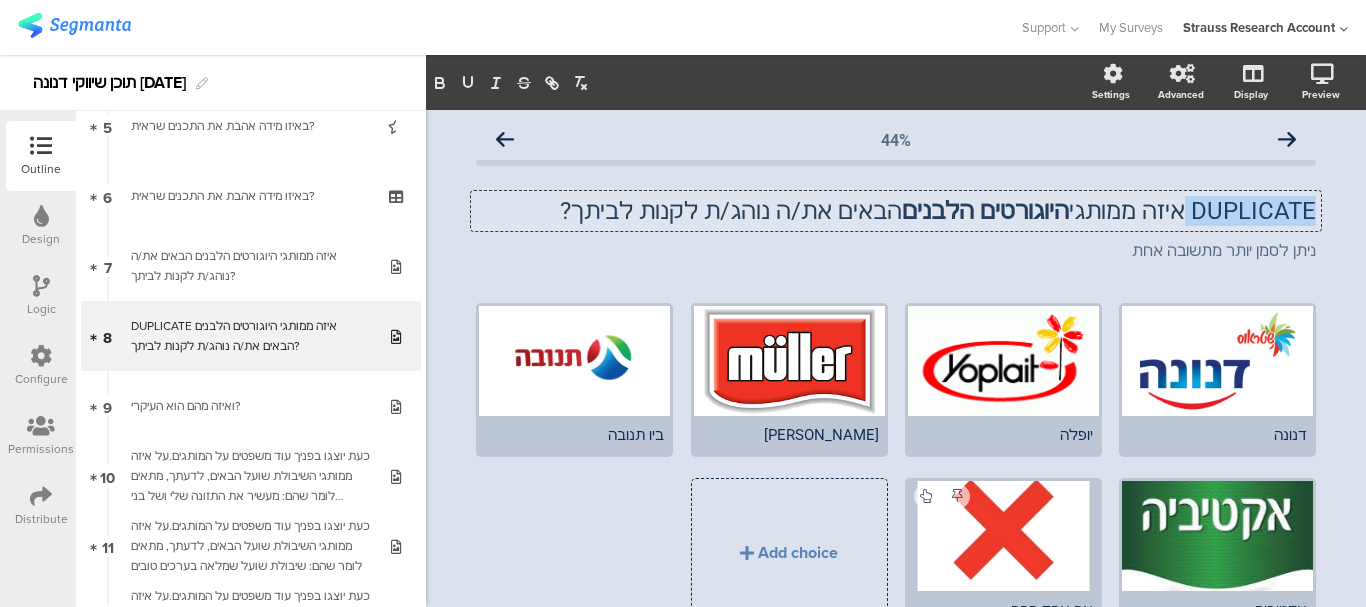 click on "DUPLICATE איזה ממותגי  היוגורטים הלבנים  הבאים את/ה נוהג/ת לקנות לביתך?" 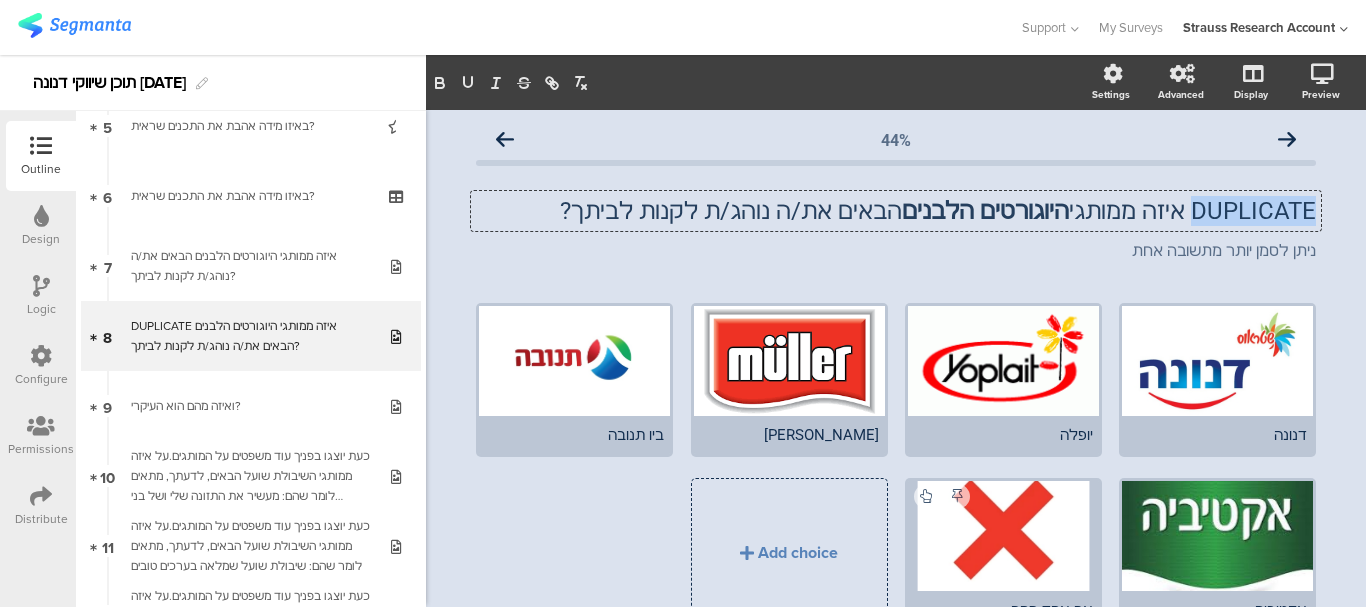 drag, startPoint x: 1184, startPoint y: 213, endPoint x: 1325, endPoint y: 213, distance: 141 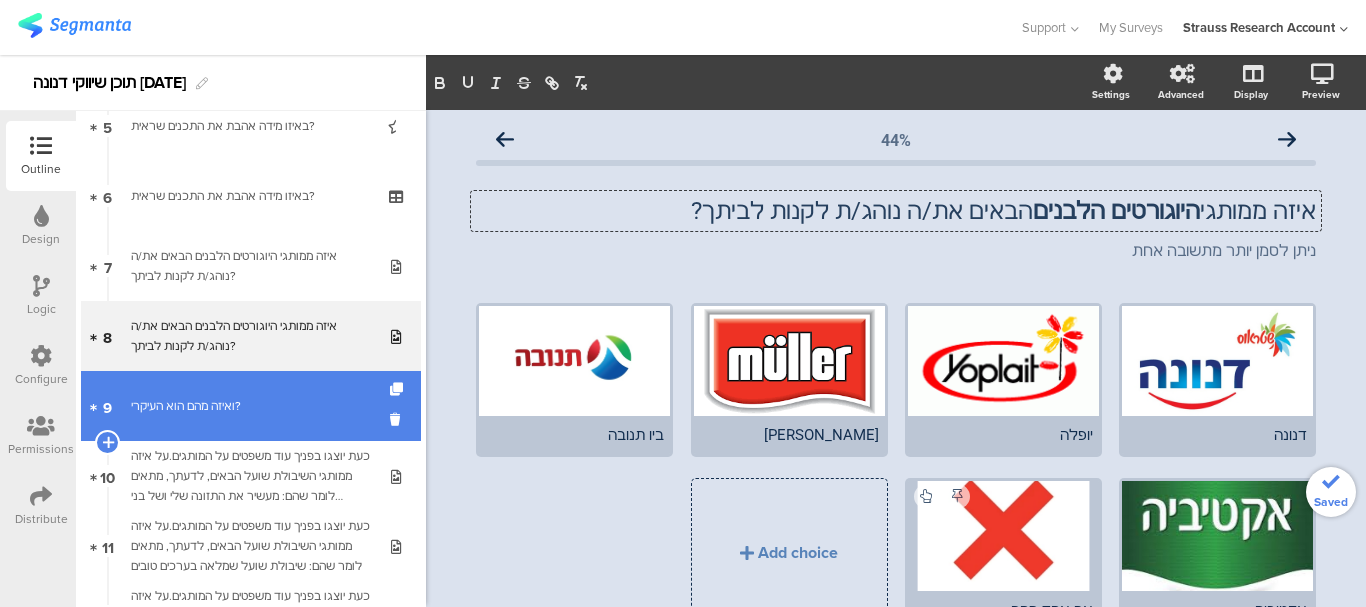 click on "9
ואיזה מהם הוא העיקרי?" at bounding box center [251, 406] 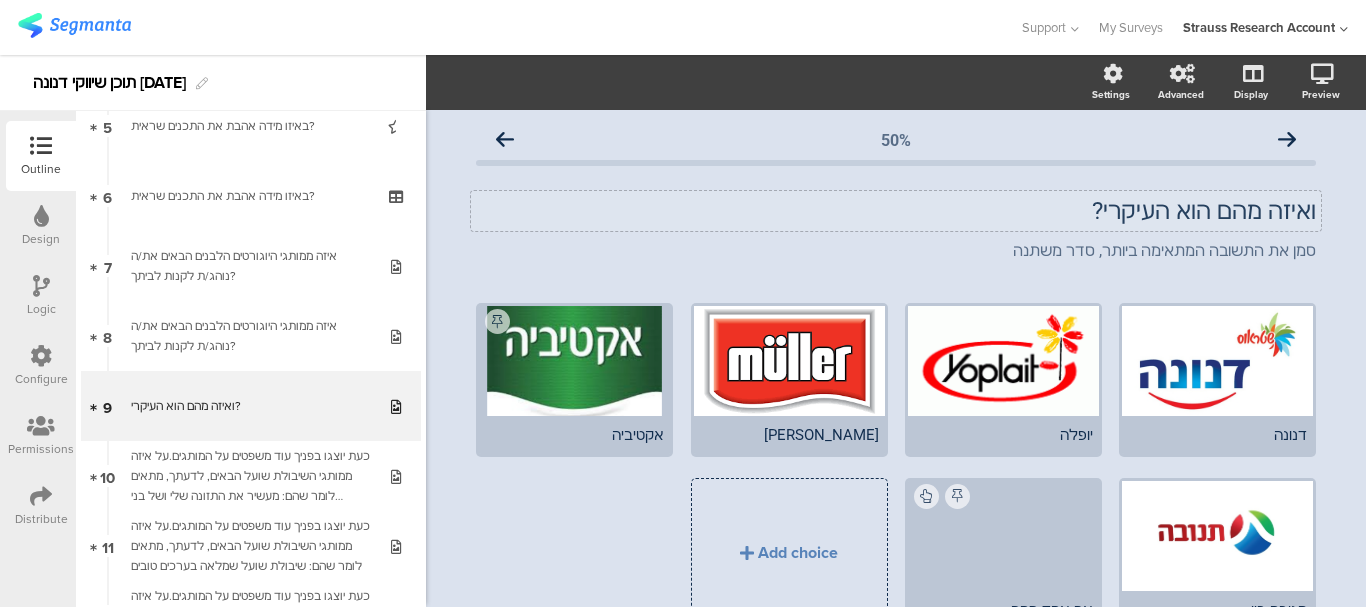click on "ואיזה מהם הוא העיקרי?" 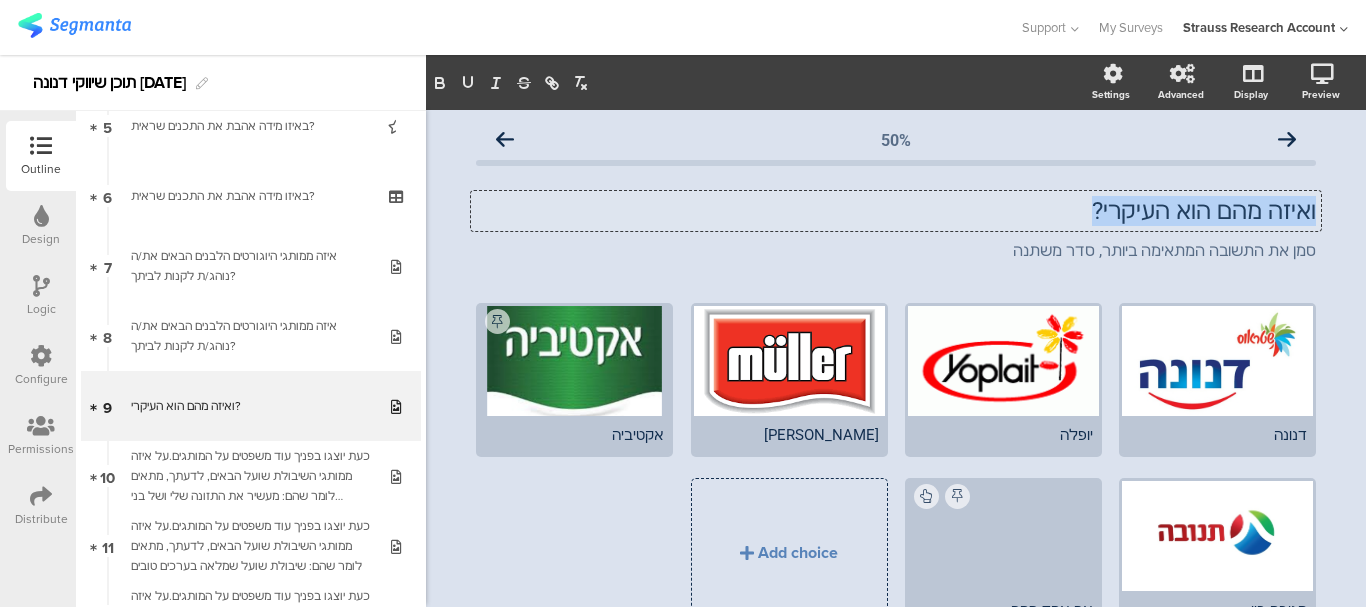 click on "ואיזה מהם הוא העיקרי?" 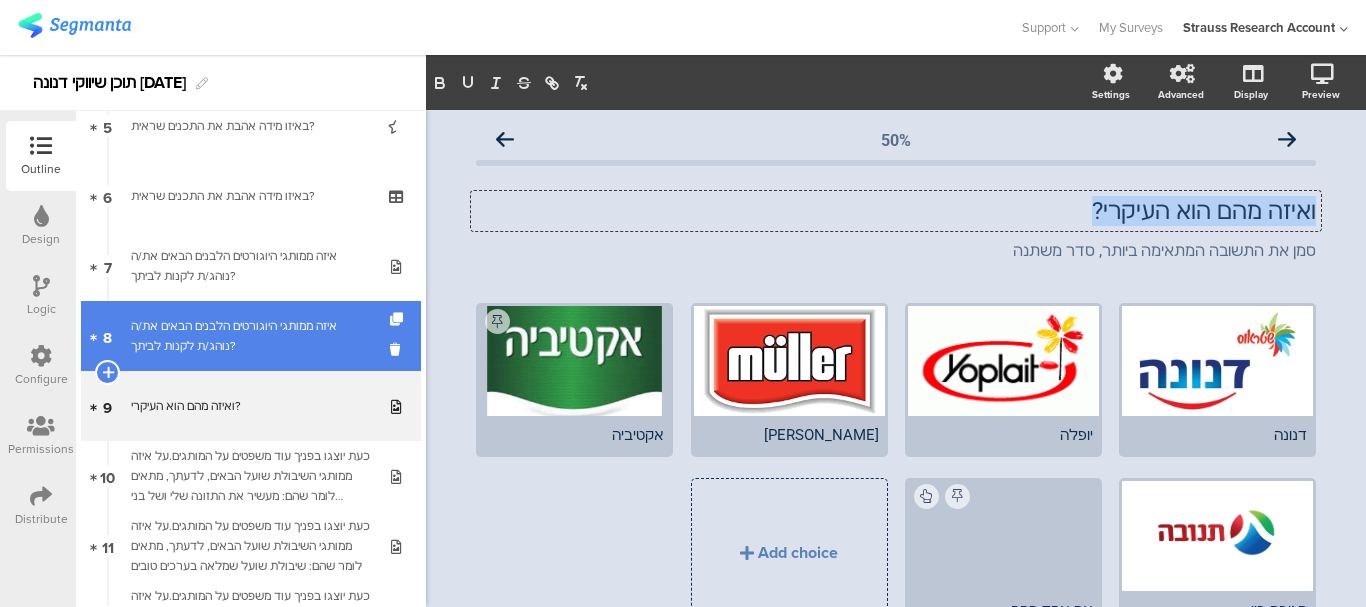 click on "איזה ממותגי היוגורטים הלבנים הבאים את/ה נוהג/ת לקנות לביתך?" at bounding box center (250, 336) 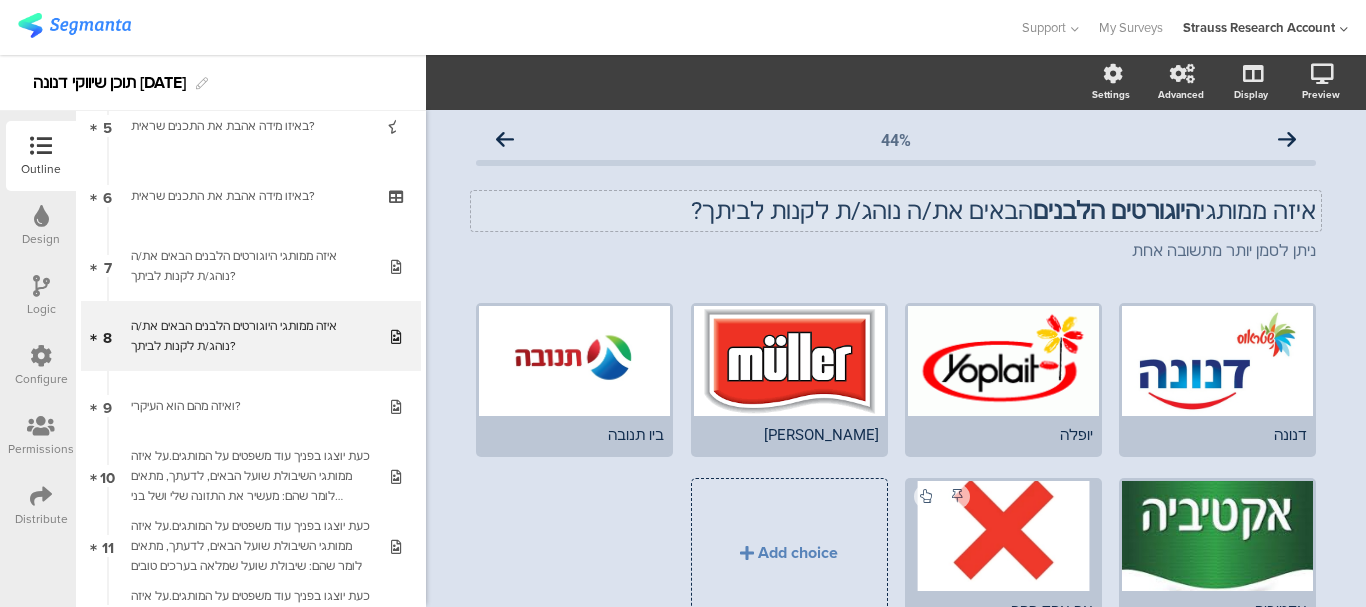 click on "היוגורטים הלבנים" 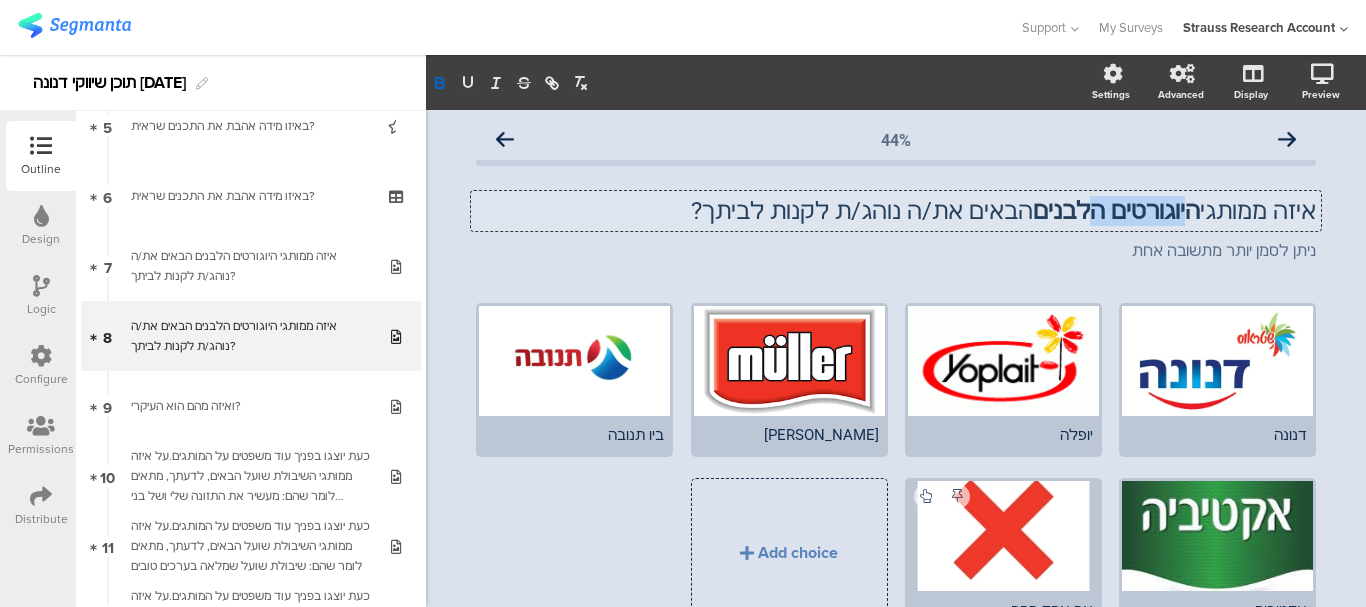 click on "היוגורטים הלבנים" 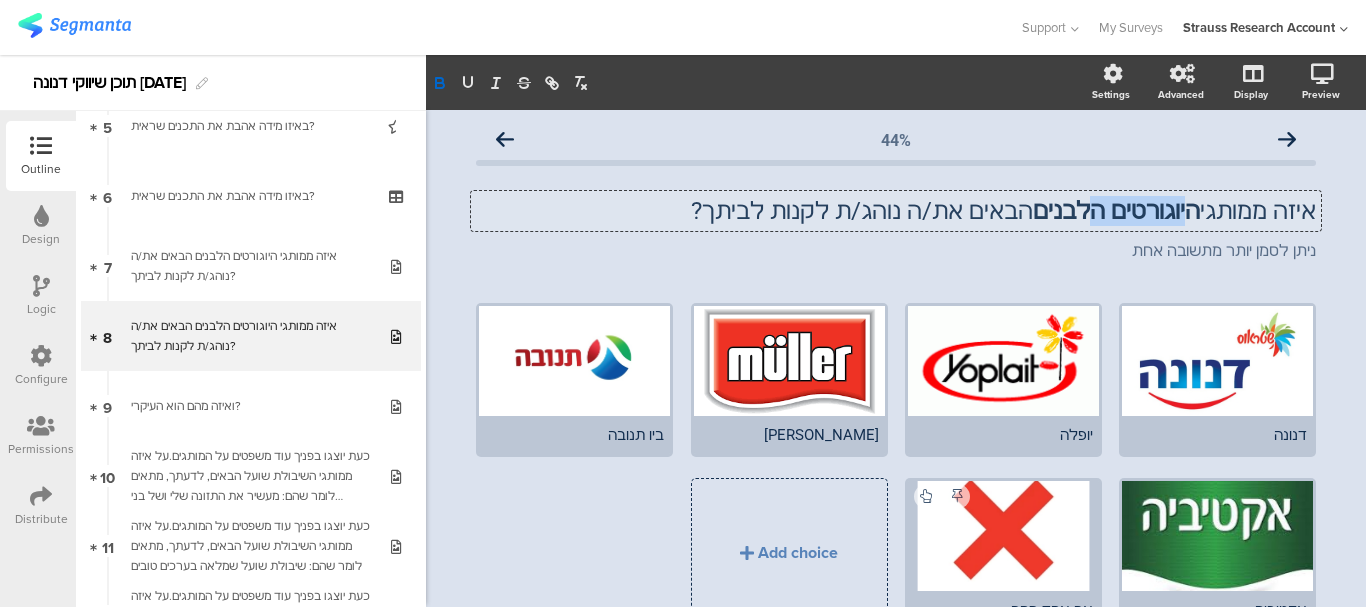 click on "היוגורטים הלבנים" 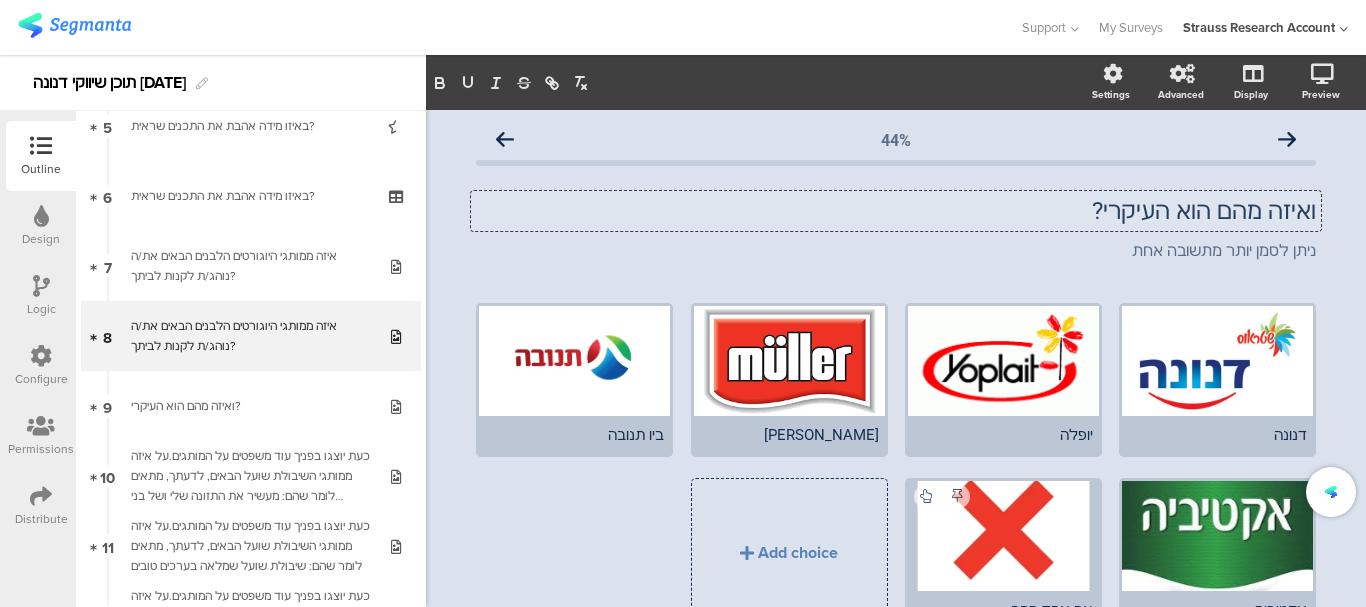click on "דנונה
יופלה
מולר" 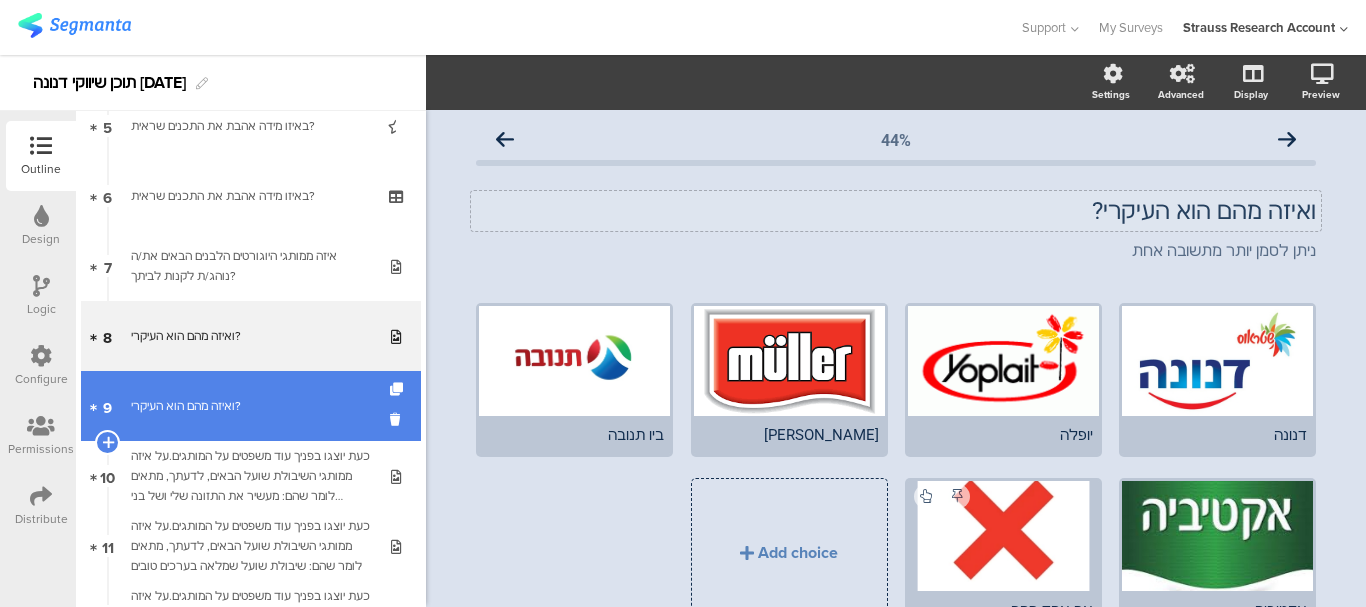click on "ואיזה מהם הוא העיקרי?" at bounding box center [250, 406] 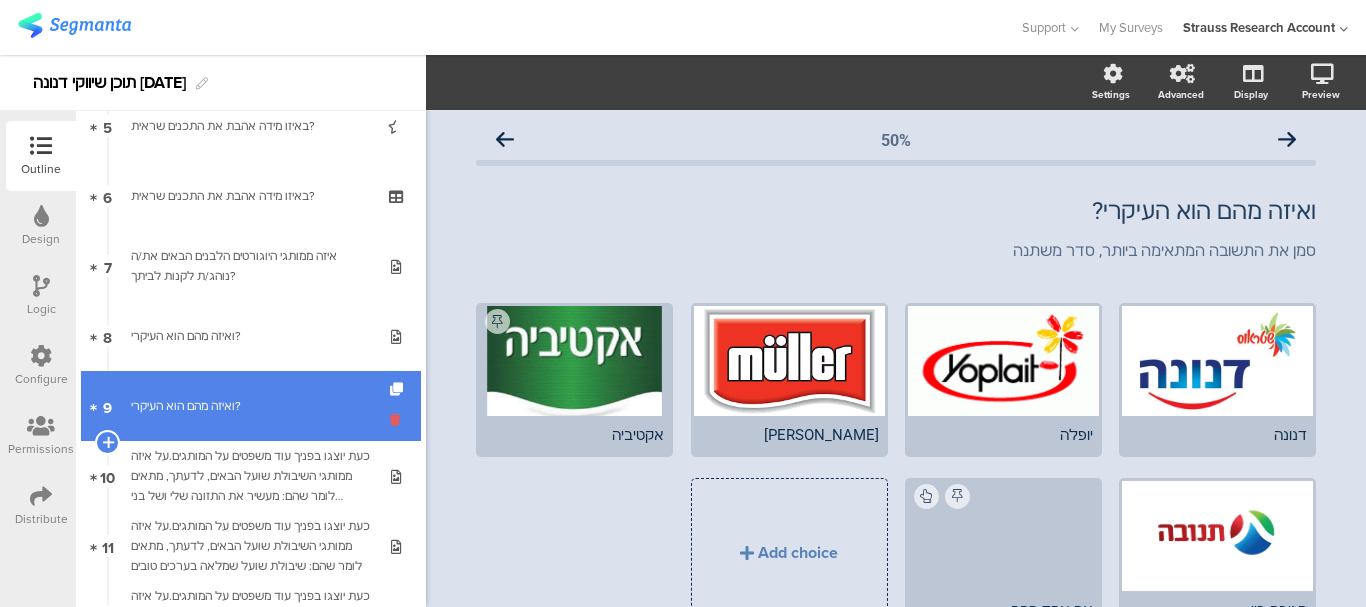 click at bounding box center [398, 419] 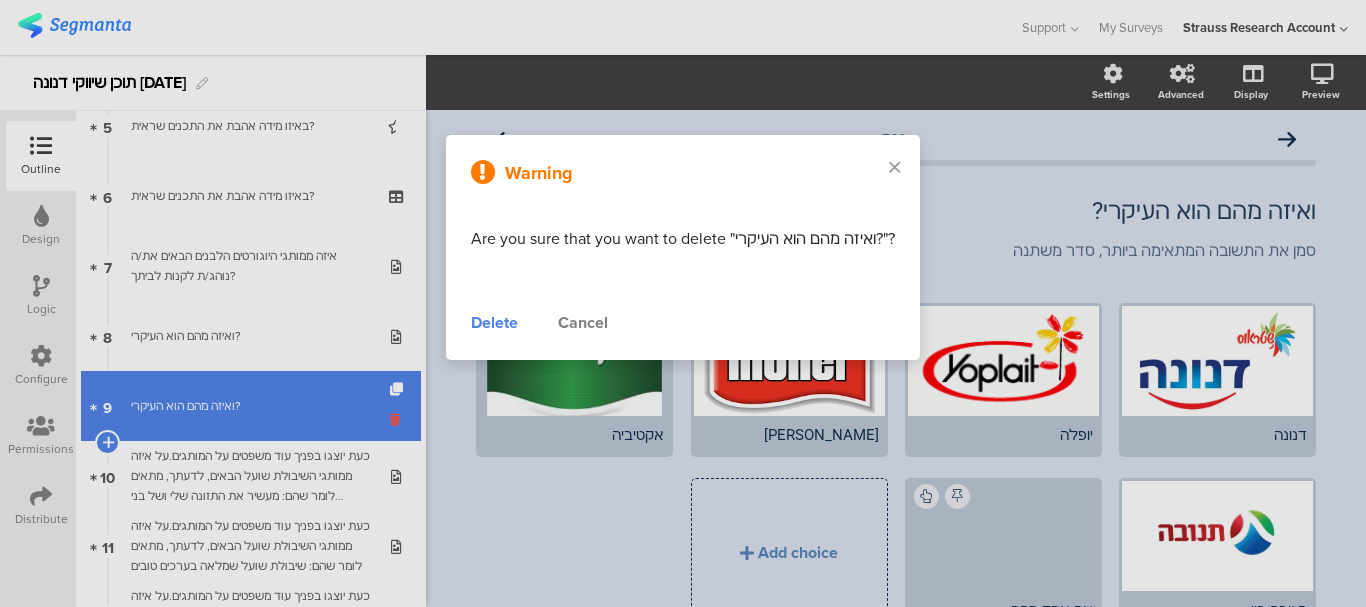 click at bounding box center (683, 303) 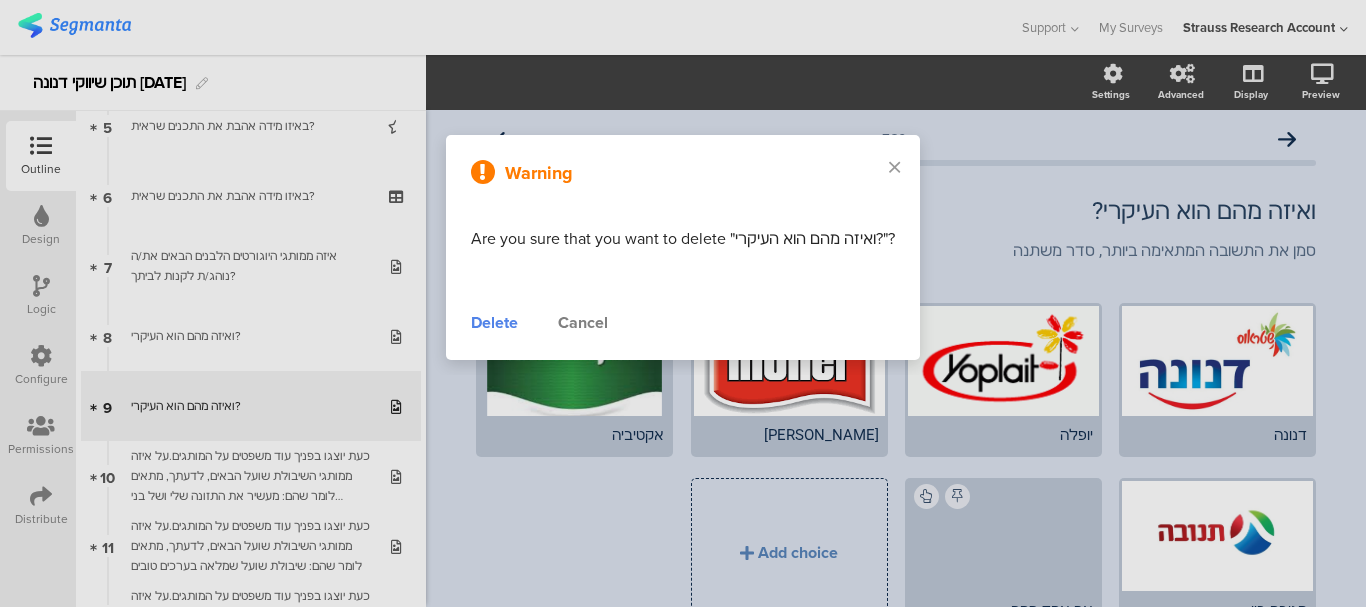 click on "Delete" at bounding box center [494, 323] 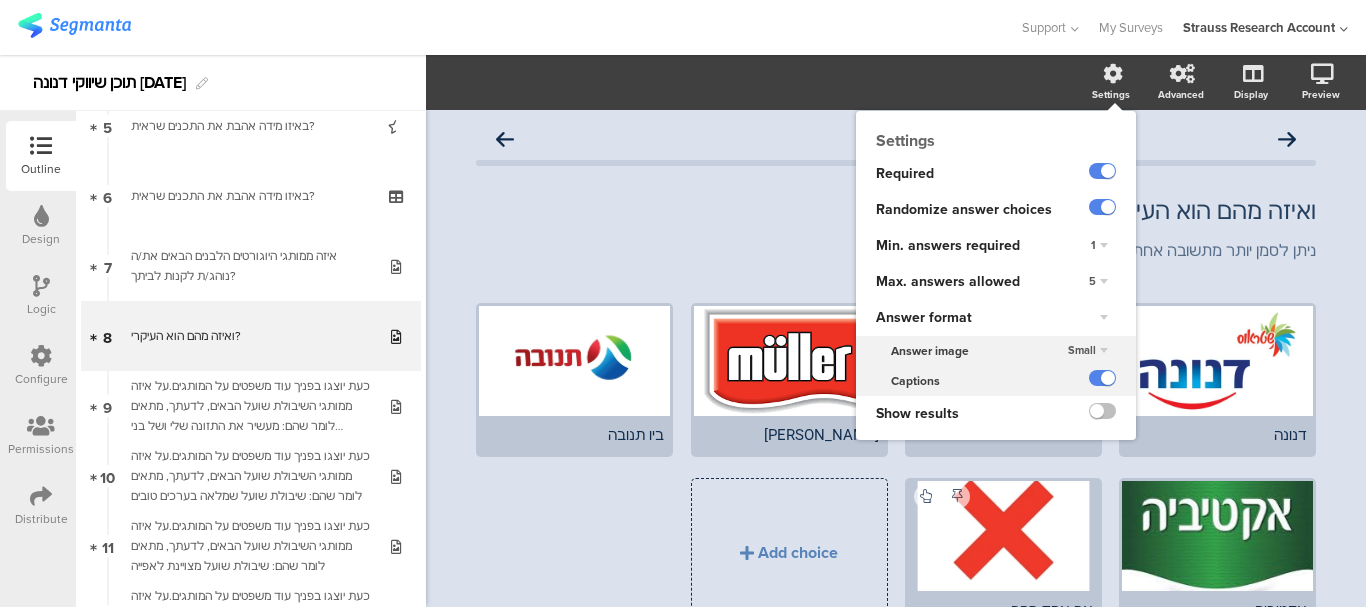 click on "5" 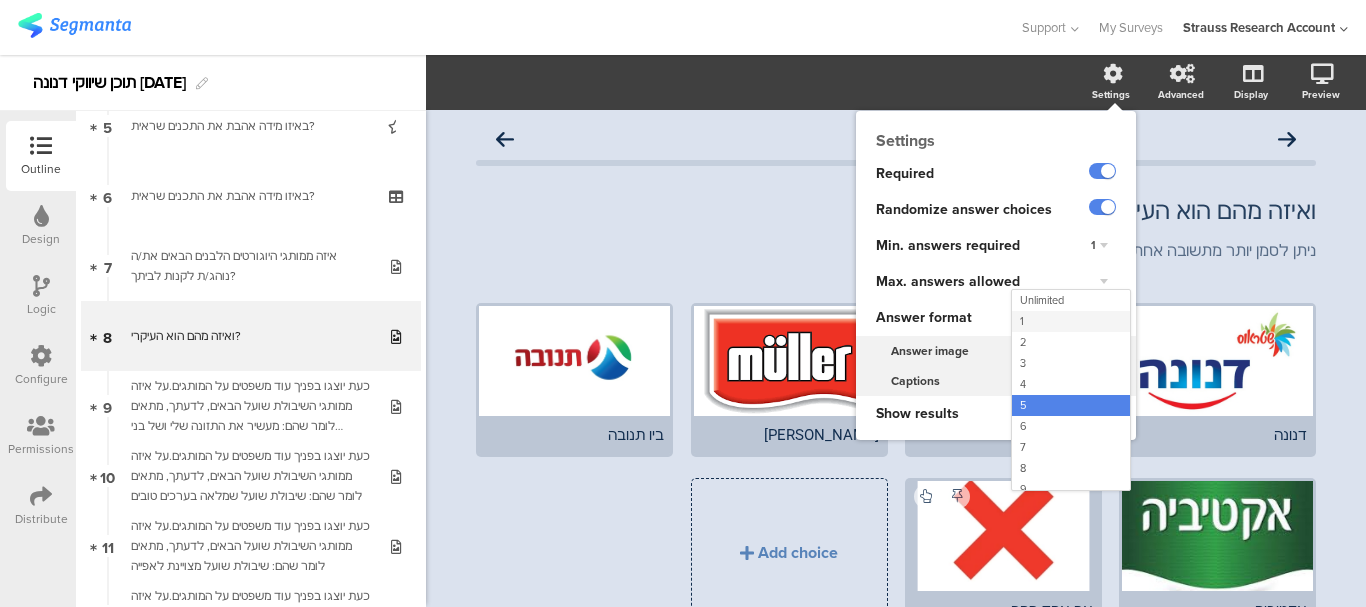 click on "1" 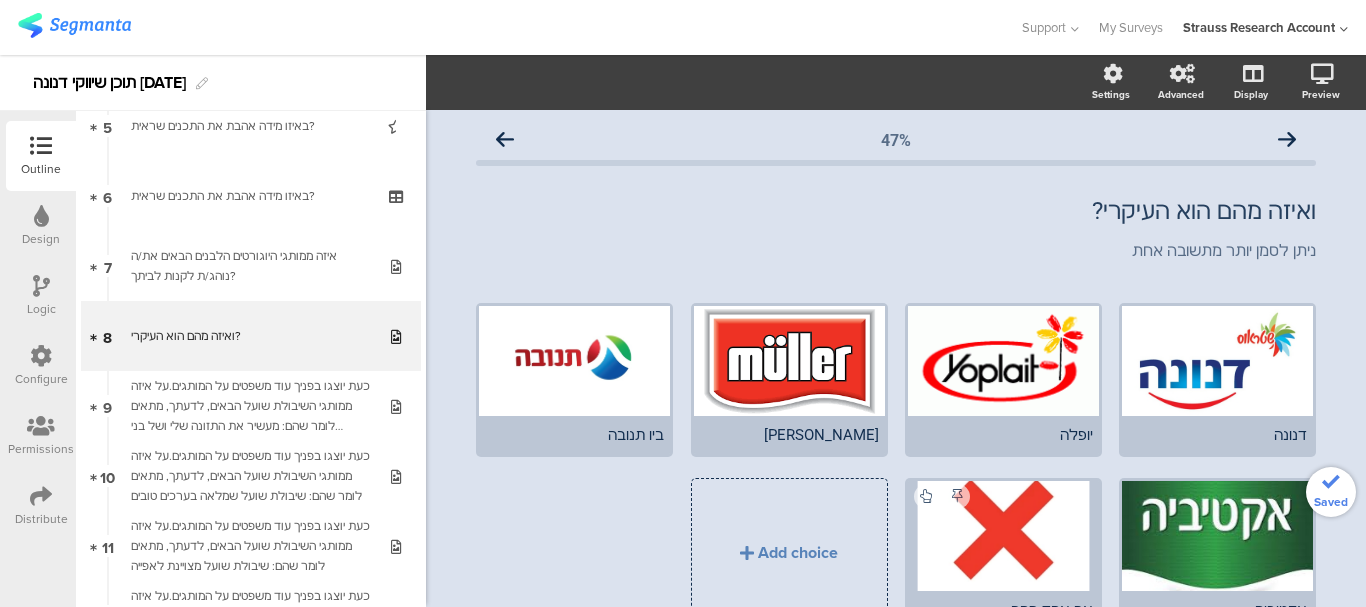 click on "47%
ואיזה מהם הוא העיקרי?
ואיזה מהם הוא העיקרי?
ניתן לסמן יותר מתשובה אחת
ניתן לסמן יותר מתשובה אחת
דנונה" 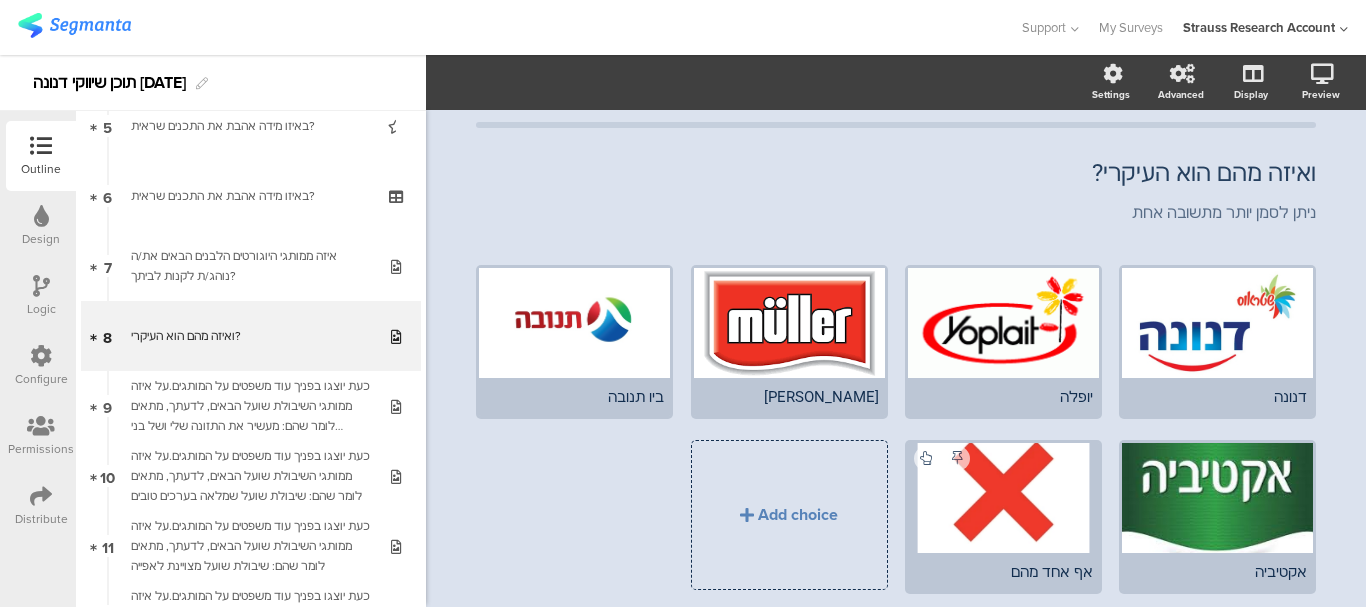 scroll, scrollTop: 0, scrollLeft: 0, axis: both 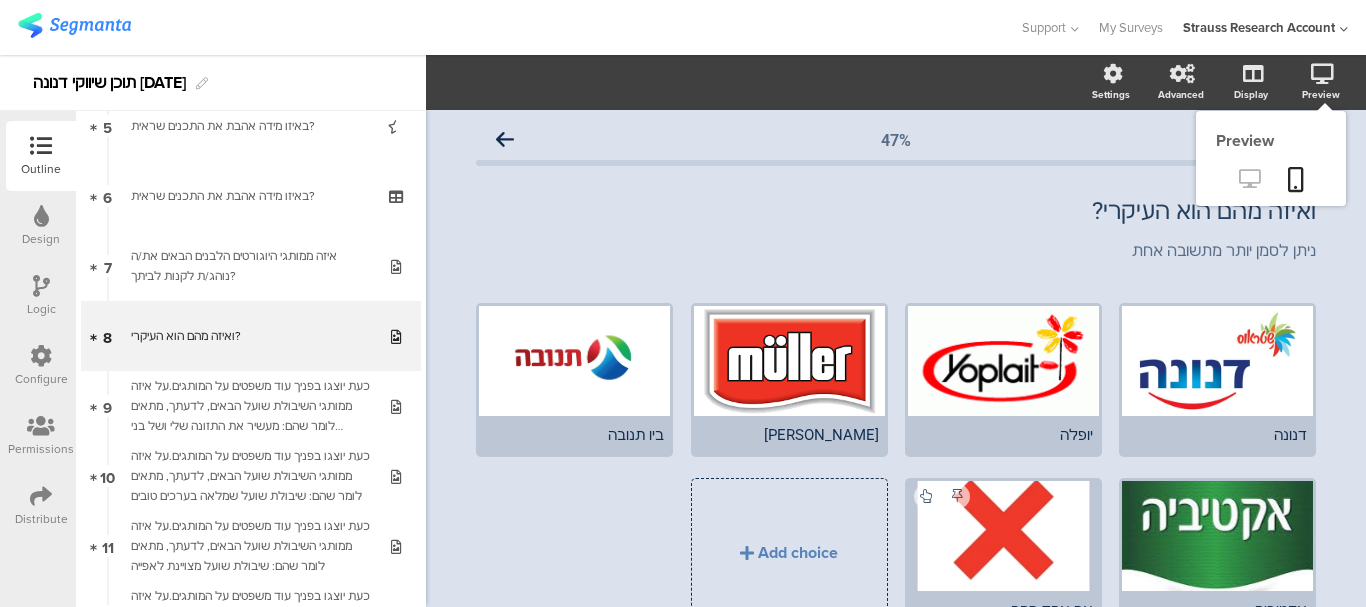 click 